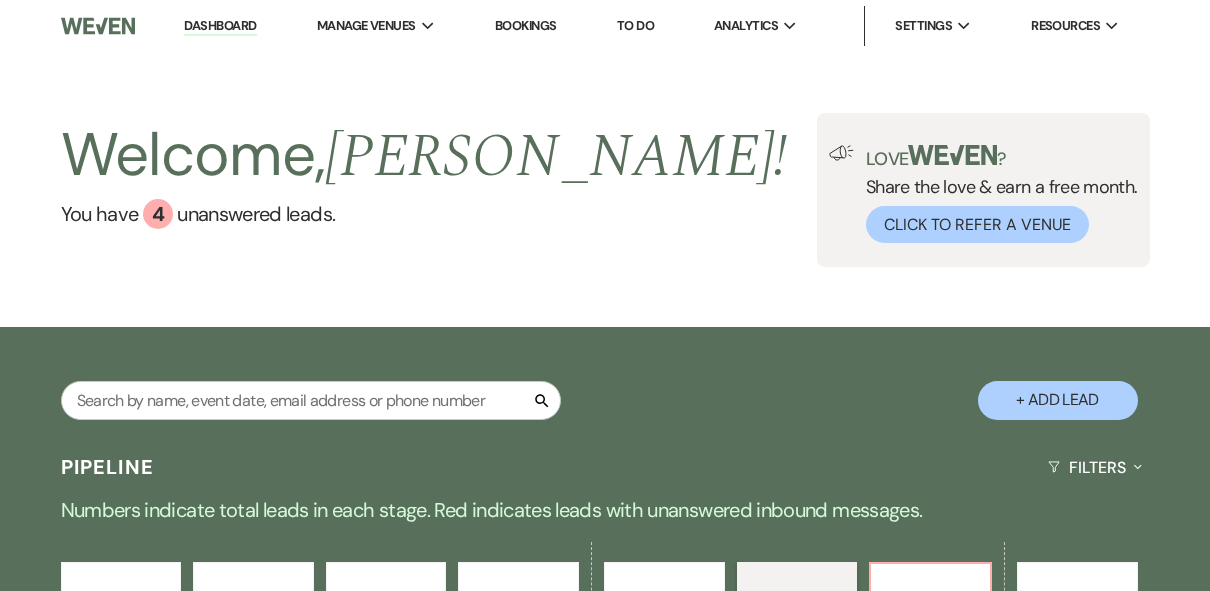 select on "6" 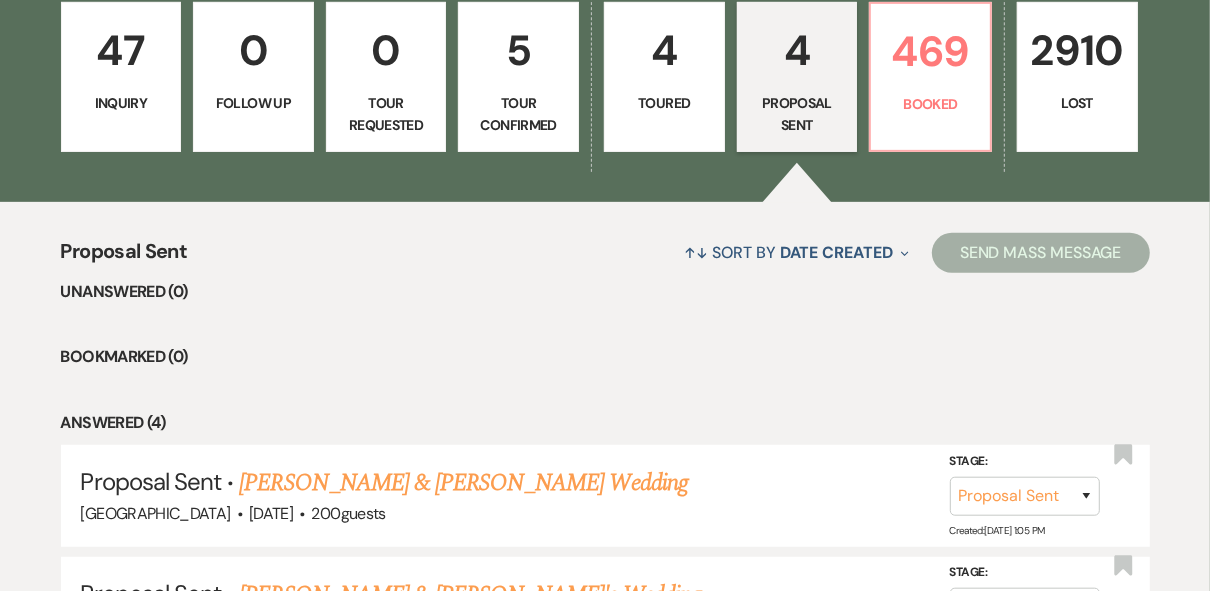 scroll, scrollTop: 0, scrollLeft: 0, axis: both 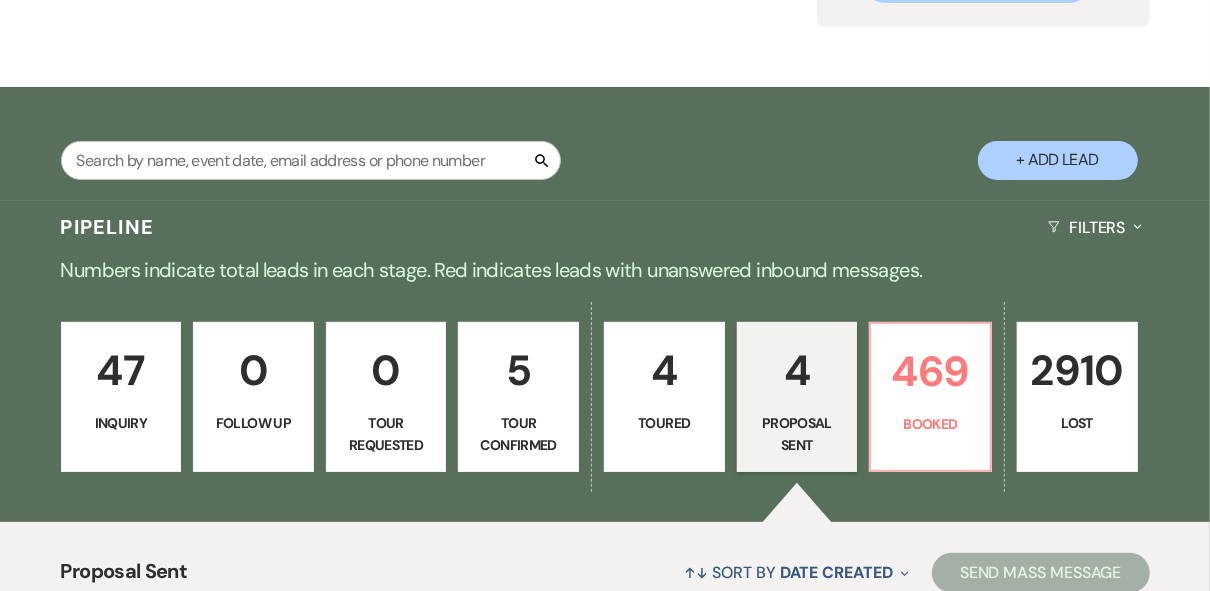 click on "Tour Confirmed" at bounding box center [518, 434] 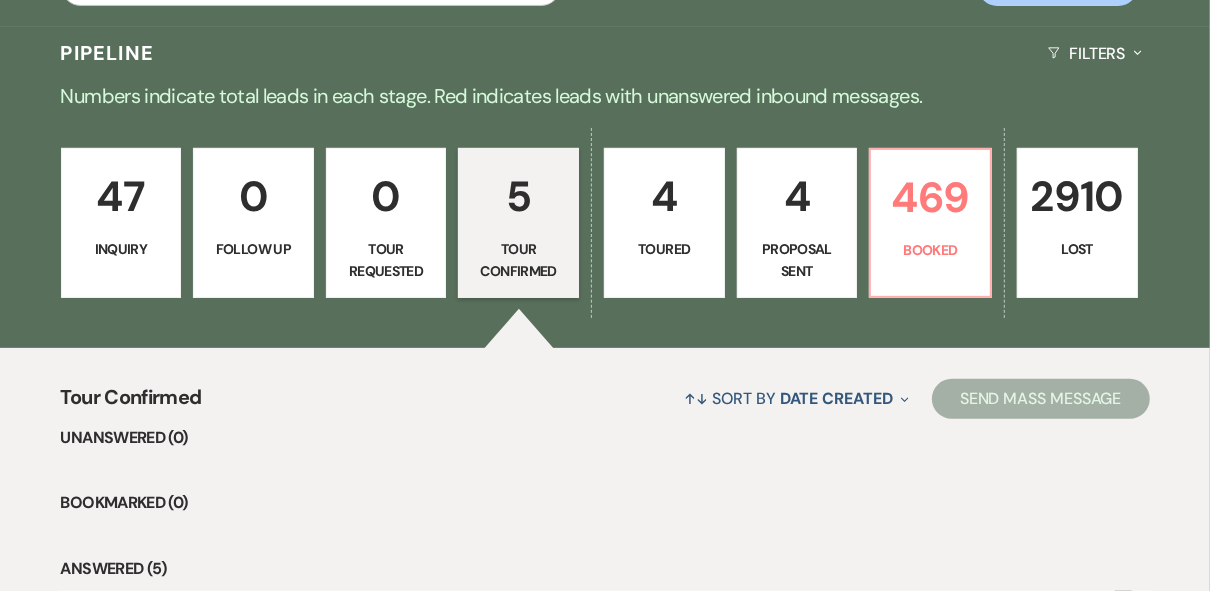 scroll, scrollTop: 320, scrollLeft: 0, axis: vertical 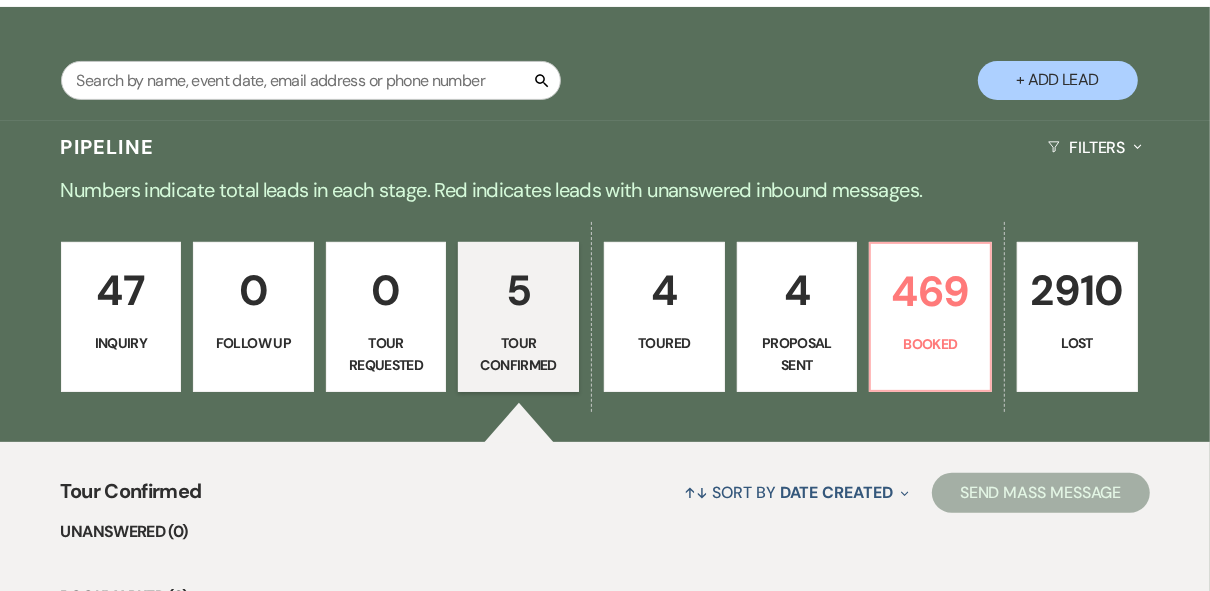 click on "Tour Requested" at bounding box center [386, 354] 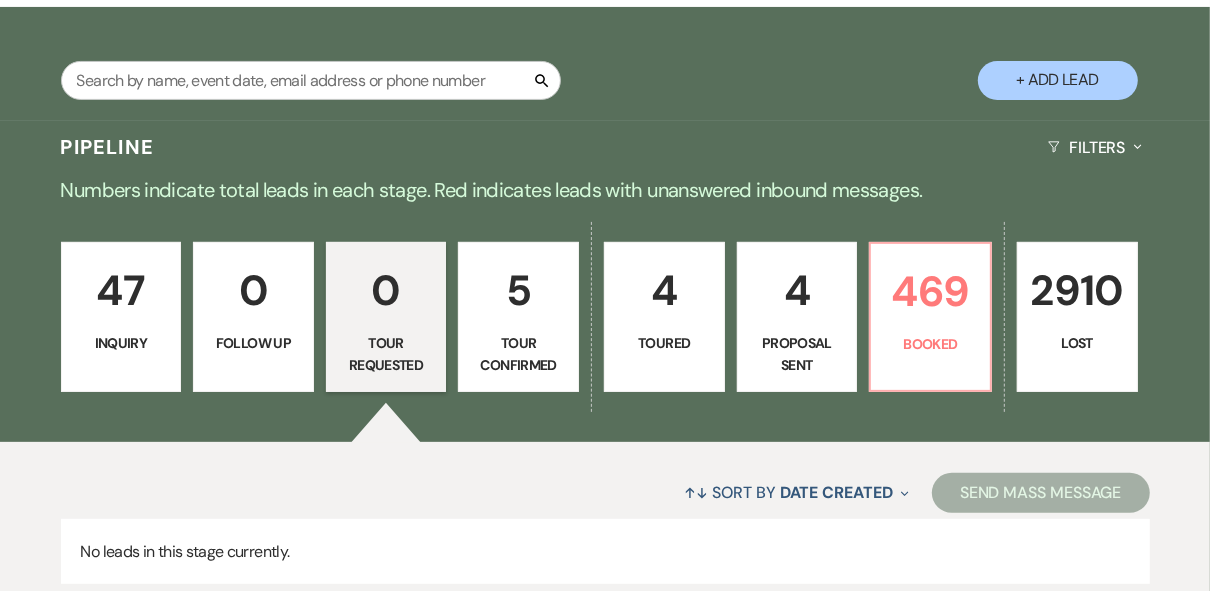 click on "0 Follow Up" at bounding box center (253, 317) 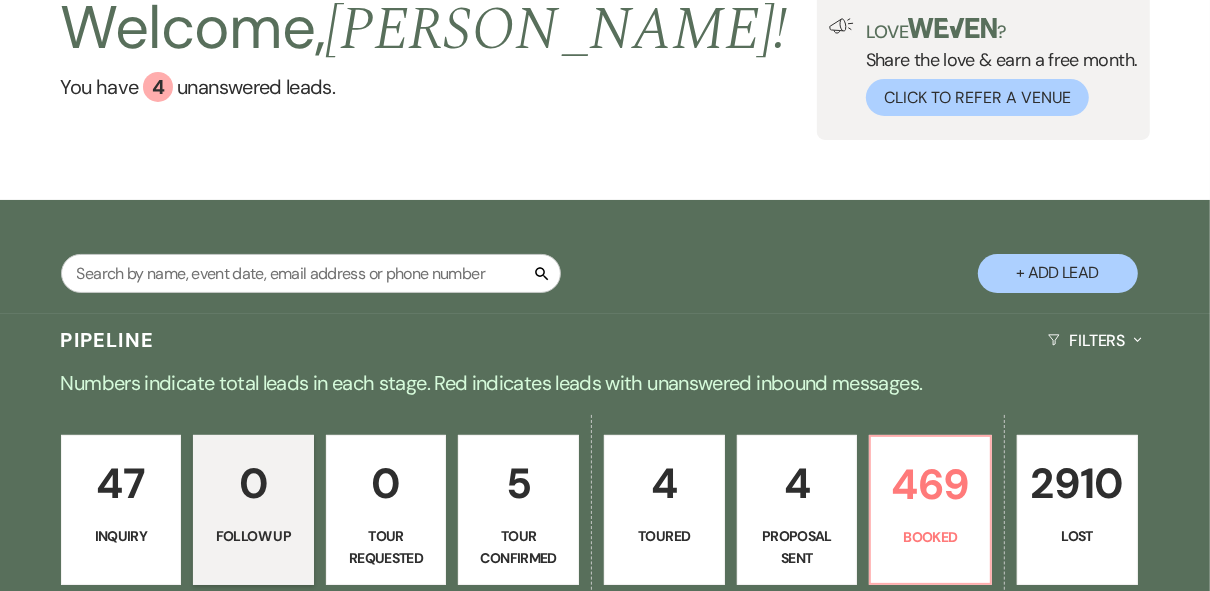 scroll, scrollTop: 400, scrollLeft: 0, axis: vertical 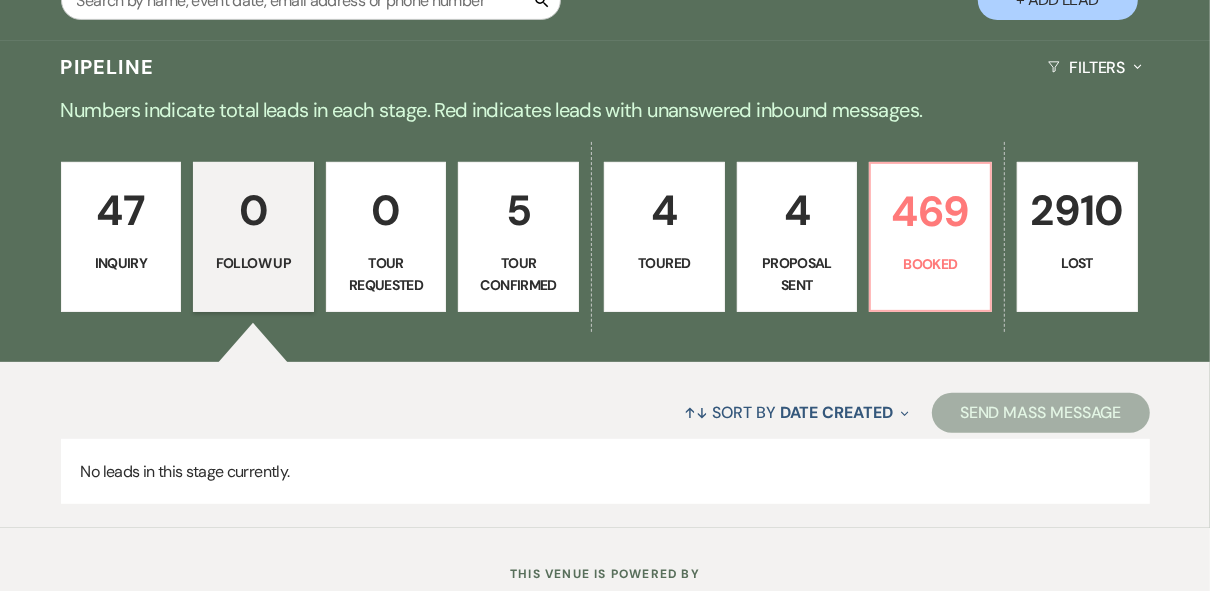 click on "Inquiry" at bounding box center (121, 263) 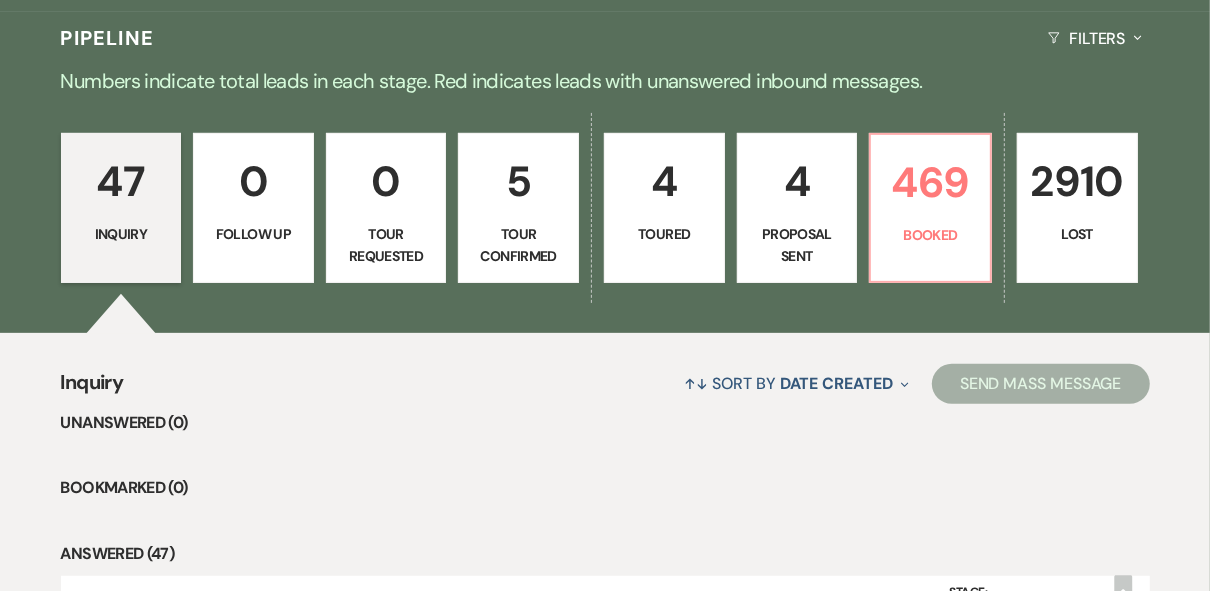 scroll, scrollTop: 320, scrollLeft: 0, axis: vertical 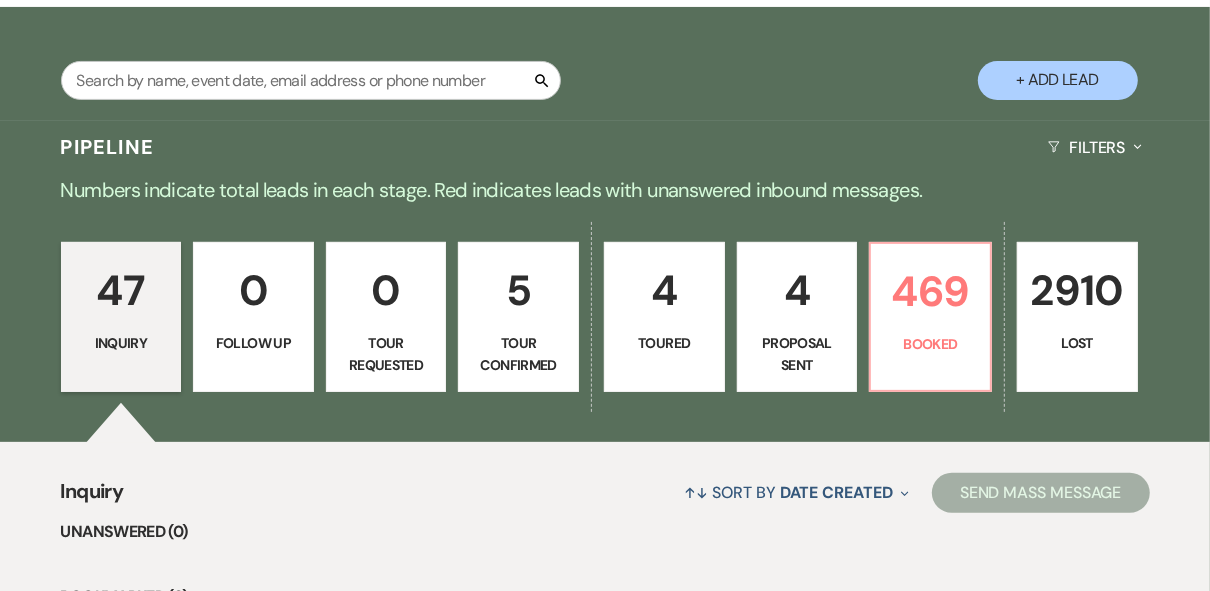 click on "Proposal Sent" at bounding box center (797, 354) 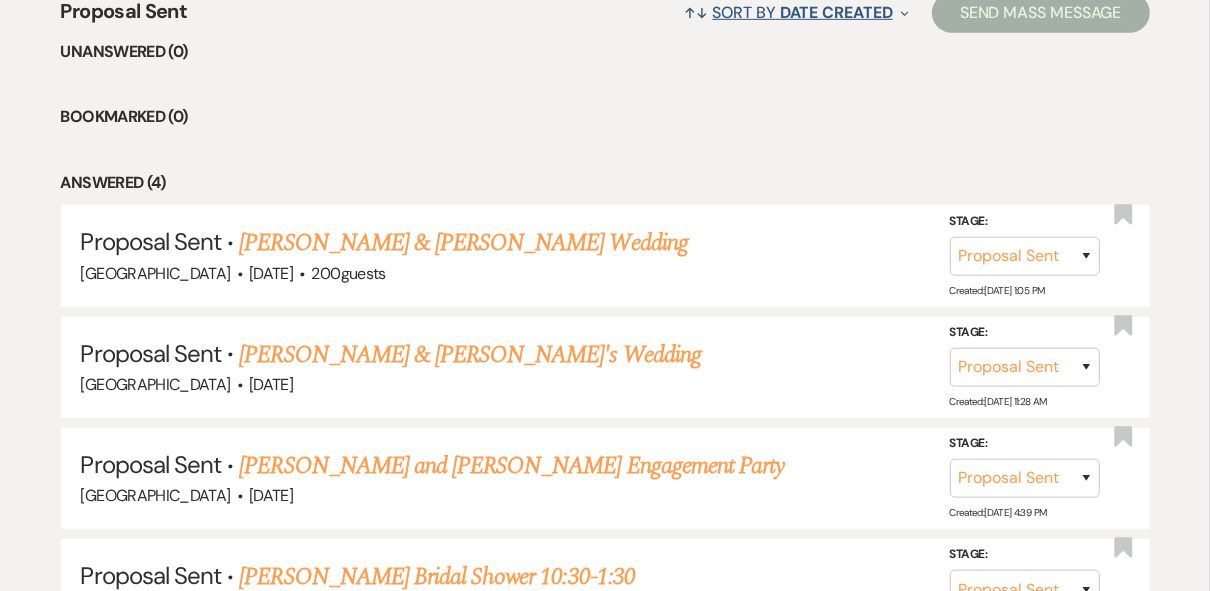 scroll, scrollTop: 320, scrollLeft: 0, axis: vertical 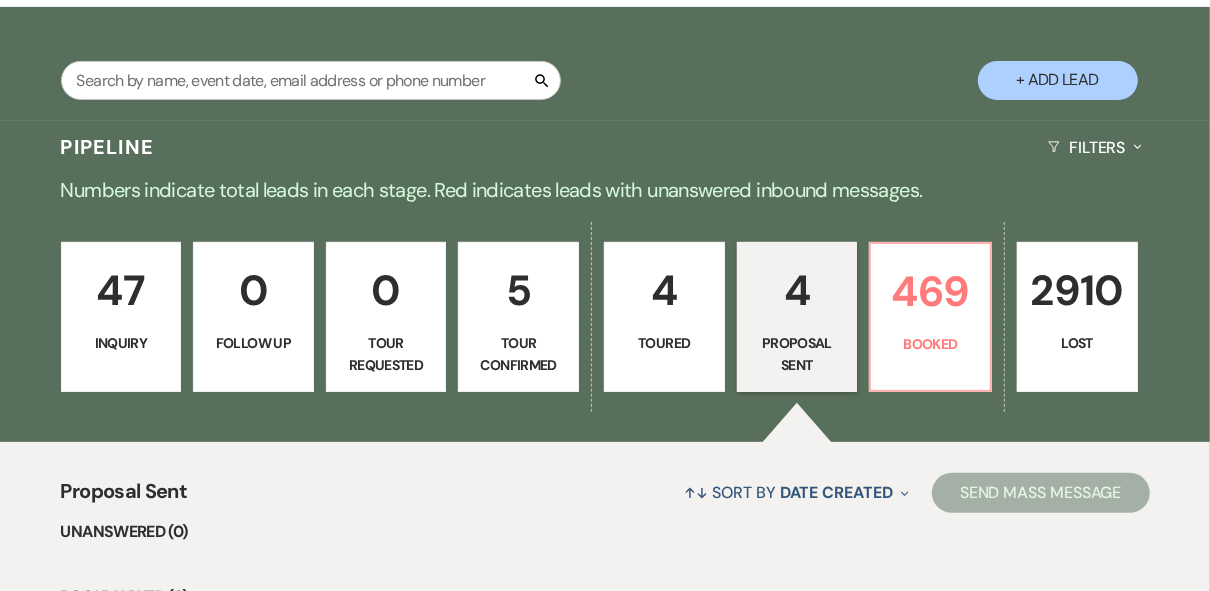 click on "Search + Add Lead" at bounding box center (605, 66) 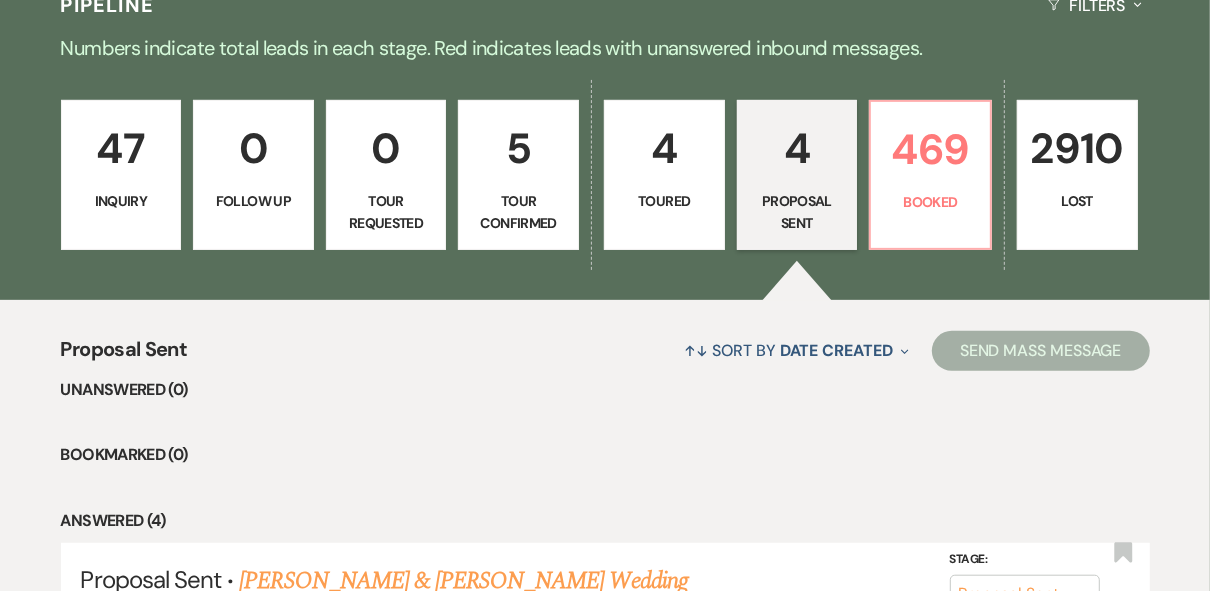 scroll, scrollTop: 400, scrollLeft: 0, axis: vertical 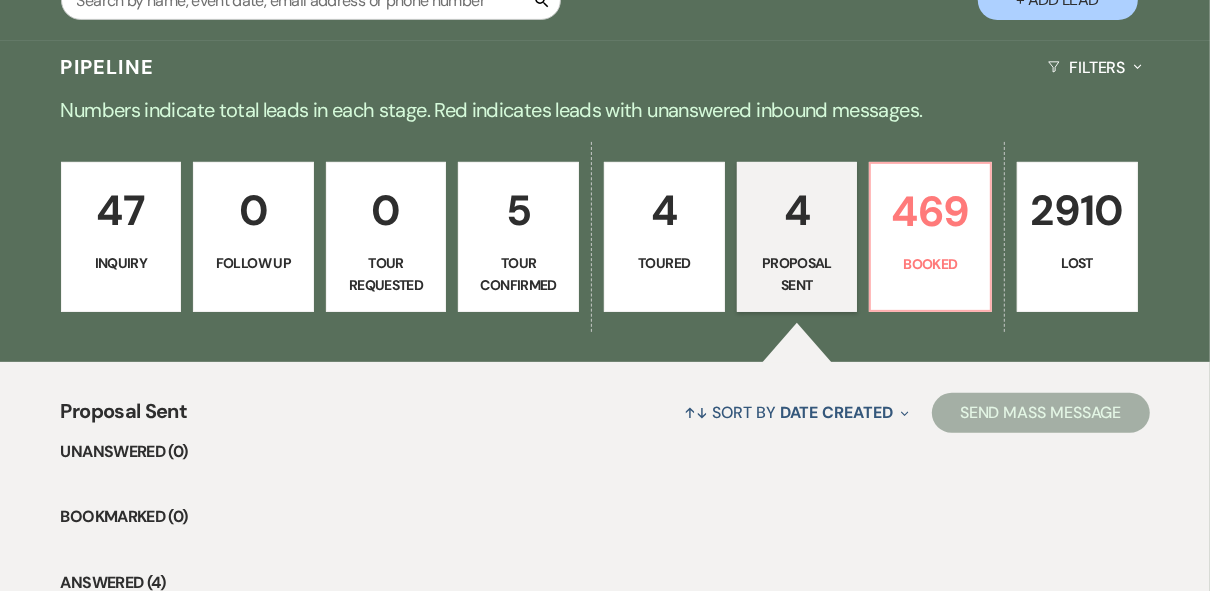click on "4" at bounding box center (664, 210) 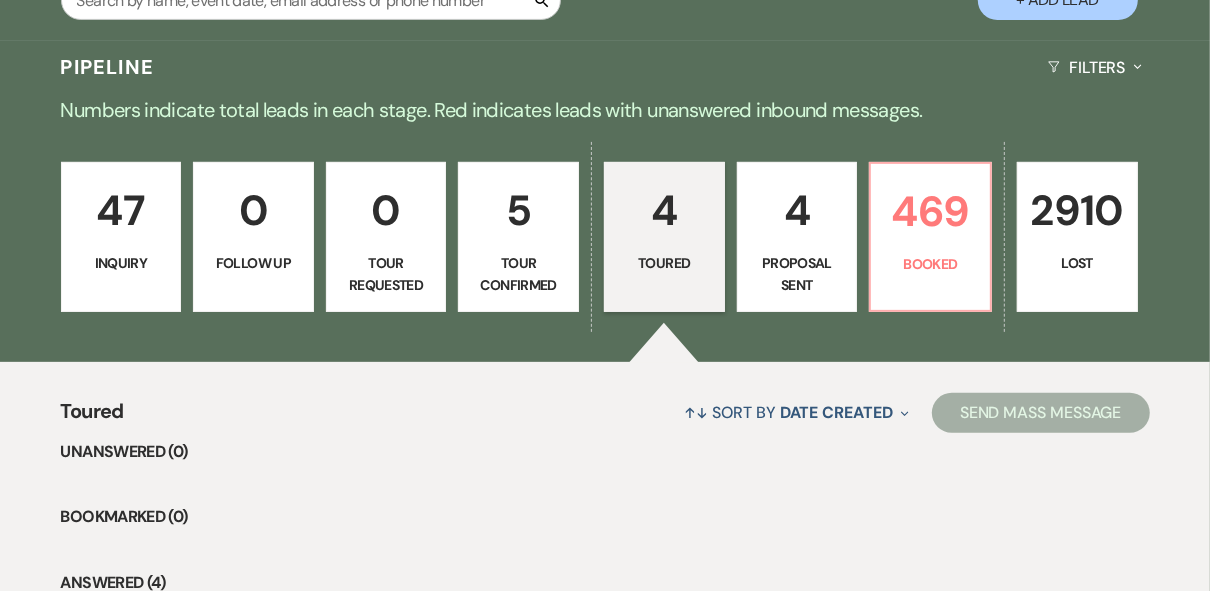 click on "4 Proposal Sent" at bounding box center (797, 237) 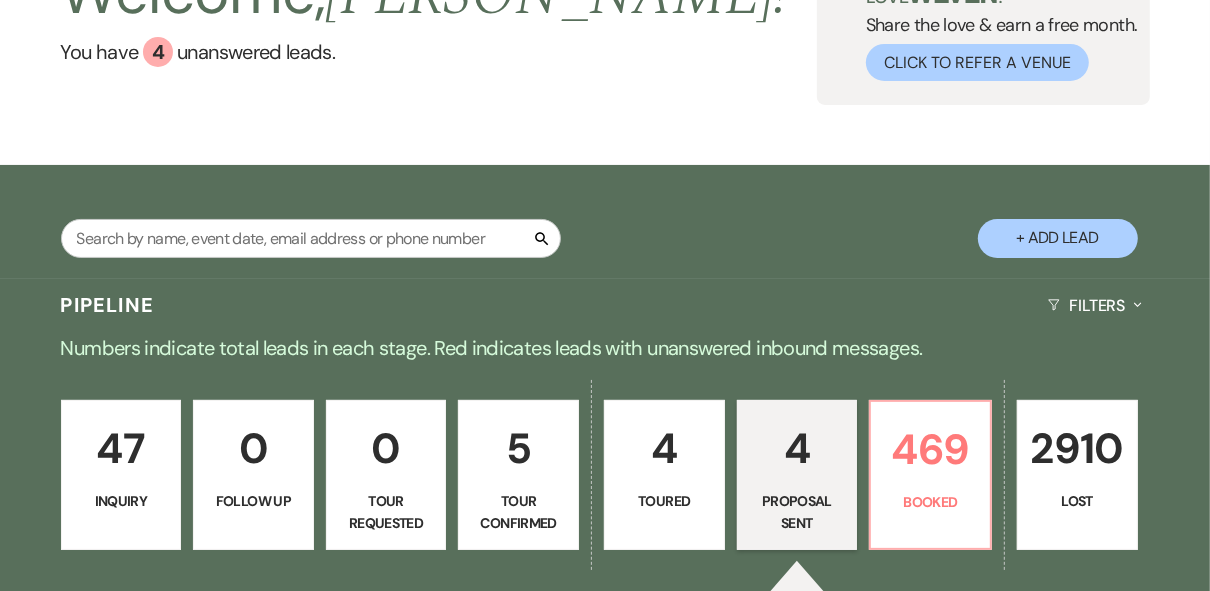 scroll, scrollTop: 160, scrollLeft: 0, axis: vertical 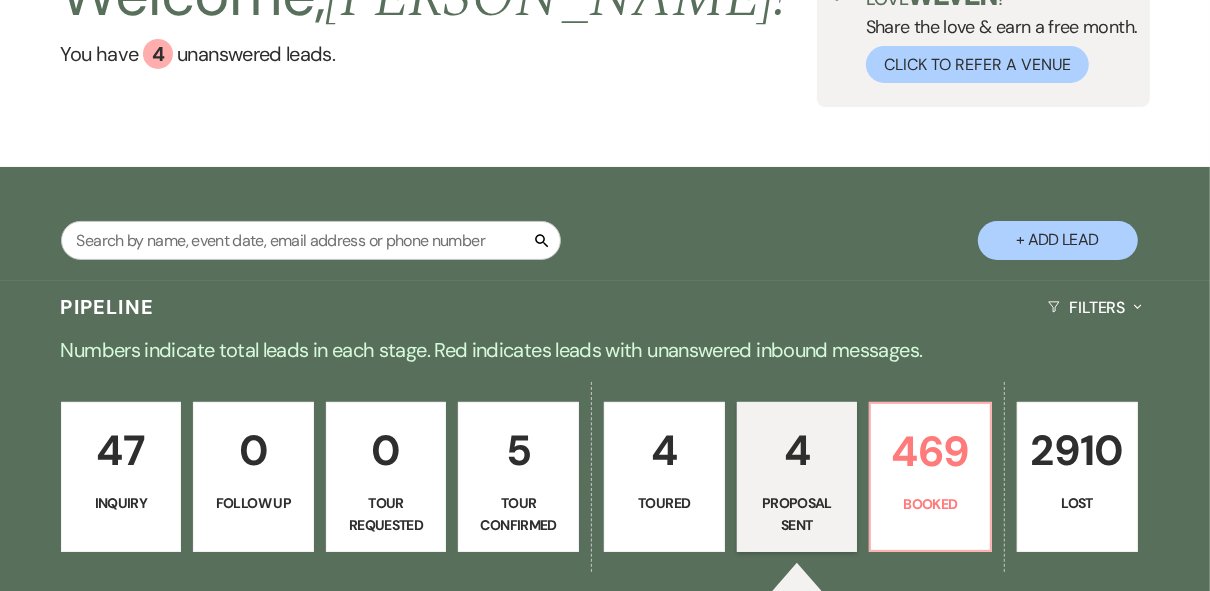 click on "+ Add Lead" at bounding box center [1058, 240] 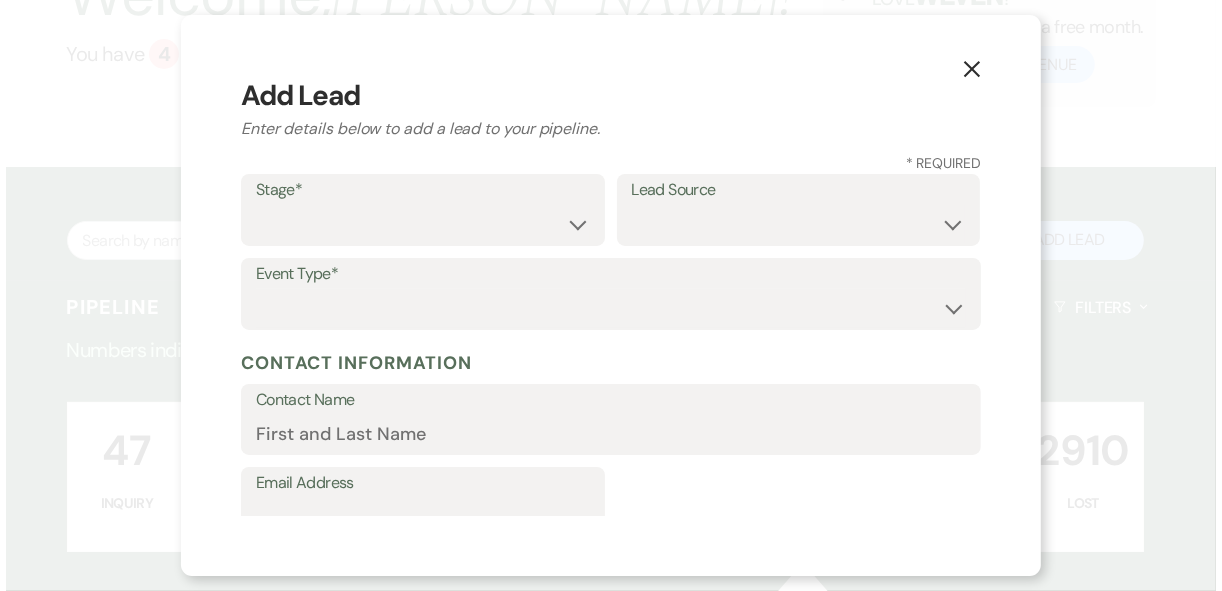 scroll, scrollTop: 160, scrollLeft: 0, axis: vertical 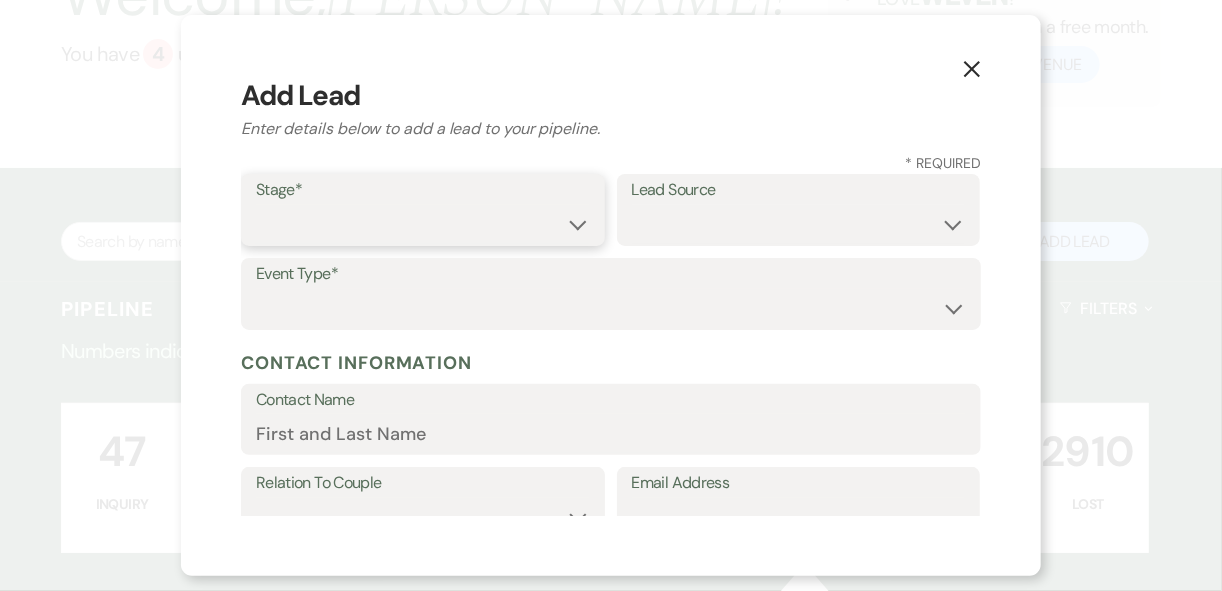 click on "Inquiry Follow Up Tour Requested Tour Confirmed Toured Proposal Sent Booked Lost" at bounding box center [423, 224] 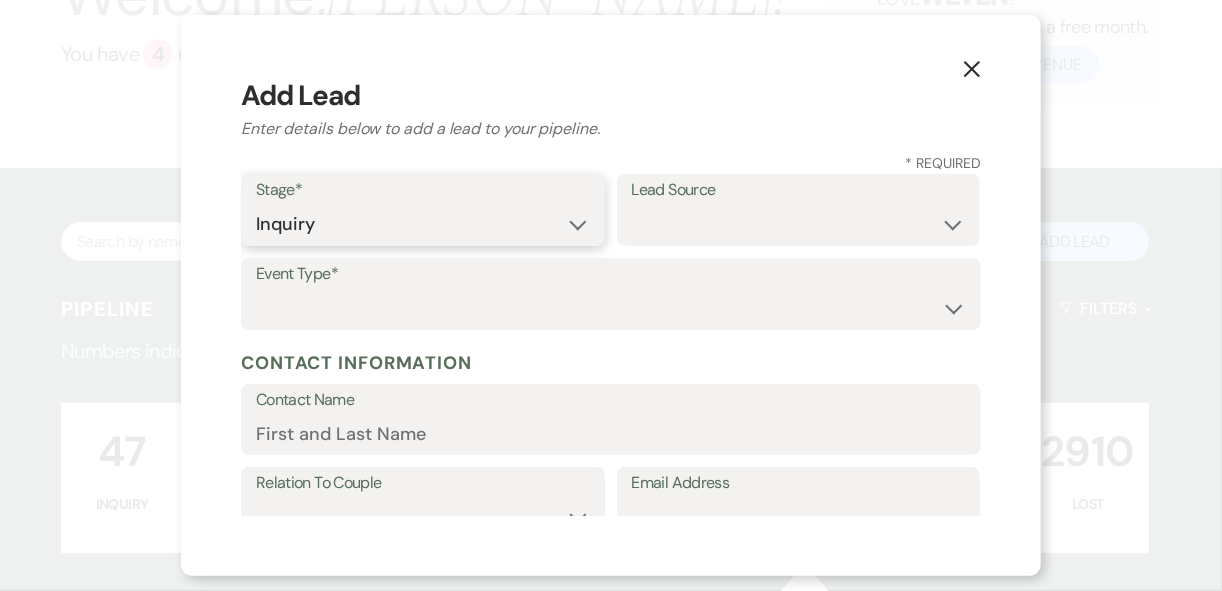 click on "Inquiry Follow Up Tour Requested Tour Confirmed Toured Proposal Sent Booked Lost" at bounding box center [423, 224] 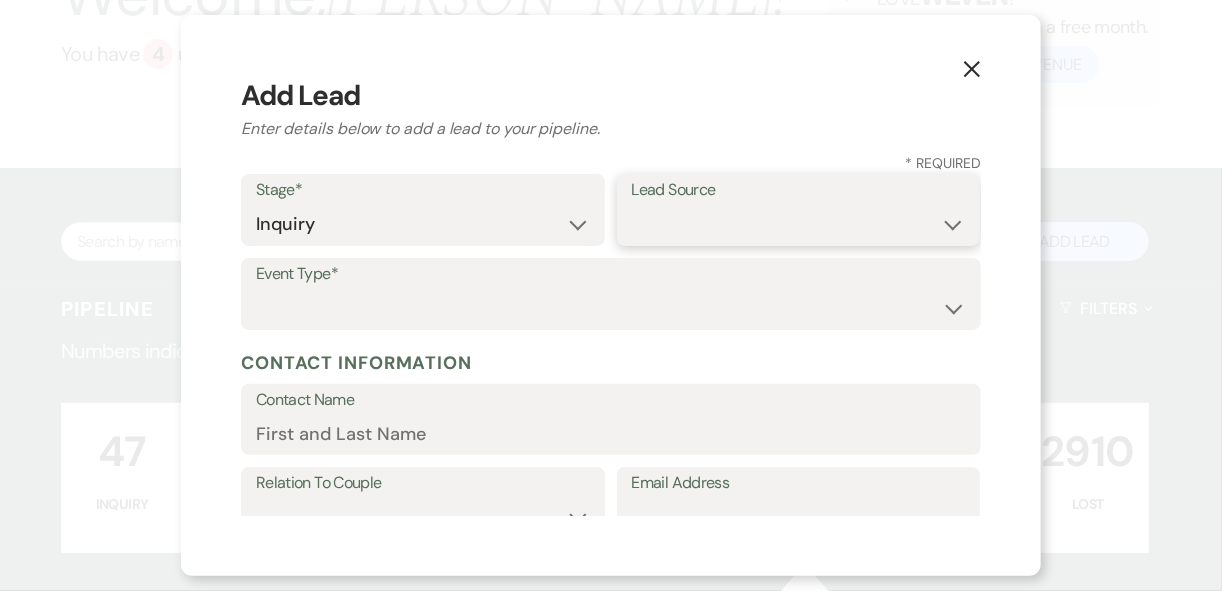 click on "Weven Venue Website Instagram Facebook Pinterest Google The Knot Wedding Wire Here Comes the Guide Wedding Spot Eventective [PERSON_NAME] The Venue Report PartySlate VRBO / Homeaway Airbnb Wedding Show TikTok X / Twitter Phone Call Walk-in Vendor Referral Advertising Personal Referral Local Referral Other" at bounding box center (799, 224) 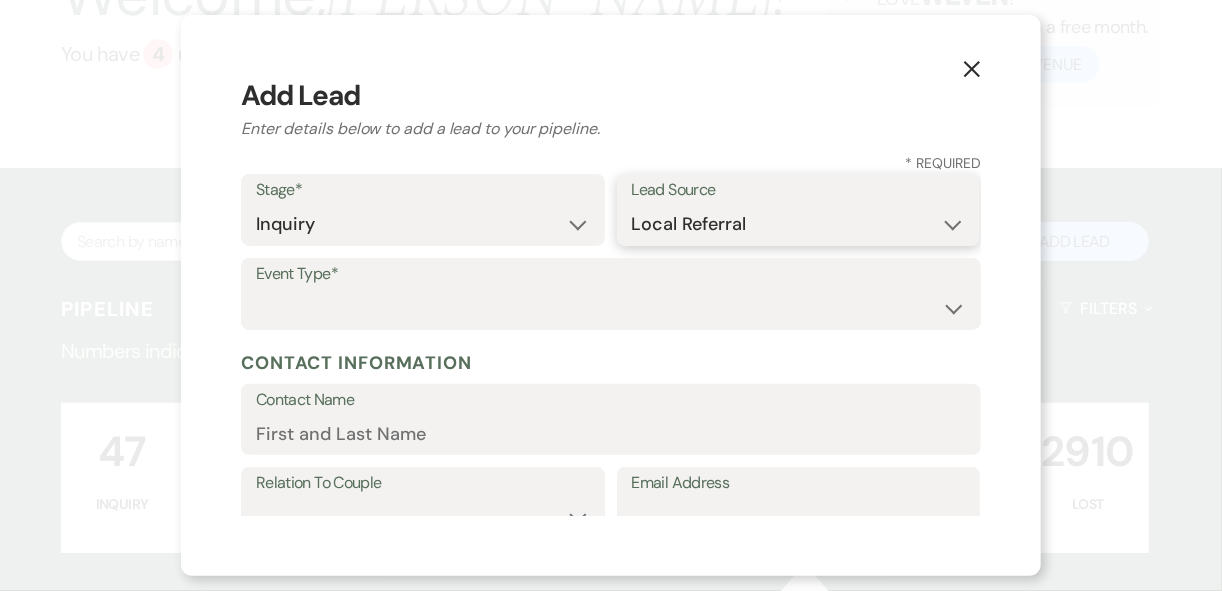 click on "Weven Venue Website Instagram Facebook Pinterest Google The Knot Wedding Wire Here Comes the Guide Wedding Spot Eventective [PERSON_NAME] The Venue Report PartySlate VRBO / Homeaway Airbnb Wedding Show TikTok X / Twitter Phone Call Walk-in Vendor Referral Advertising Personal Referral Local Referral Other" at bounding box center [799, 224] 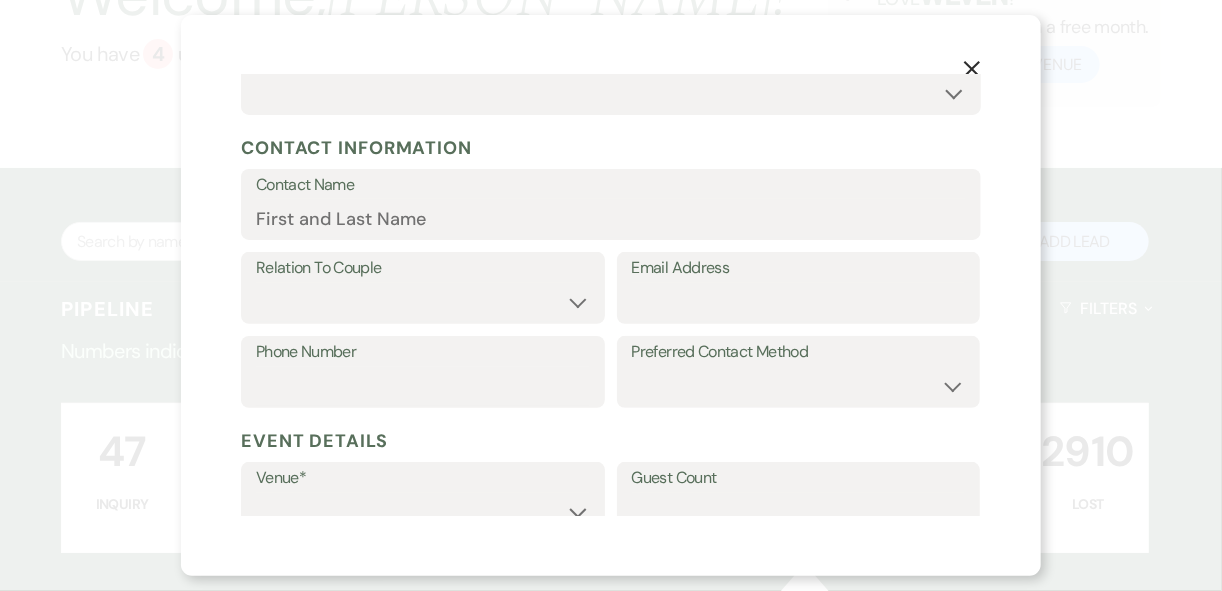 scroll, scrollTop: 0, scrollLeft: 0, axis: both 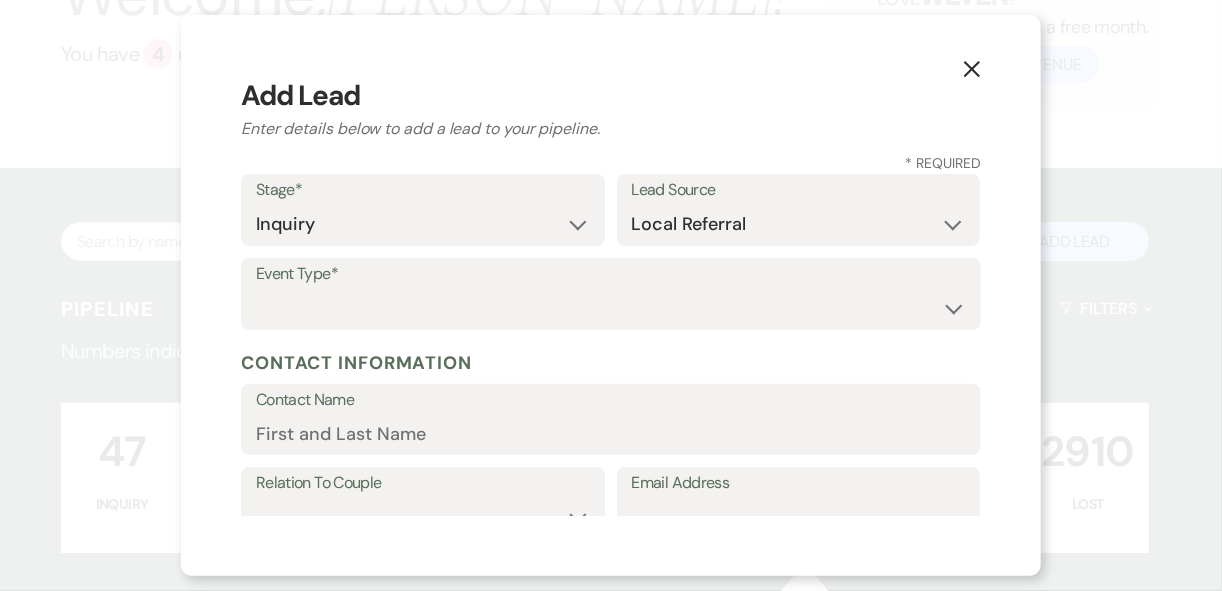 click on "X" 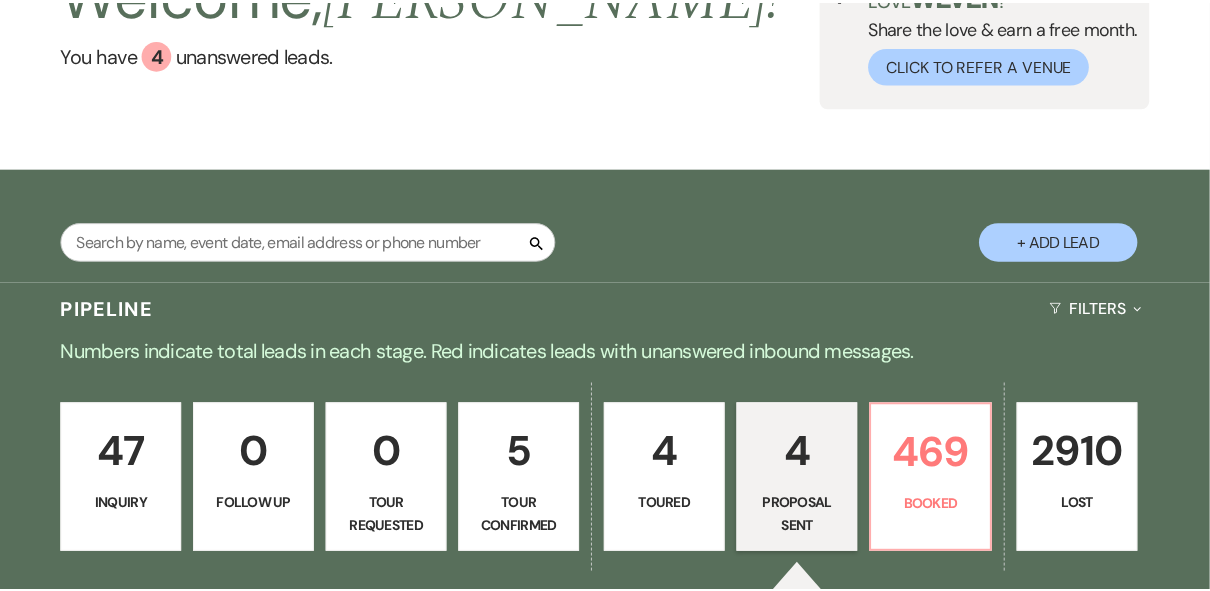 scroll, scrollTop: 160, scrollLeft: 0, axis: vertical 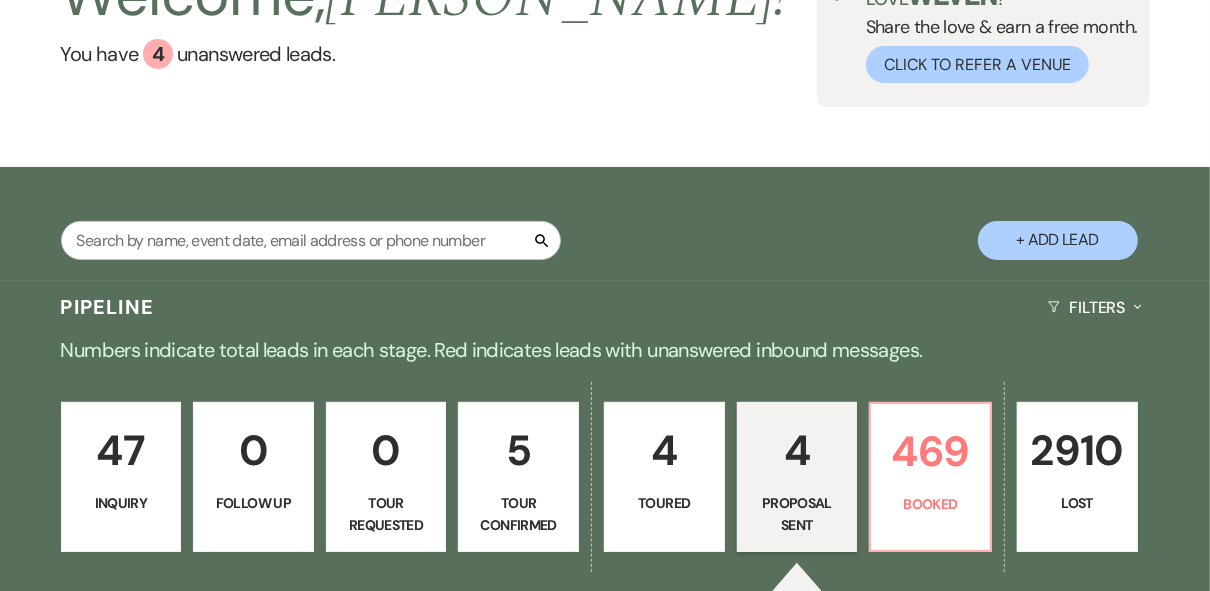 click on "Search + Add Lead" at bounding box center (605, 226) 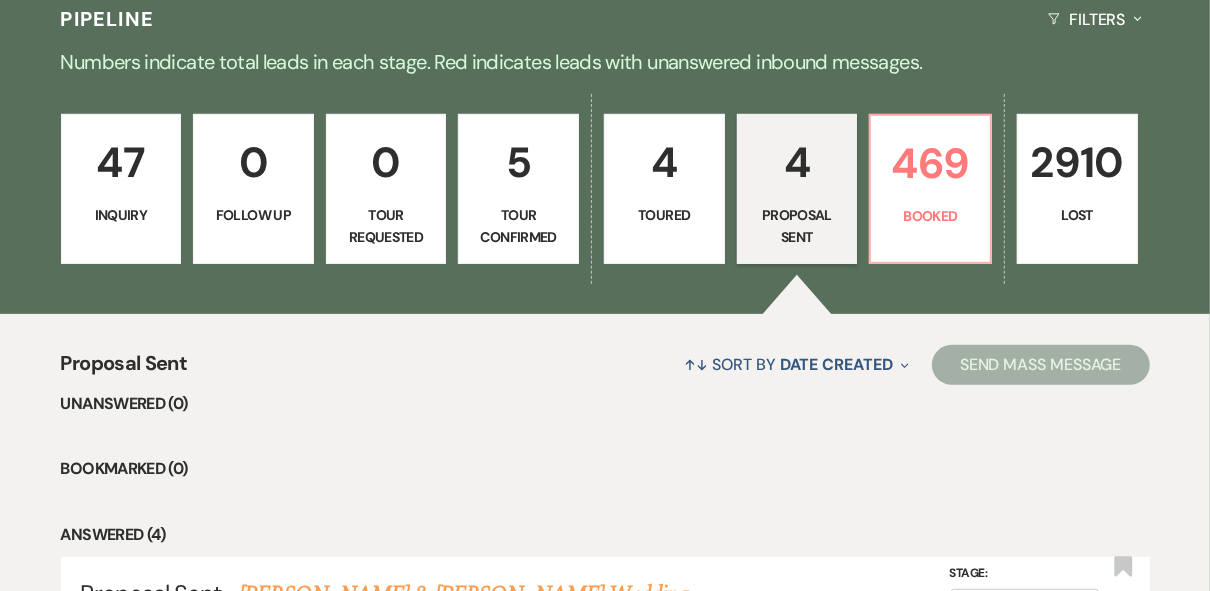 scroll, scrollTop: 320, scrollLeft: 0, axis: vertical 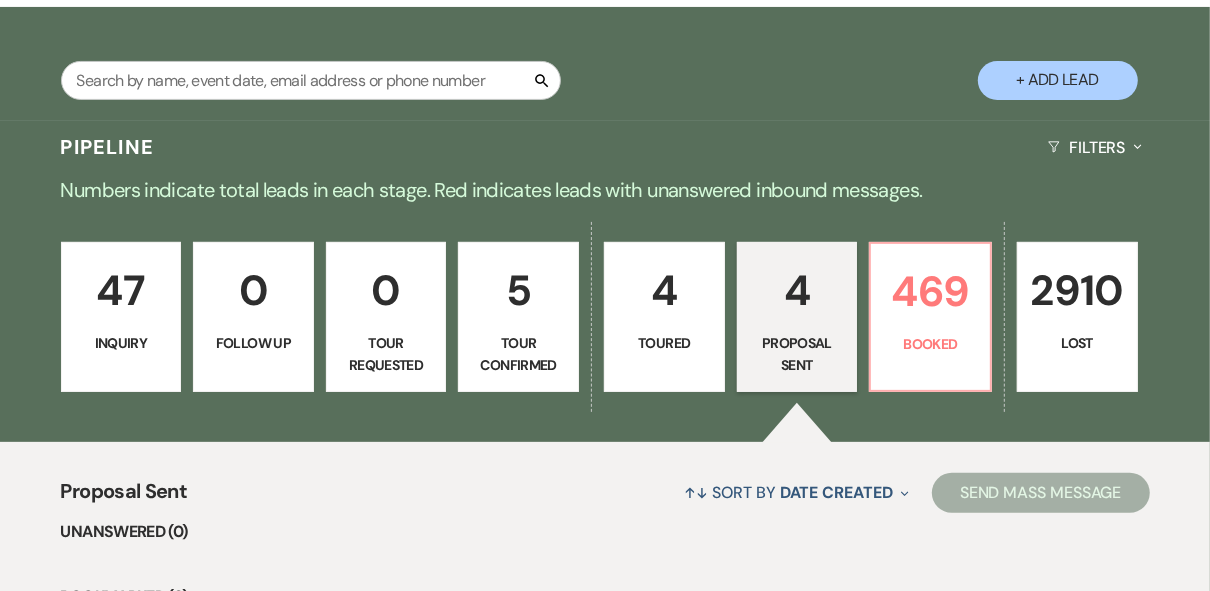 click on "4" at bounding box center (664, 290) 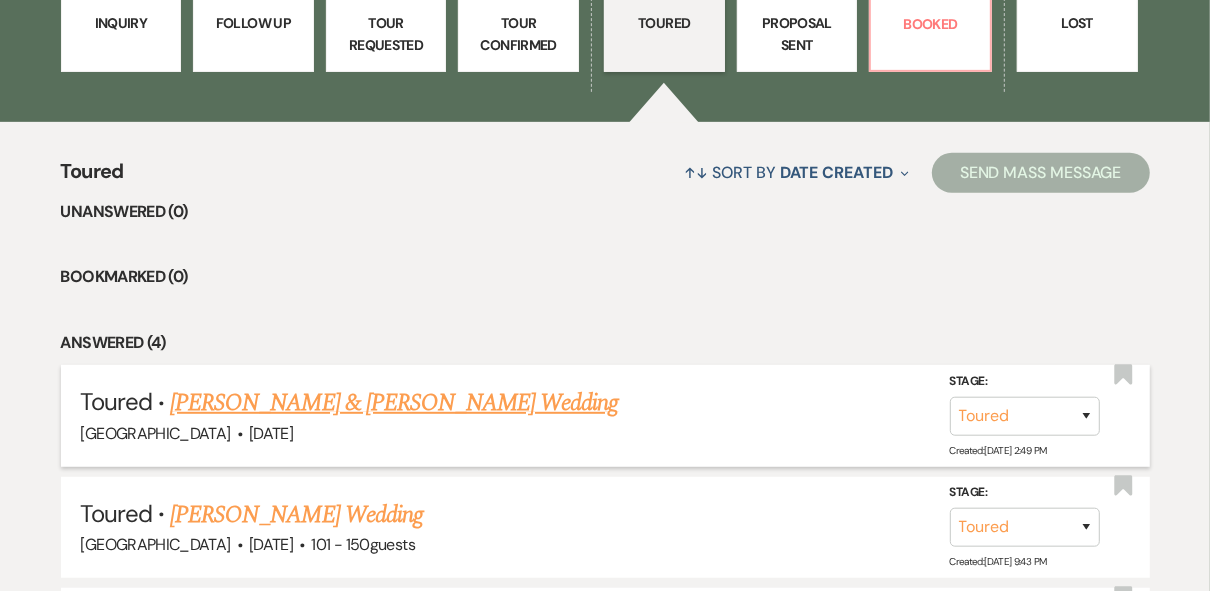 scroll, scrollTop: 320, scrollLeft: 0, axis: vertical 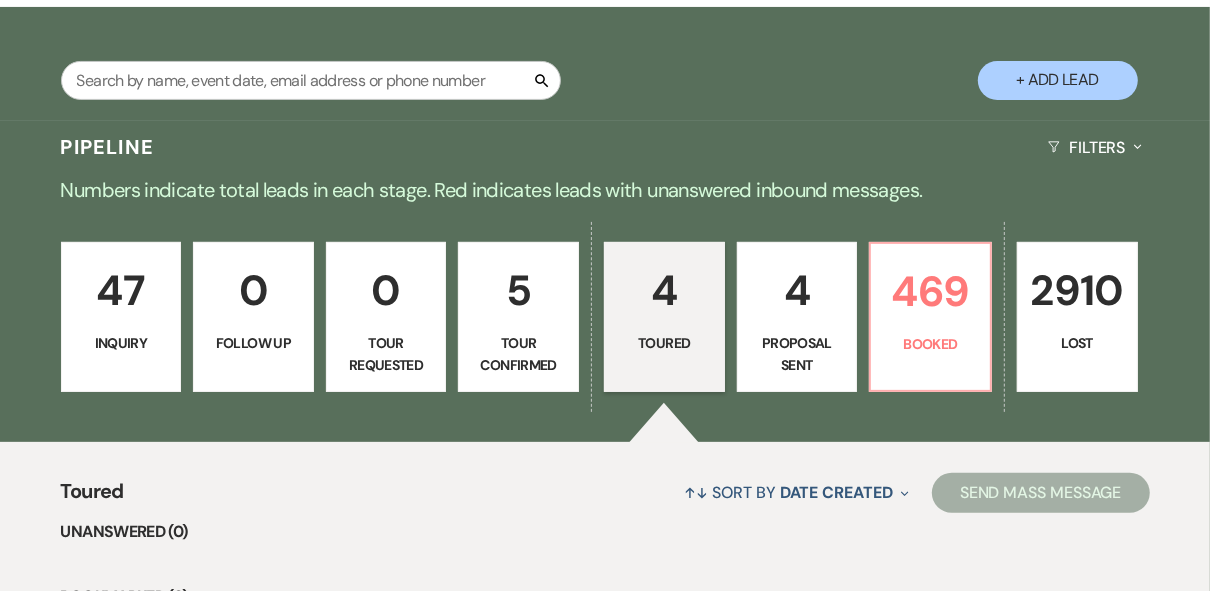 click on "4 Proposal Sent" at bounding box center (797, 317) 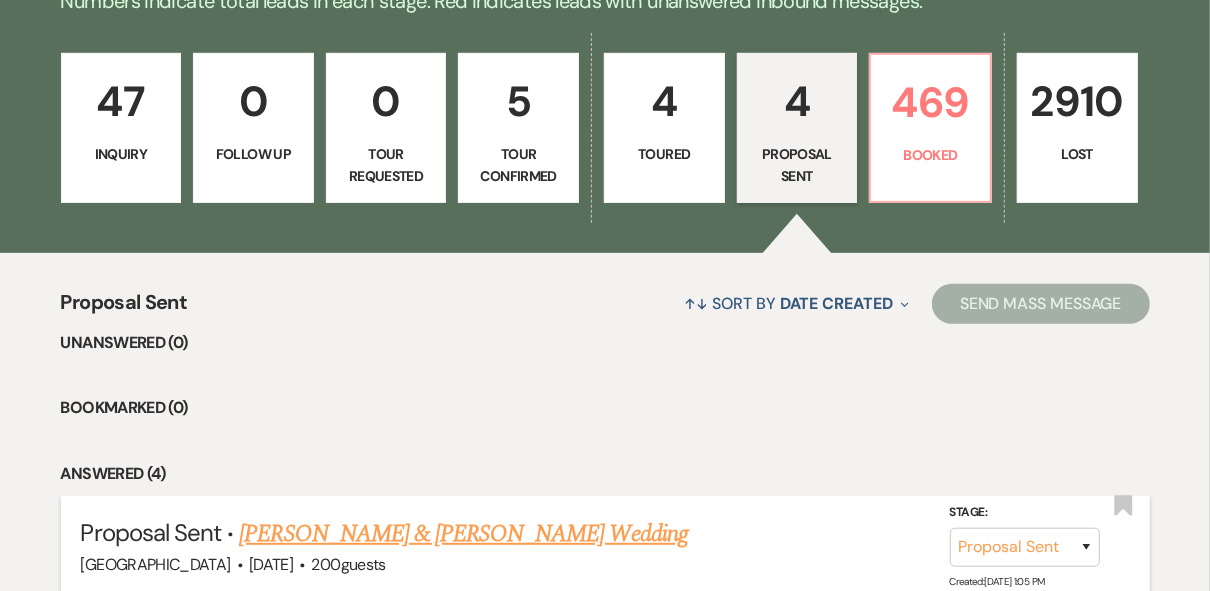 scroll, scrollTop: 400, scrollLeft: 0, axis: vertical 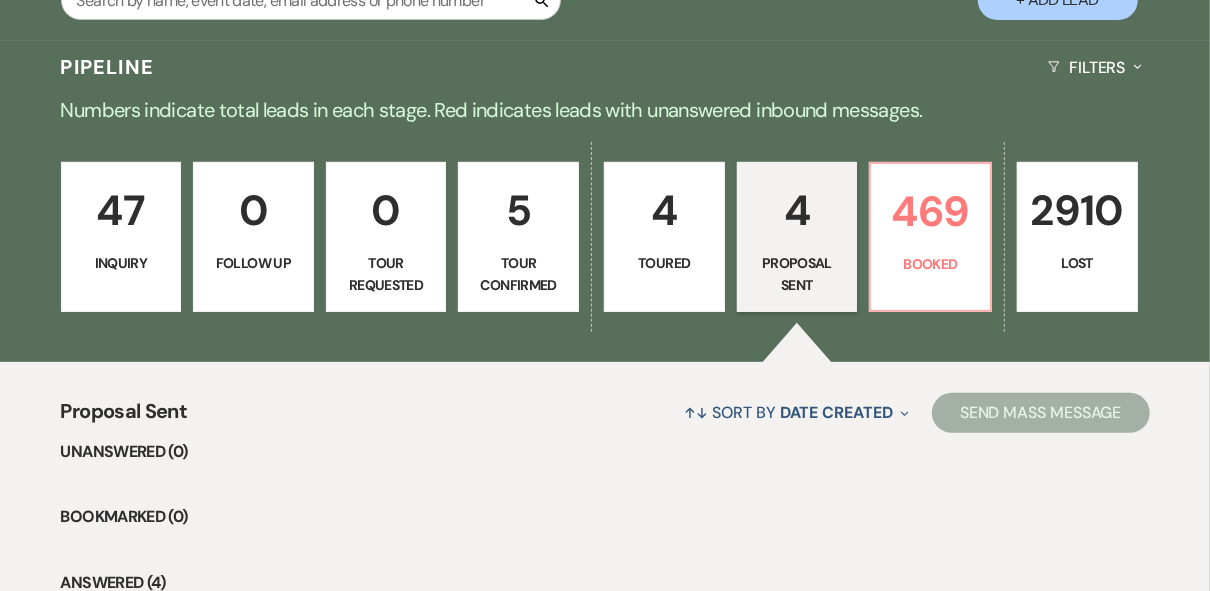 click on "Tour Confirmed" at bounding box center (518, 274) 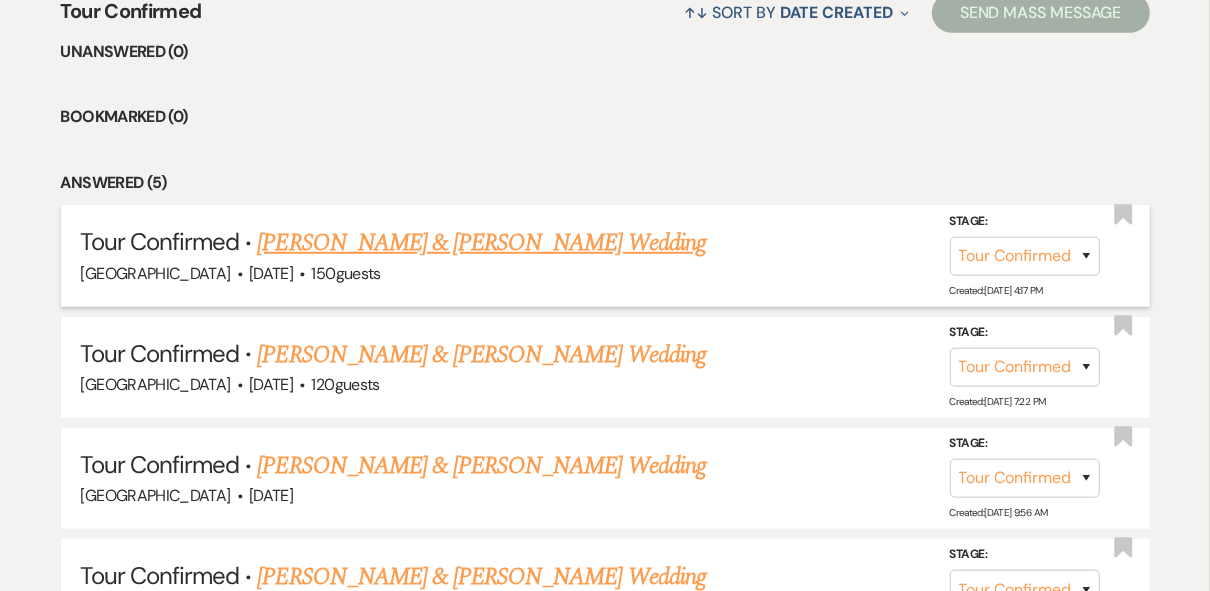 scroll, scrollTop: 480, scrollLeft: 0, axis: vertical 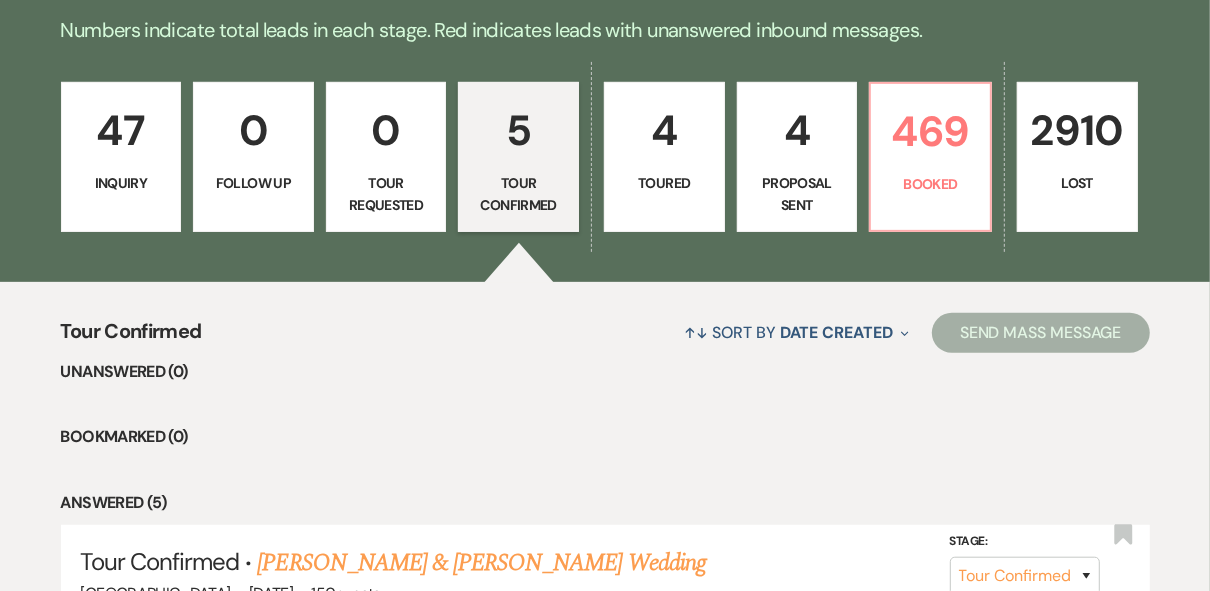 click on "0 Follow Up" at bounding box center (253, 157) 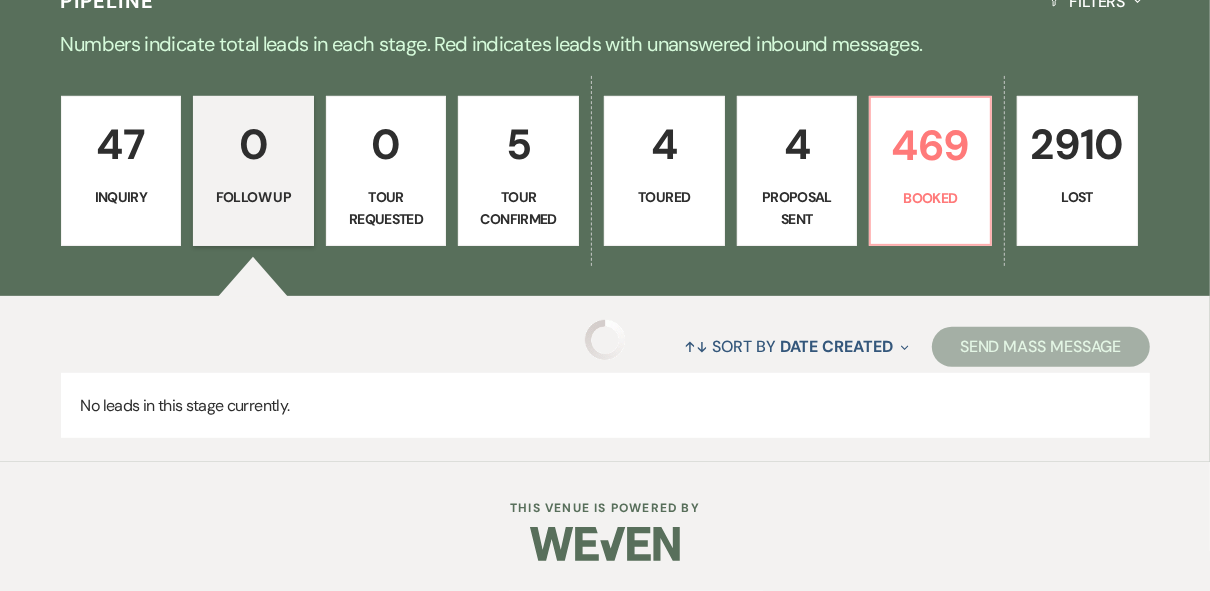 scroll, scrollTop: 465, scrollLeft: 0, axis: vertical 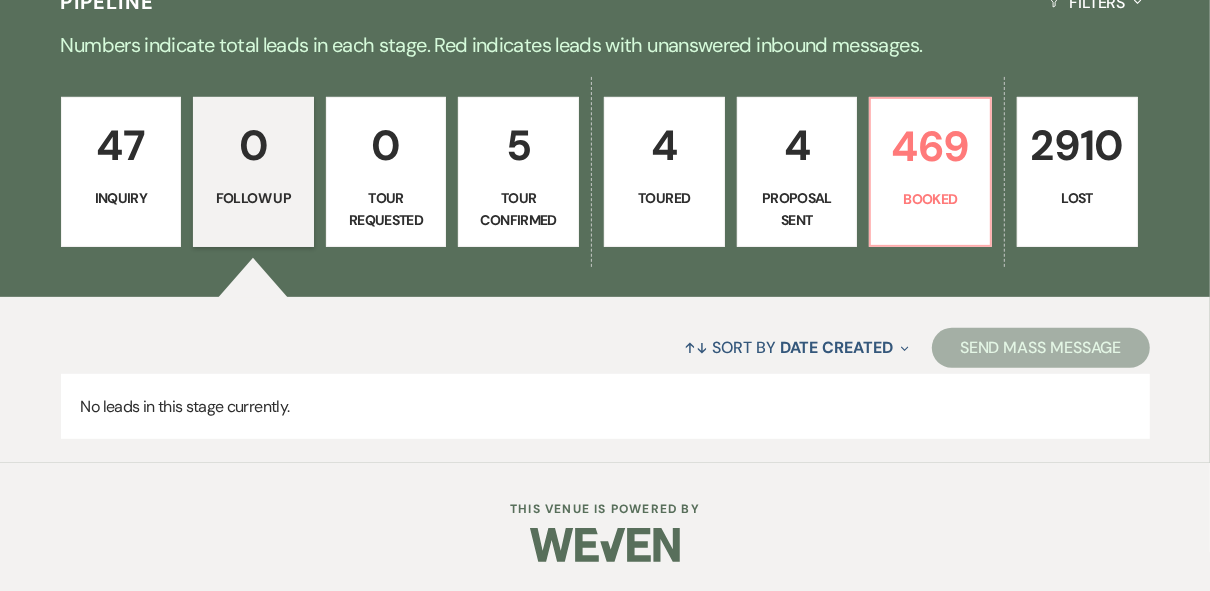 click on "Inquiry" at bounding box center [121, 198] 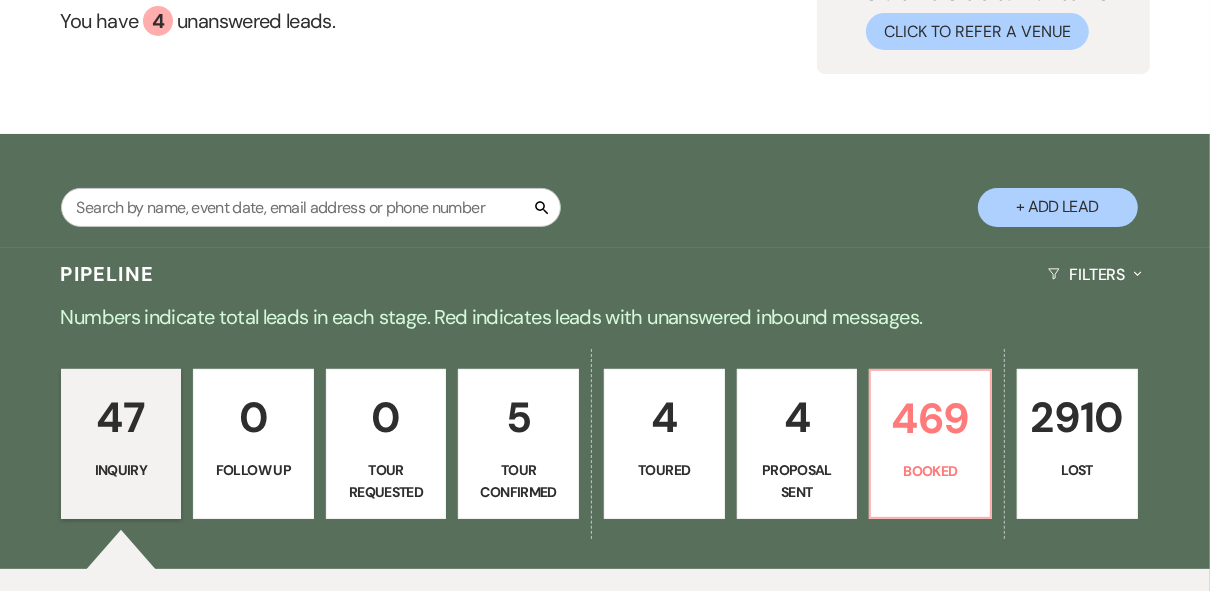scroll, scrollTop: 0, scrollLeft: 0, axis: both 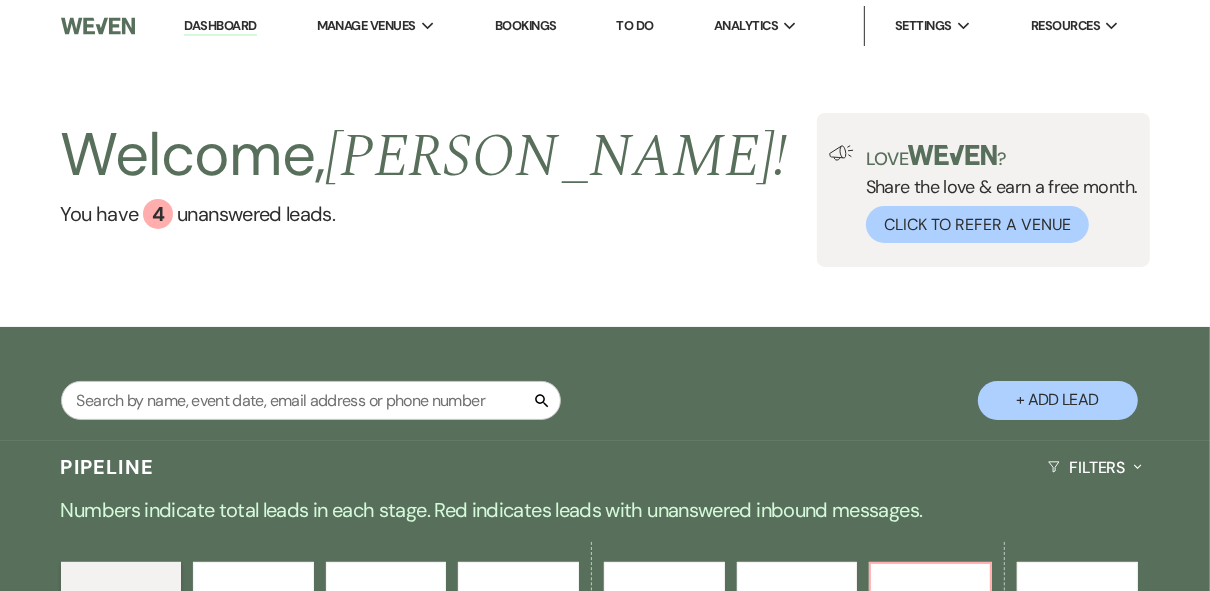 drag, startPoint x: 213, startPoint y: 31, endPoint x: 236, endPoint y: 56, distance: 33.970577 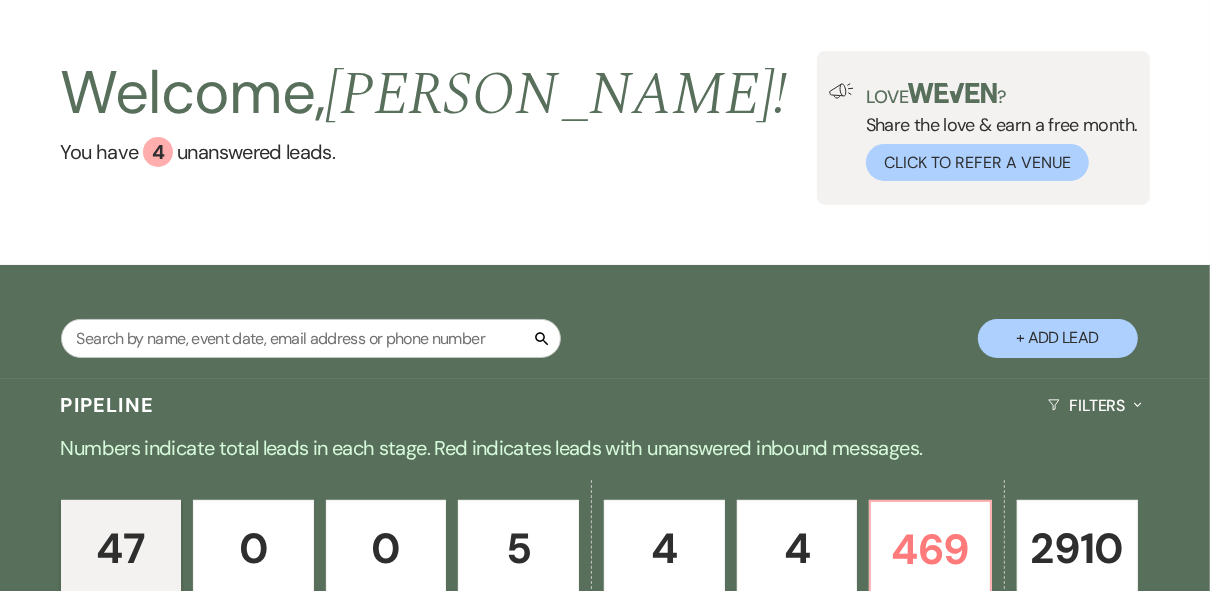 scroll, scrollTop: 0, scrollLeft: 0, axis: both 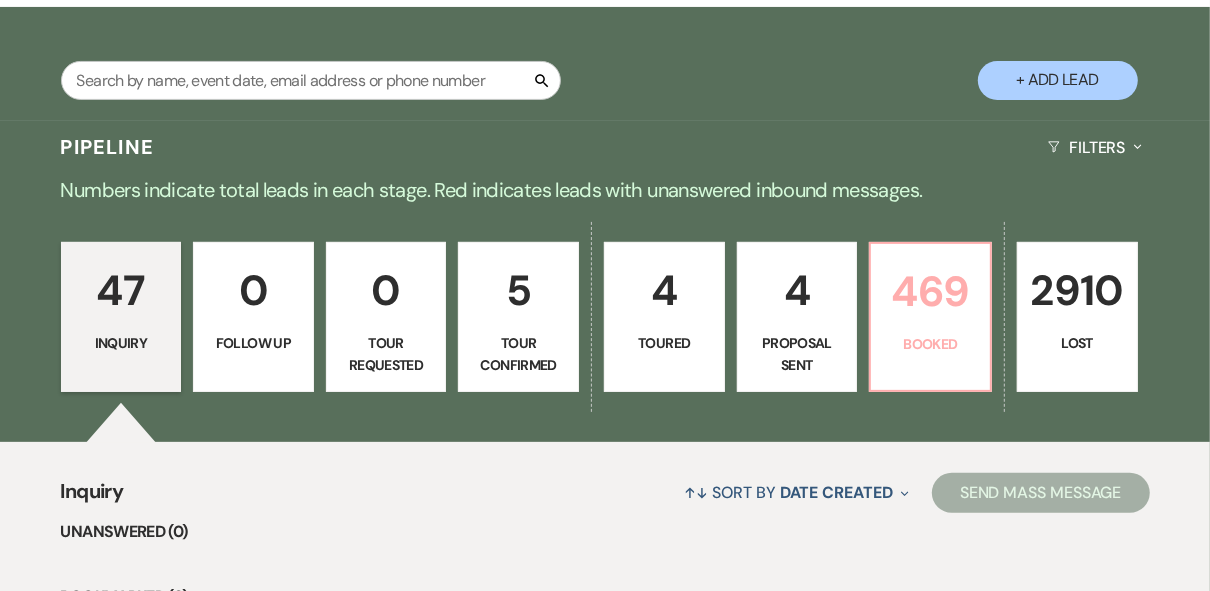 click on "469" at bounding box center (930, 291) 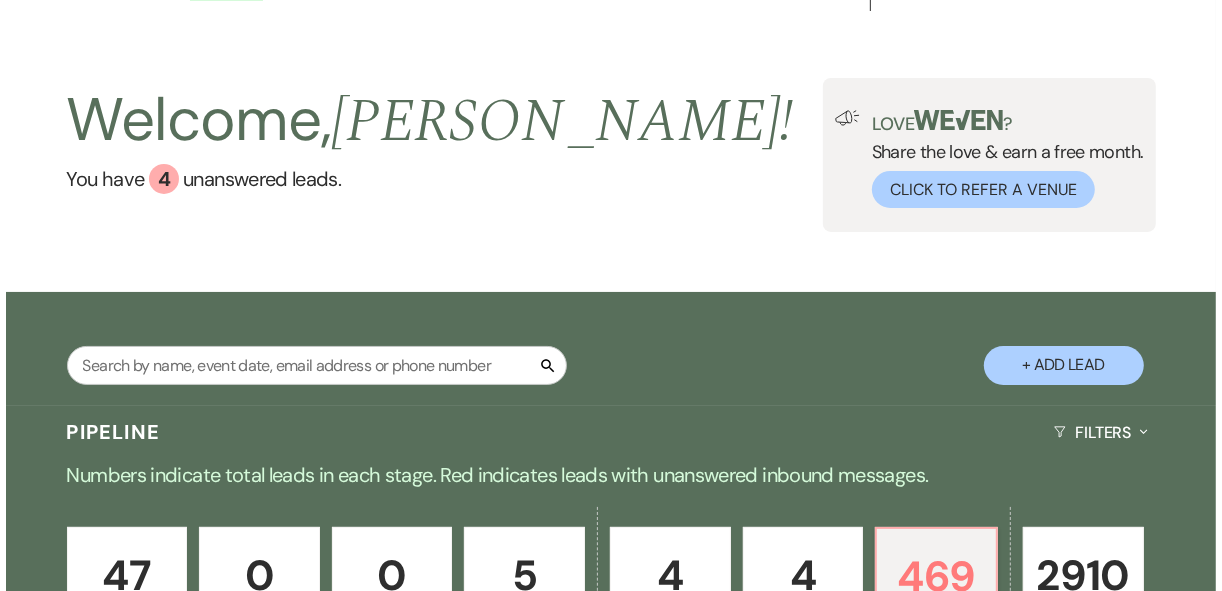 scroll, scrollTop: 0, scrollLeft: 0, axis: both 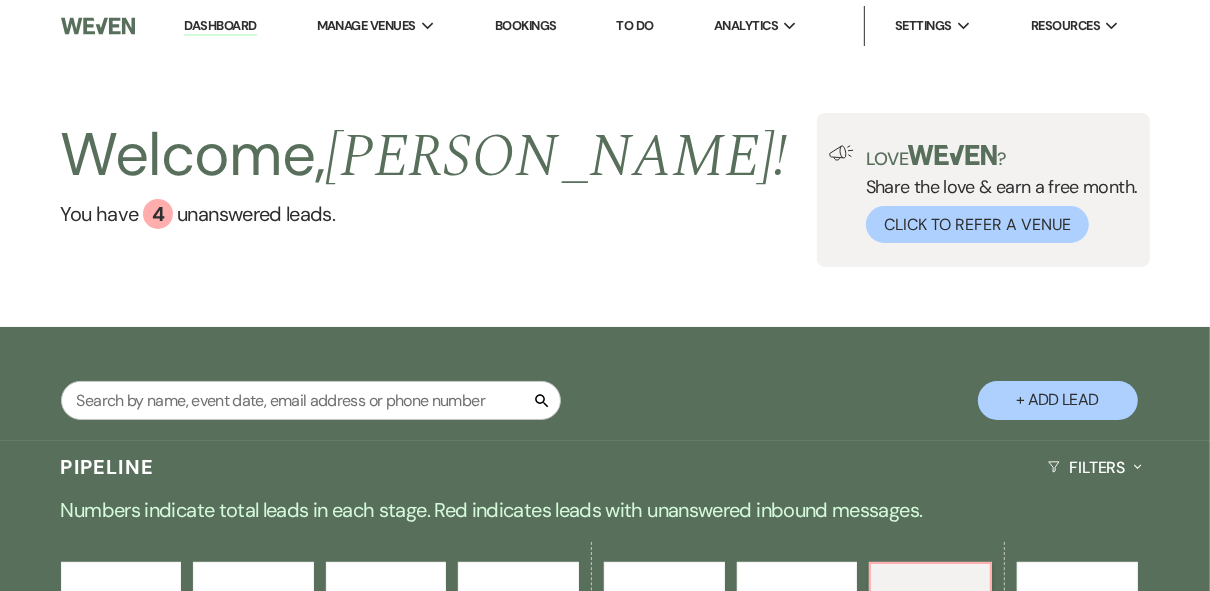 click on "+ Add Lead" at bounding box center [1058, 400] 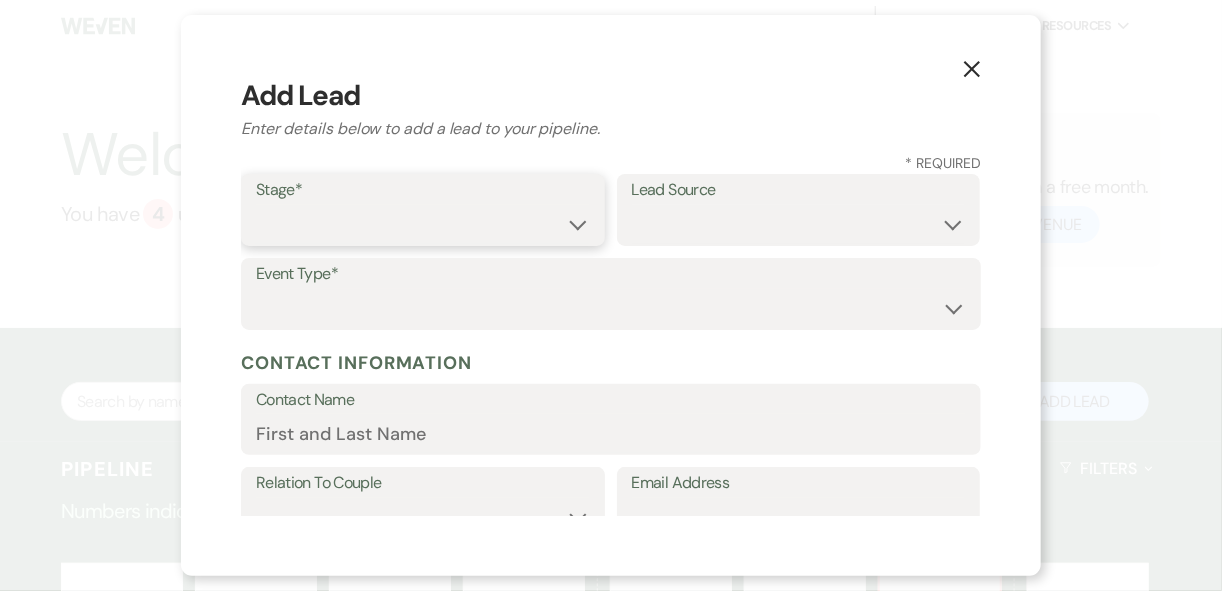 click on "Inquiry Follow Up Tour Requested Tour Confirmed Toured Proposal Sent Booked Lost" at bounding box center [423, 224] 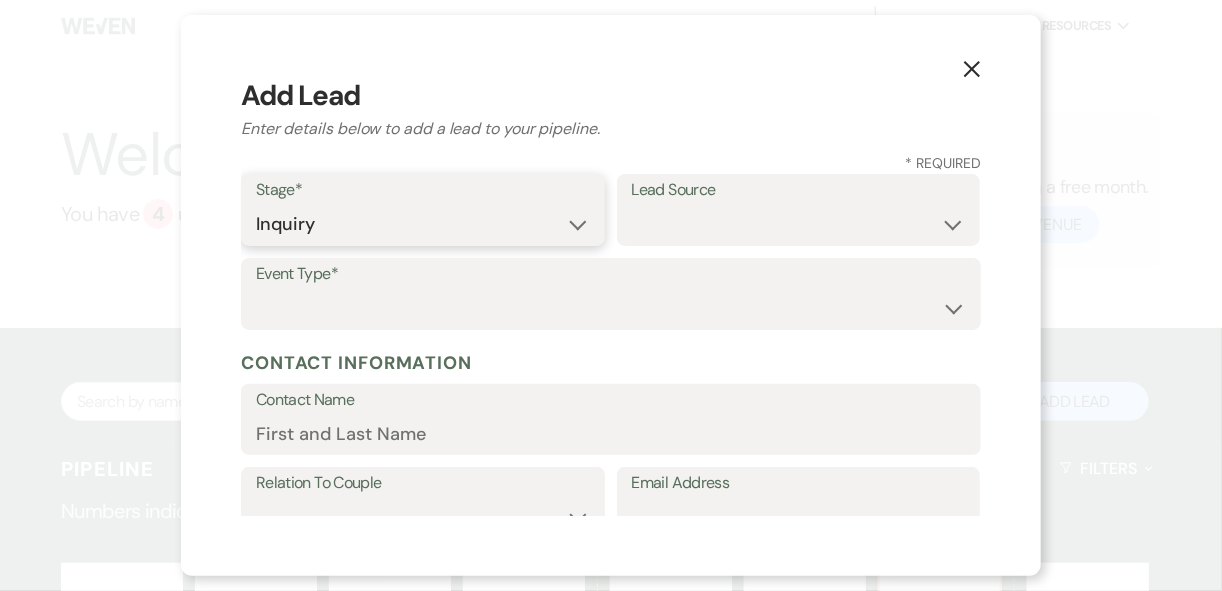 click on "Inquiry Follow Up Tour Requested Tour Confirmed Toured Proposal Sent Booked Lost" at bounding box center (423, 224) 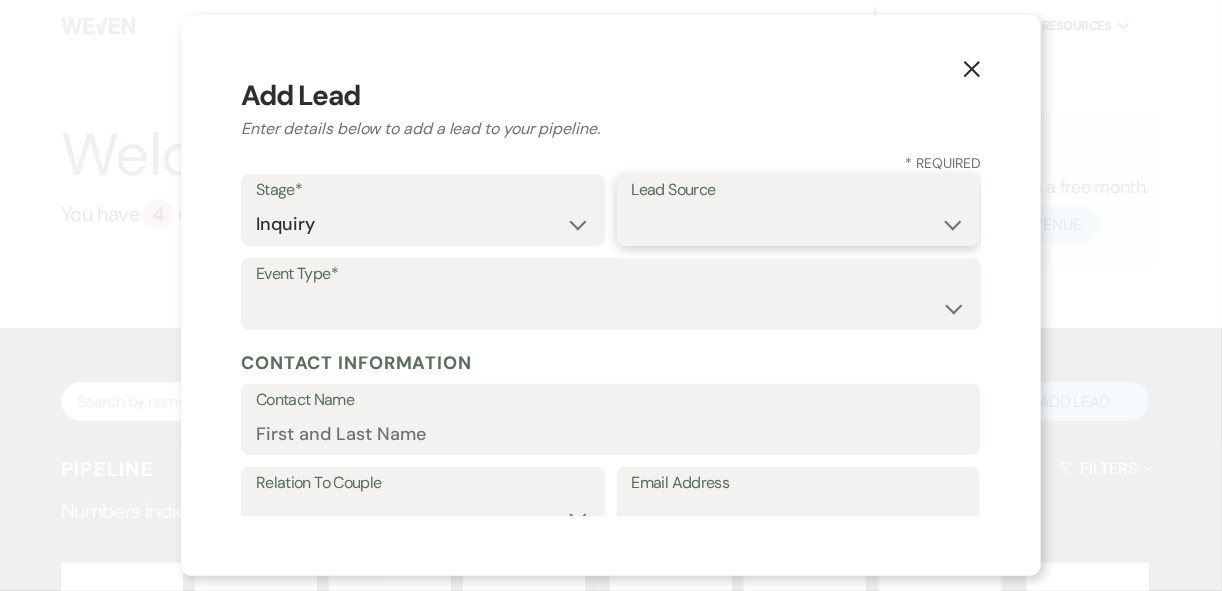 click on "Weven Venue Website Instagram Facebook Pinterest Google The Knot Wedding Wire Here Comes the Guide Wedding Spot Eventective [PERSON_NAME] The Venue Report PartySlate VRBO / Homeaway Airbnb Wedding Show TikTok X / Twitter Phone Call Walk-in Vendor Referral Advertising Personal Referral Local Referral Other" at bounding box center (799, 224) 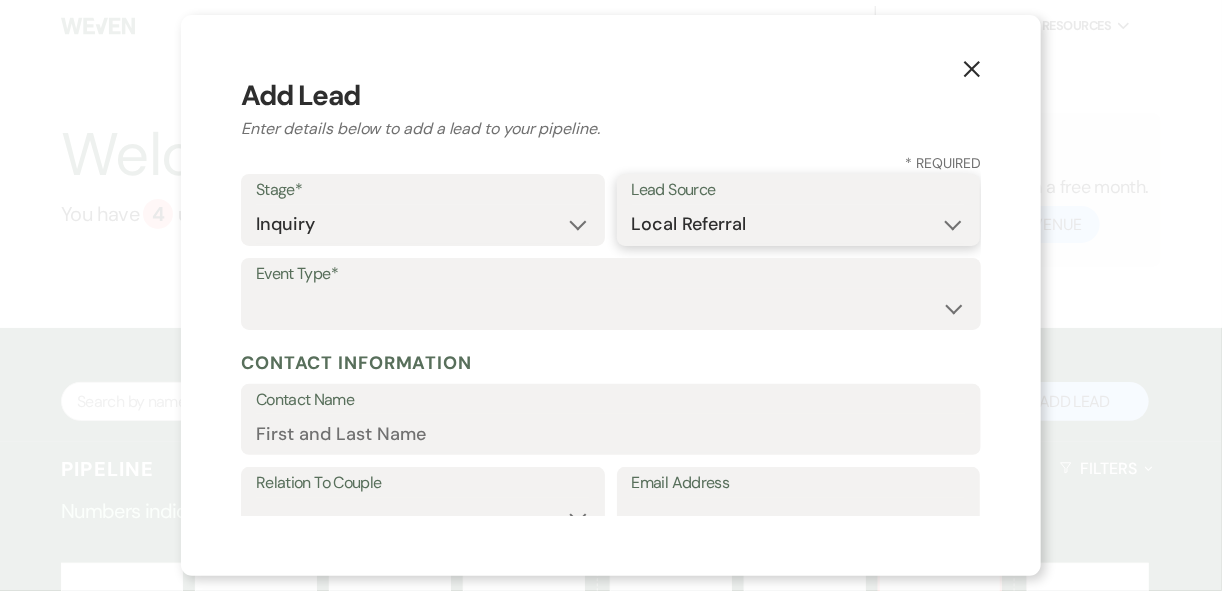 click on "Weven Venue Website Instagram Facebook Pinterest Google The Knot Wedding Wire Here Comes the Guide Wedding Spot Eventective [PERSON_NAME] The Venue Report PartySlate VRBO / Homeaway Airbnb Wedding Show TikTok X / Twitter Phone Call Walk-in Vendor Referral Advertising Personal Referral Local Referral Other" at bounding box center (799, 224) 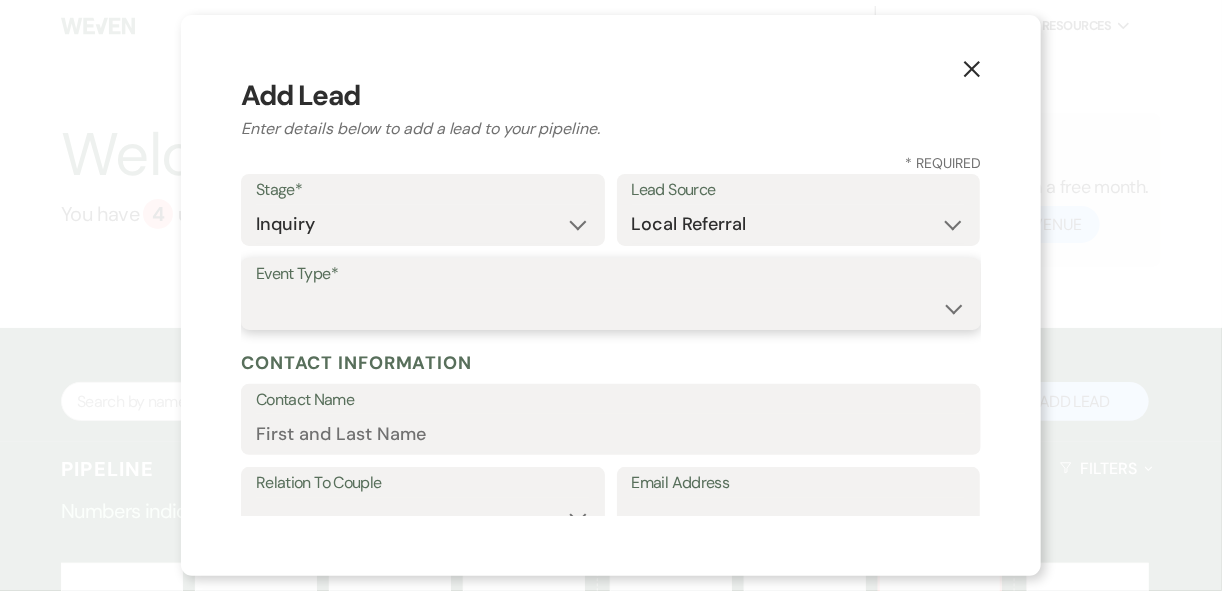 click on "Wedding Anniversary Party Baby Shower Bachelorette / Bachelor Party Birthday Party Bridal Shower Brunch Community Event Concert Corporate Event Elopement End of Life Celebration Engagement Party Fundraiser Graduation Party Micro Wedding Prom Quinceañera Rehearsal Dinner Religious Event Retreat Other" at bounding box center (611, 308) 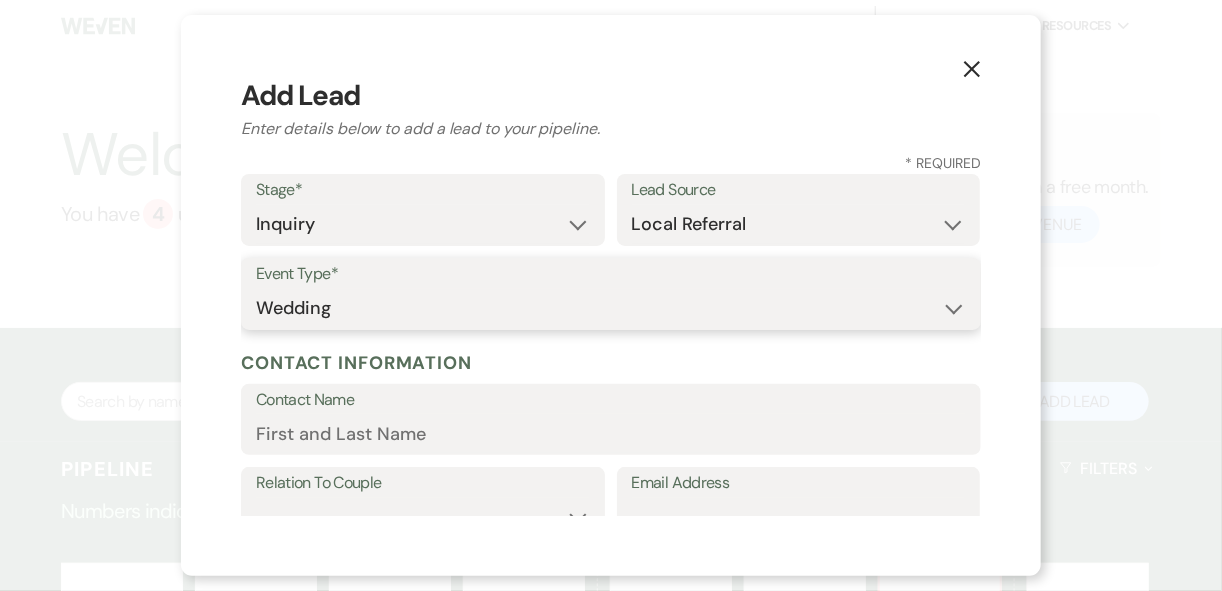 click on "Wedding Anniversary Party Baby Shower Bachelorette / Bachelor Party Birthday Party Bridal Shower Brunch Community Event Concert Corporate Event Elopement End of Life Celebration Engagement Party Fundraiser Graduation Party Micro Wedding Prom Quinceañera Rehearsal Dinner Religious Event Retreat Other" at bounding box center [611, 308] 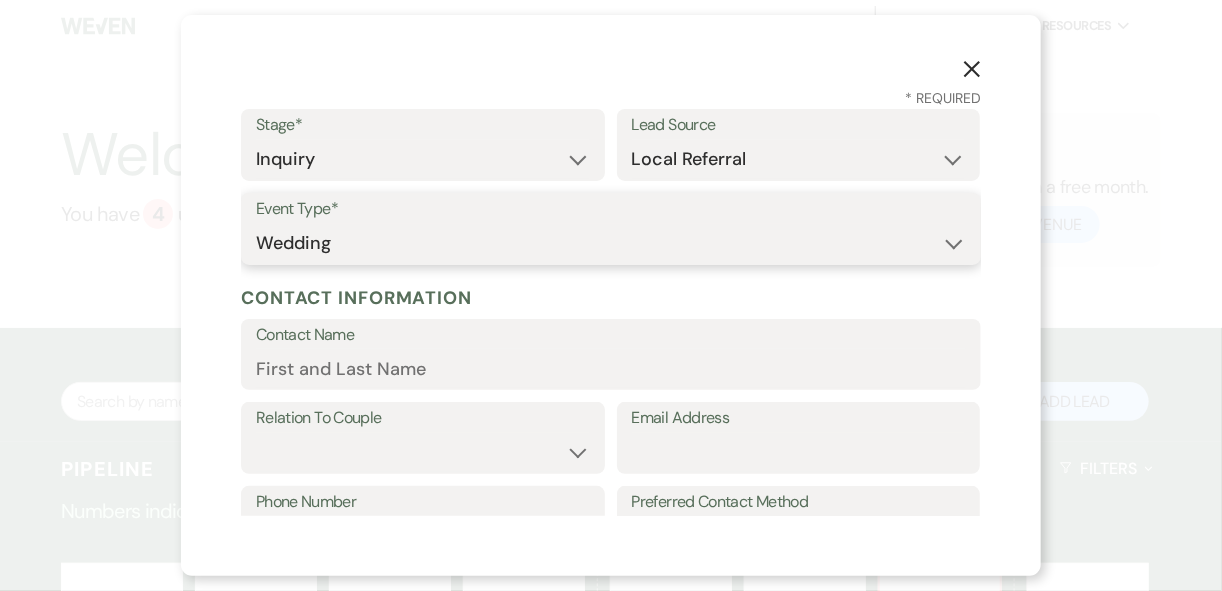 scroll, scrollTop: 160, scrollLeft: 0, axis: vertical 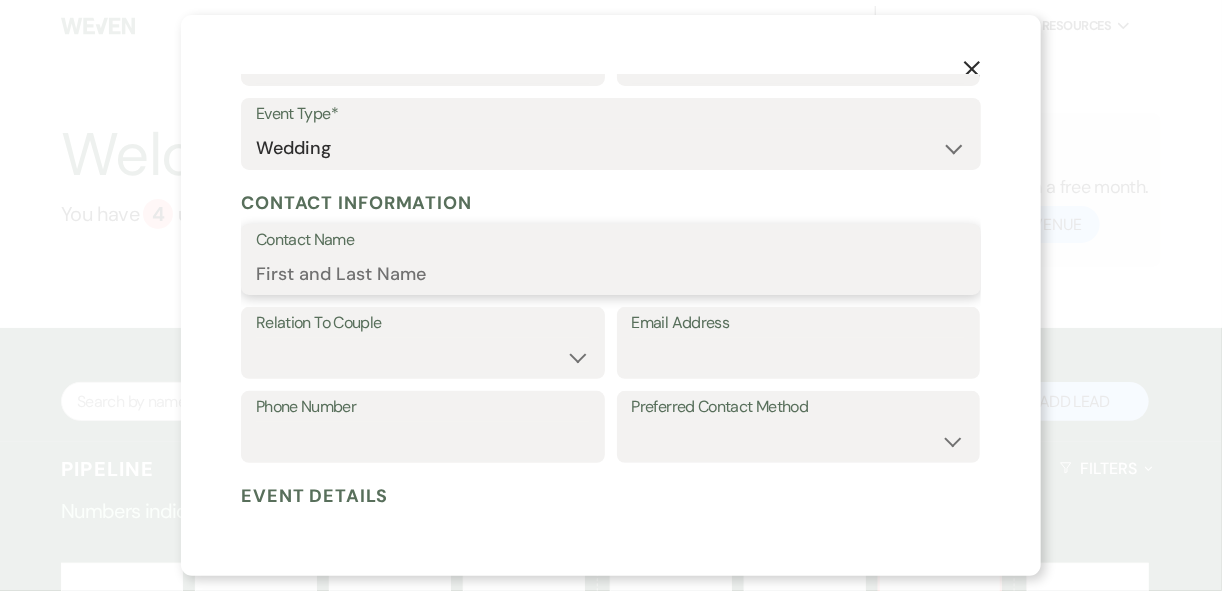 click on "Contact Name" at bounding box center (611, 273) 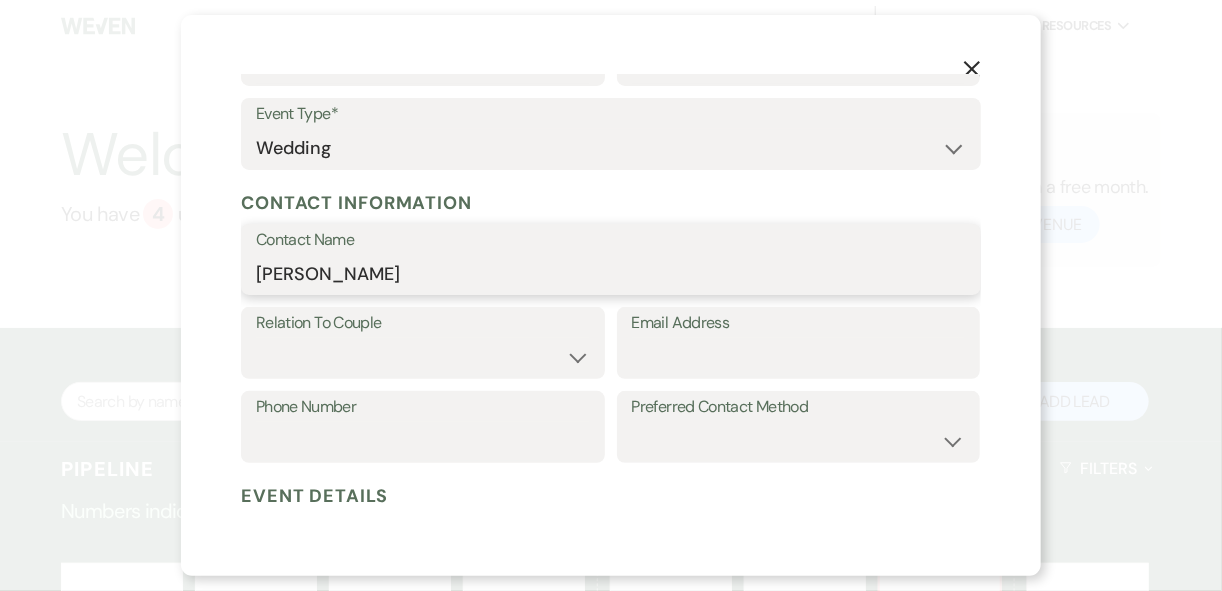 type on "[PERSON_NAME]" 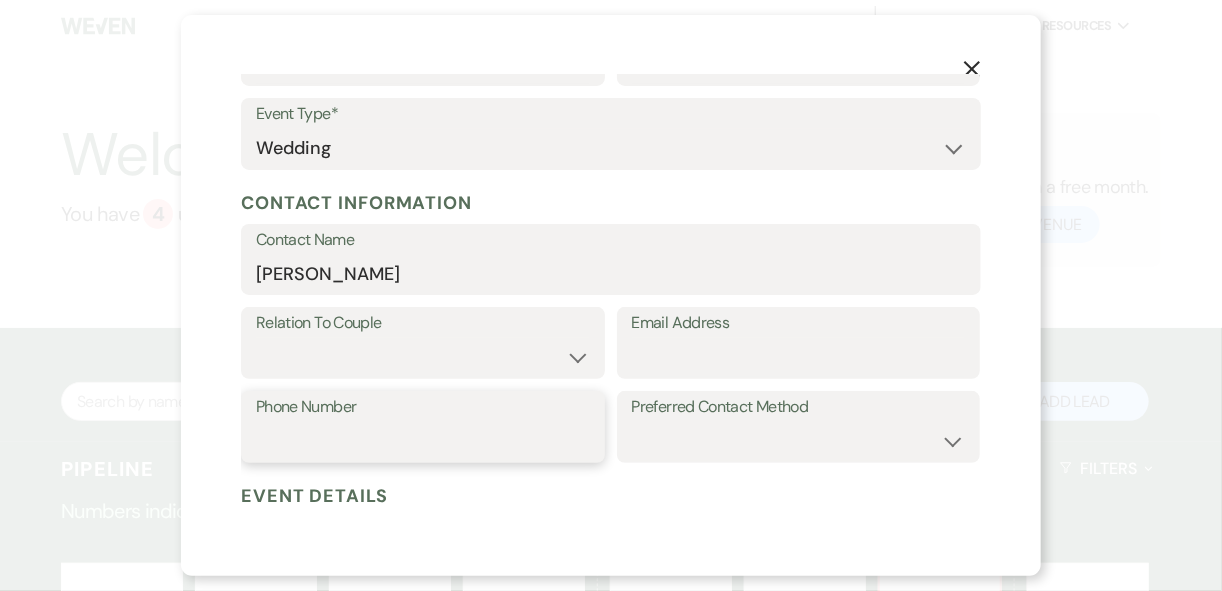 click on "Phone Number" at bounding box center [423, 441] 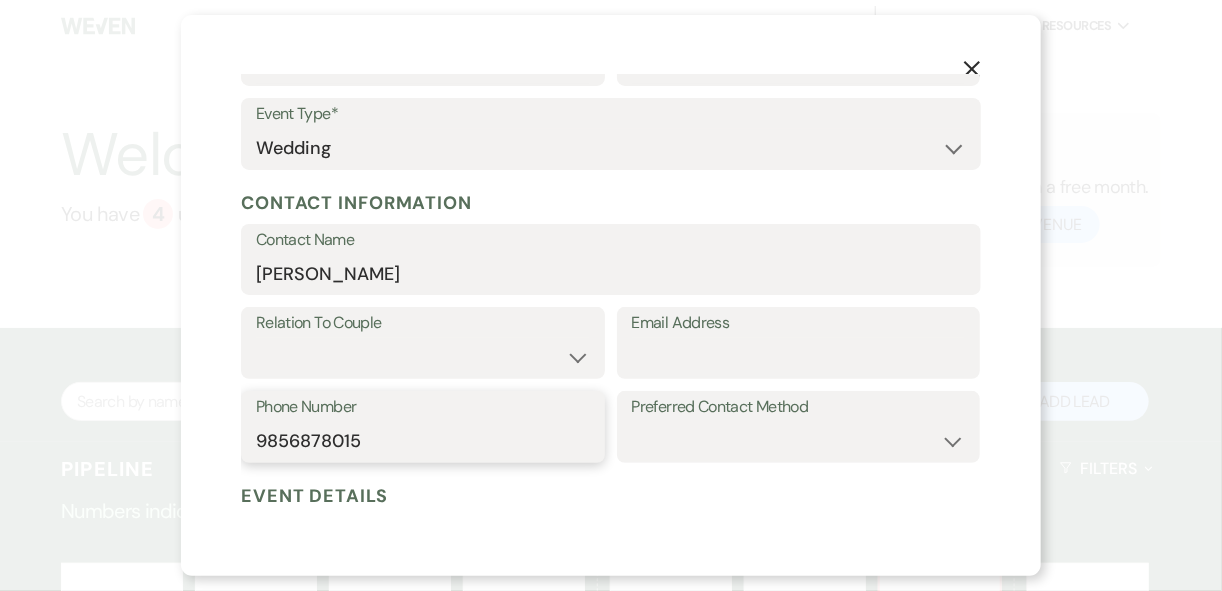 type on "9856878015" 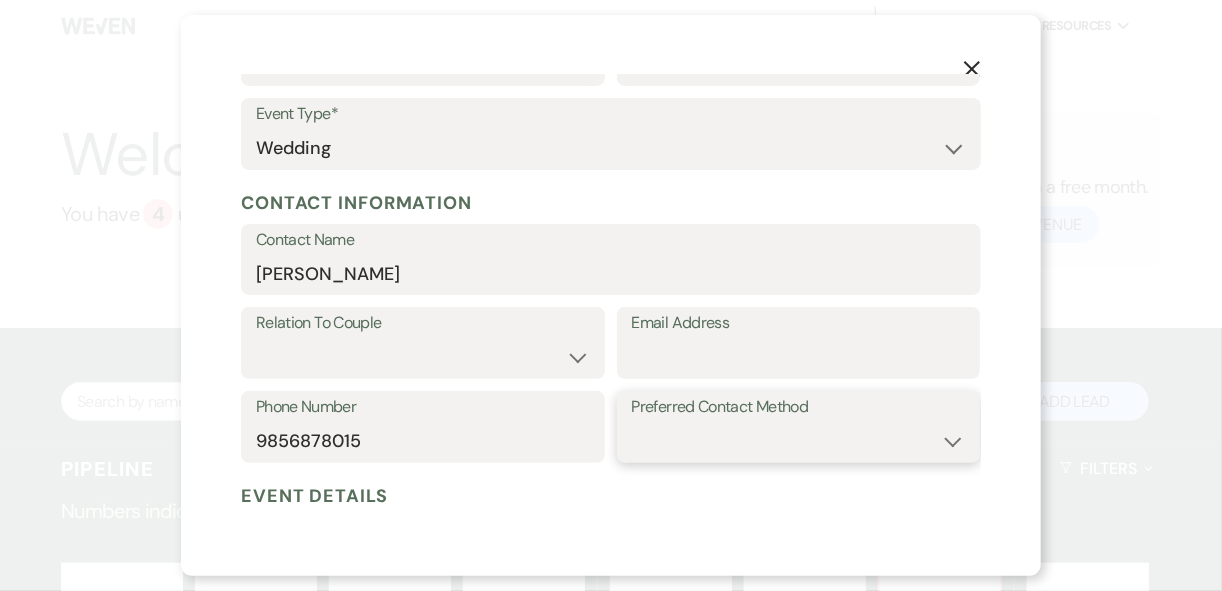 click on "Email Phone Text" at bounding box center (799, 441) 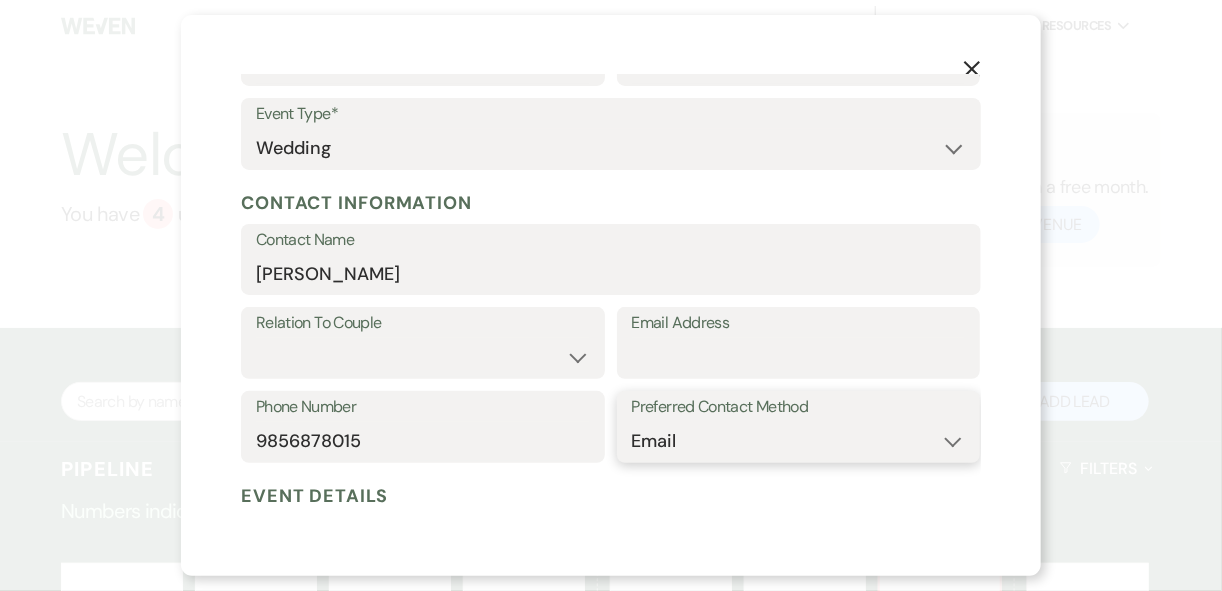 click on "Email Phone Text" at bounding box center (799, 441) 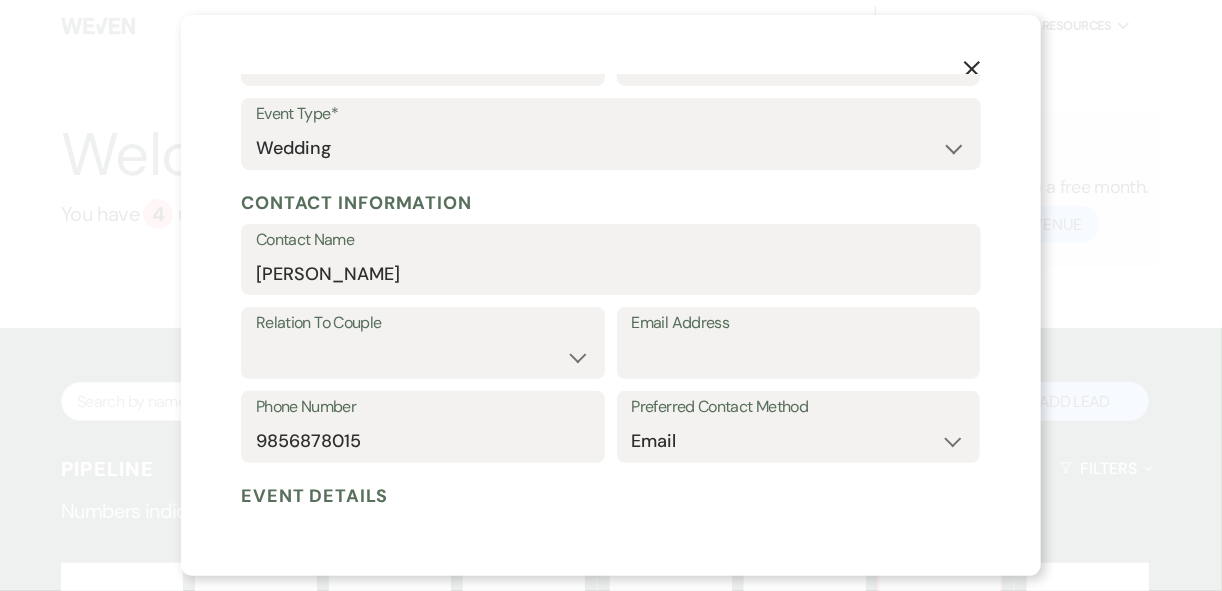 click on "Relation To Couple Couple Planner Parent of Couple Family Member Friend Other" at bounding box center [423, 343] 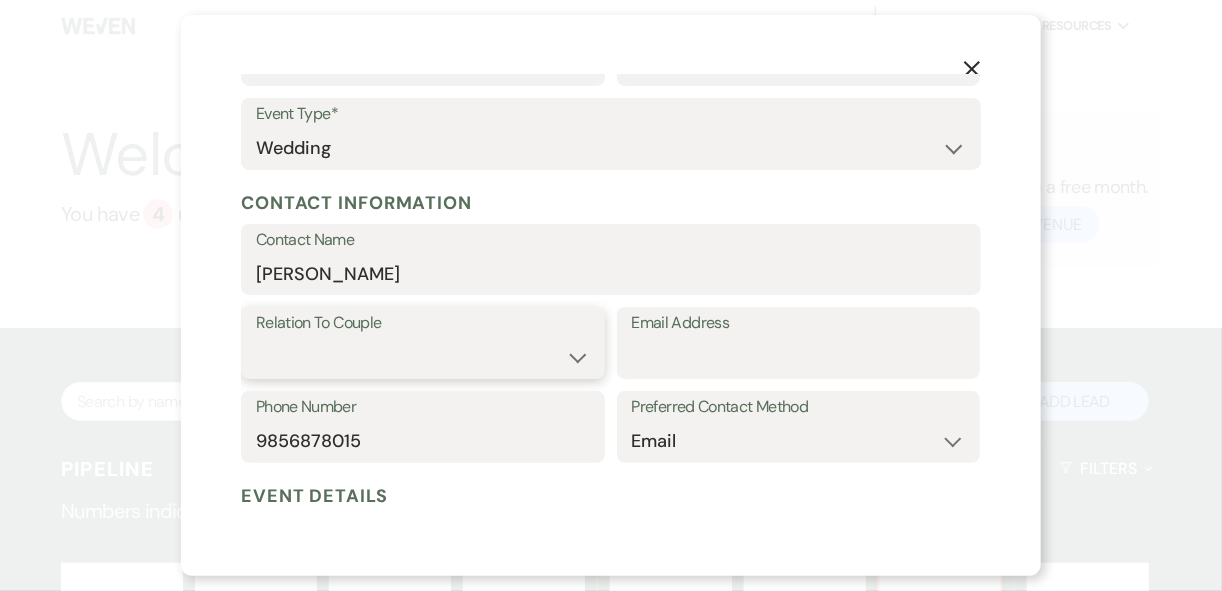 click on "Couple Planner Parent of Couple Family Member Friend Other" at bounding box center [423, 357] 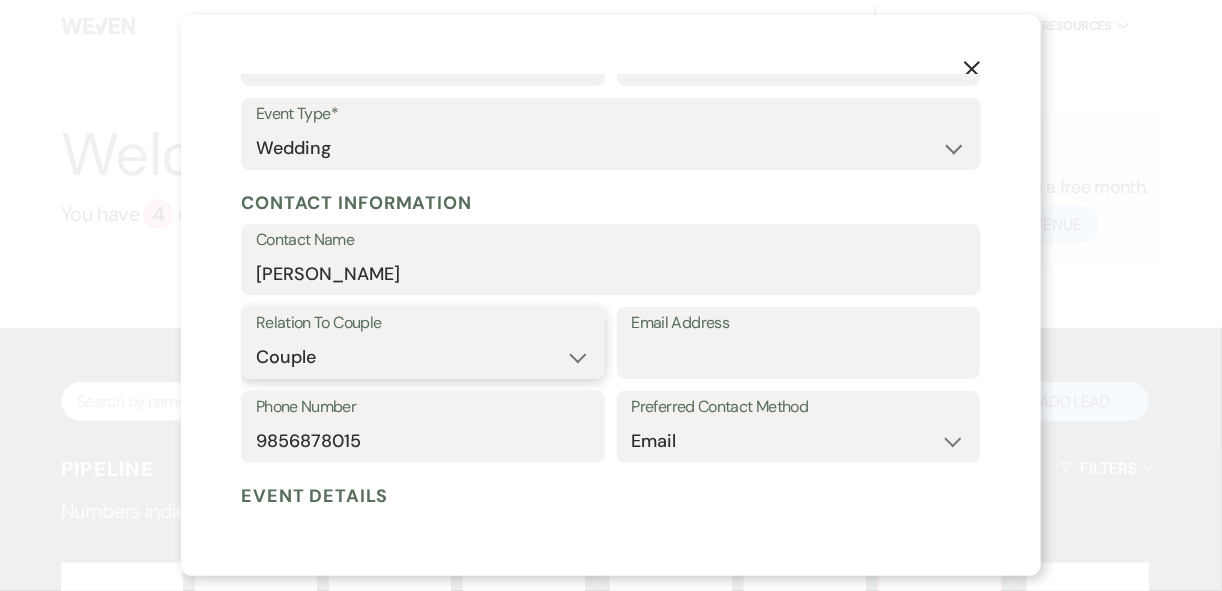 click on "Couple Planner Parent of Couple Family Member Friend Other" at bounding box center (423, 357) 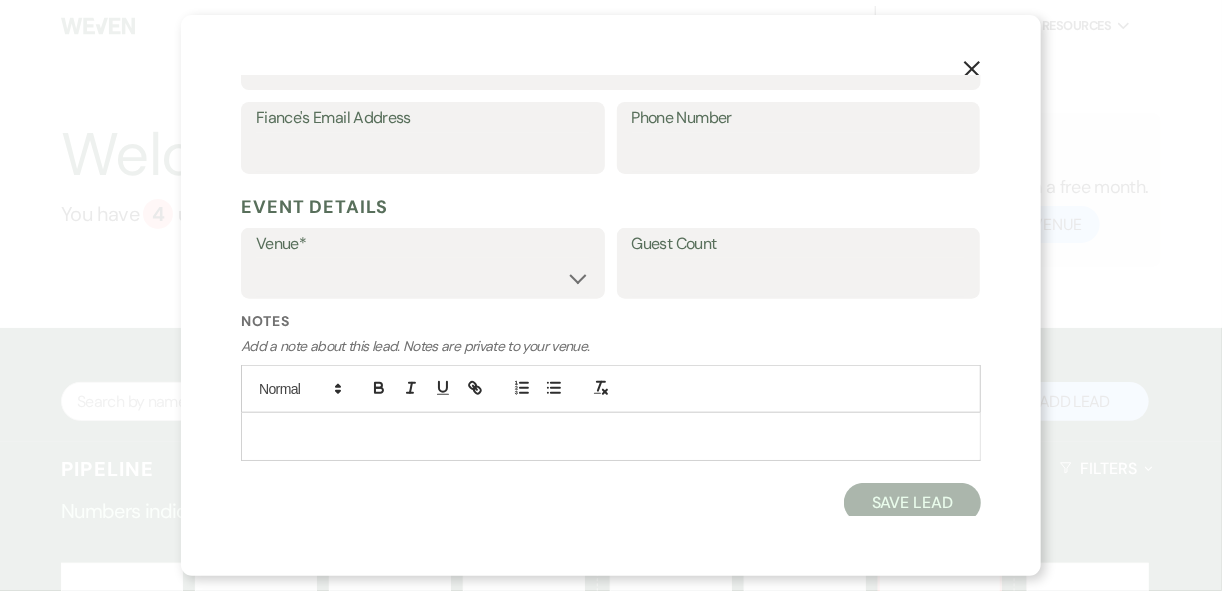 scroll, scrollTop: 661, scrollLeft: 0, axis: vertical 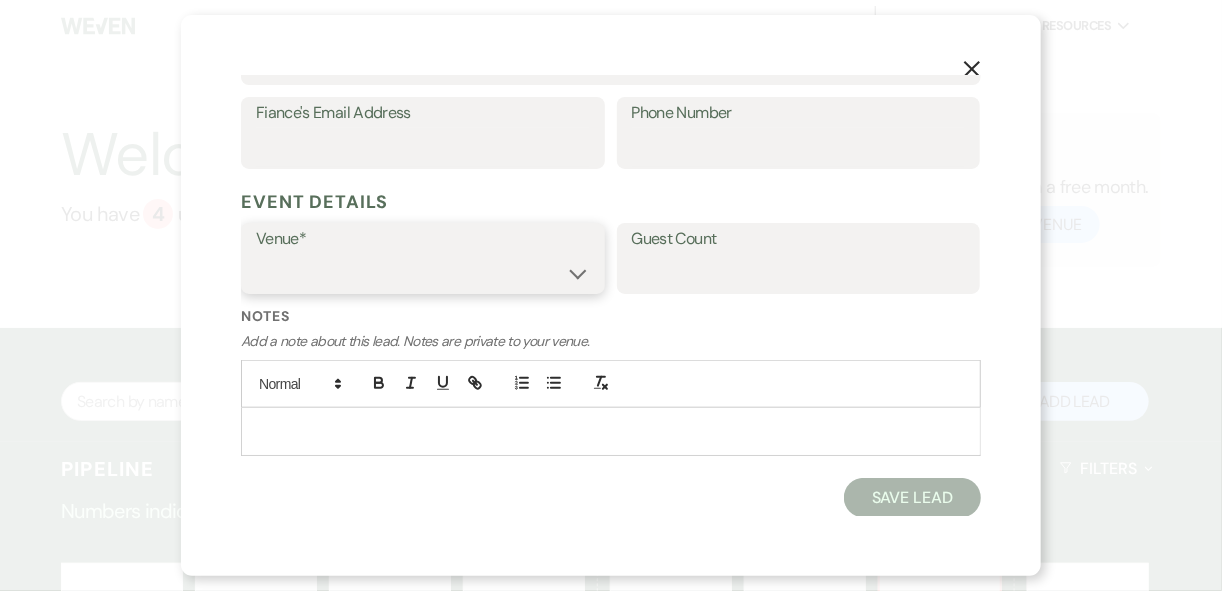 click on "[GEOGRAPHIC_DATA] [GEOGRAPHIC_DATA] Events" at bounding box center (423, 272) 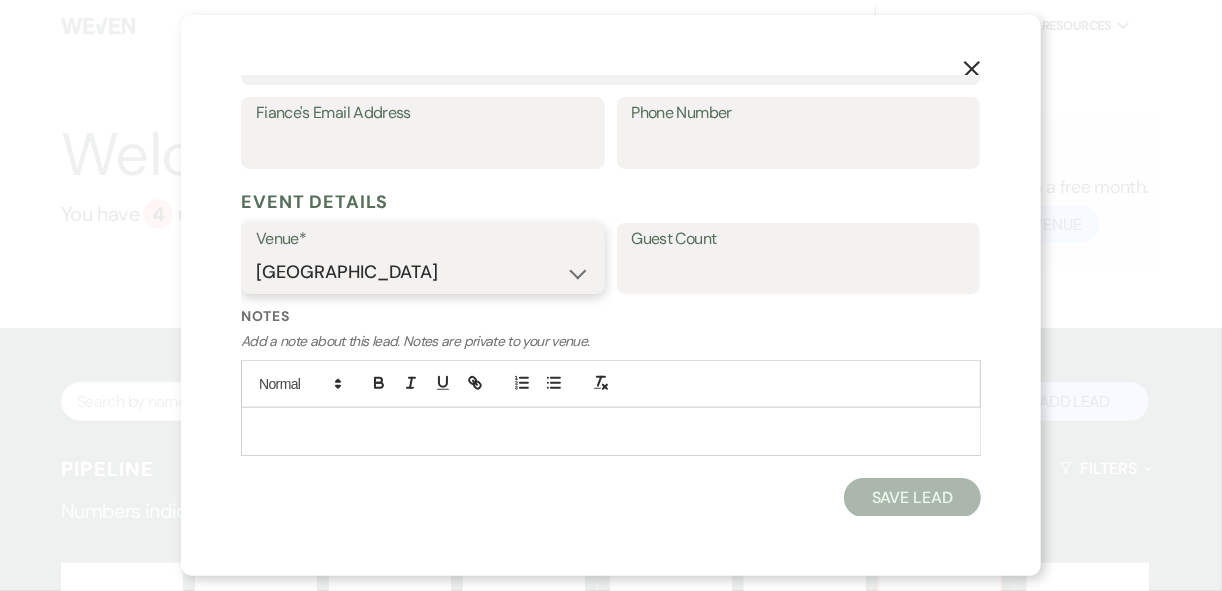 click on "[GEOGRAPHIC_DATA] [GEOGRAPHIC_DATA] Events" at bounding box center [423, 272] 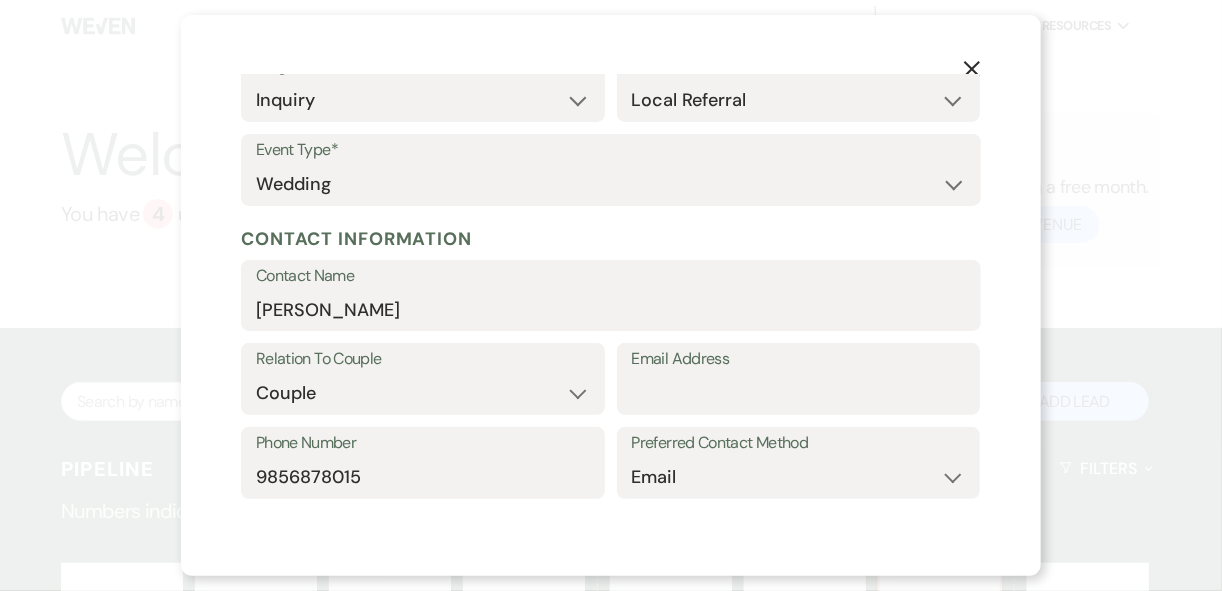 scroll, scrollTop: 160, scrollLeft: 0, axis: vertical 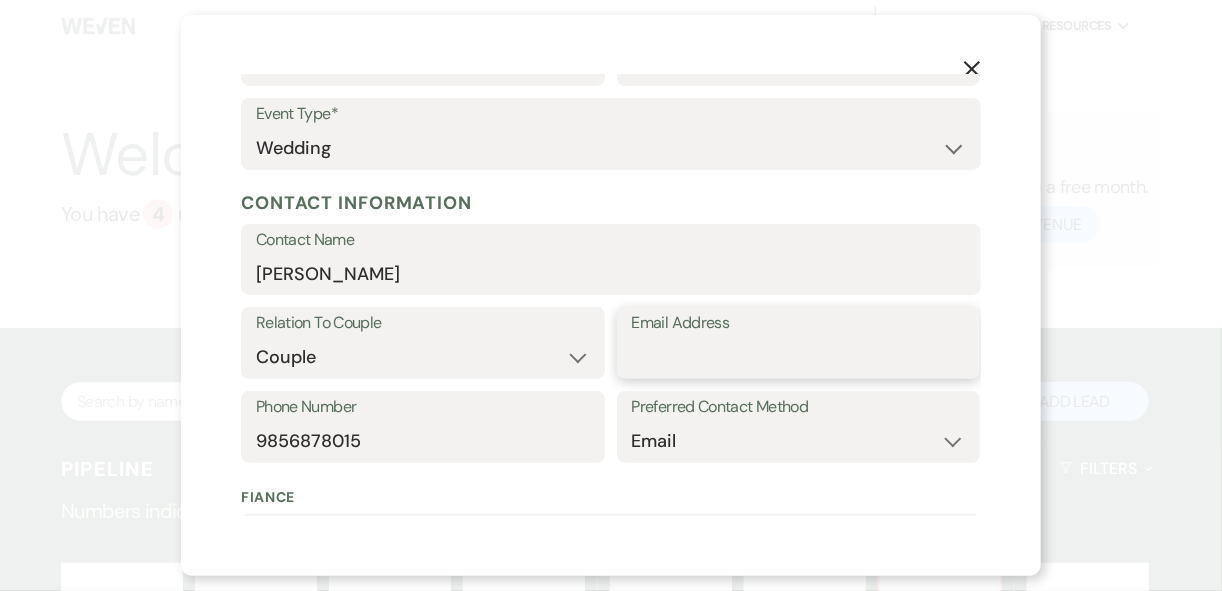 click on "Email Address" at bounding box center (799, 357) 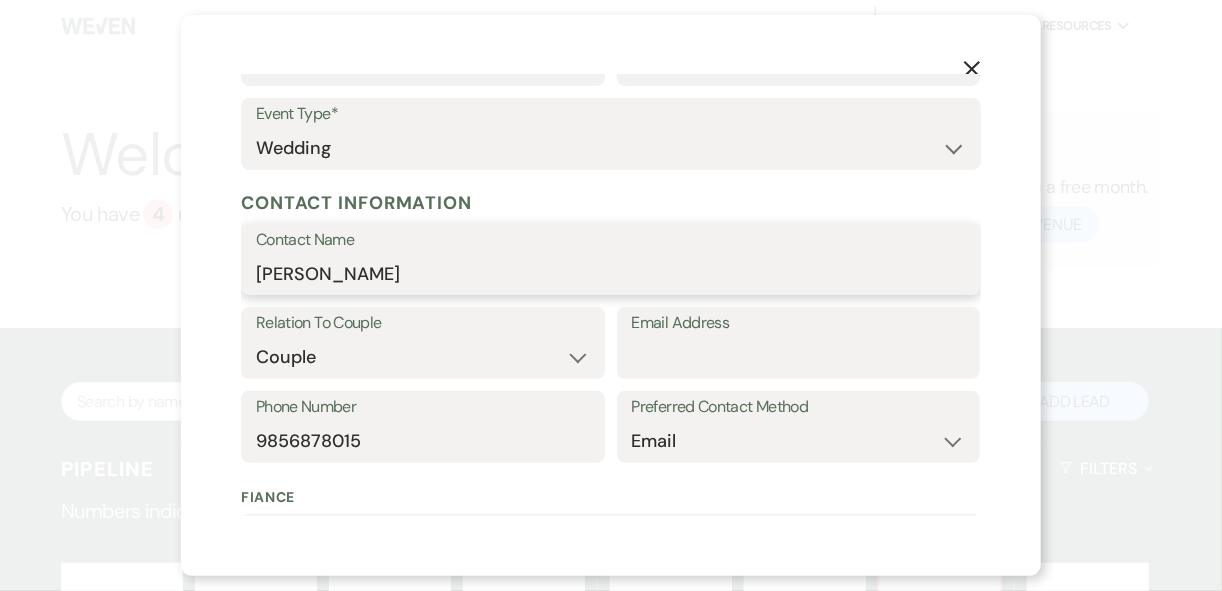 click on "[PERSON_NAME]" at bounding box center (611, 273) 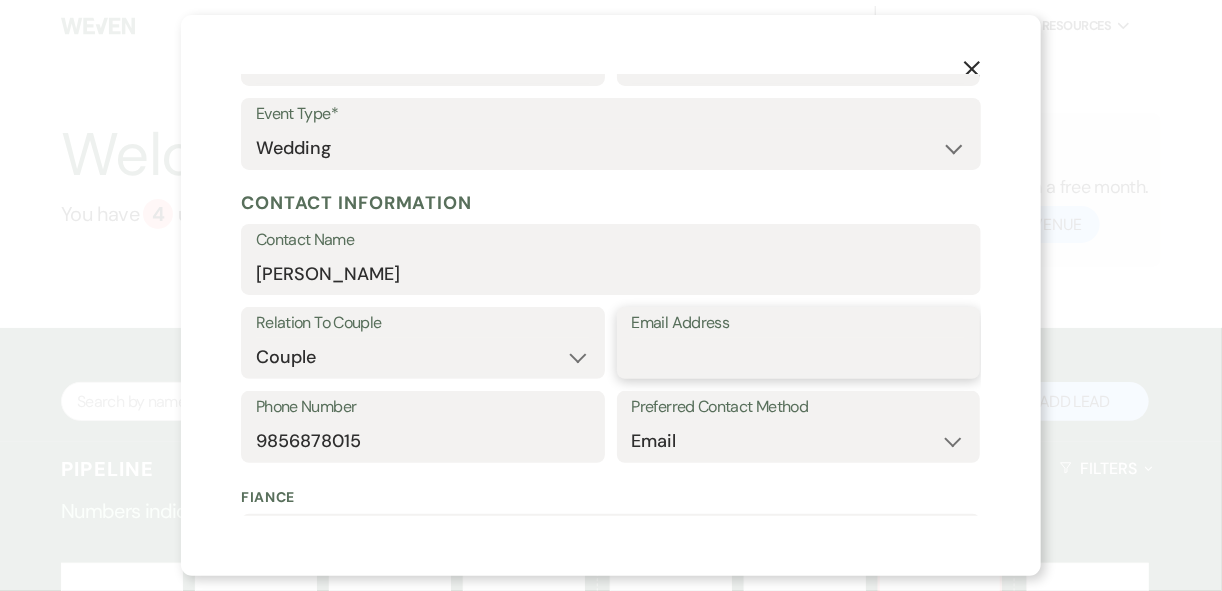 click on "Email Address" at bounding box center [799, 357] 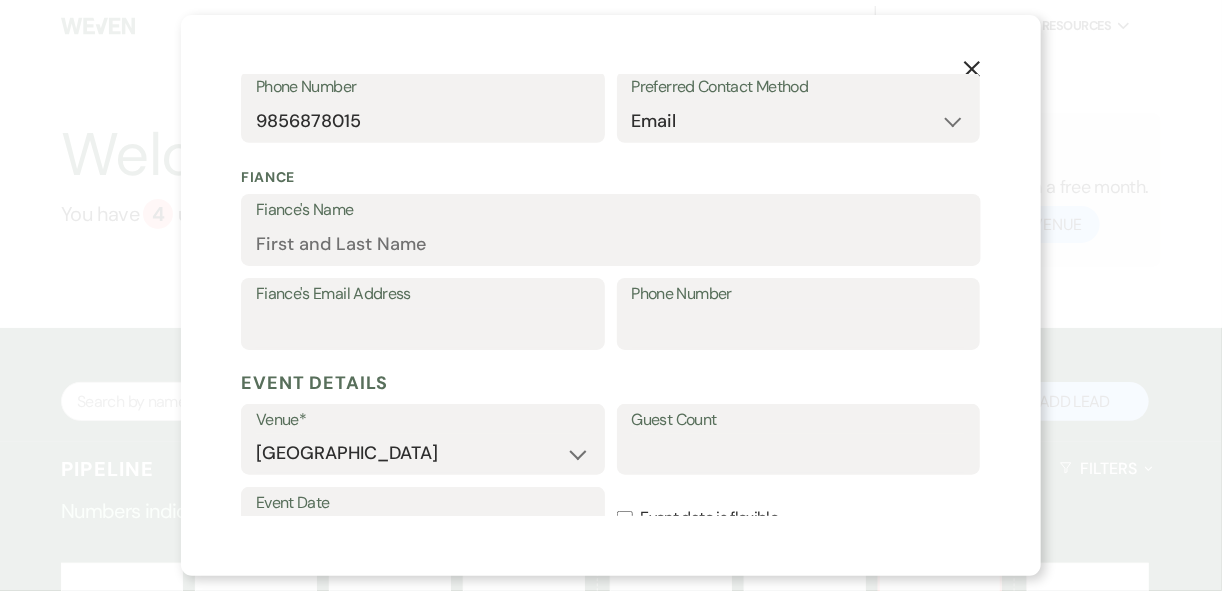 scroll, scrollTop: 640, scrollLeft: 0, axis: vertical 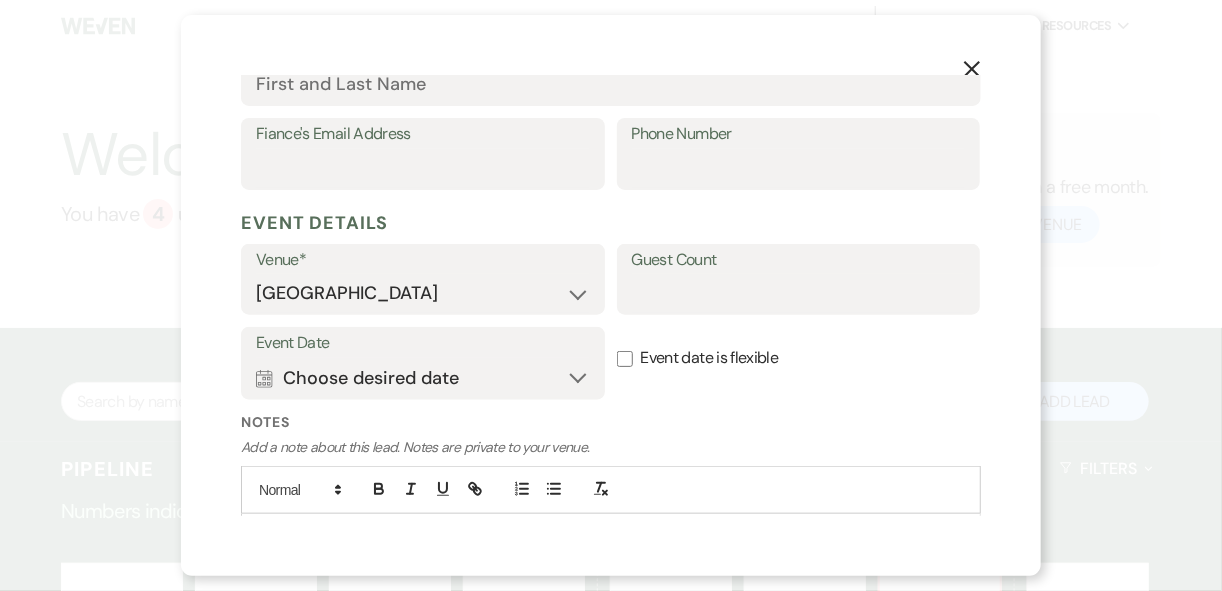 type on "[EMAIL_ADDRESS][DOMAIN_NAME]" 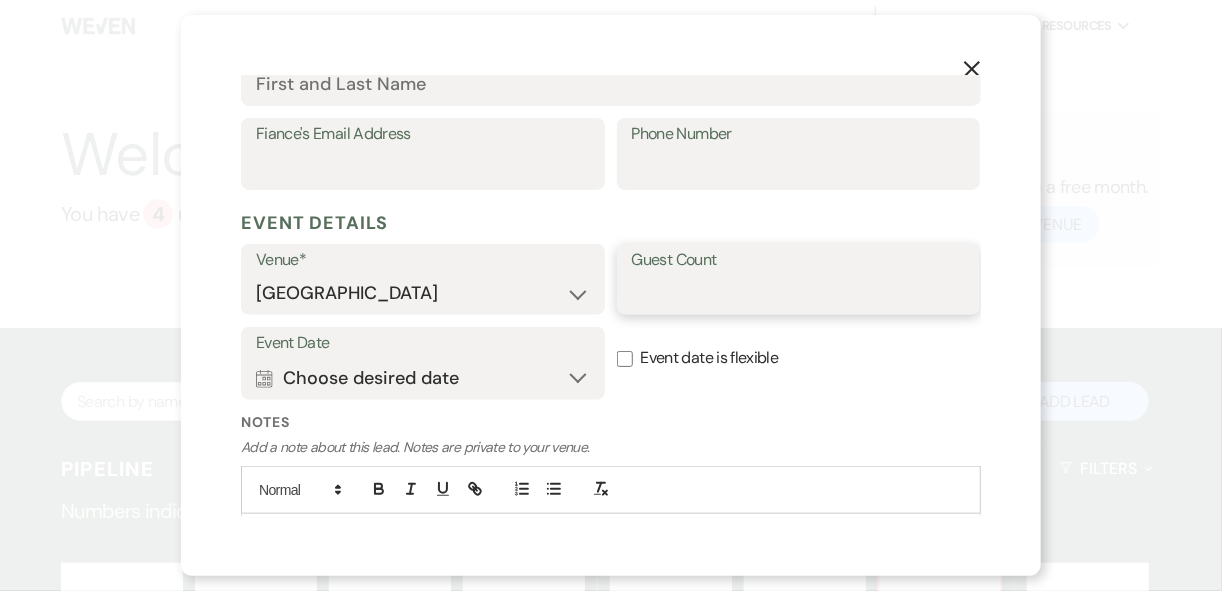 click on "Guest Count" at bounding box center [799, 293] 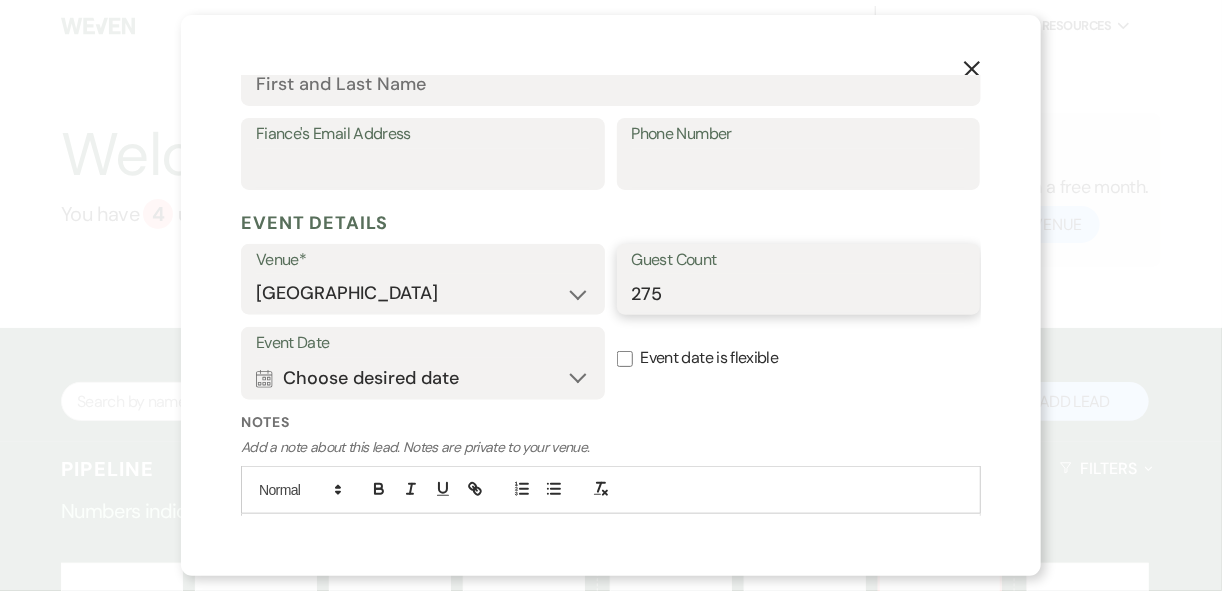 type on "275" 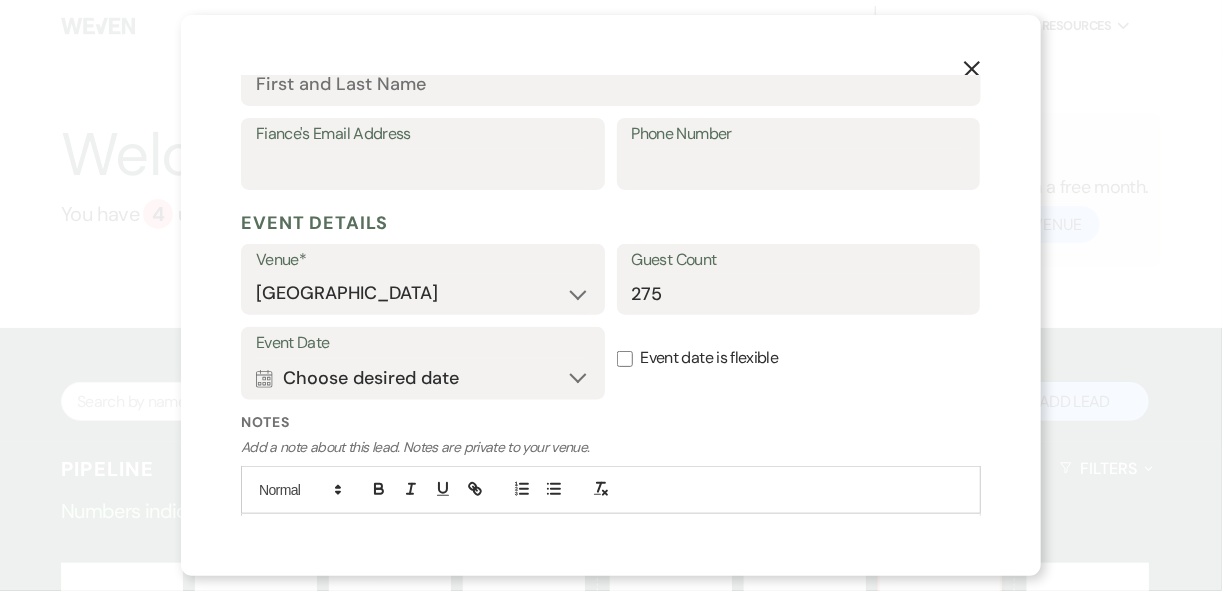 click on "Event date is flexible" at bounding box center [625, 359] 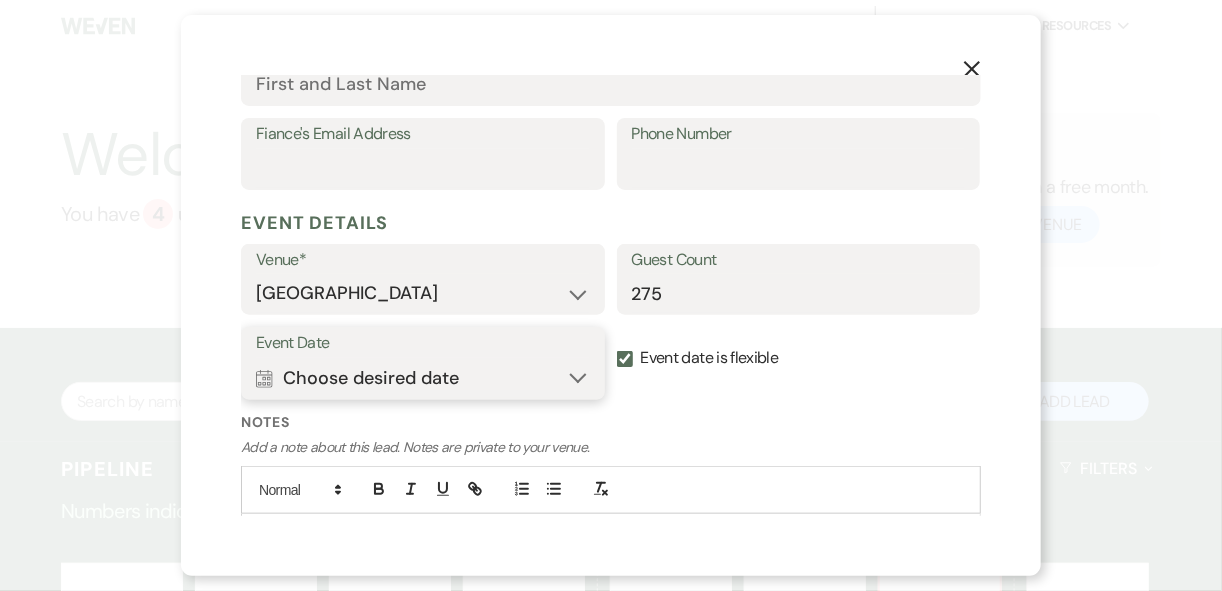 click on "Calendar Choose desired date Expand" at bounding box center [423, 378] 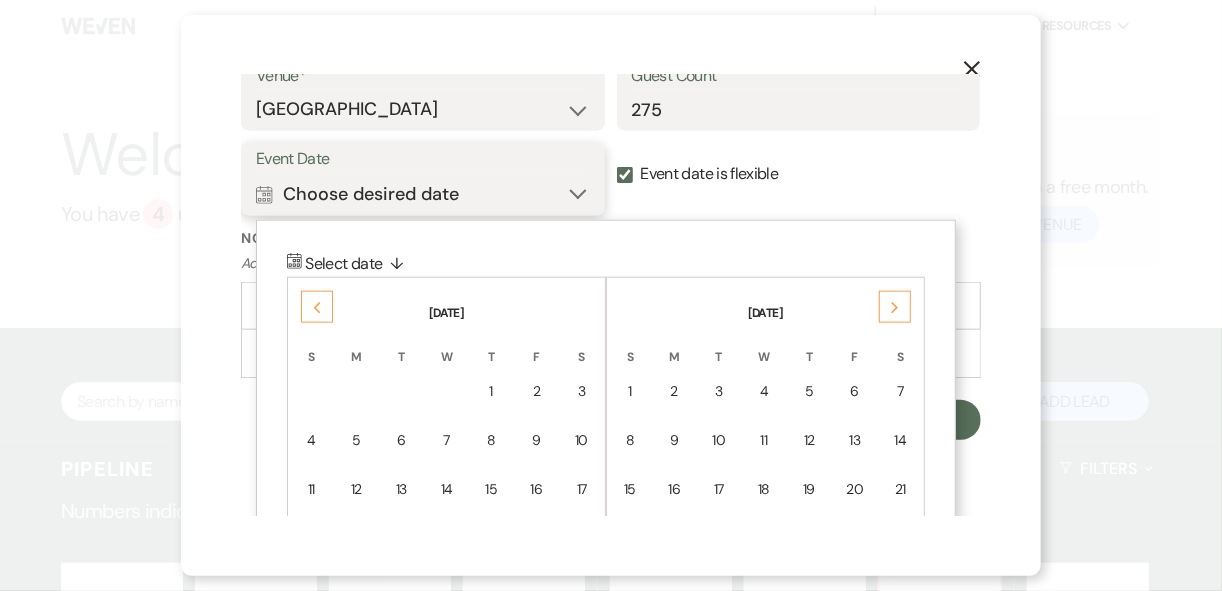scroll, scrollTop: 906, scrollLeft: 0, axis: vertical 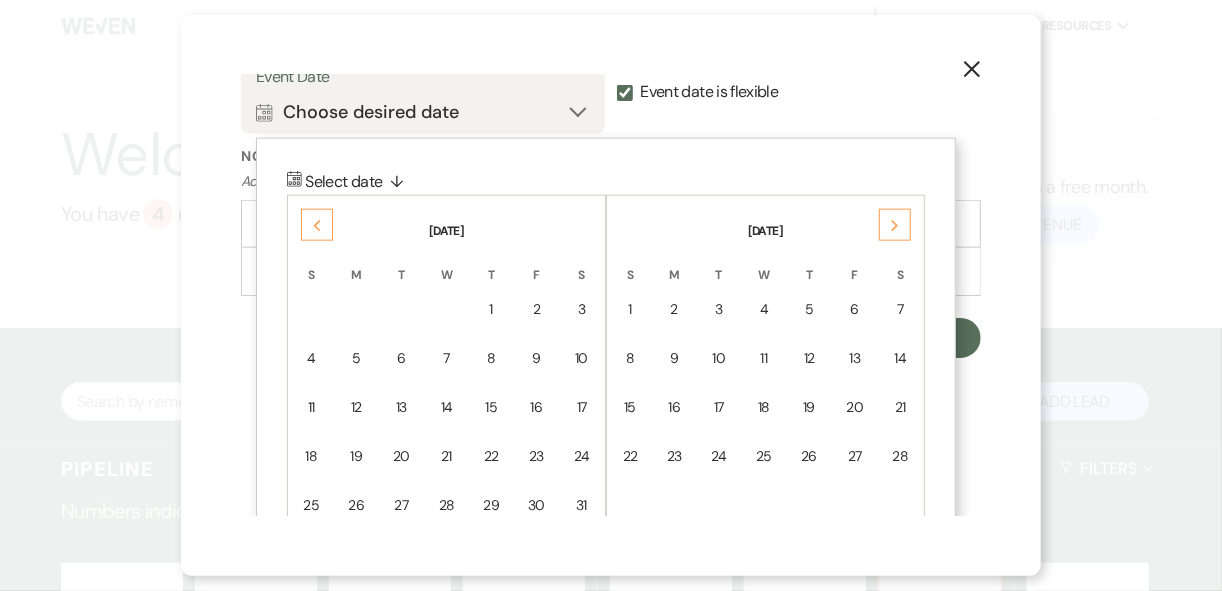 click on "Previous" 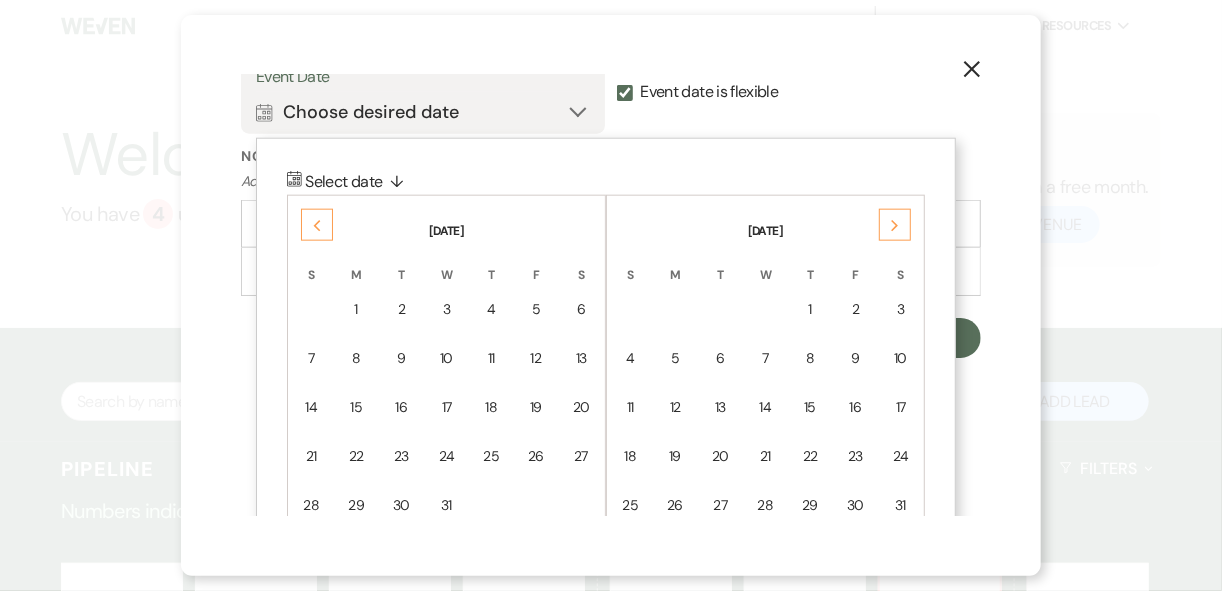 click on "Previous" 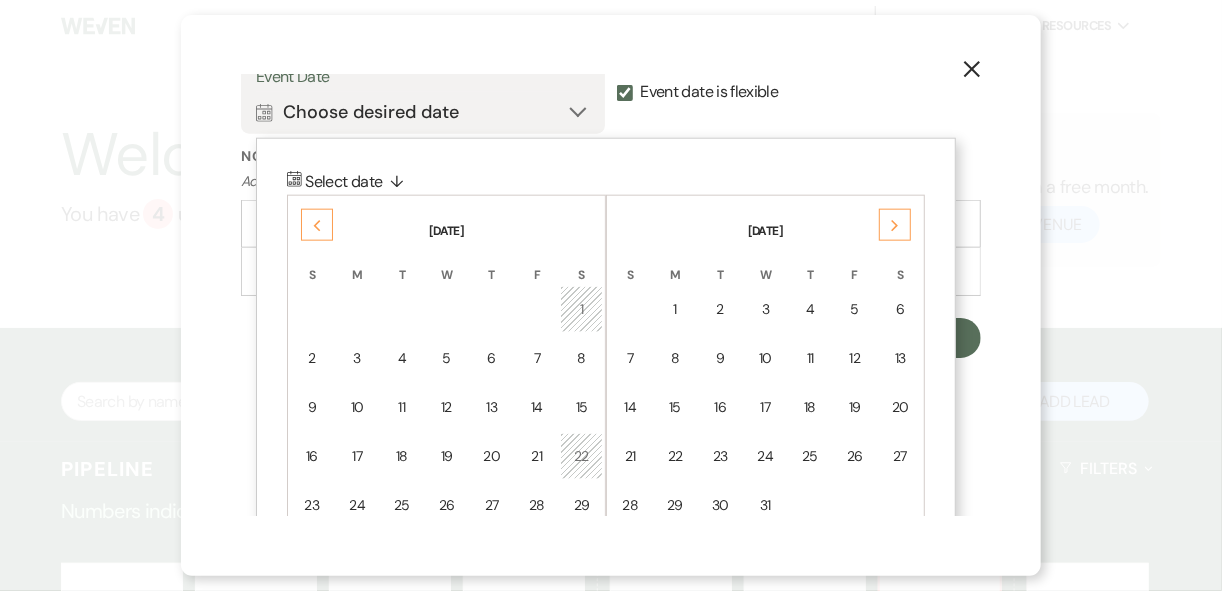 click on "Next" 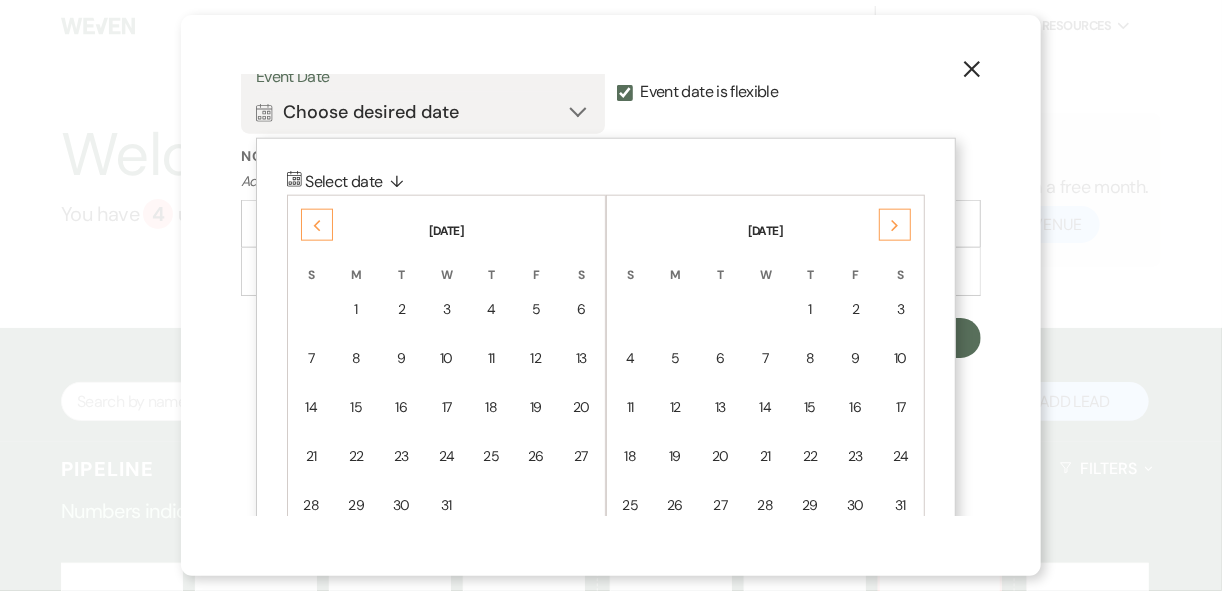 click on "Next" 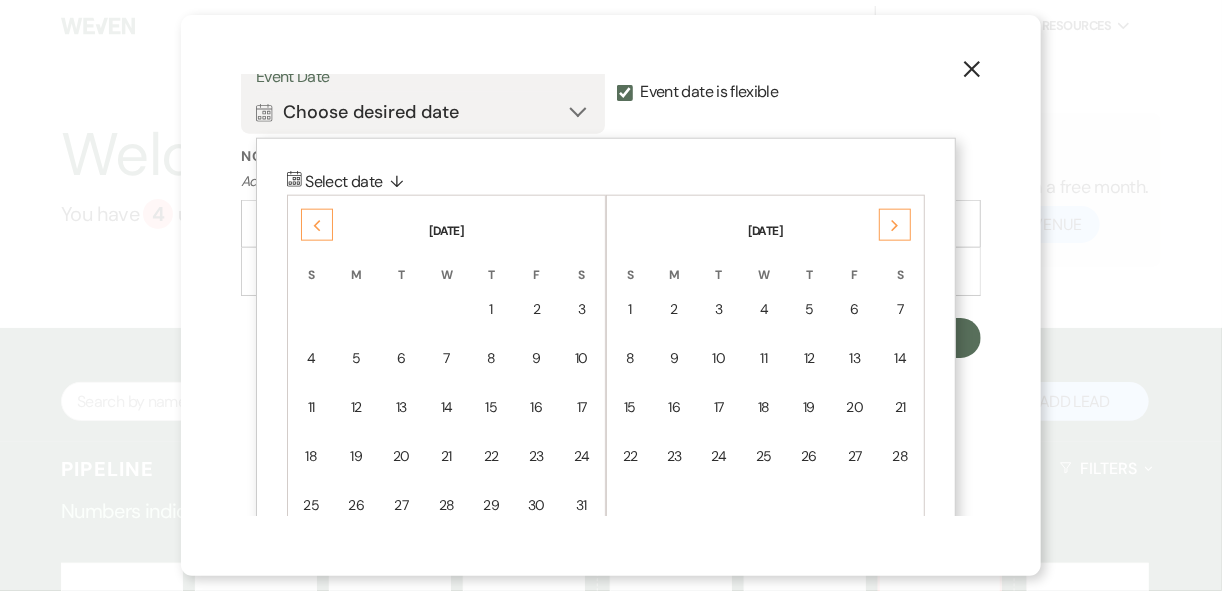 click on "Next" 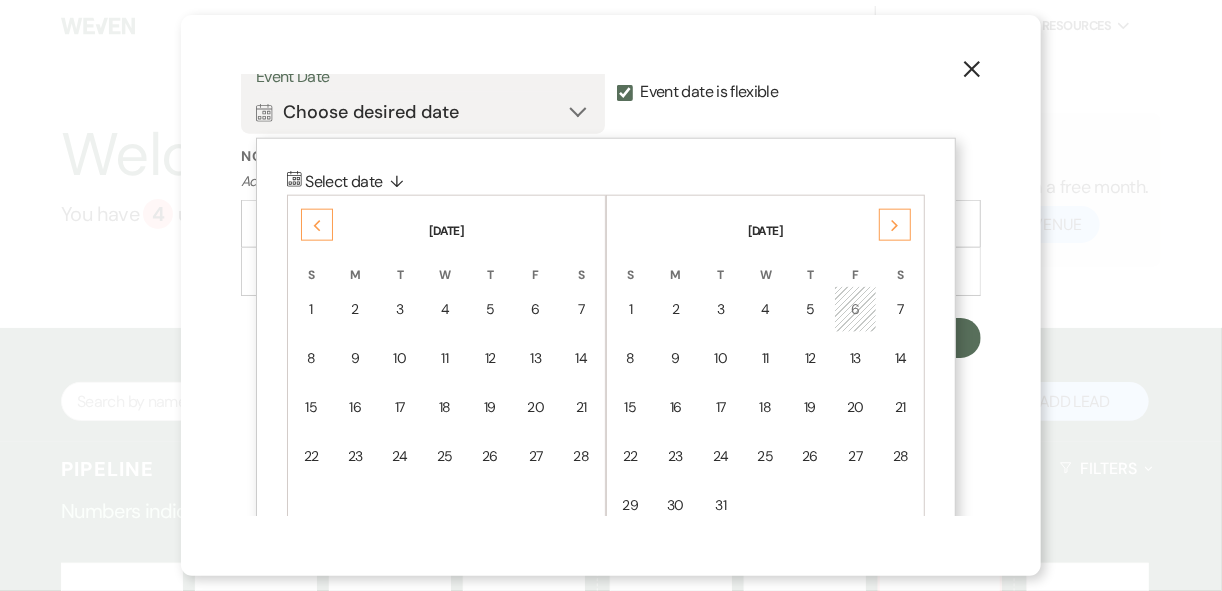 click on "Next" 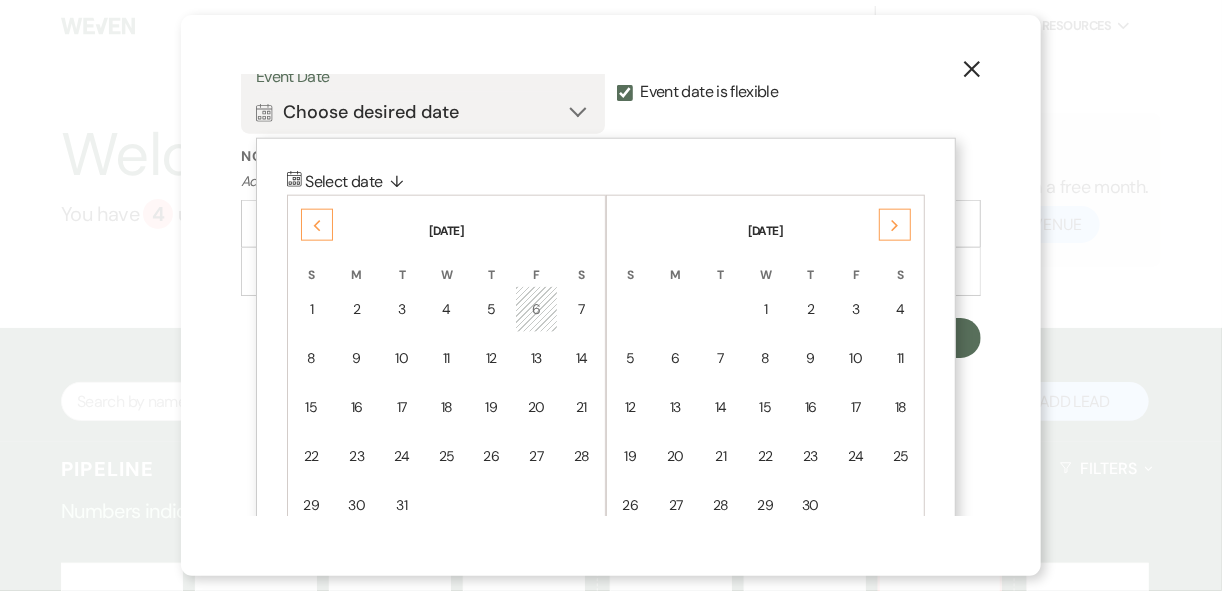 click on "Next" 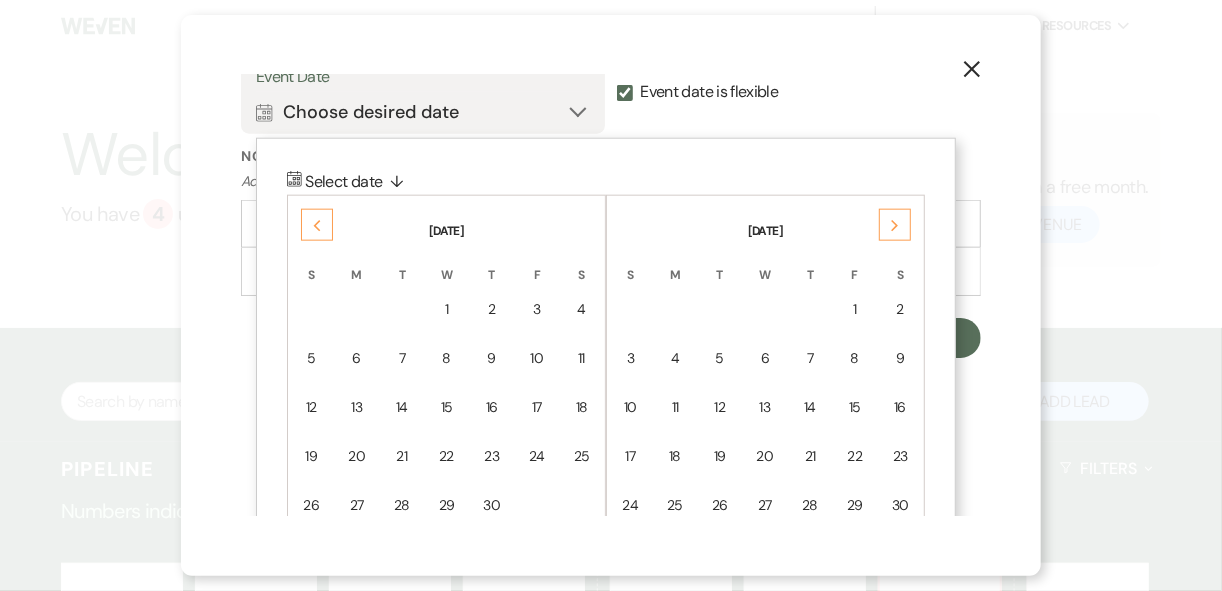 click on "Next" 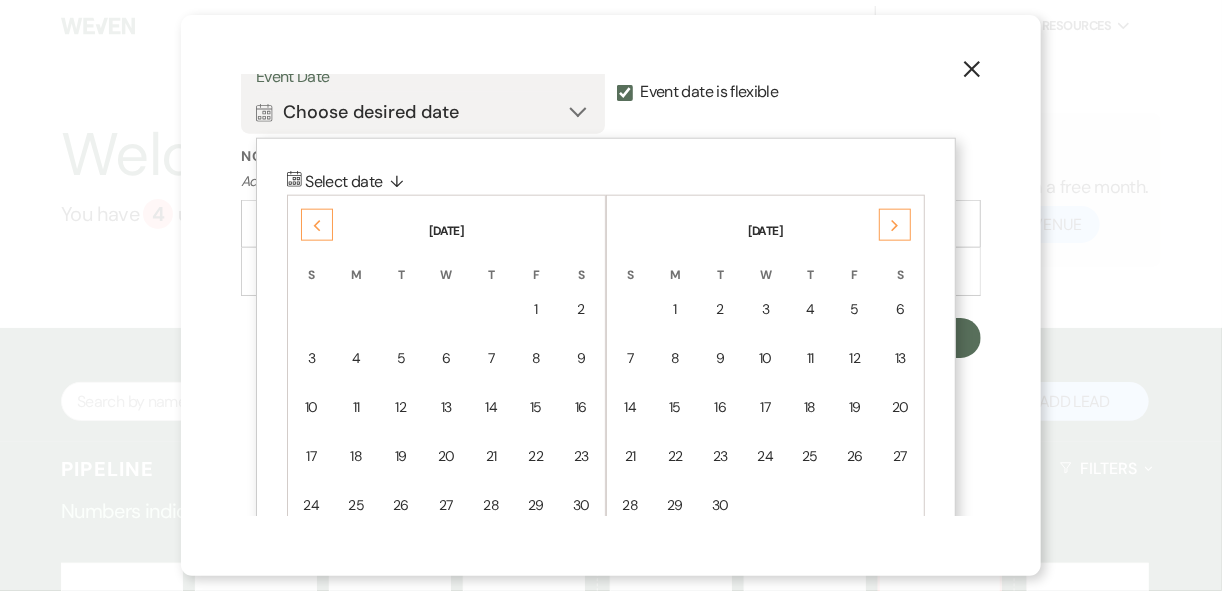 click on "Next" 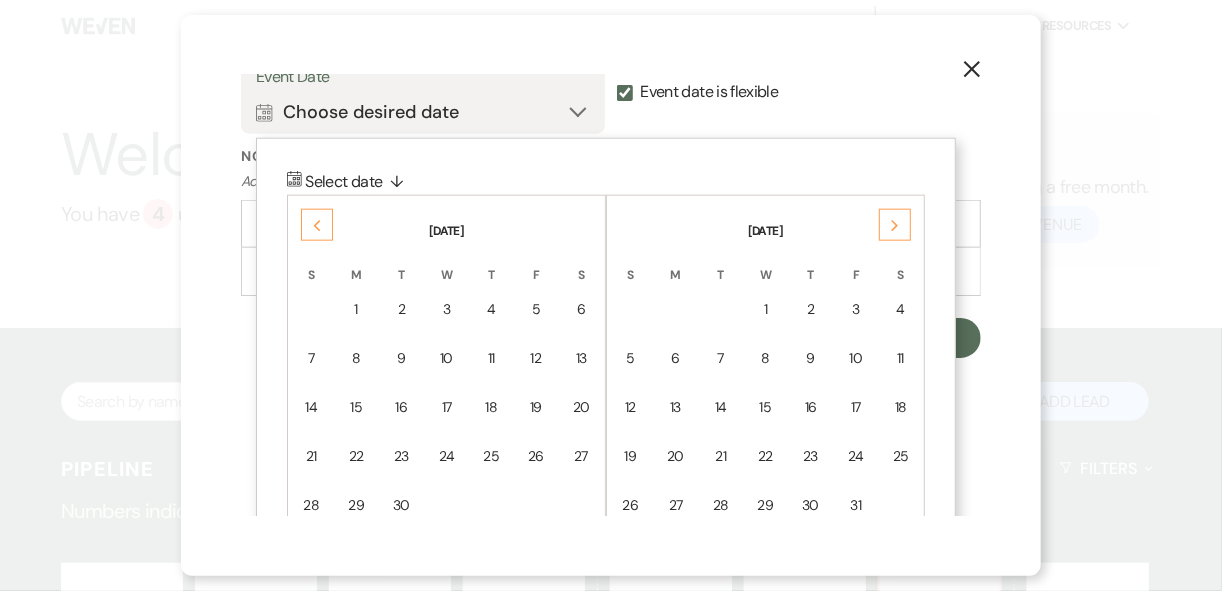 click on "Next" 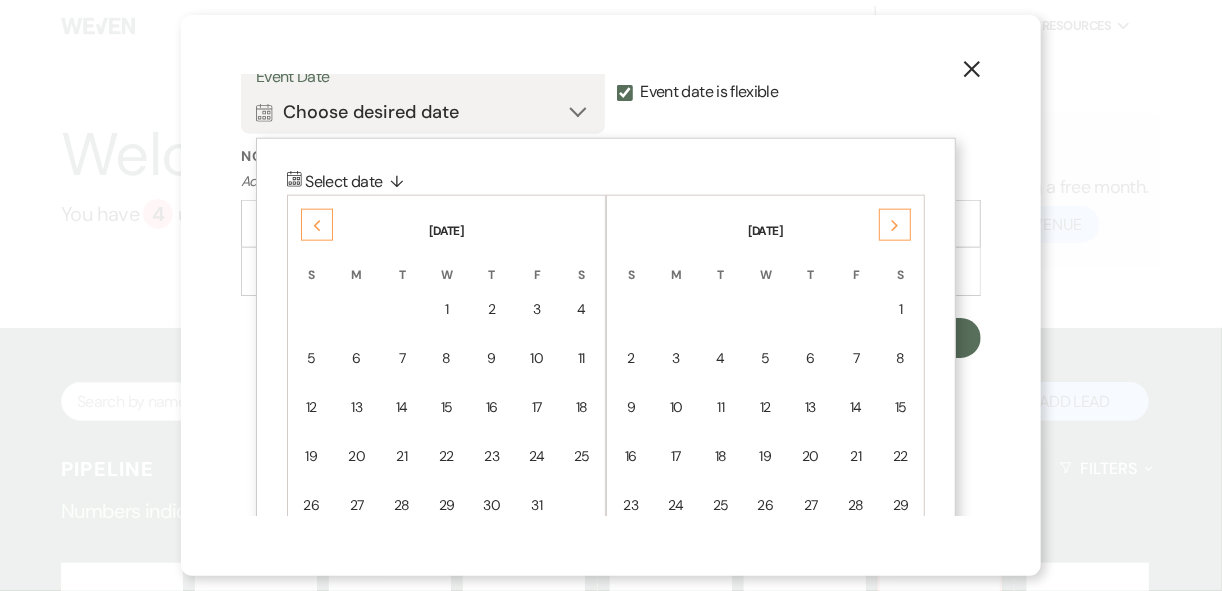 click on "Next" 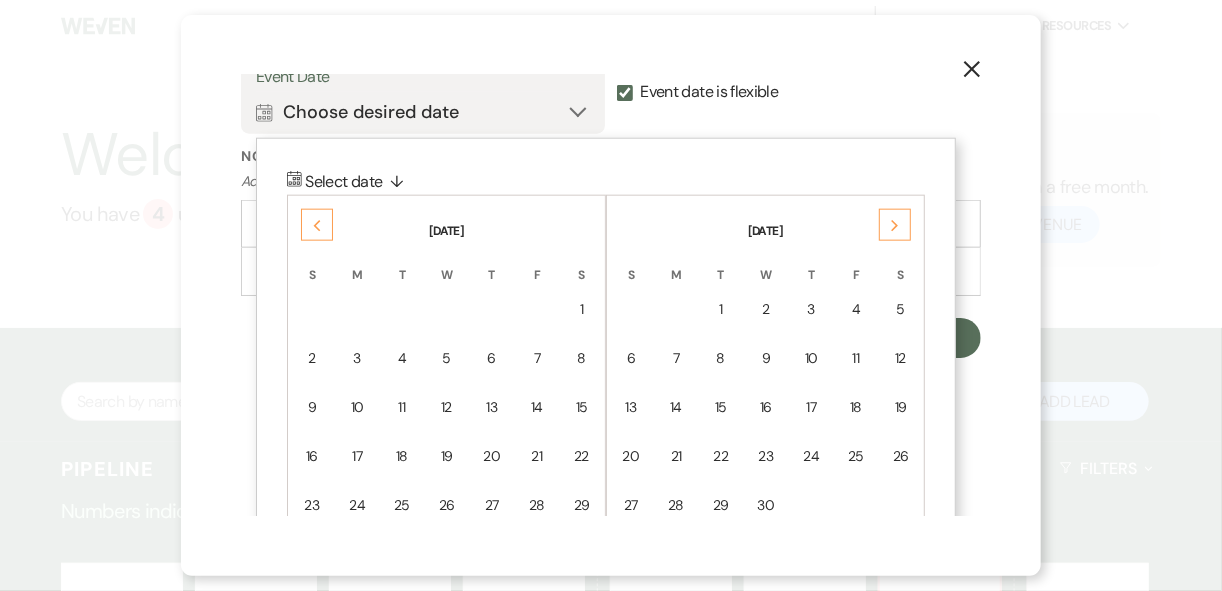 click on "Next" 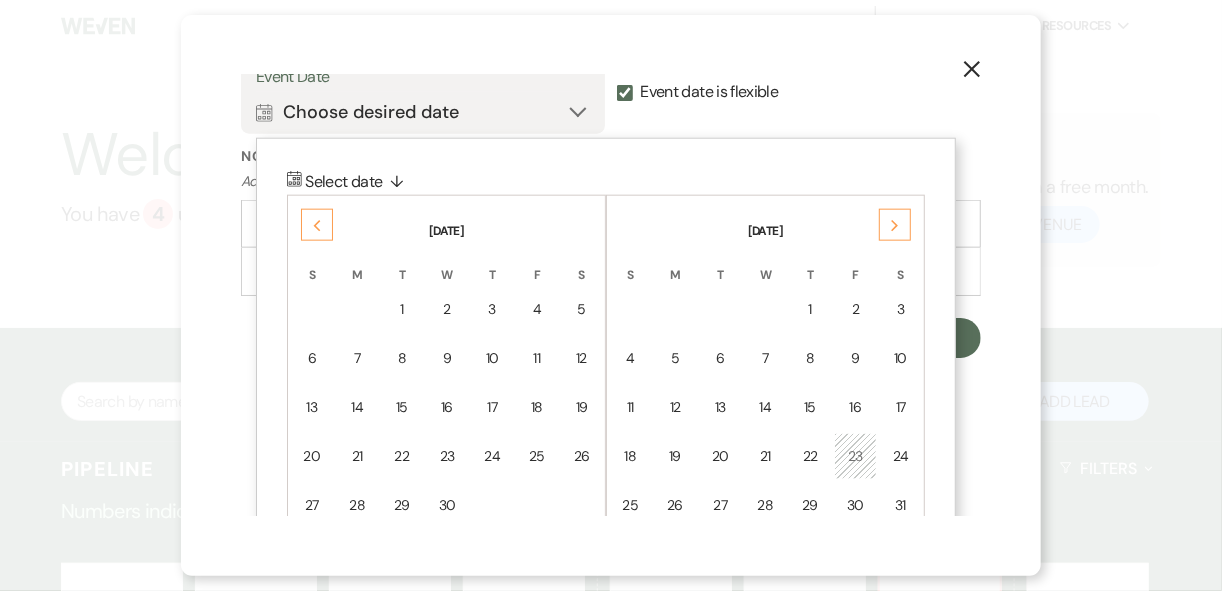 click on "Next" 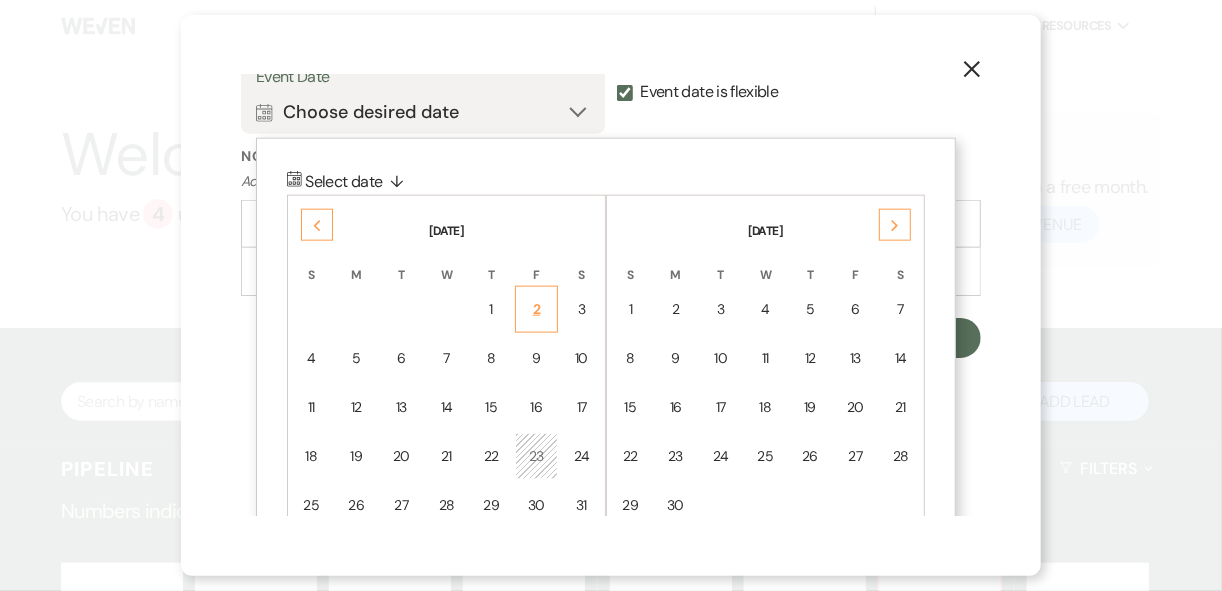 click on "2" at bounding box center [537, 309] 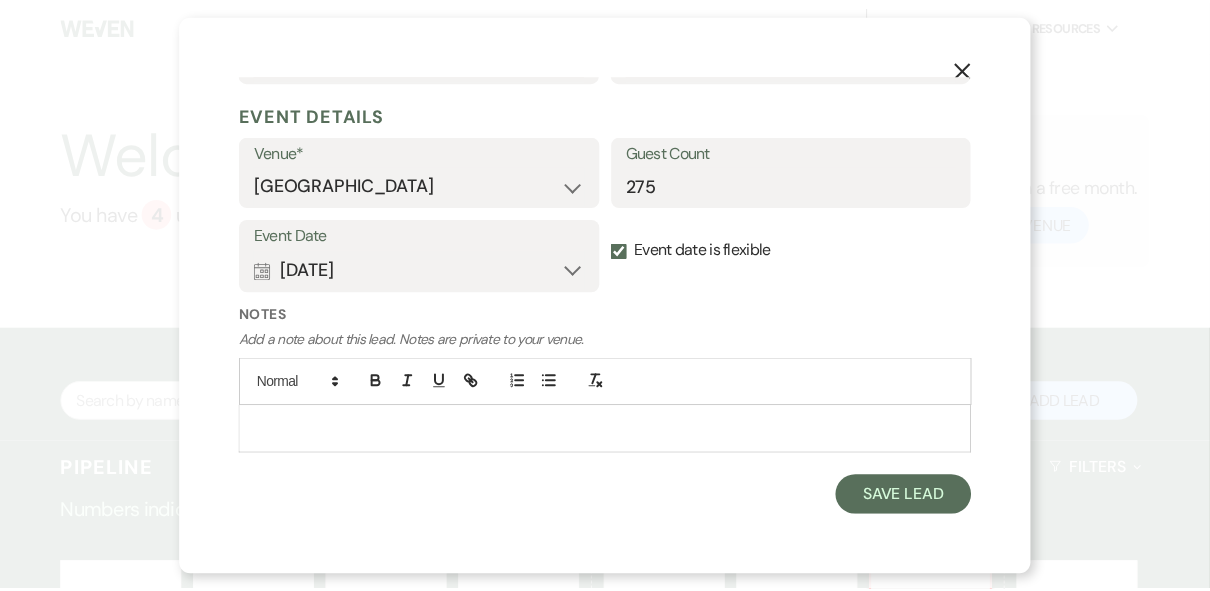 scroll, scrollTop: 746, scrollLeft: 0, axis: vertical 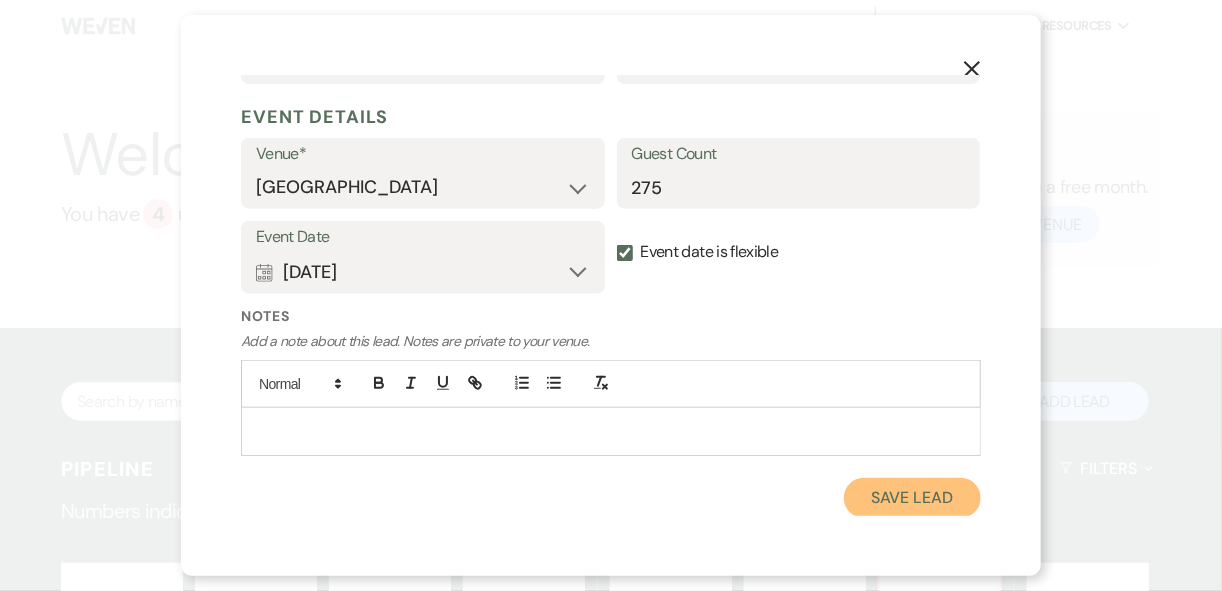 click on "Save Lead" at bounding box center (912, 498) 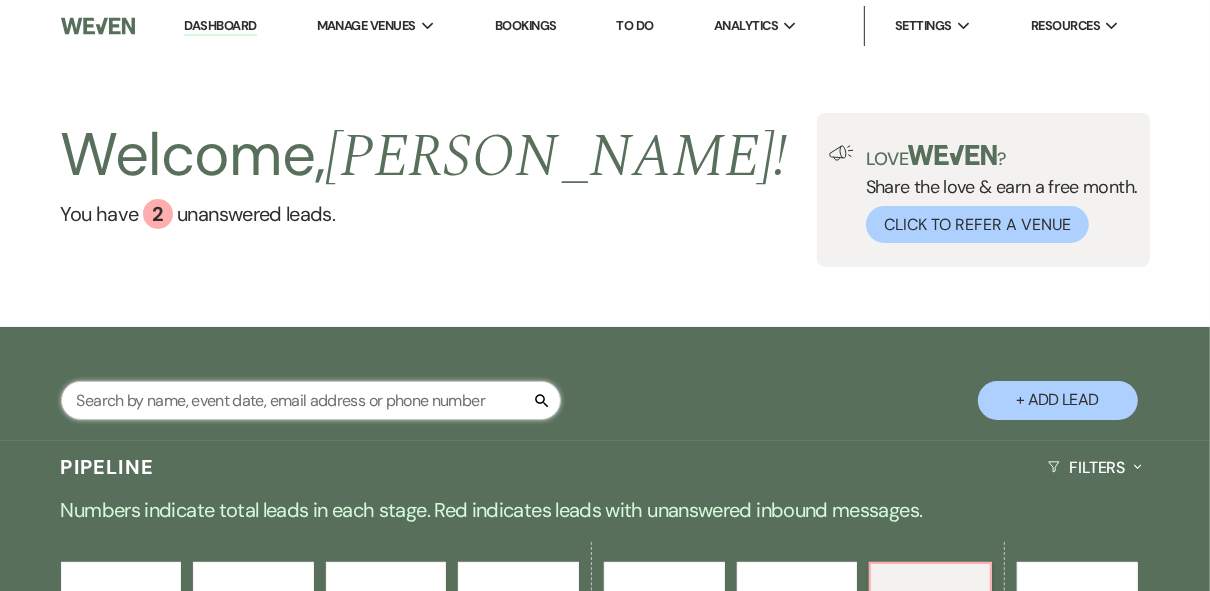 click at bounding box center [311, 400] 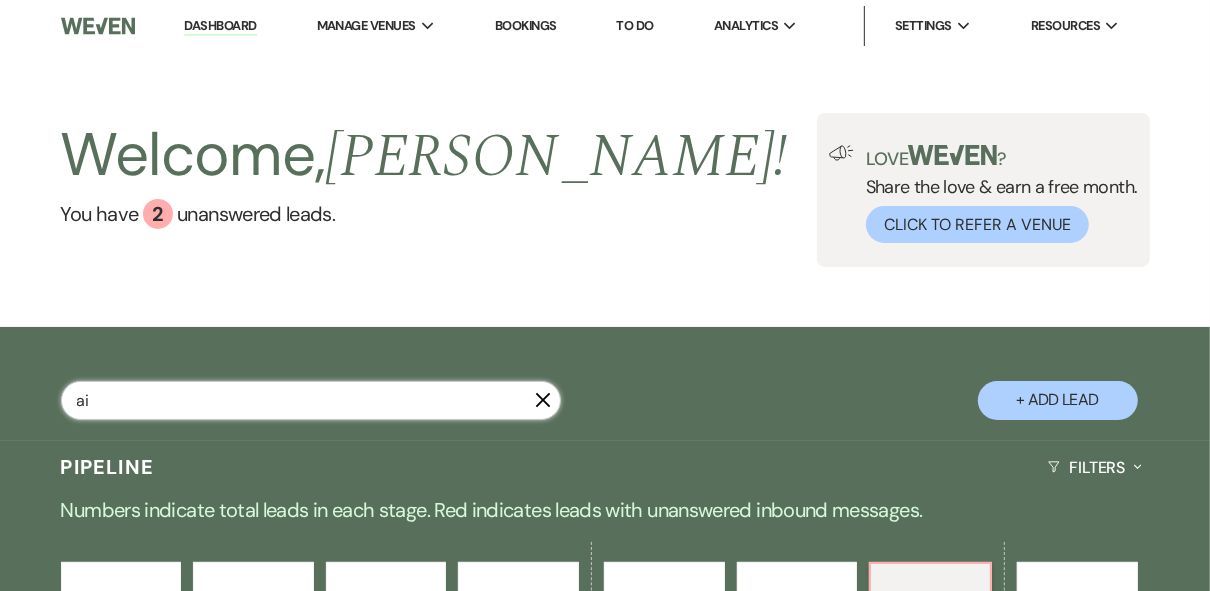 type on "ain" 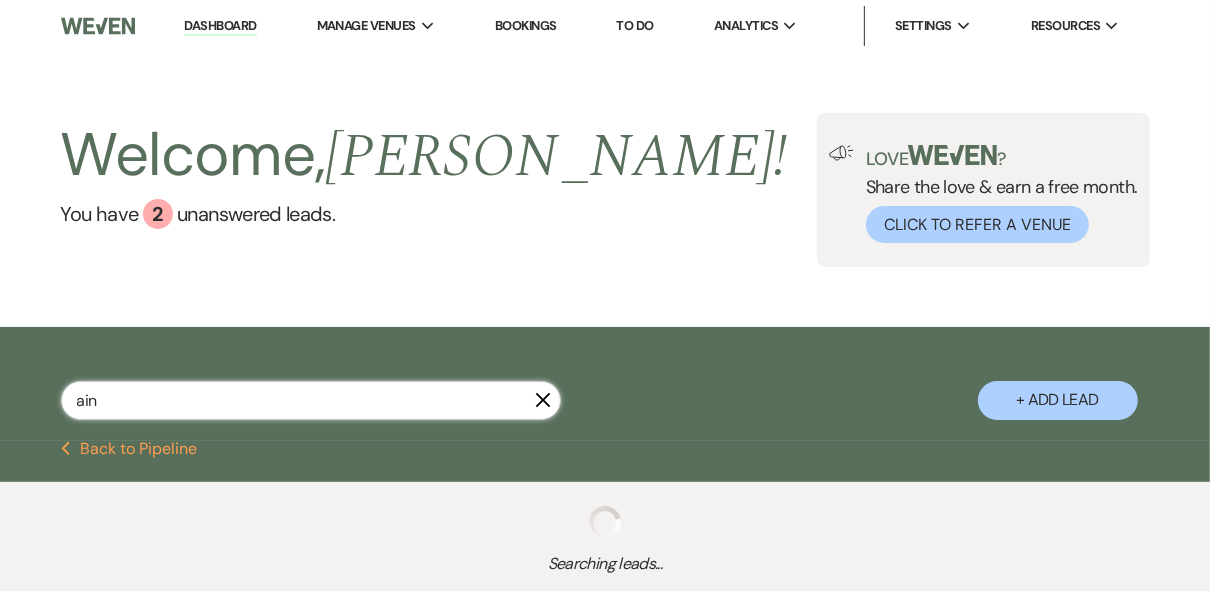 select on "8" 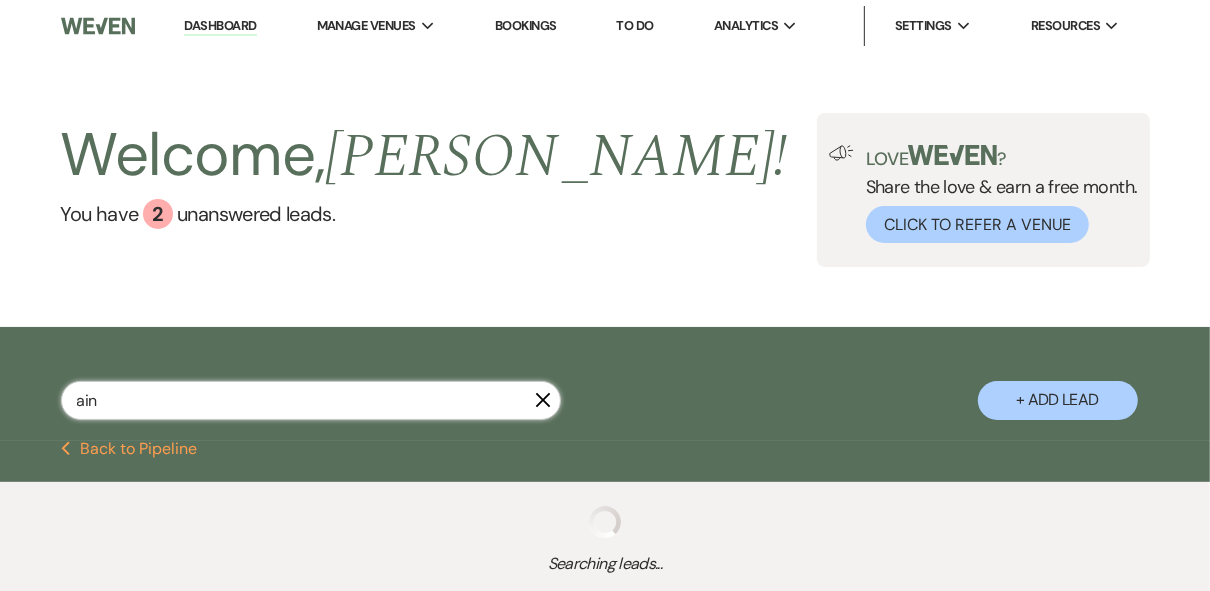select on "5" 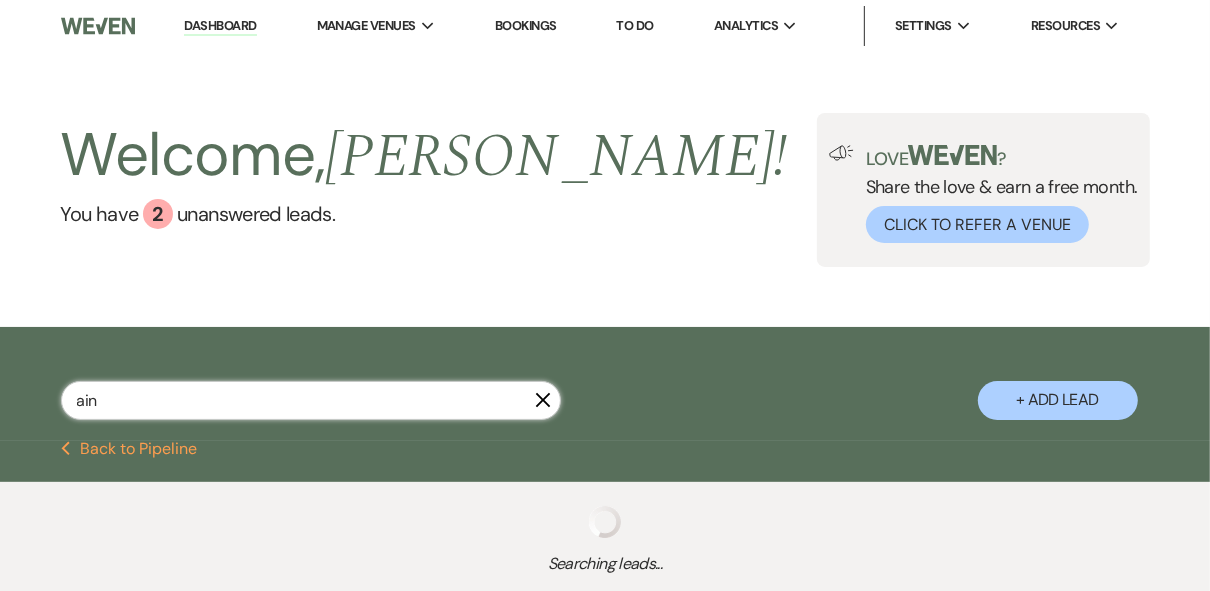 select on "4" 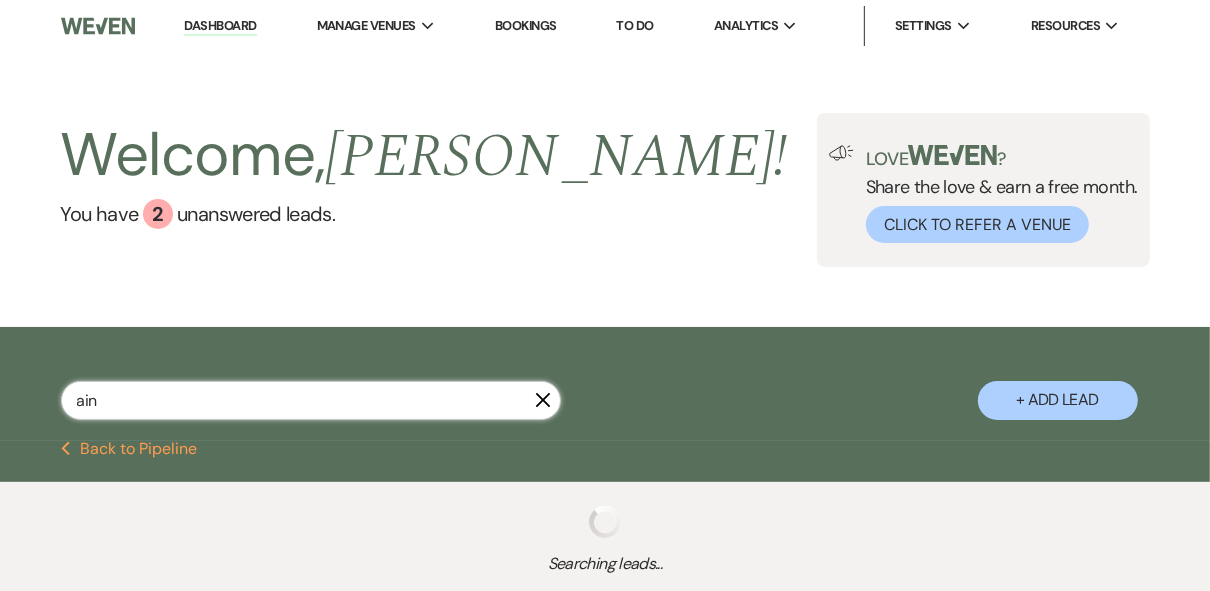 select on "8" 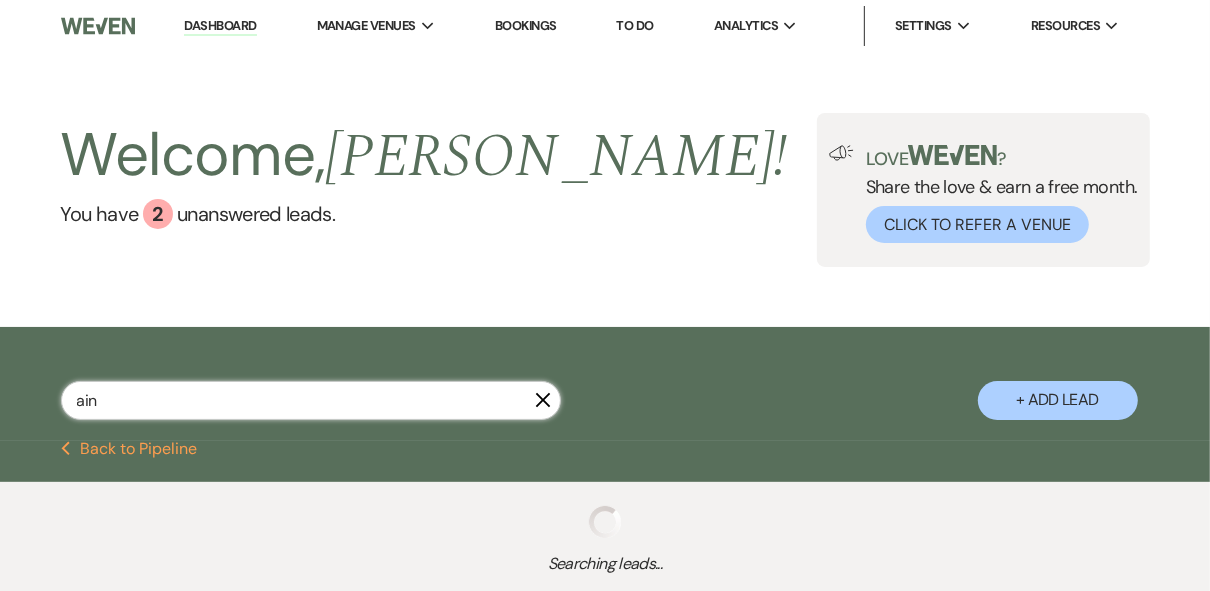 select on "5" 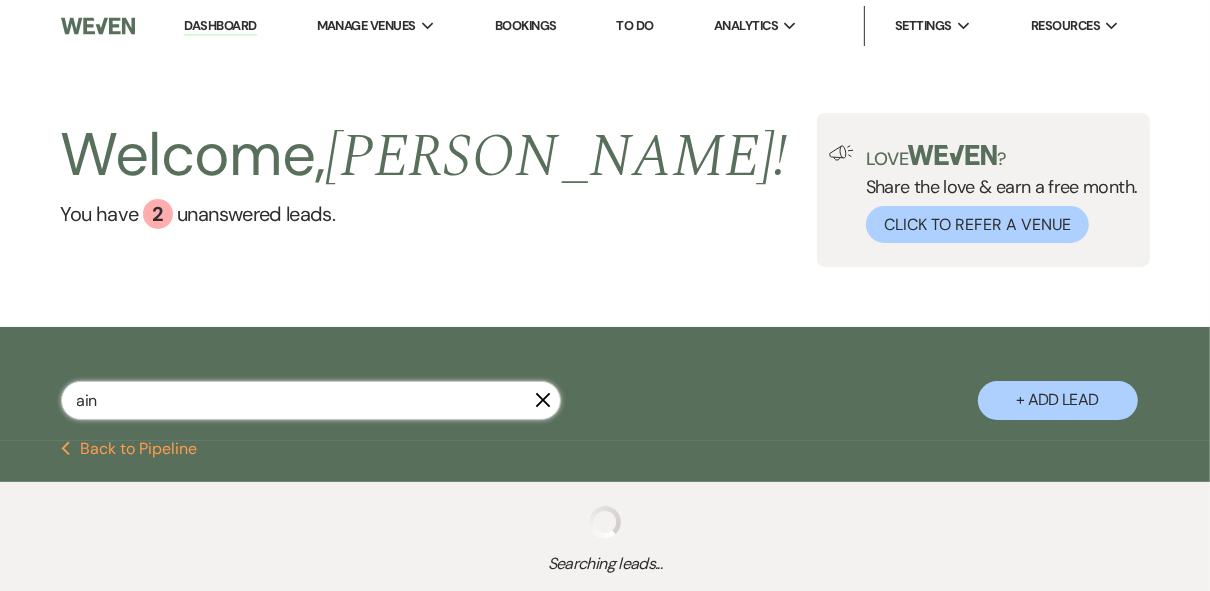 select on "8" 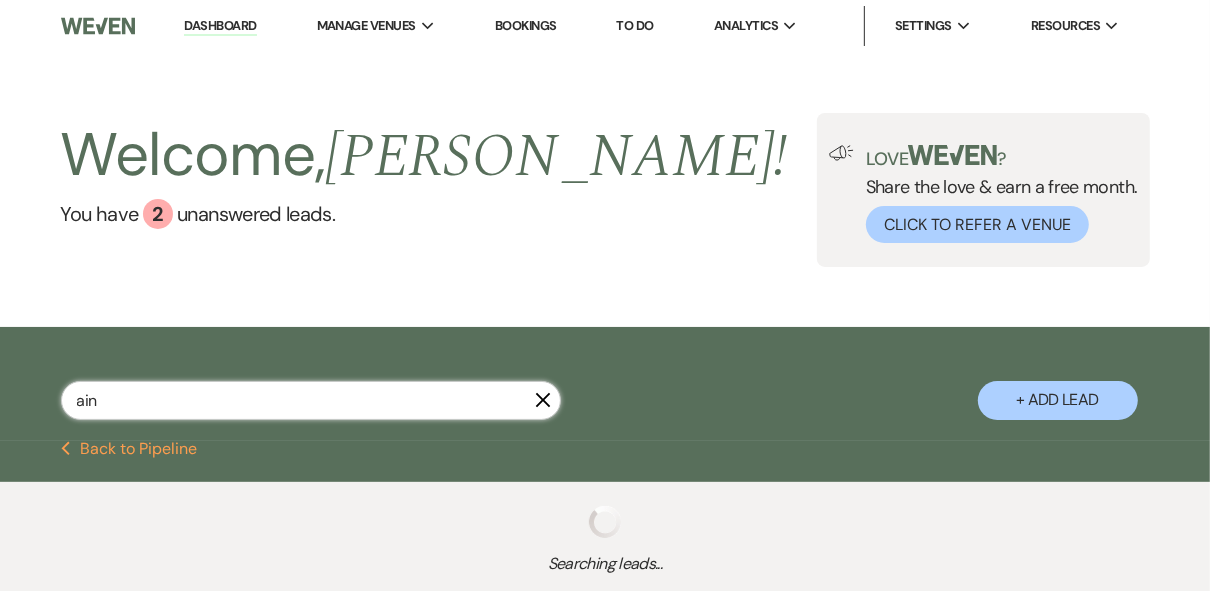 select on "5" 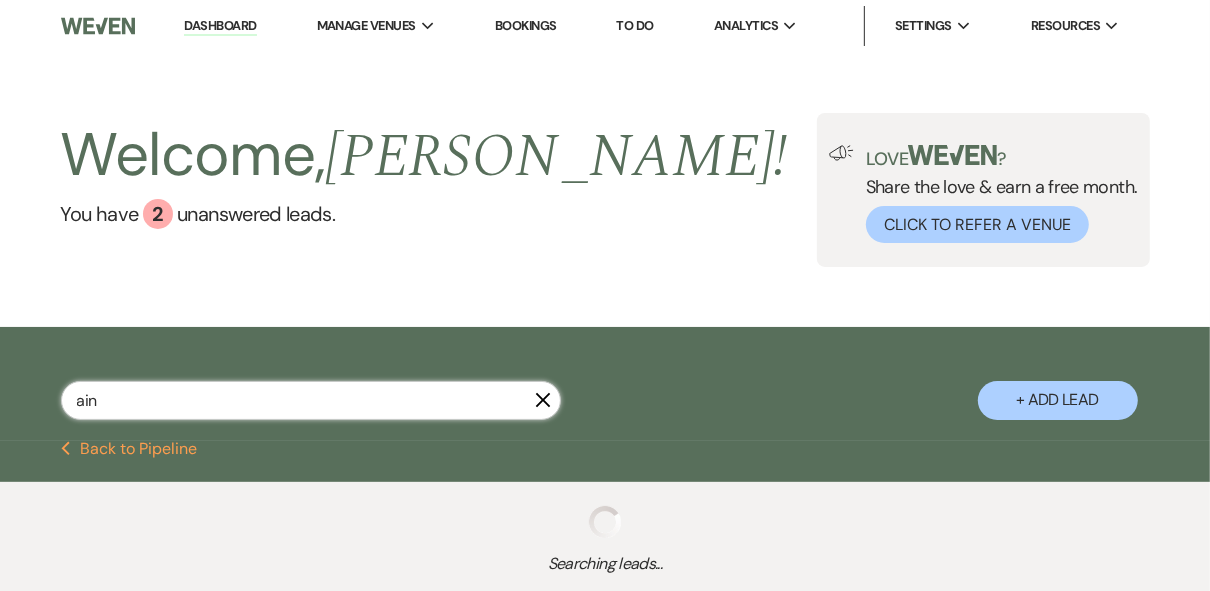 select on "8" 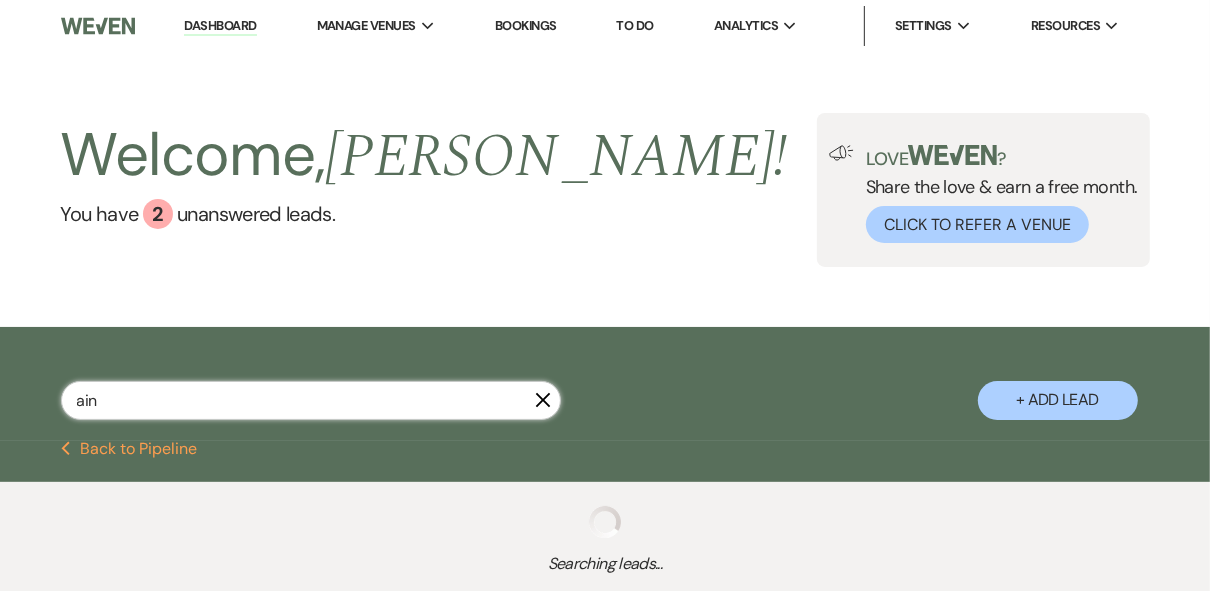 select on "5" 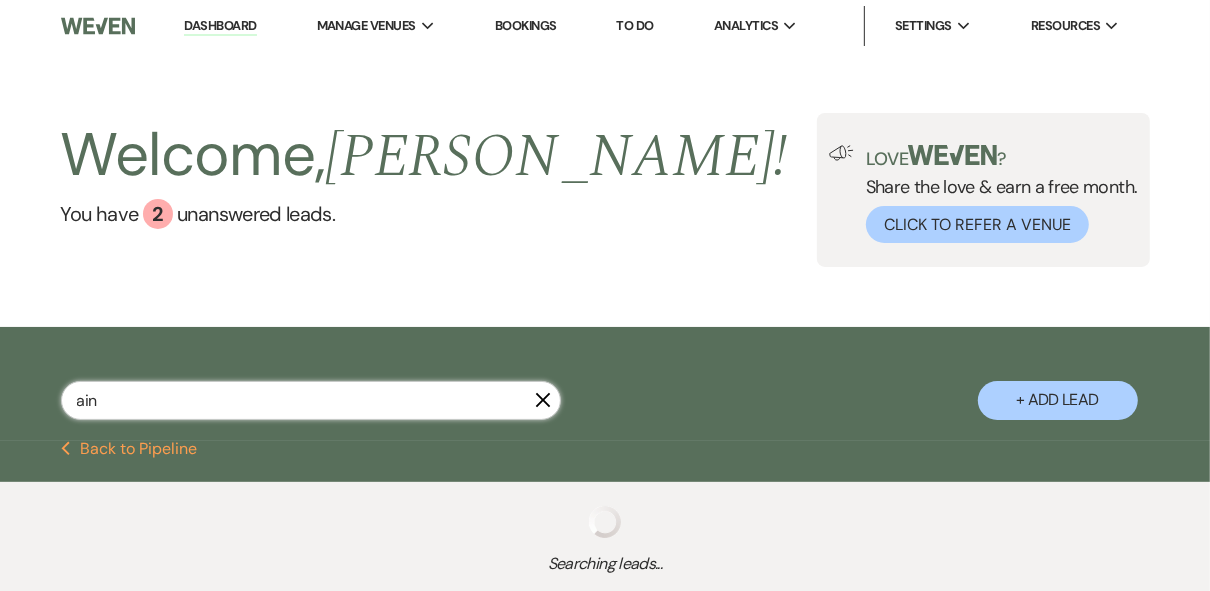 select on "8" 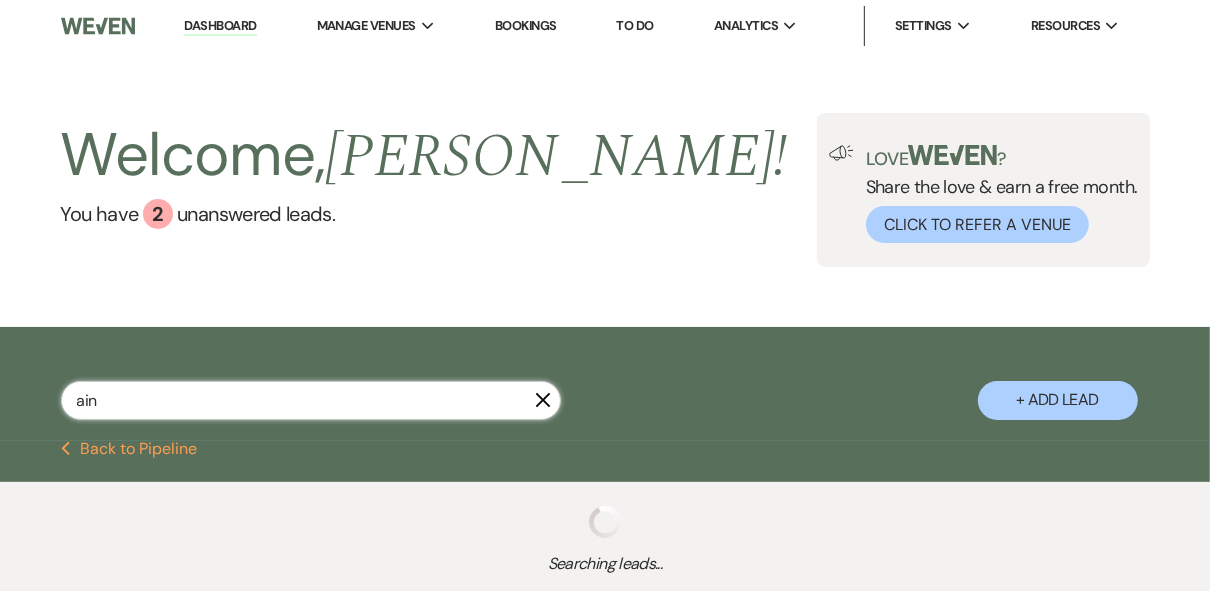 select on "5" 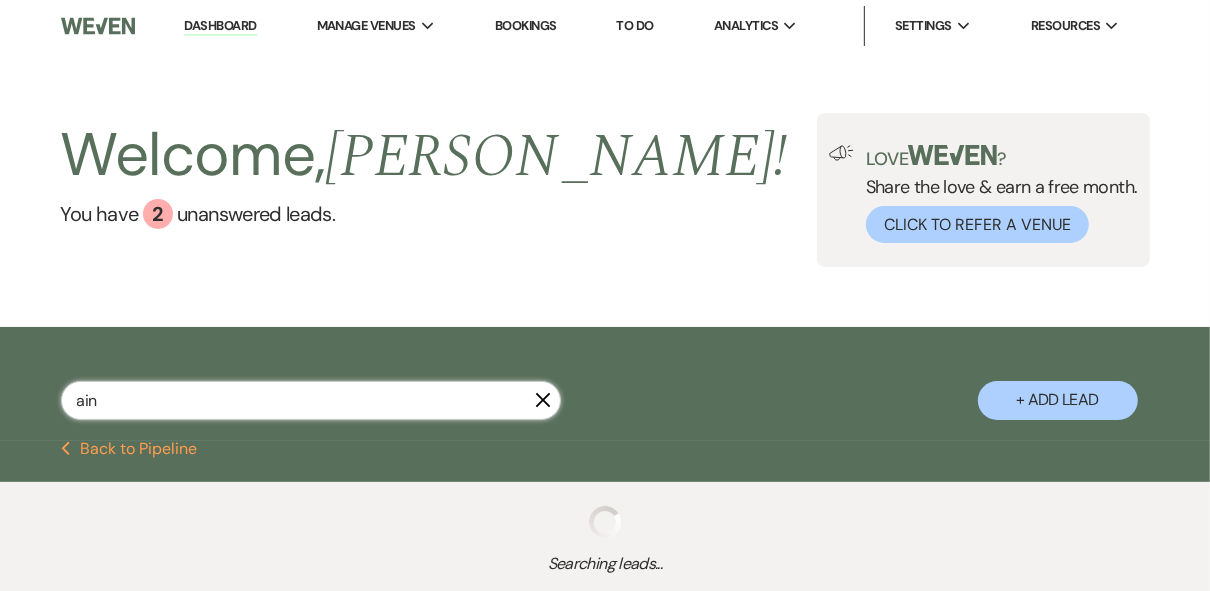 select on "8" 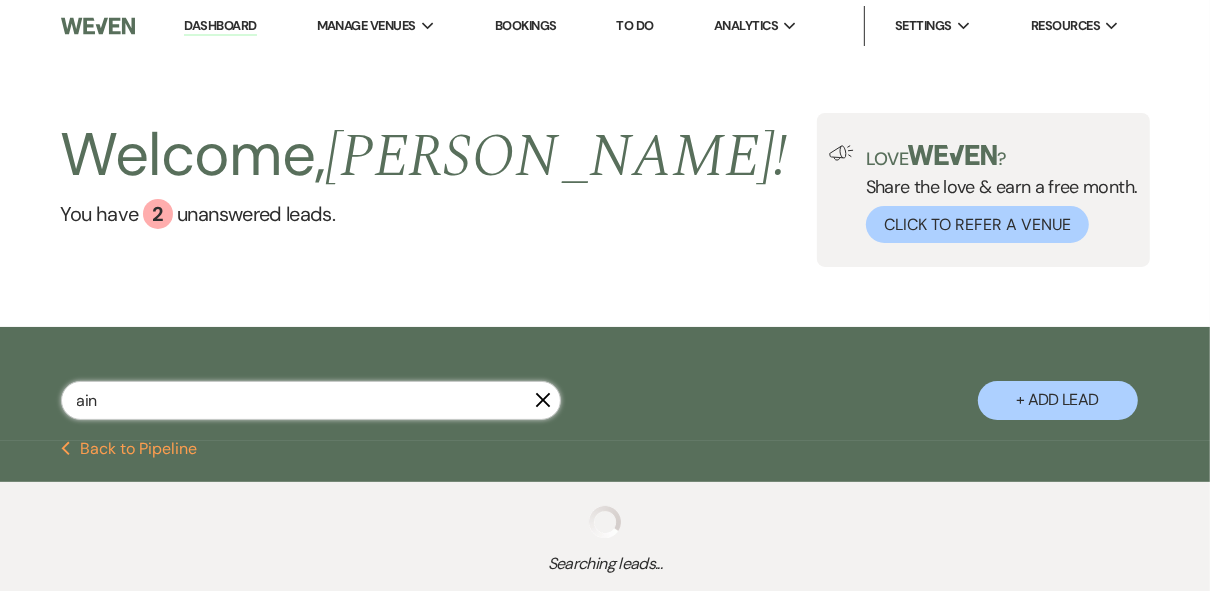 select on "5" 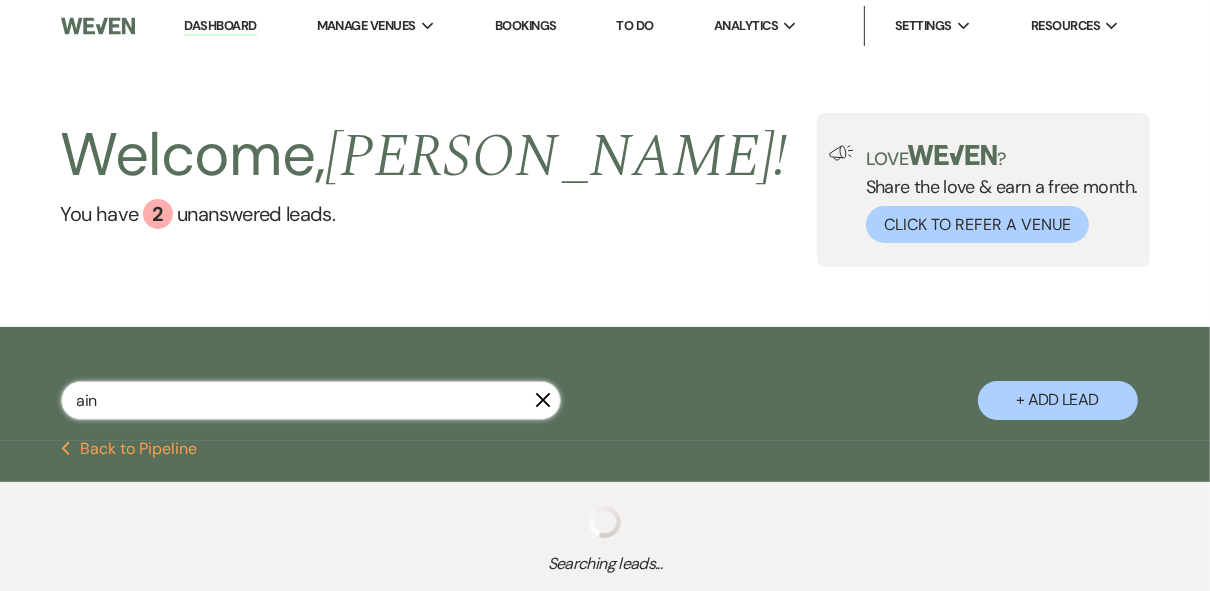 select on "8" 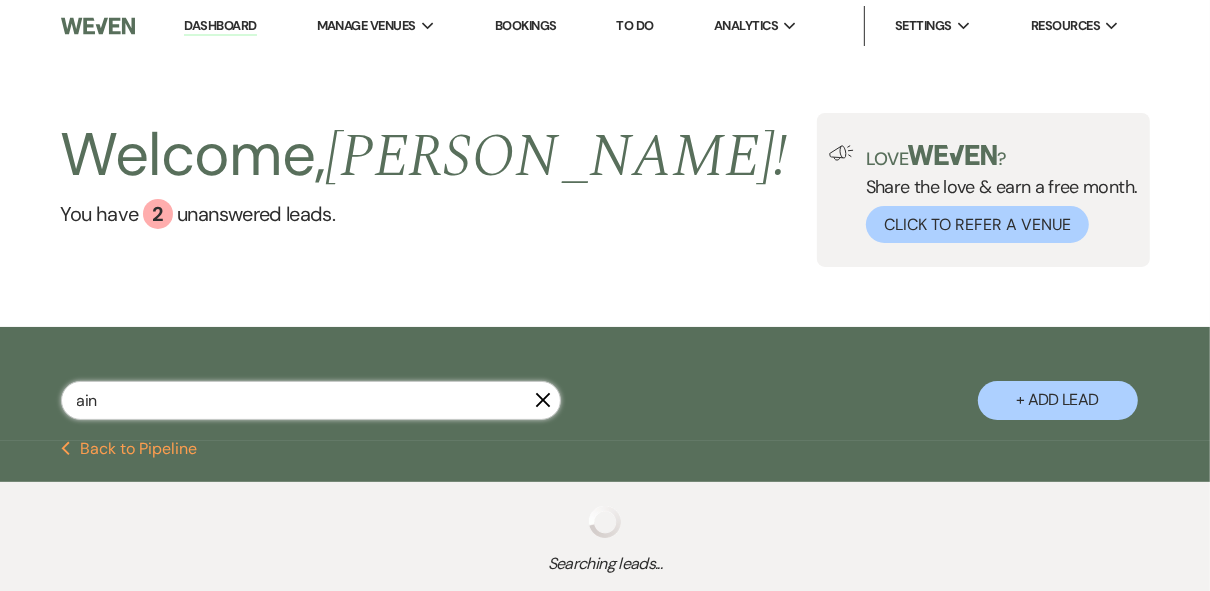 select on "5" 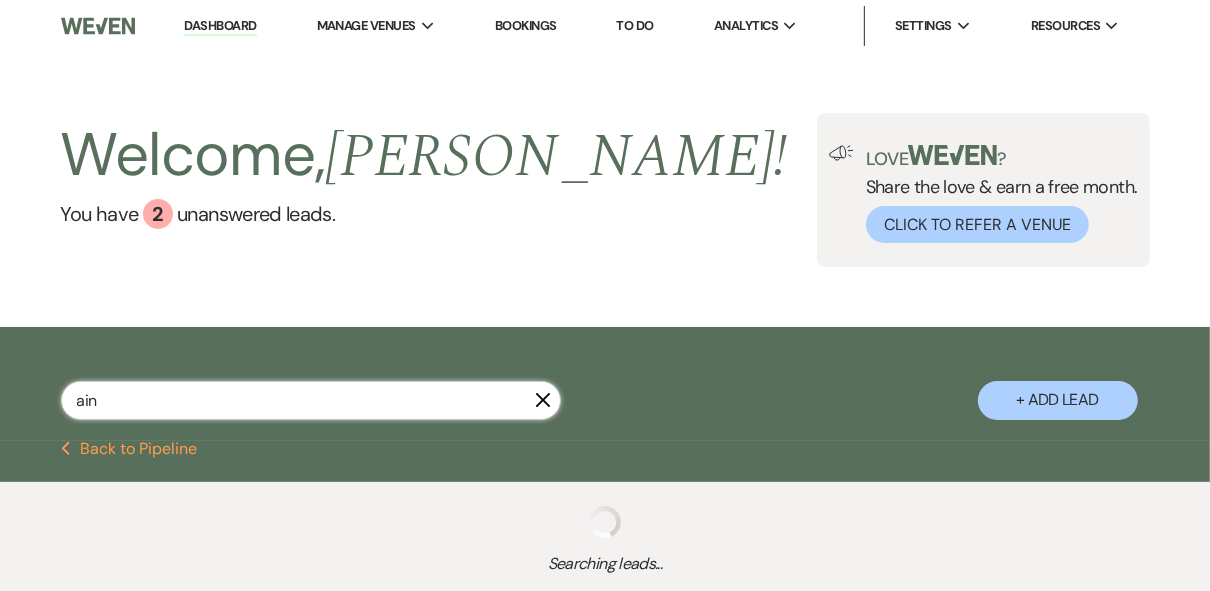 select on "8" 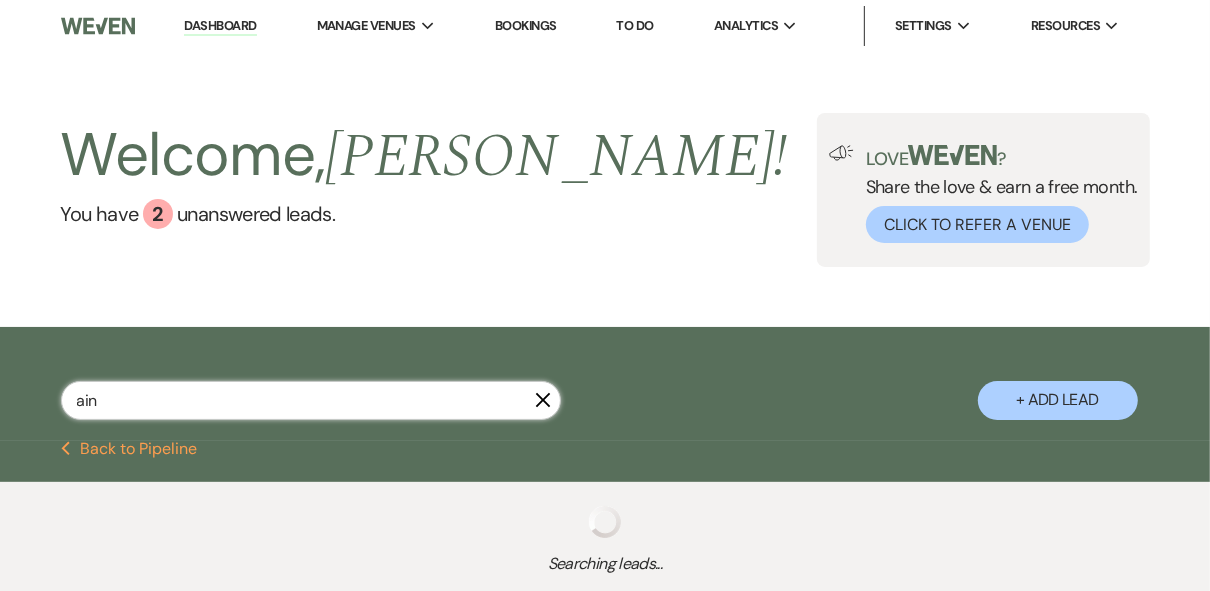 select on "8" 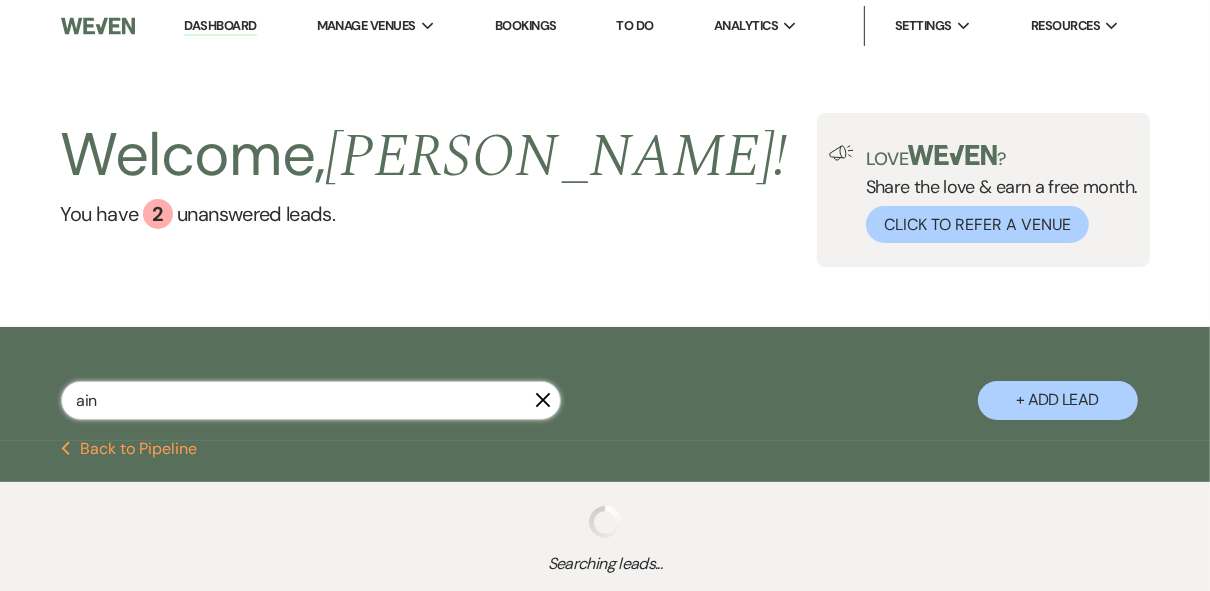 select on "8" 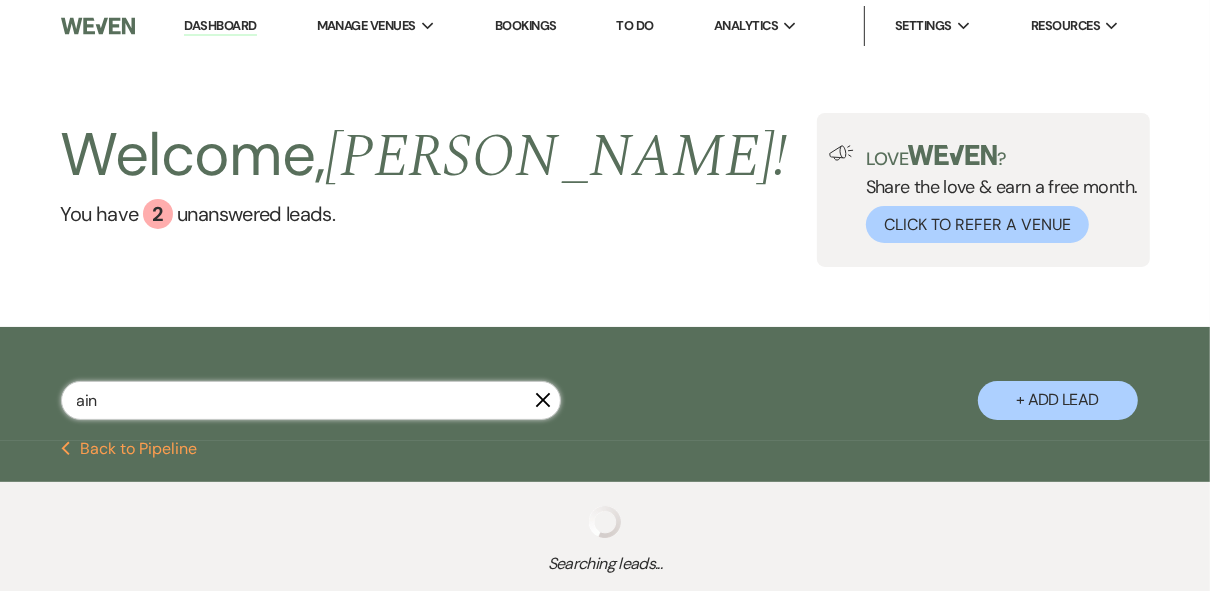 select on "8" 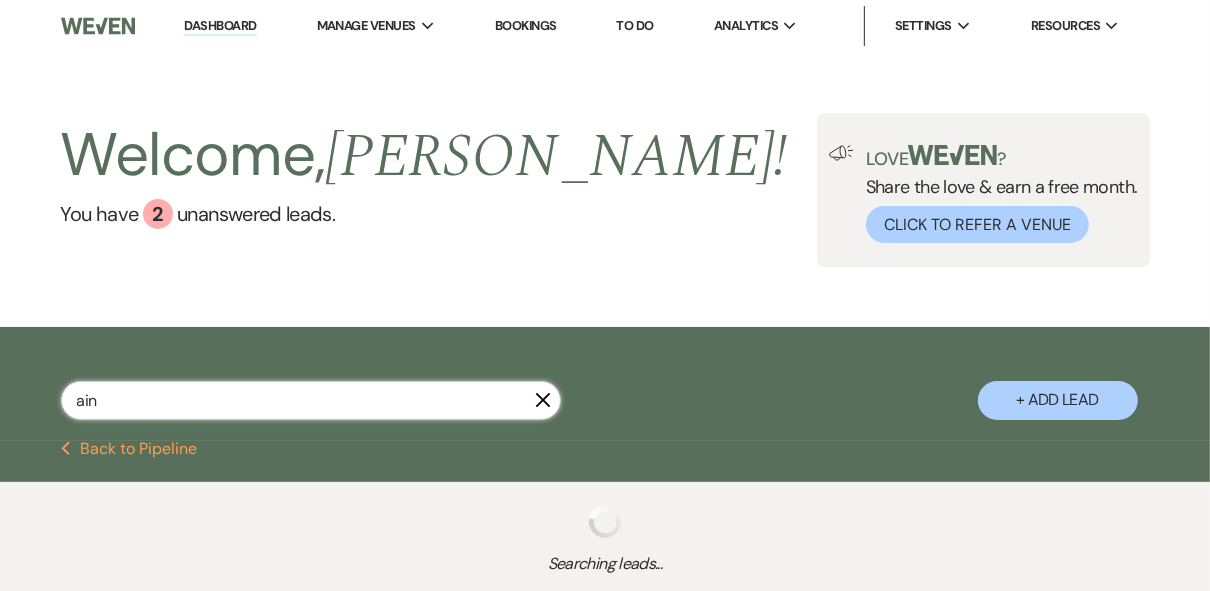 select on "8" 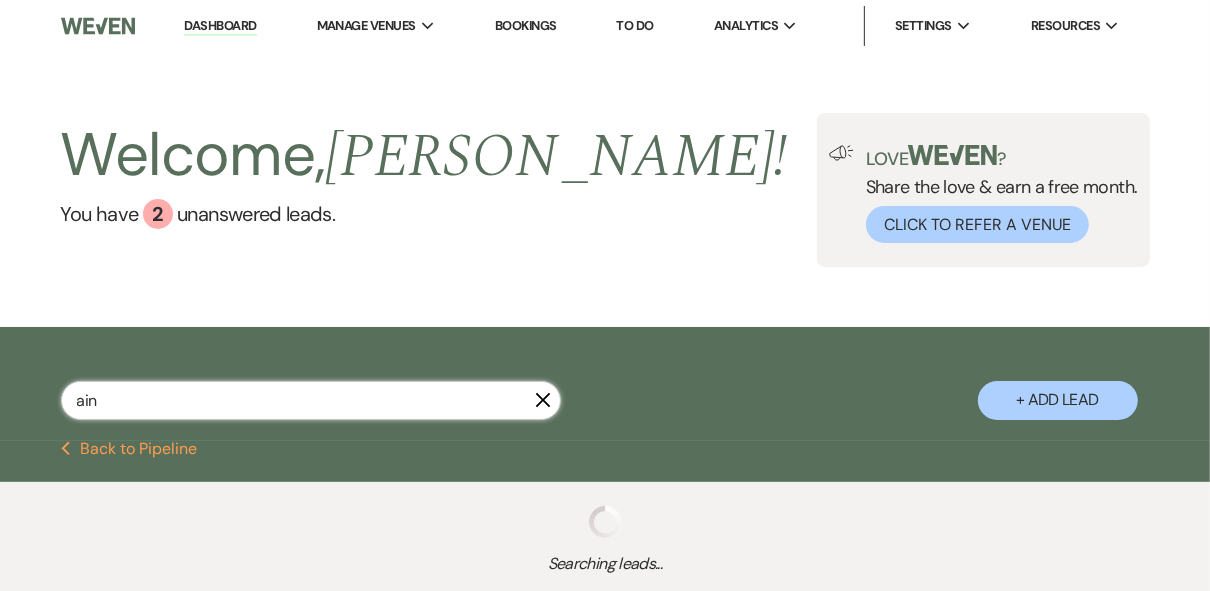 select on "5" 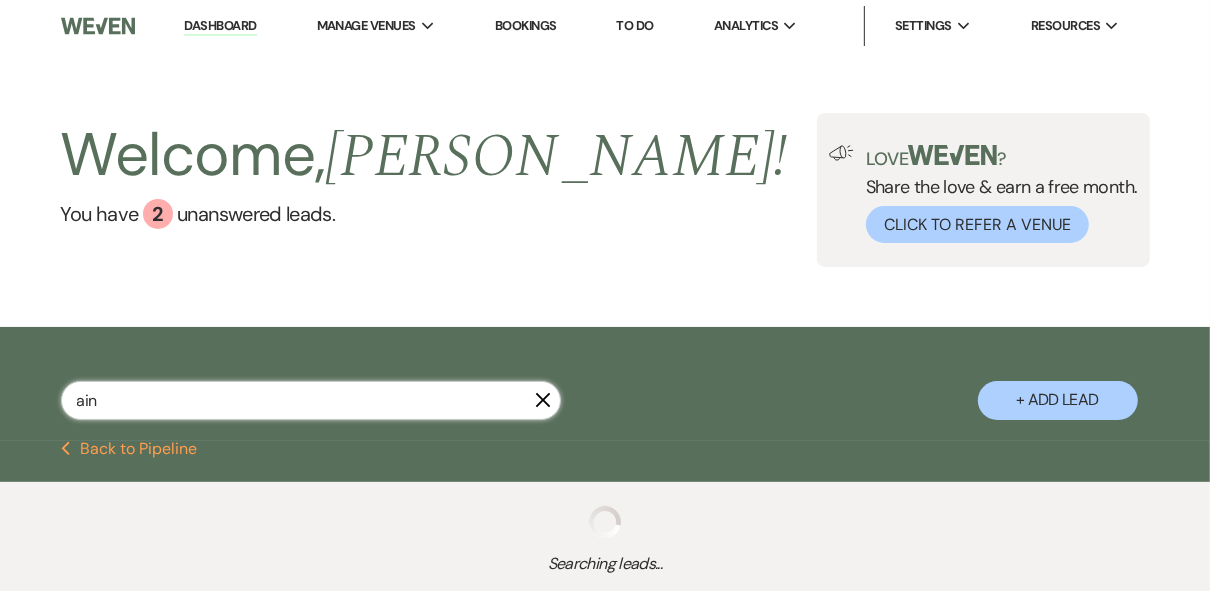 select on "8" 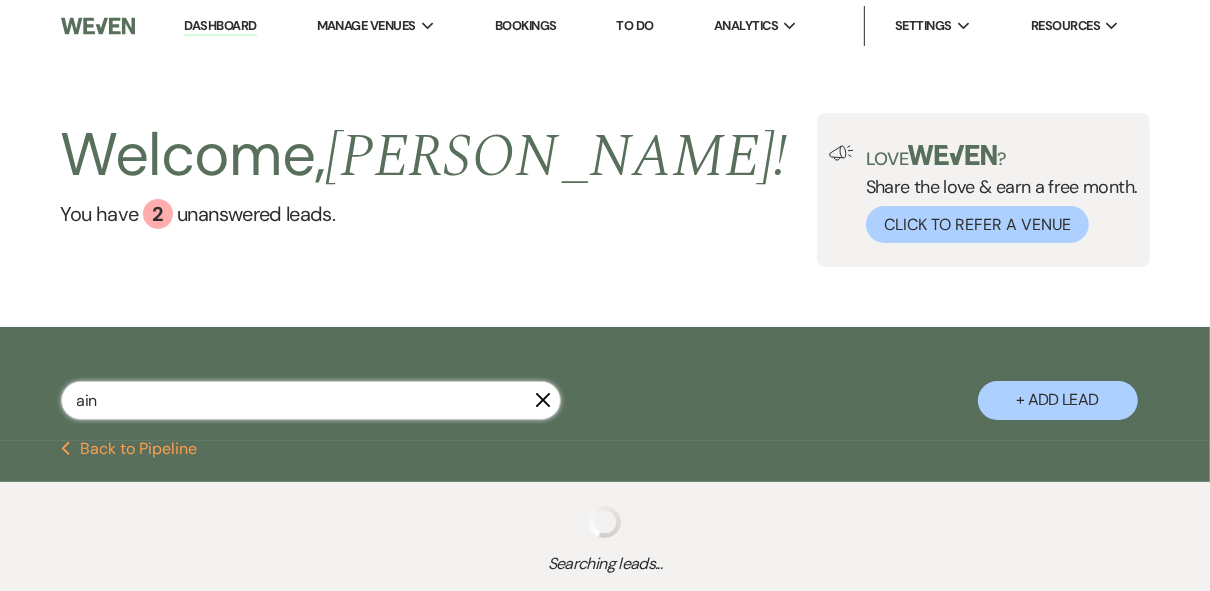select on "5" 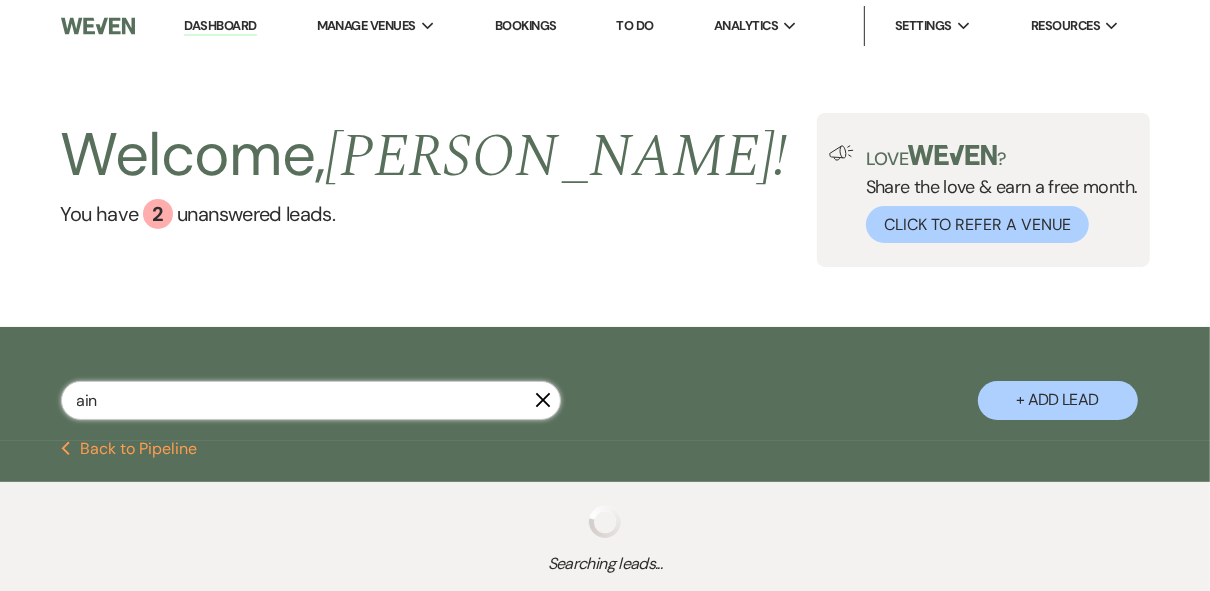 select on "8" 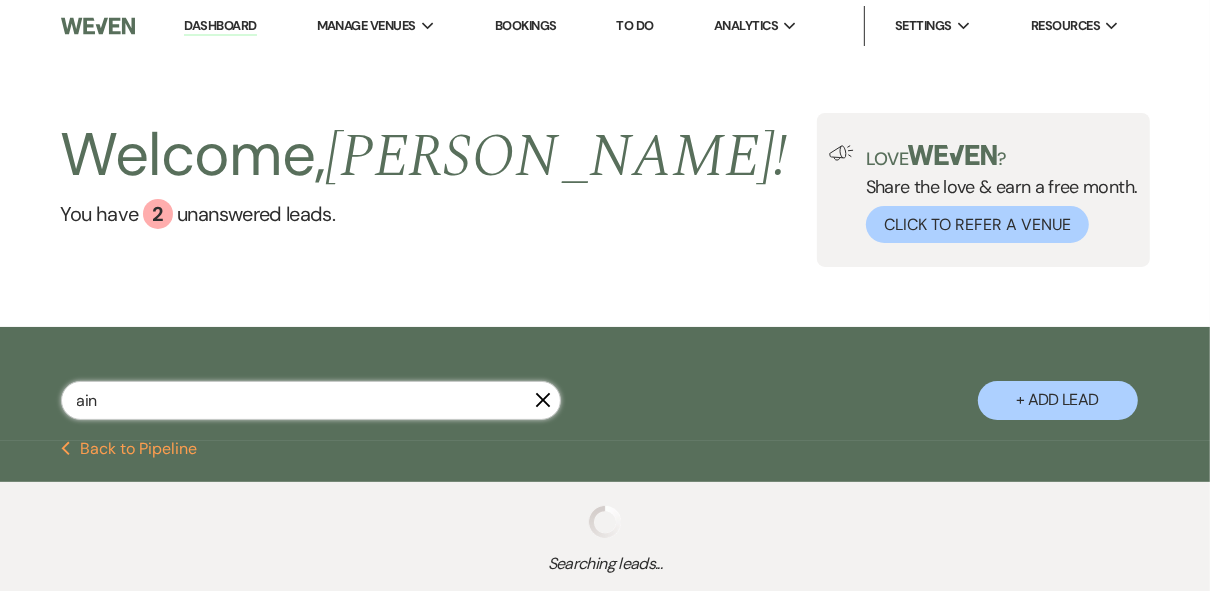 select on "5" 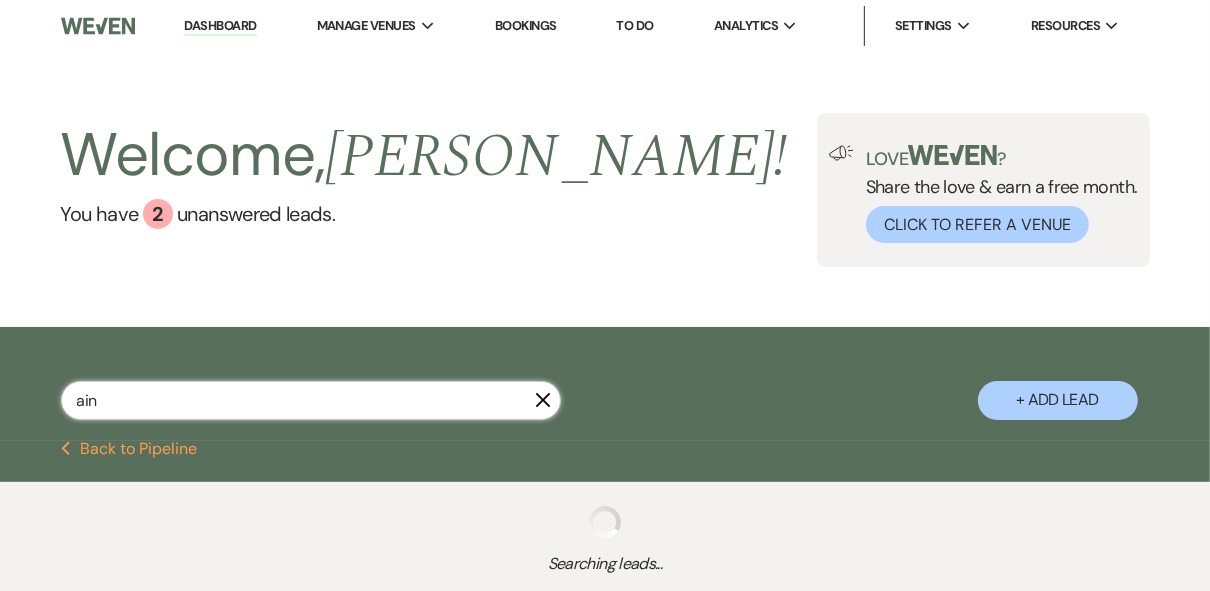 select on "8" 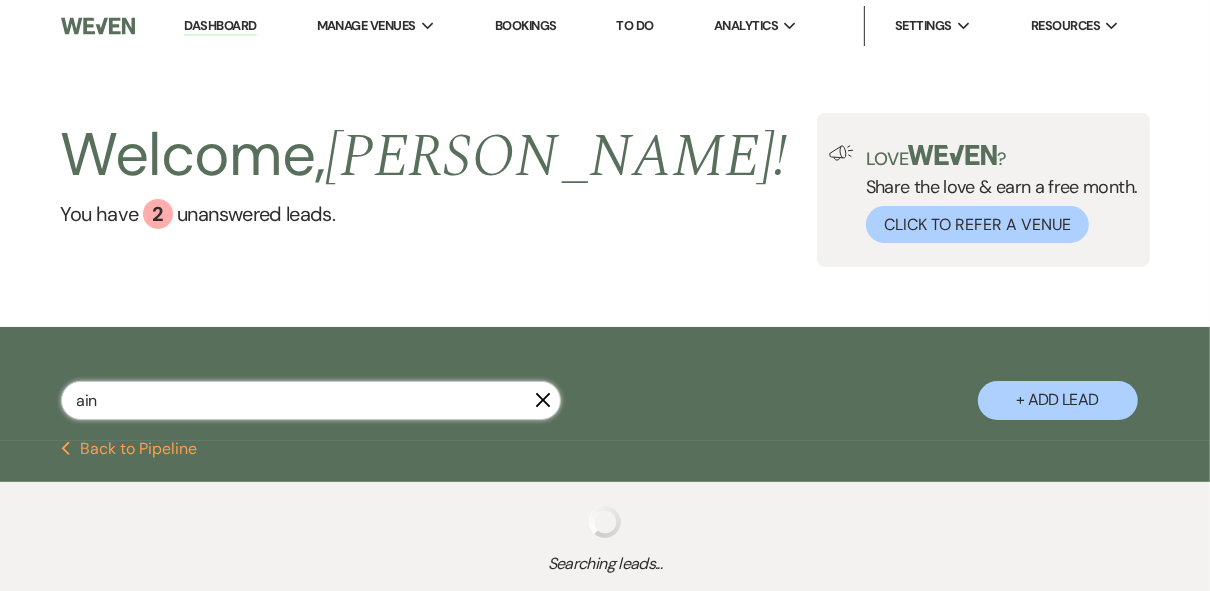 select on "5" 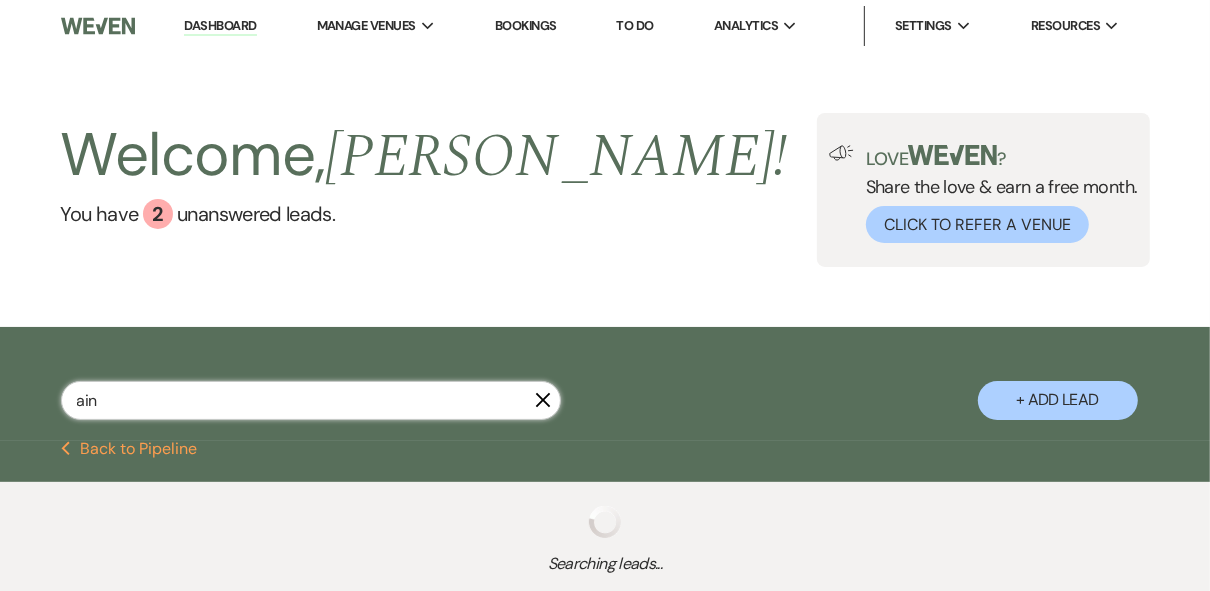 select on "8" 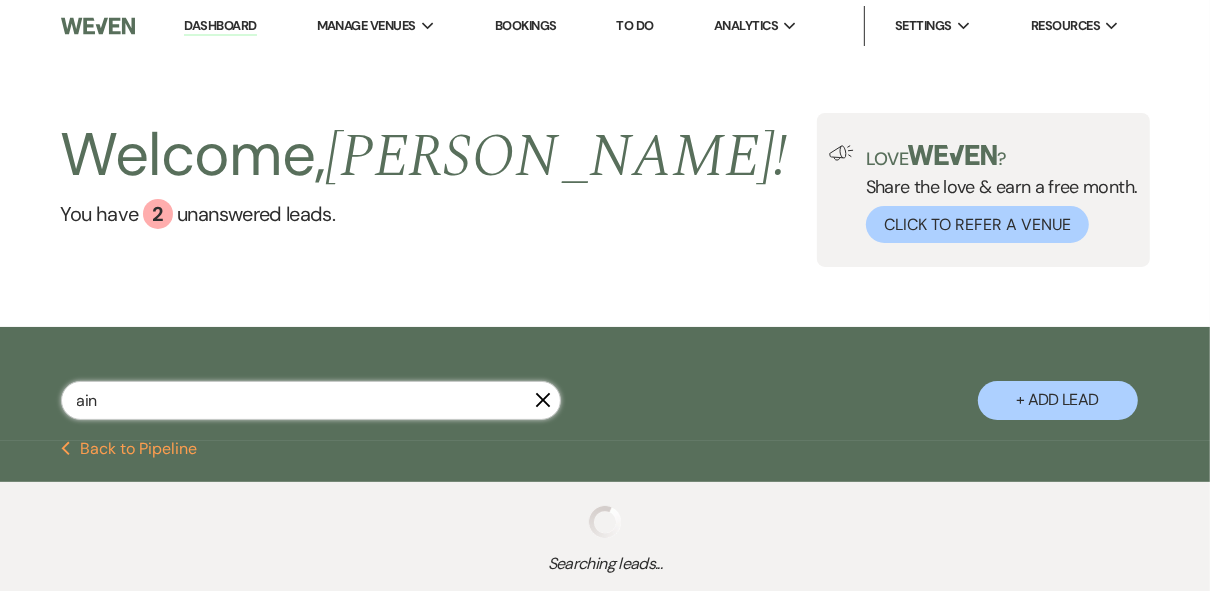 select on "5" 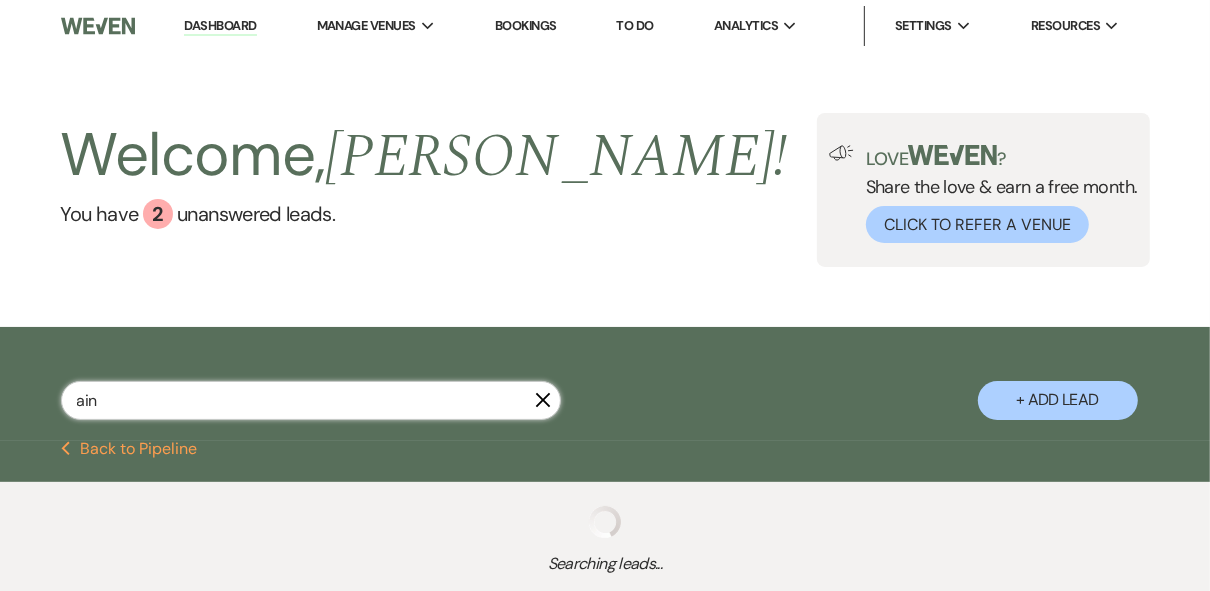 select on "8" 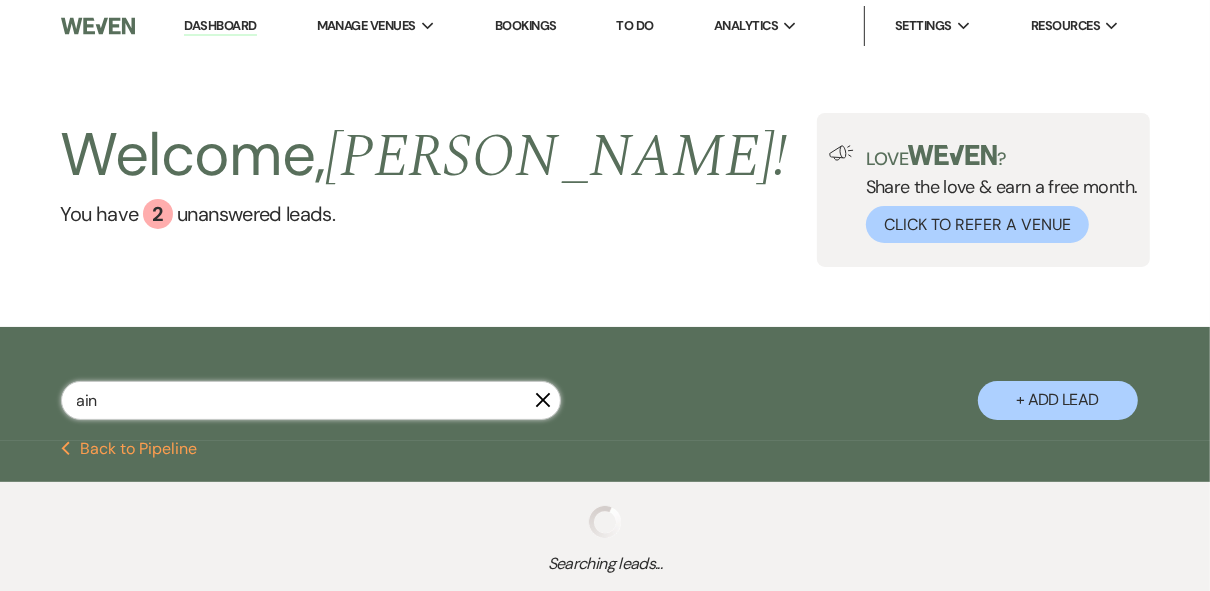 select on "5" 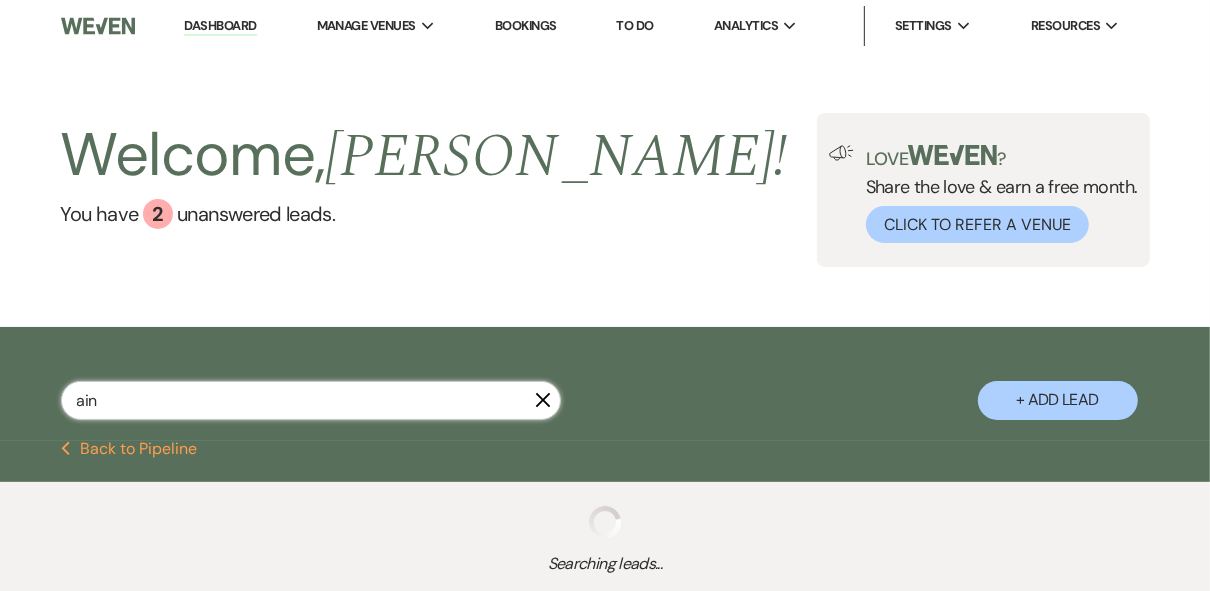 select on "8" 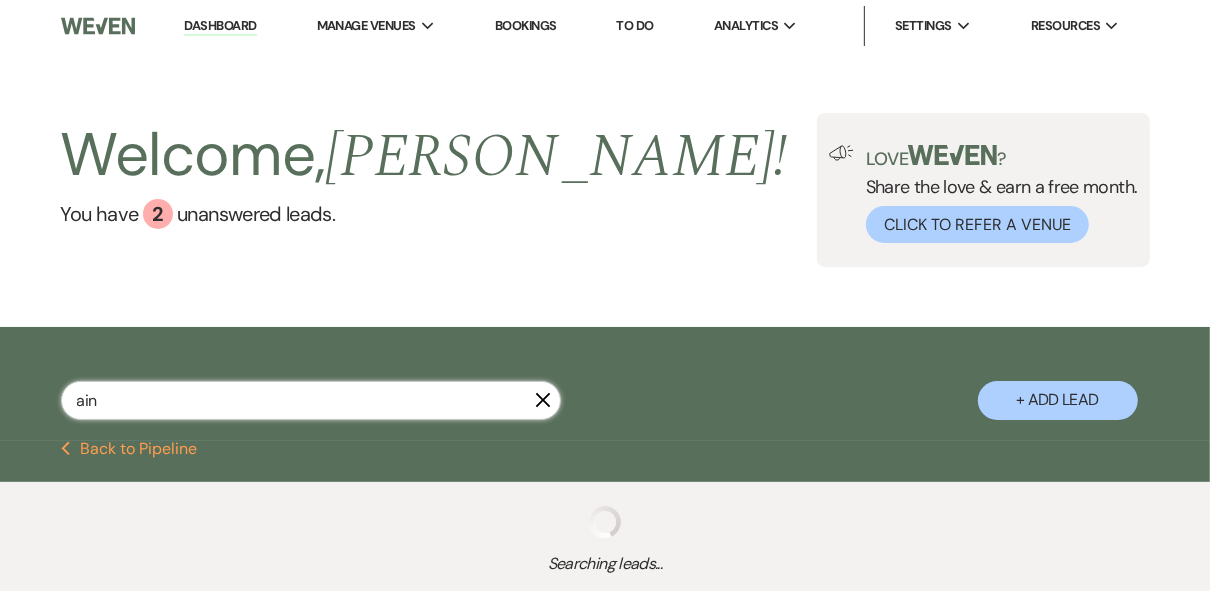 select on "5" 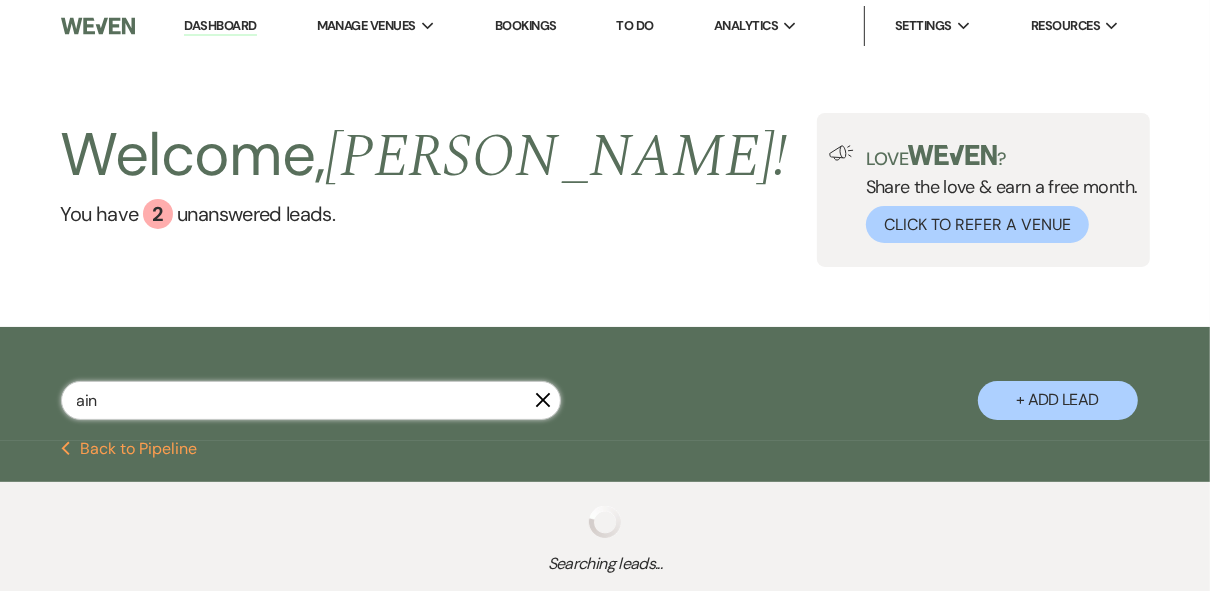 select on "8" 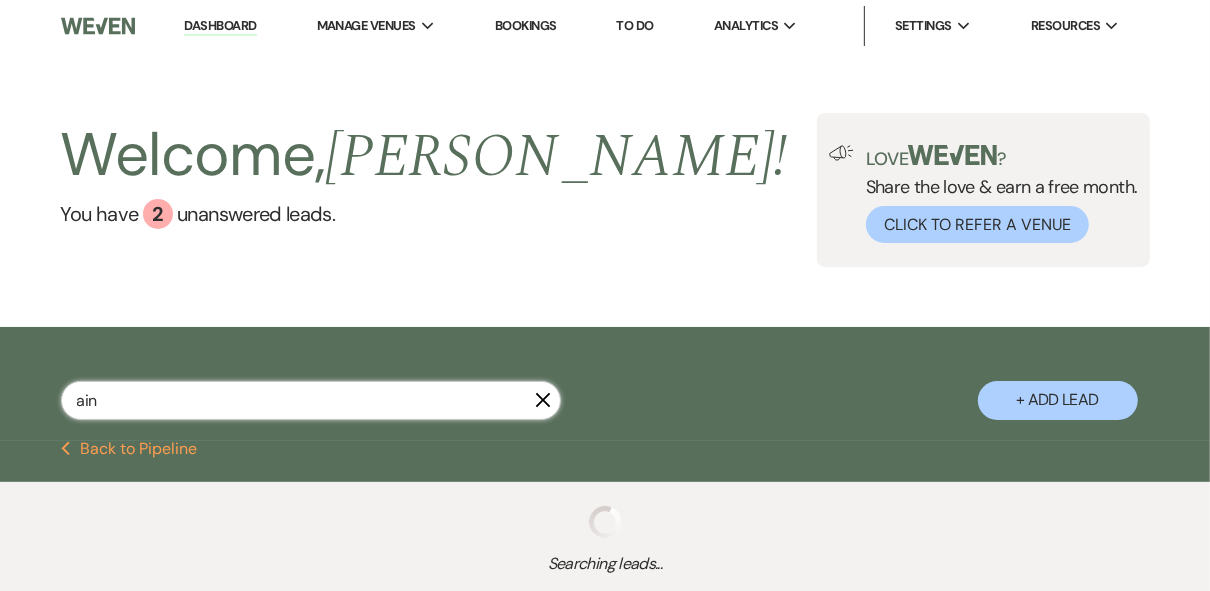 select on "5" 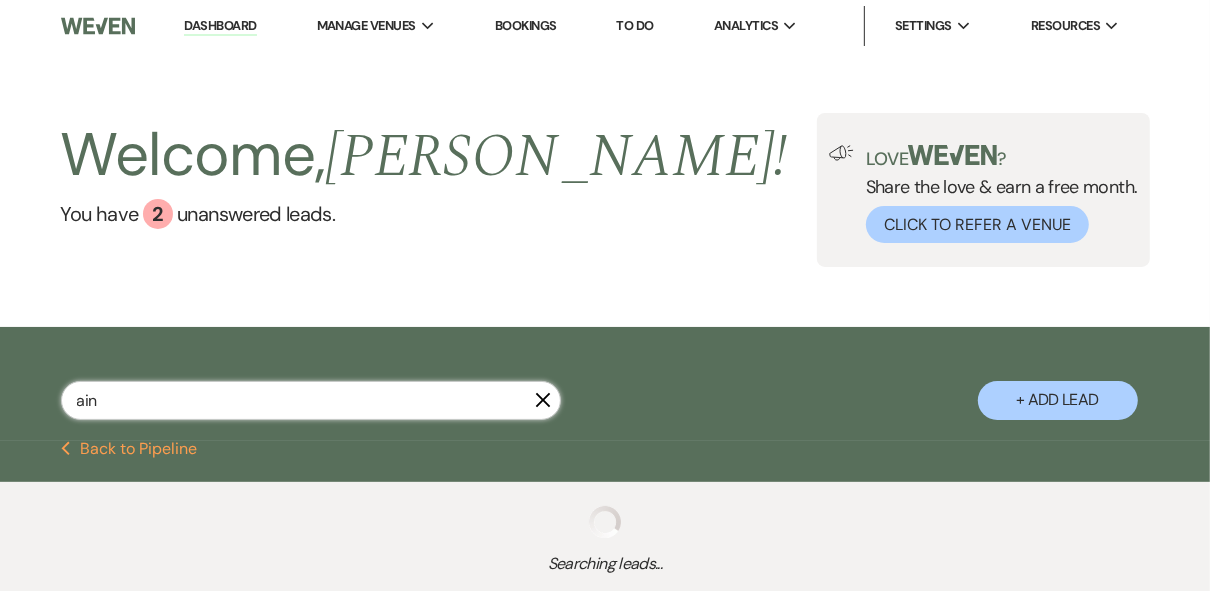 select on "8" 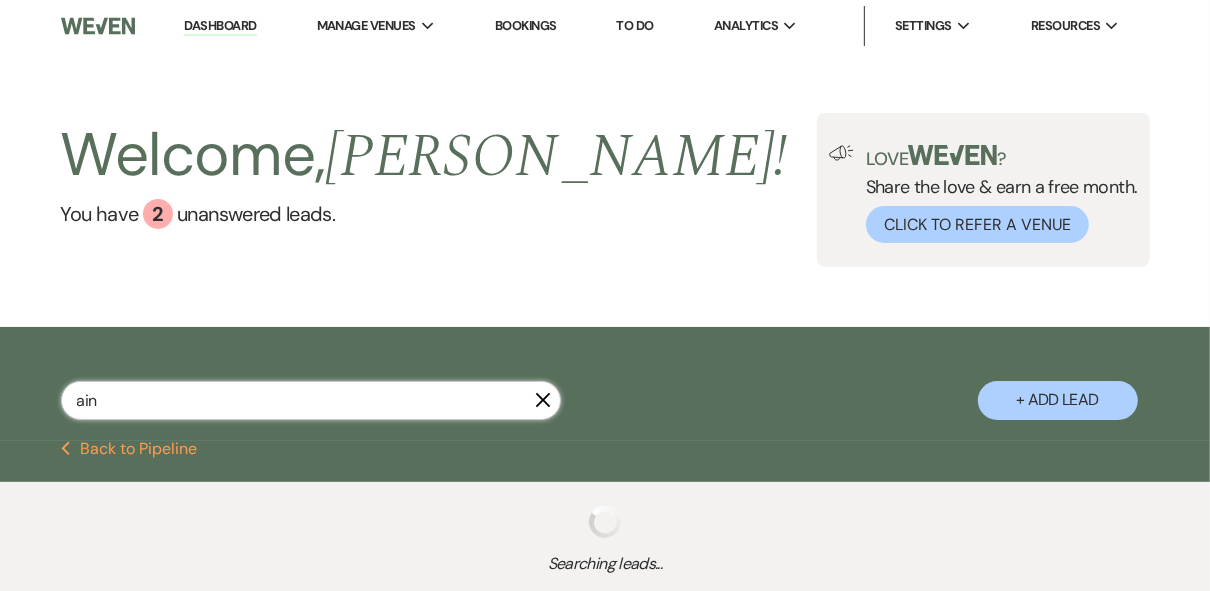 select on "5" 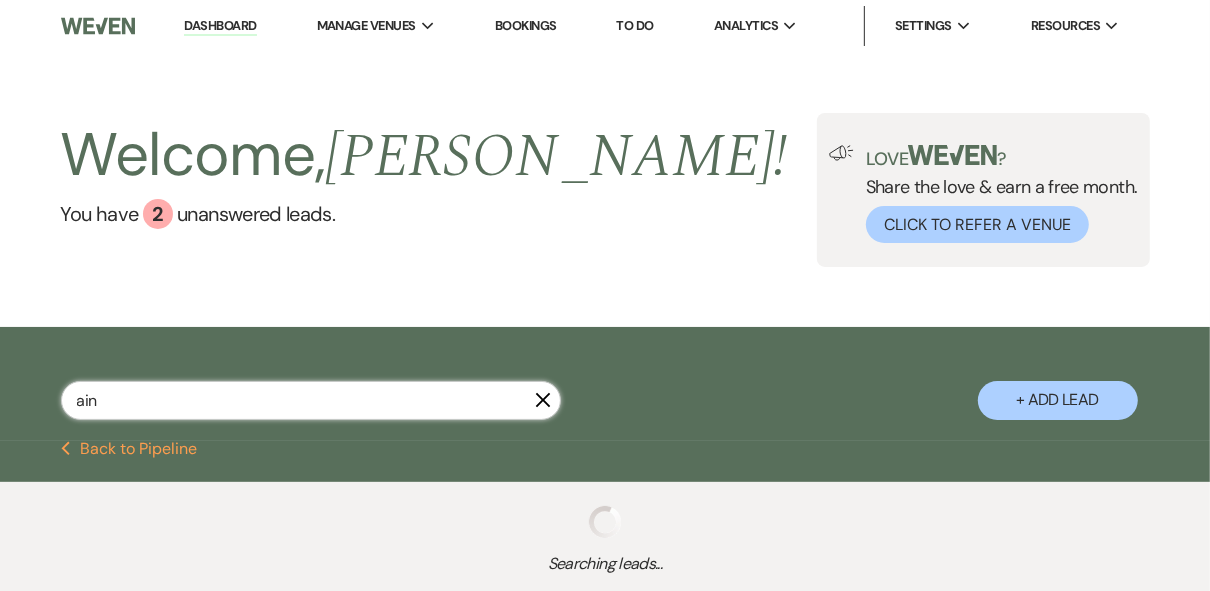 select on "8" 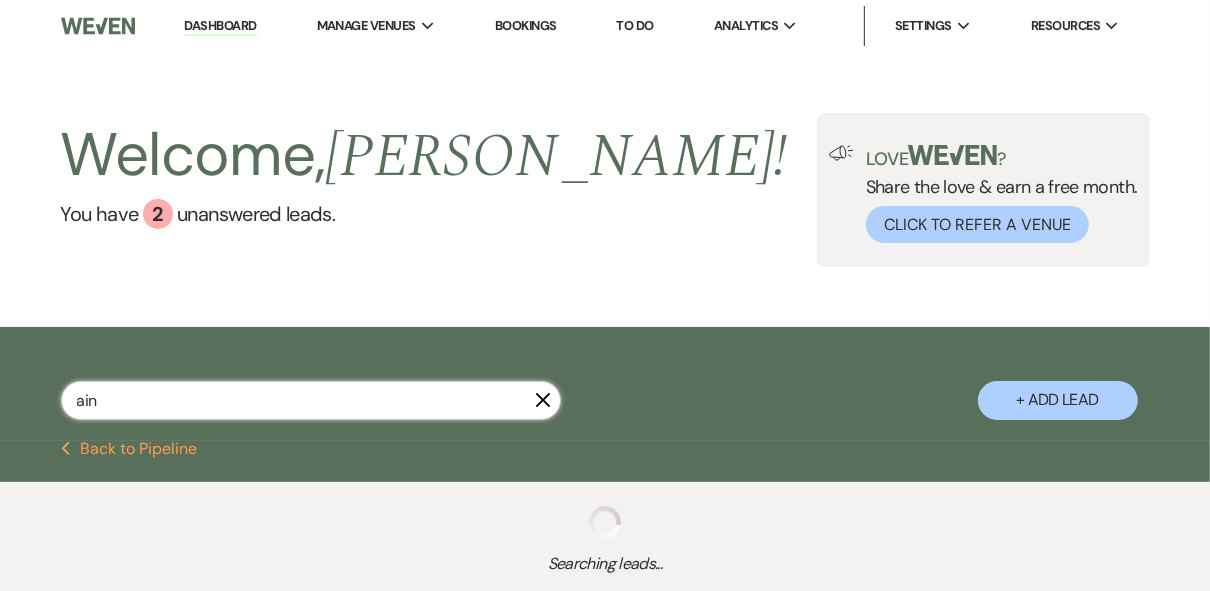 select on "5" 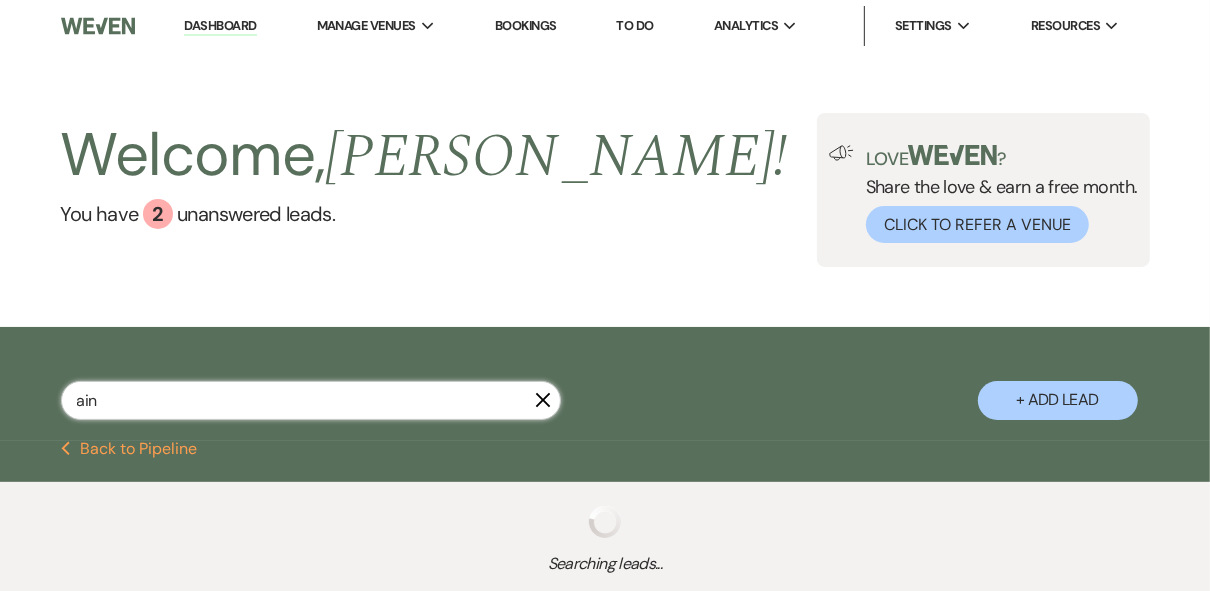 select on "8" 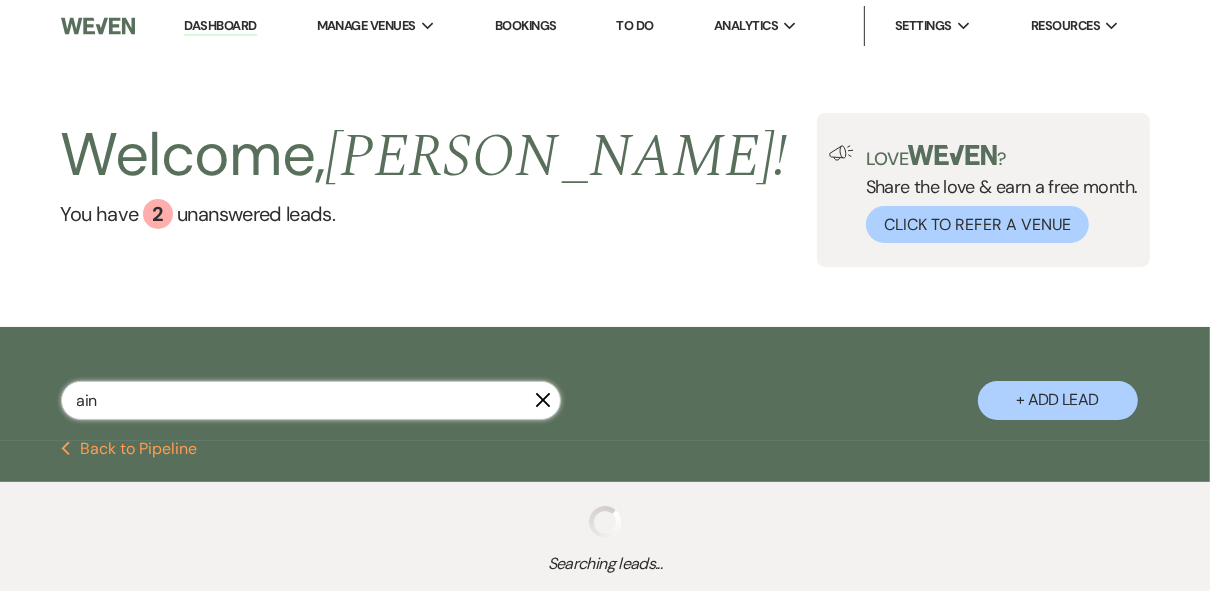 select on "5" 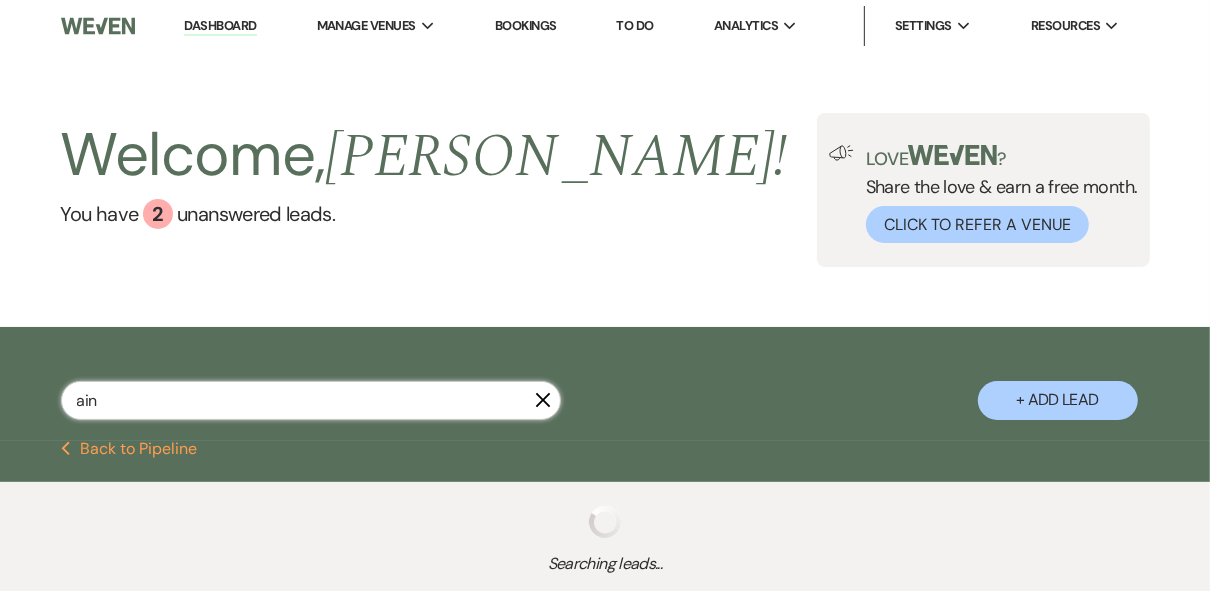 select on "8" 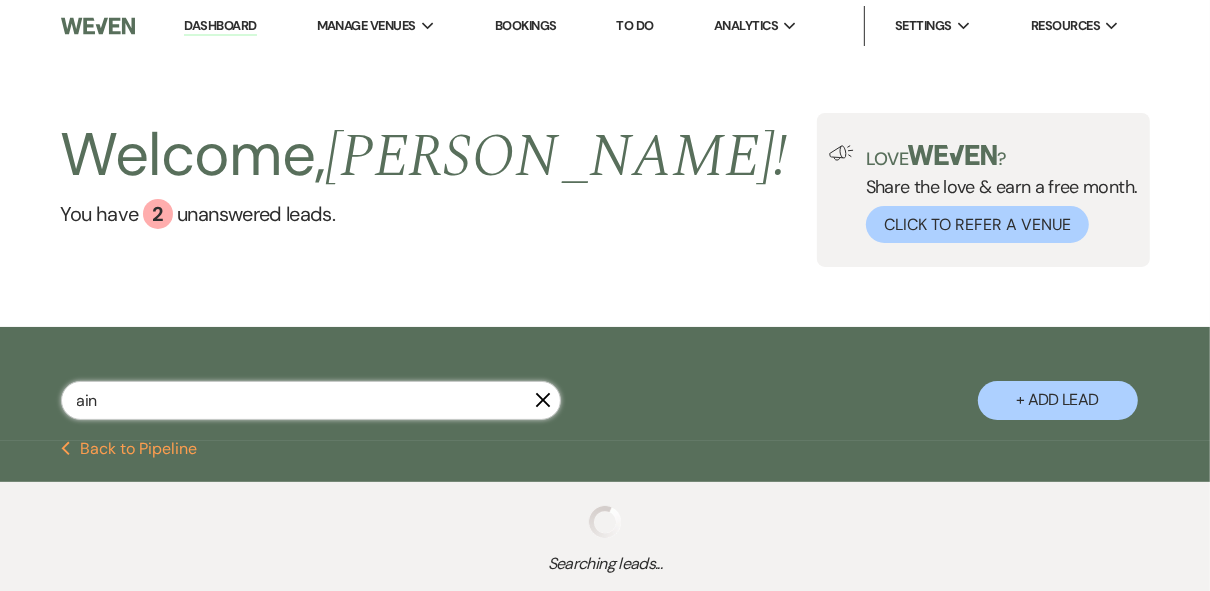 select on "5" 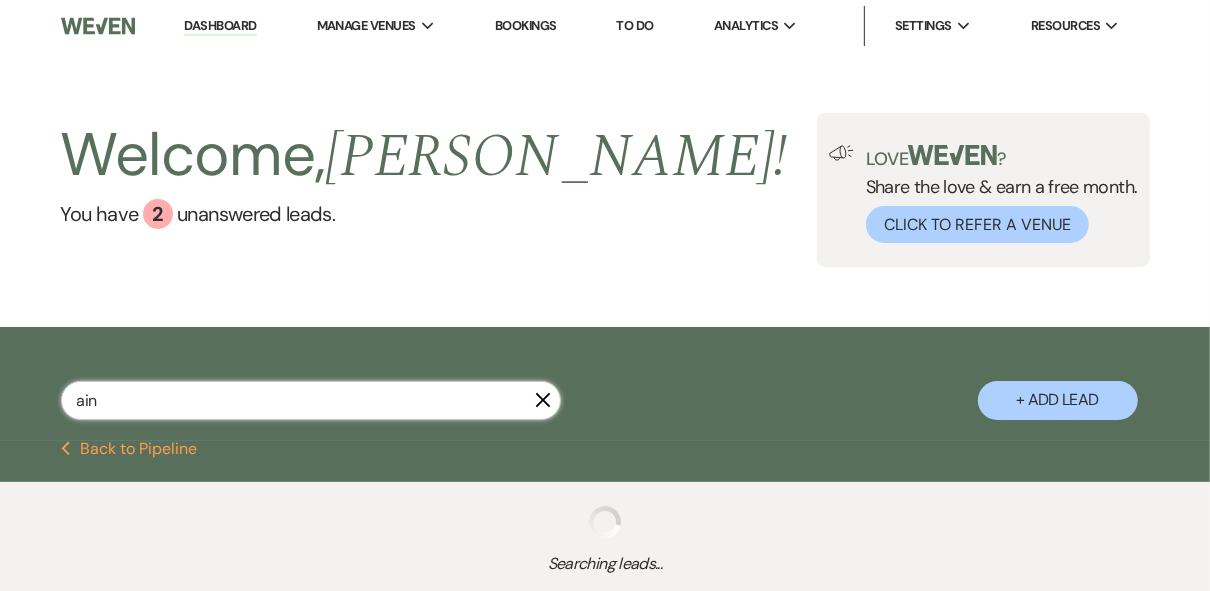 select on "8" 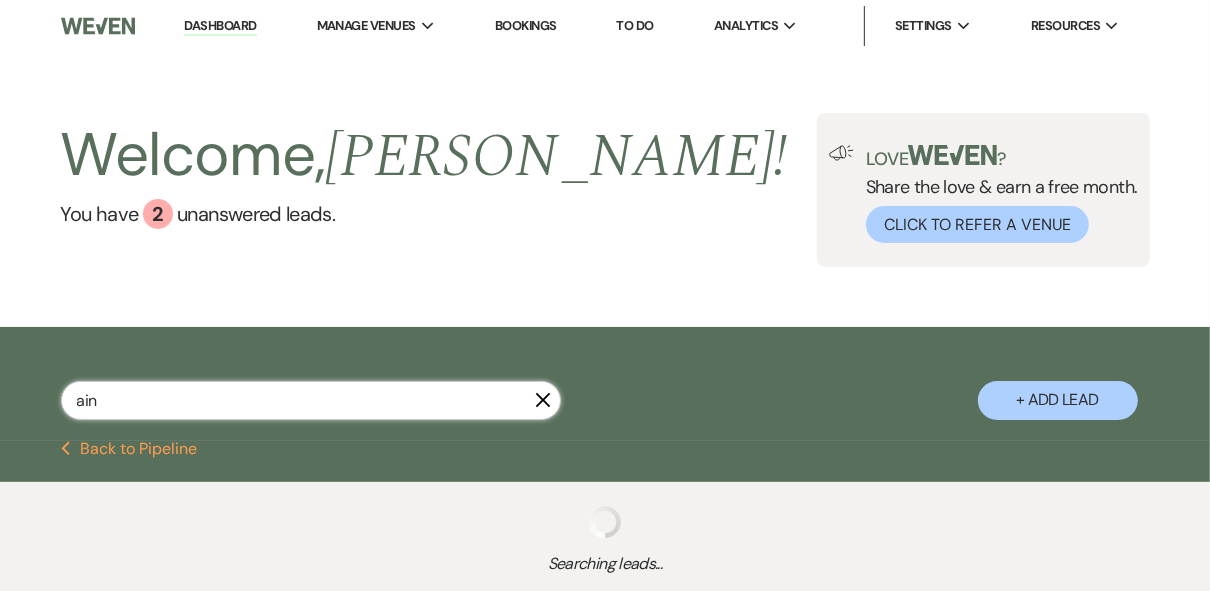 select on "5" 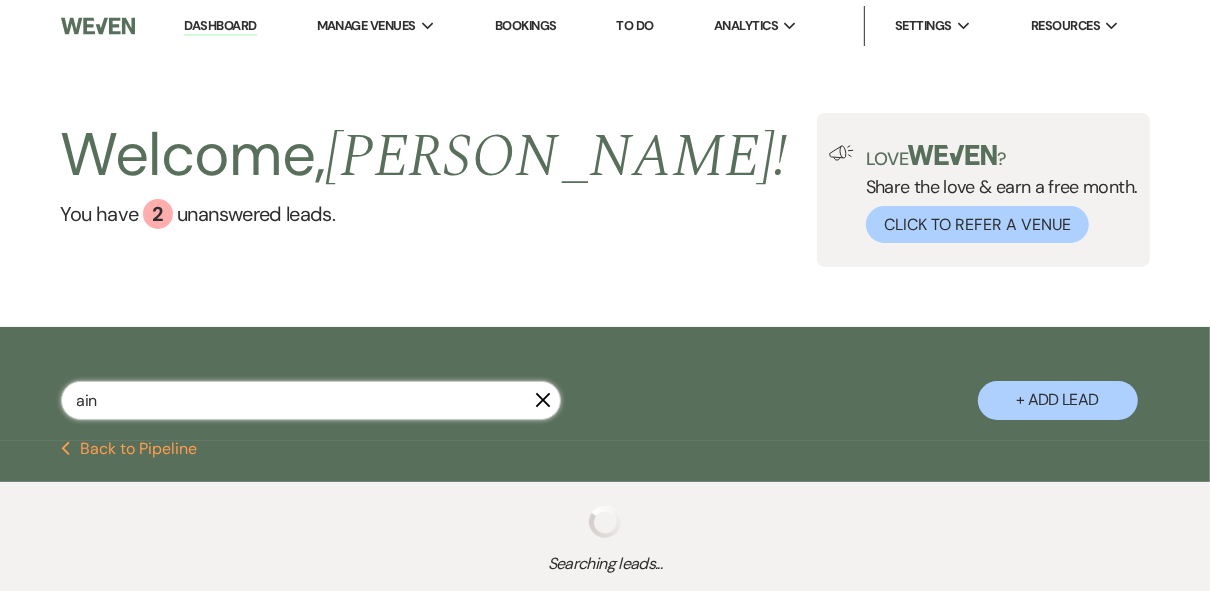 select on "8" 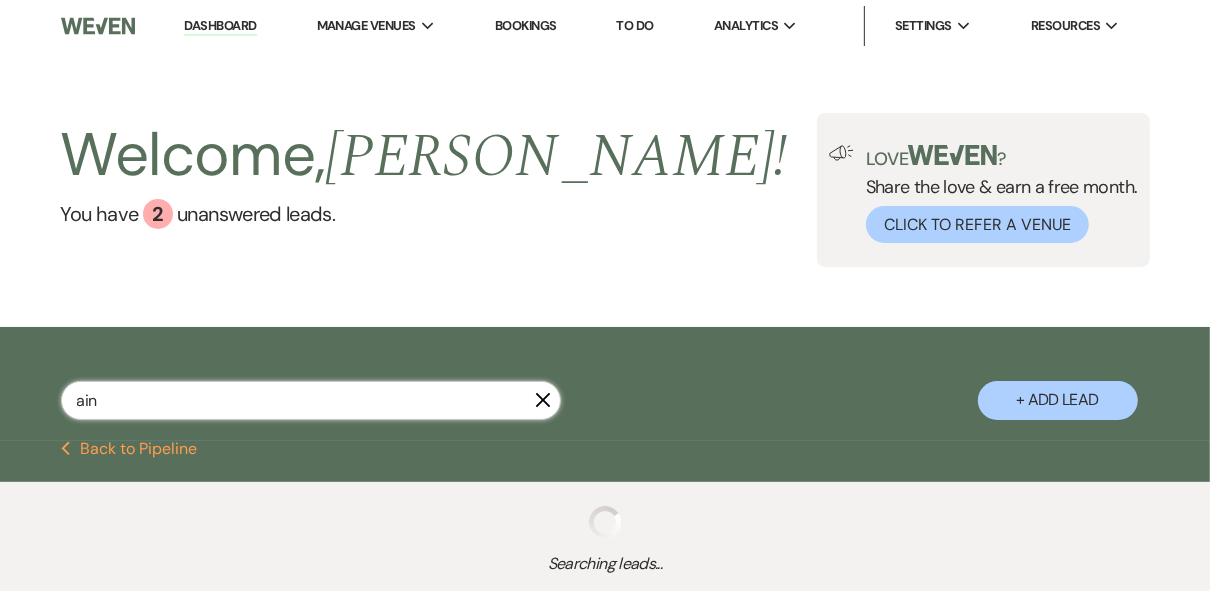 select on "5" 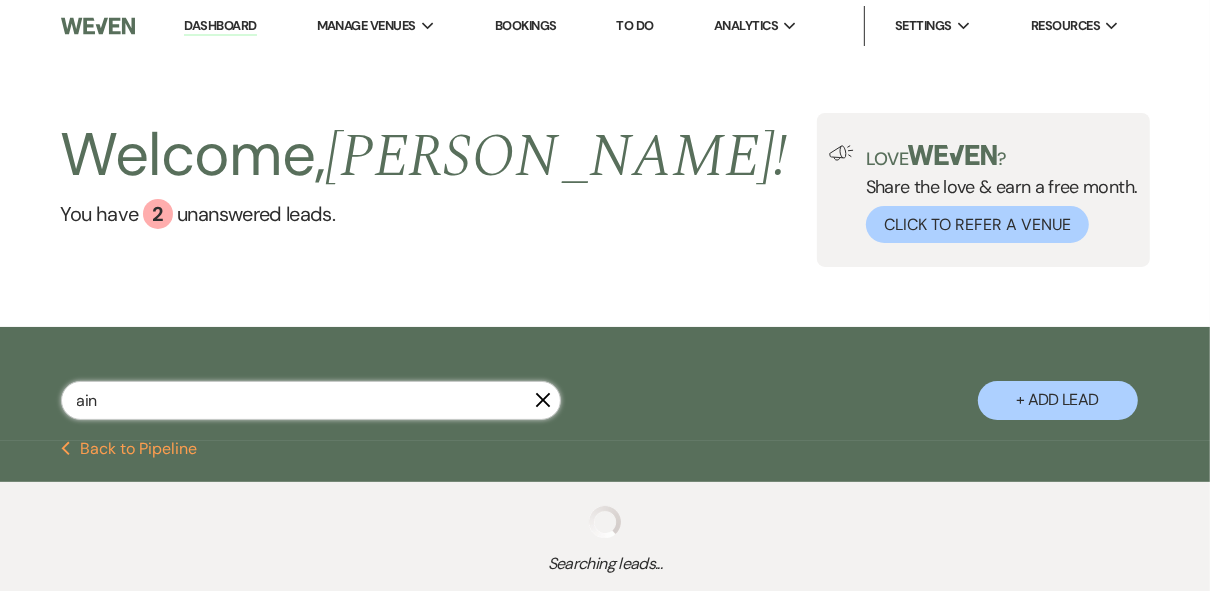select on "8" 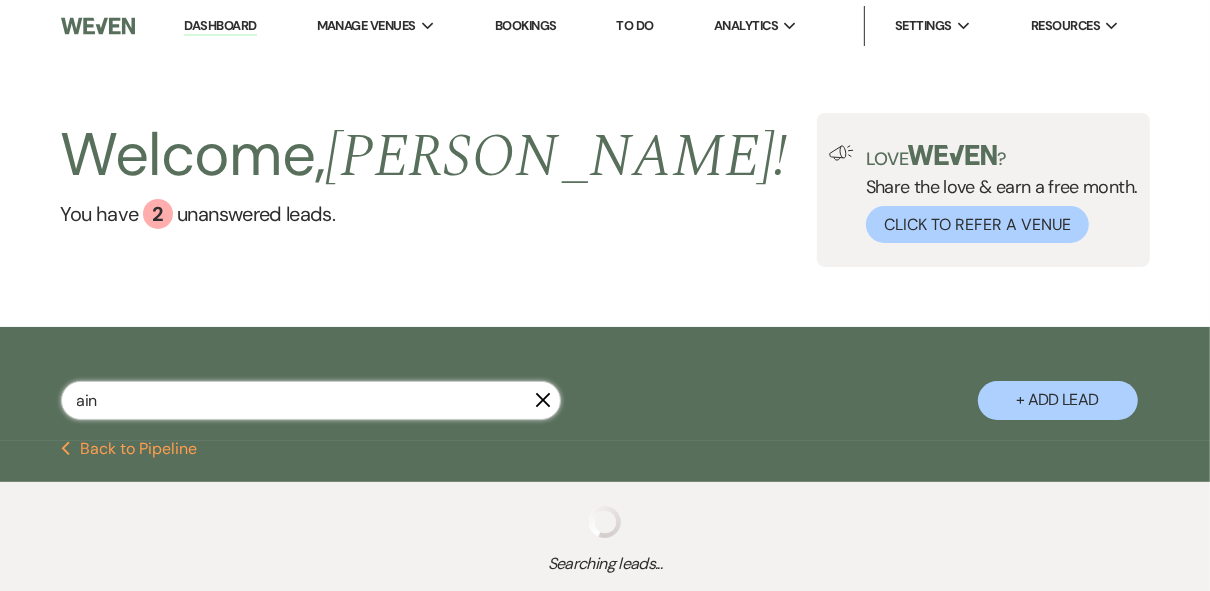 select on "5" 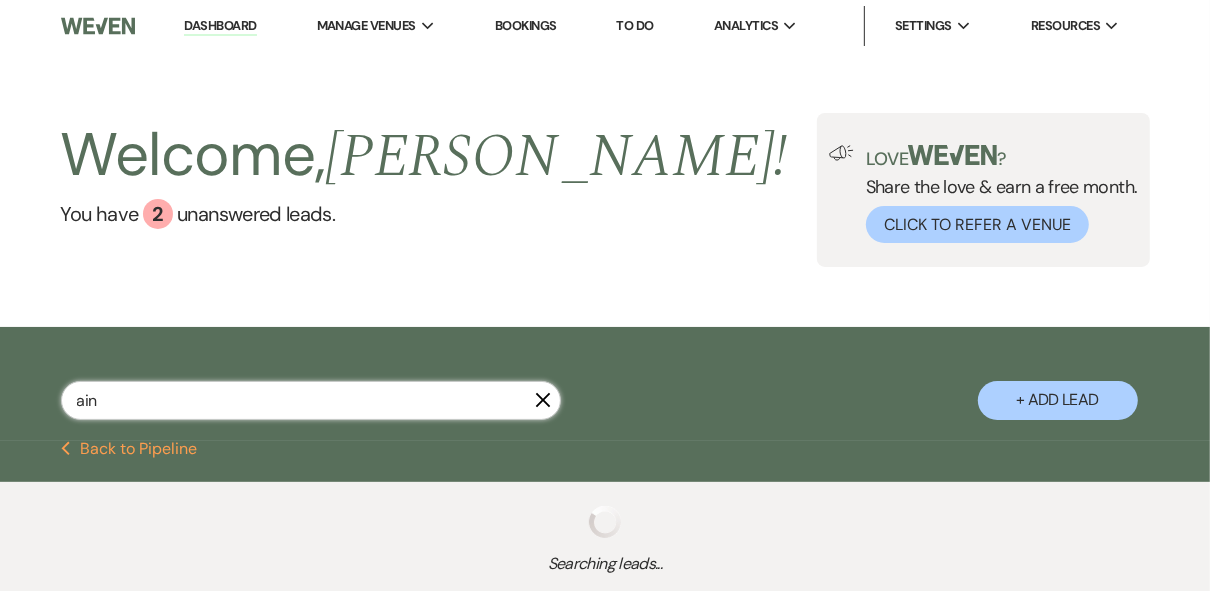 select on "8" 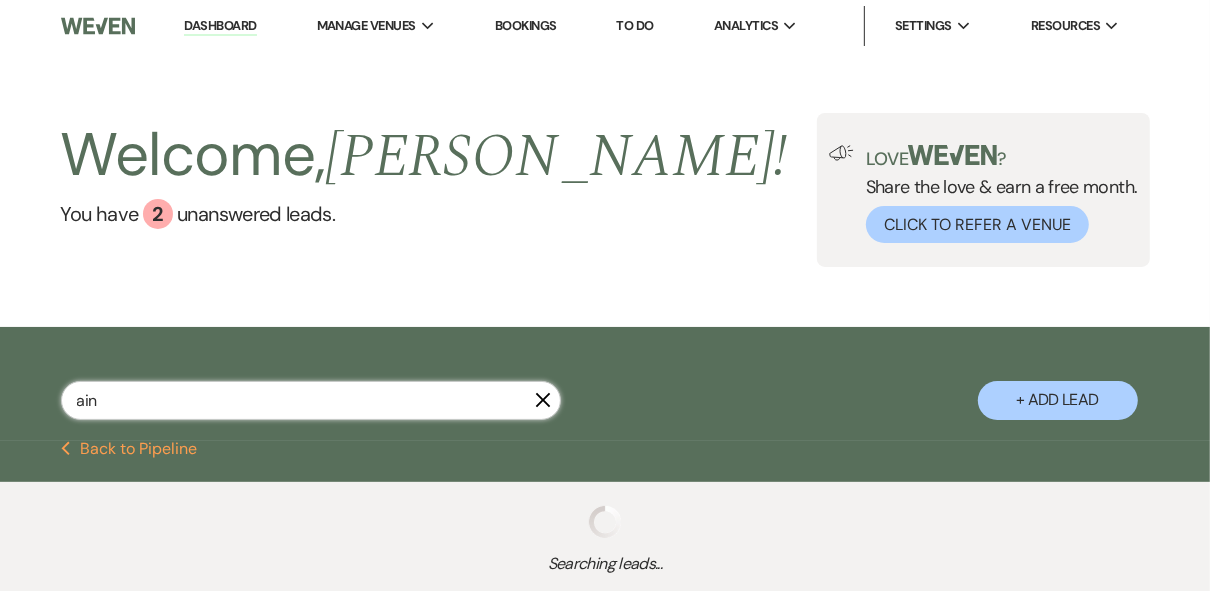 select on "5" 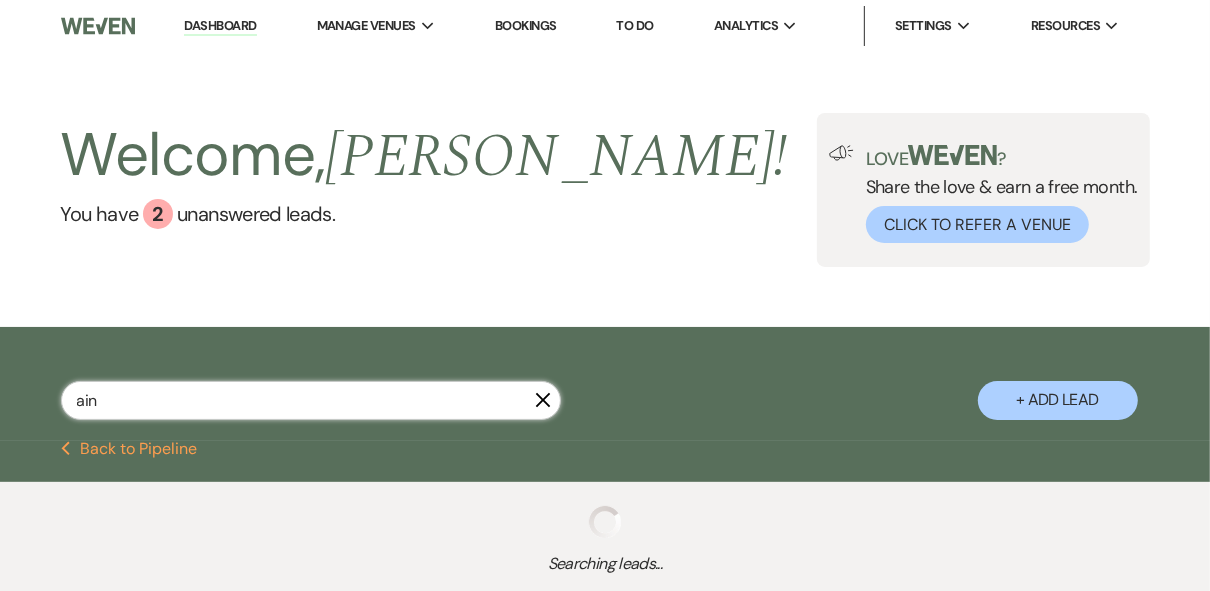 select on "8" 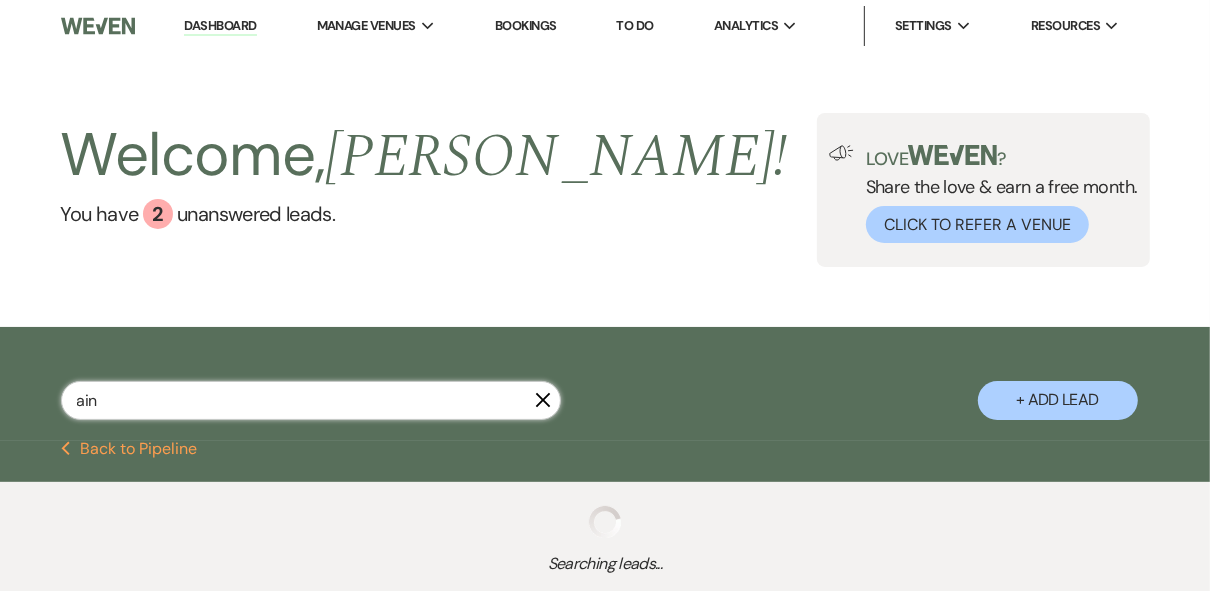 select on "5" 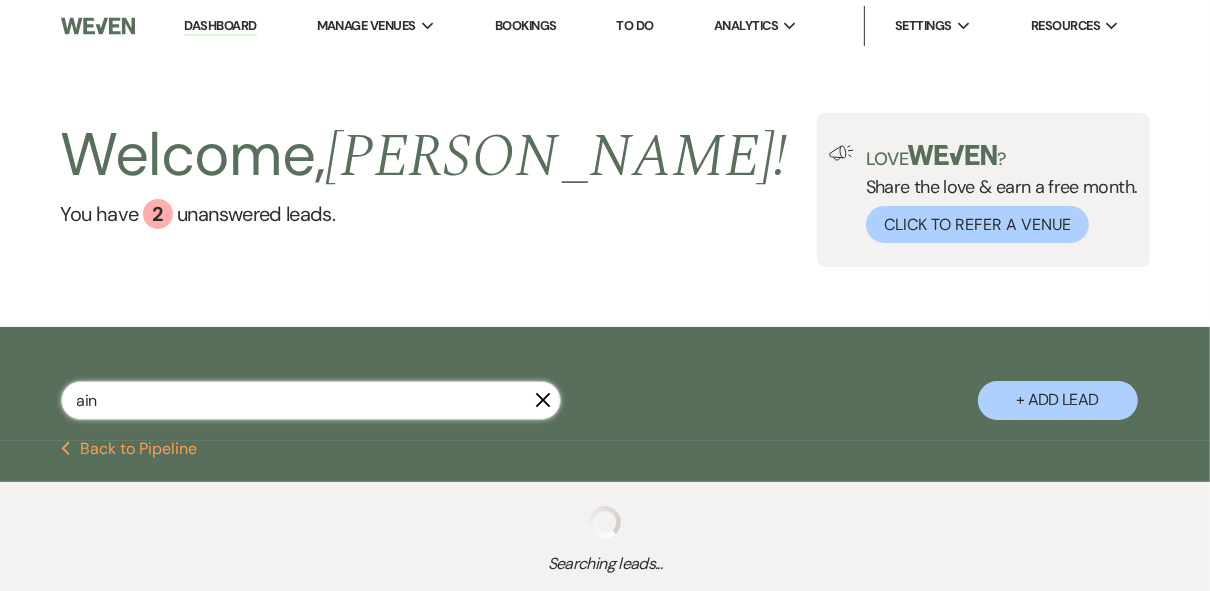 select on "8" 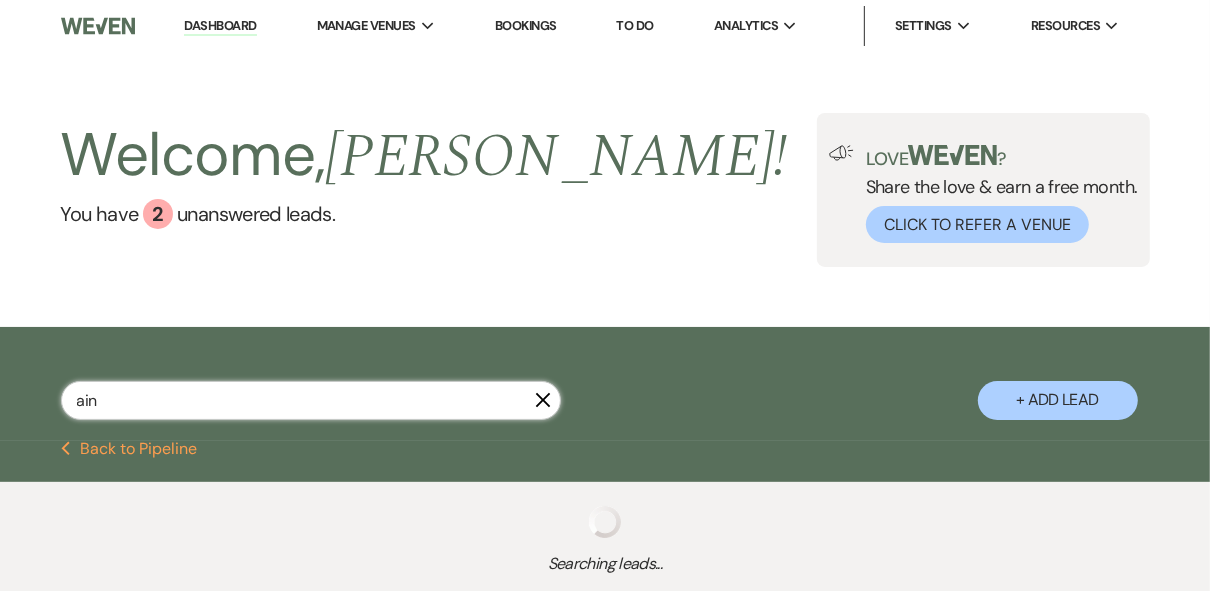 select on "5" 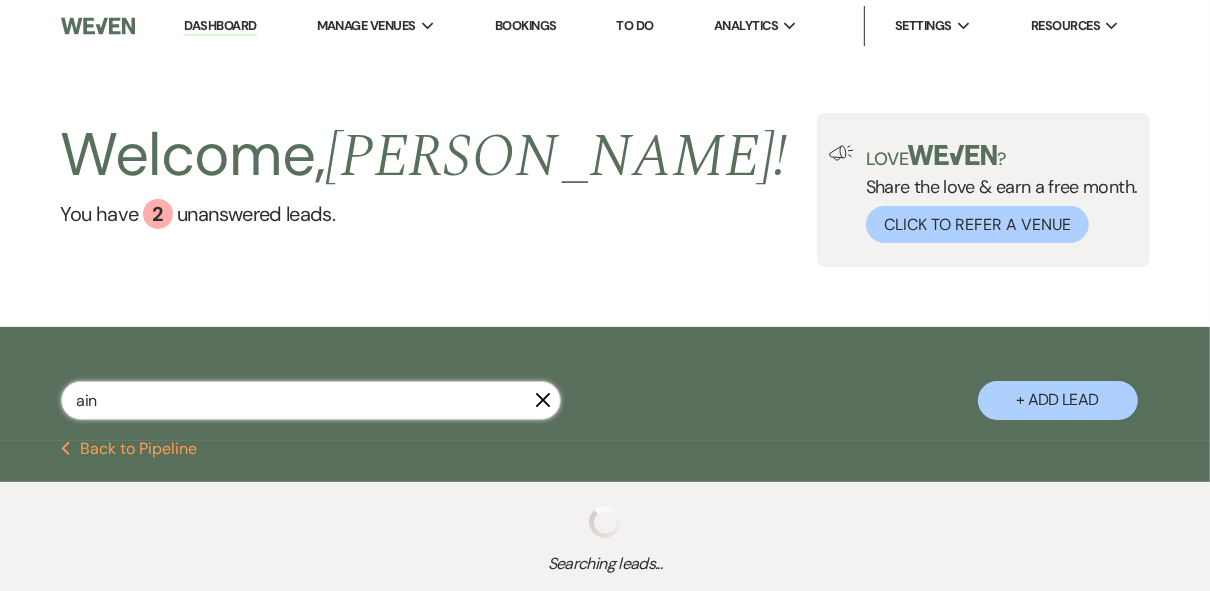select on "8" 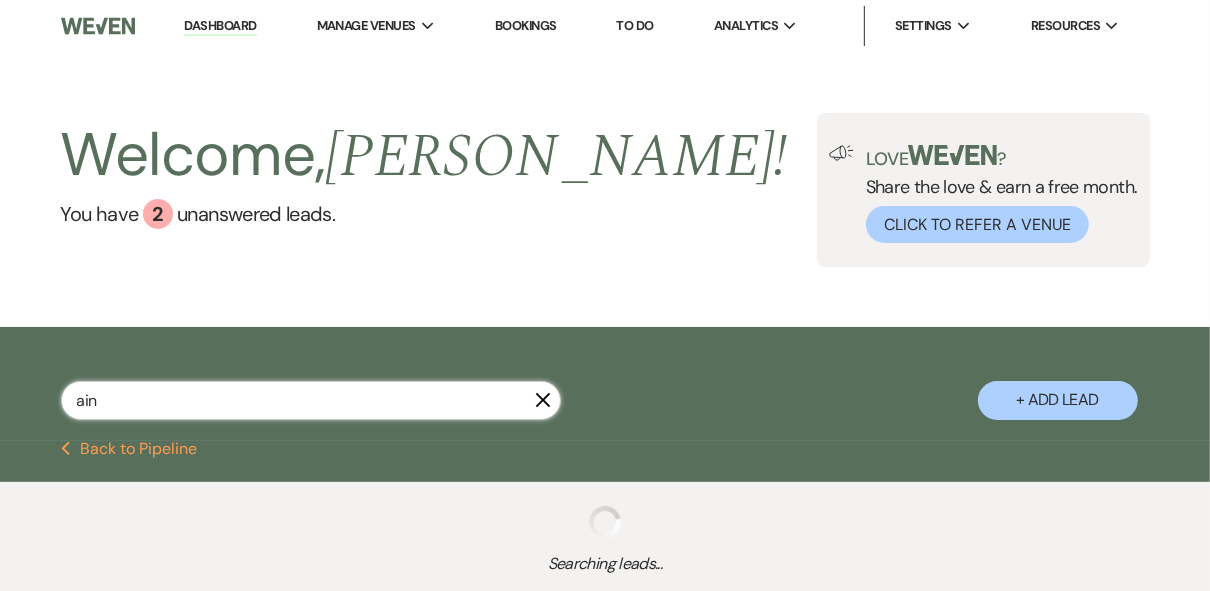 select on "5" 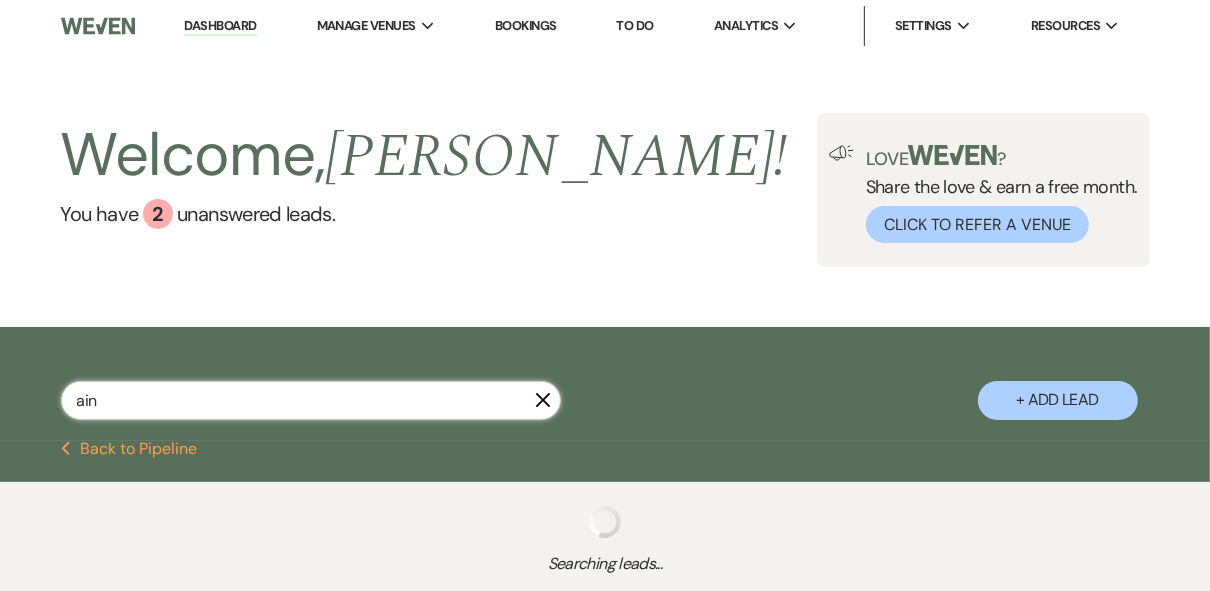 select on "8" 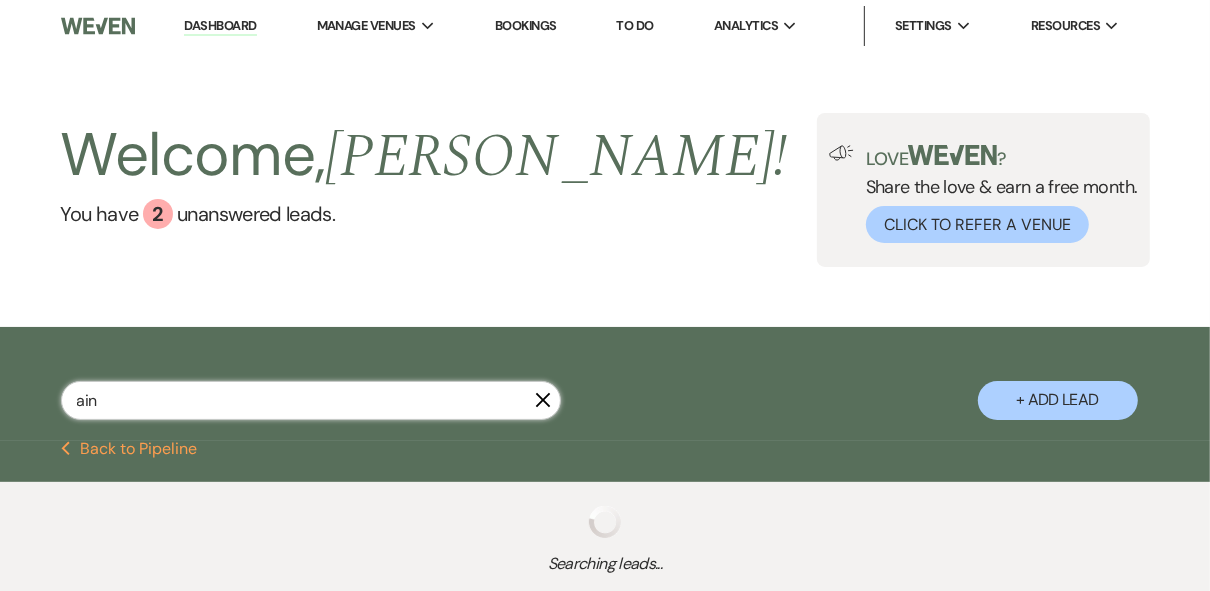 select on "5" 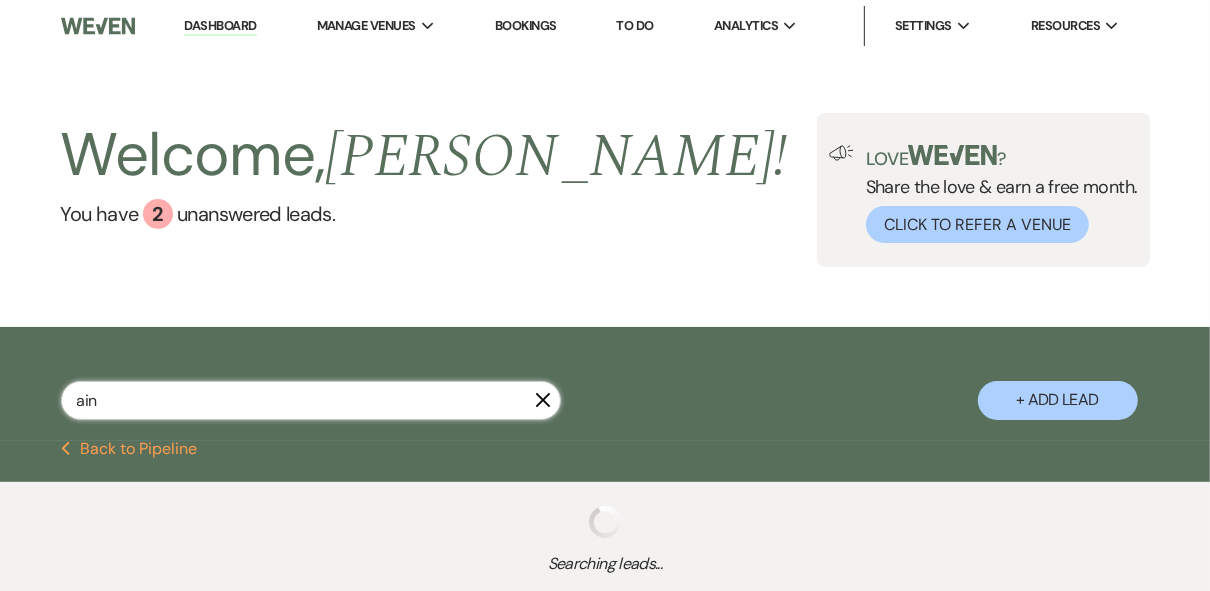 select on "8" 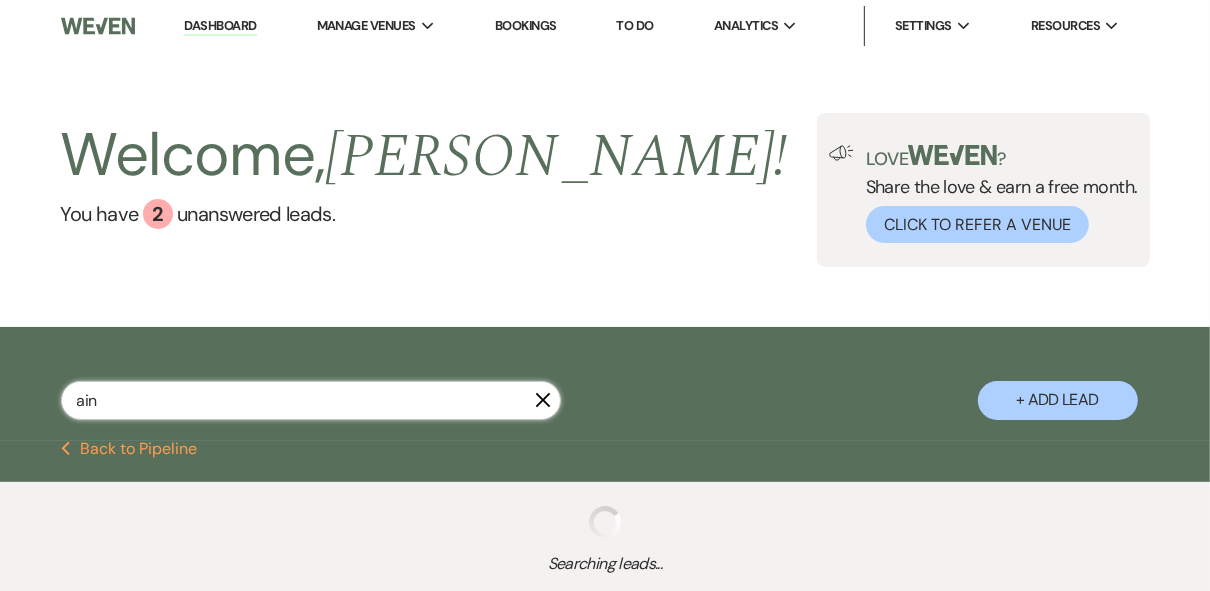 select on "5" 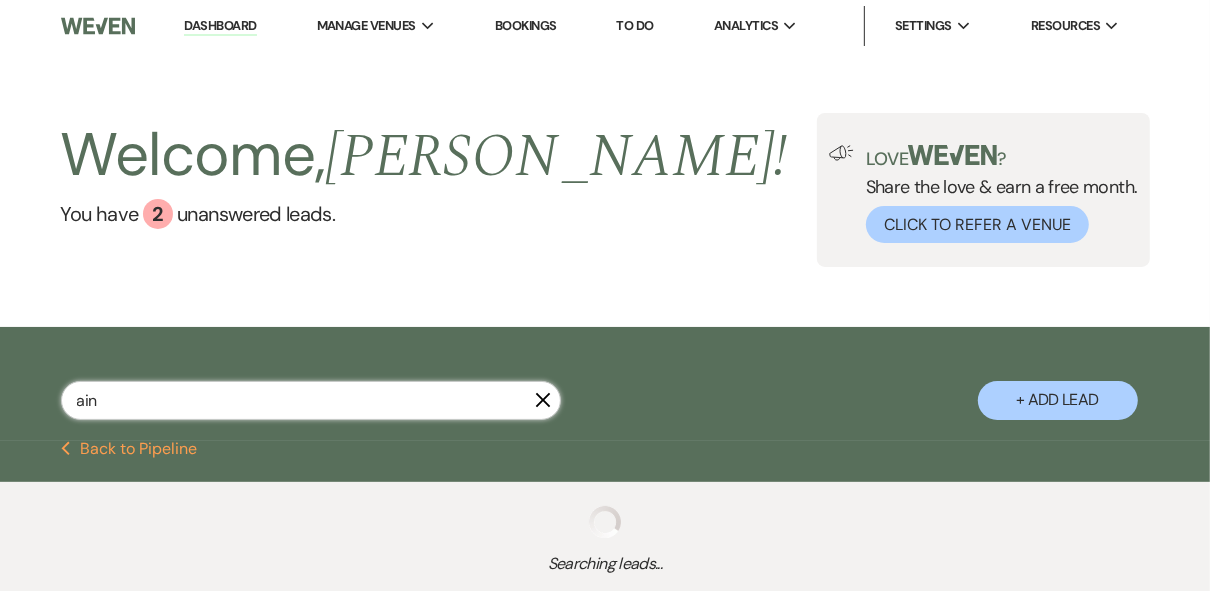 select on "8" 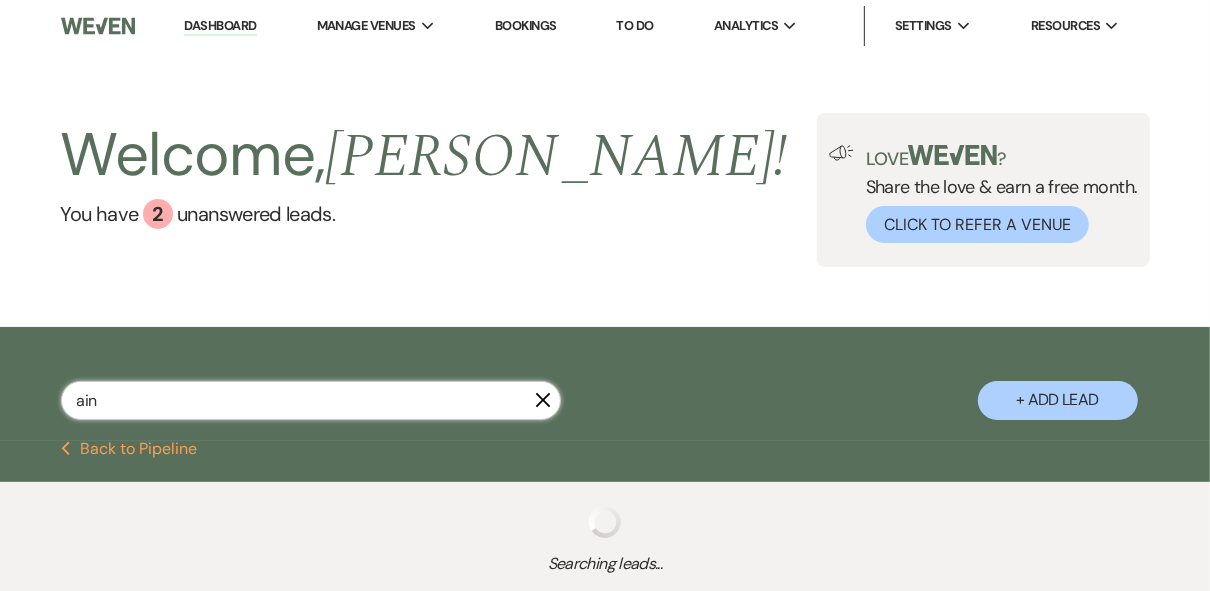 select on "5" 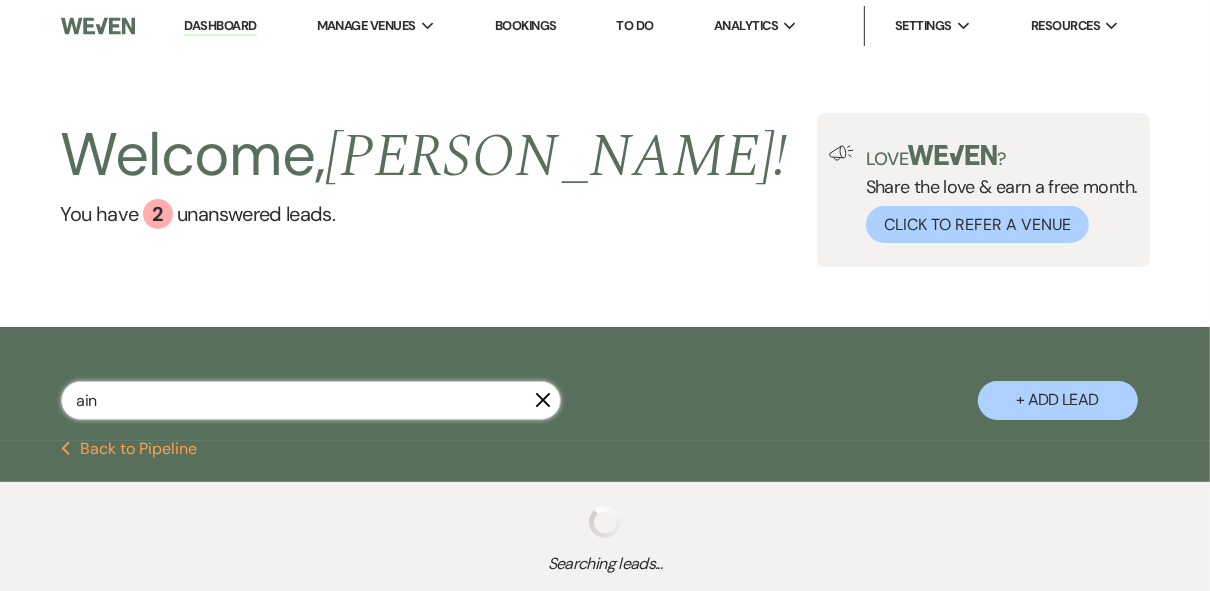 select on "8" 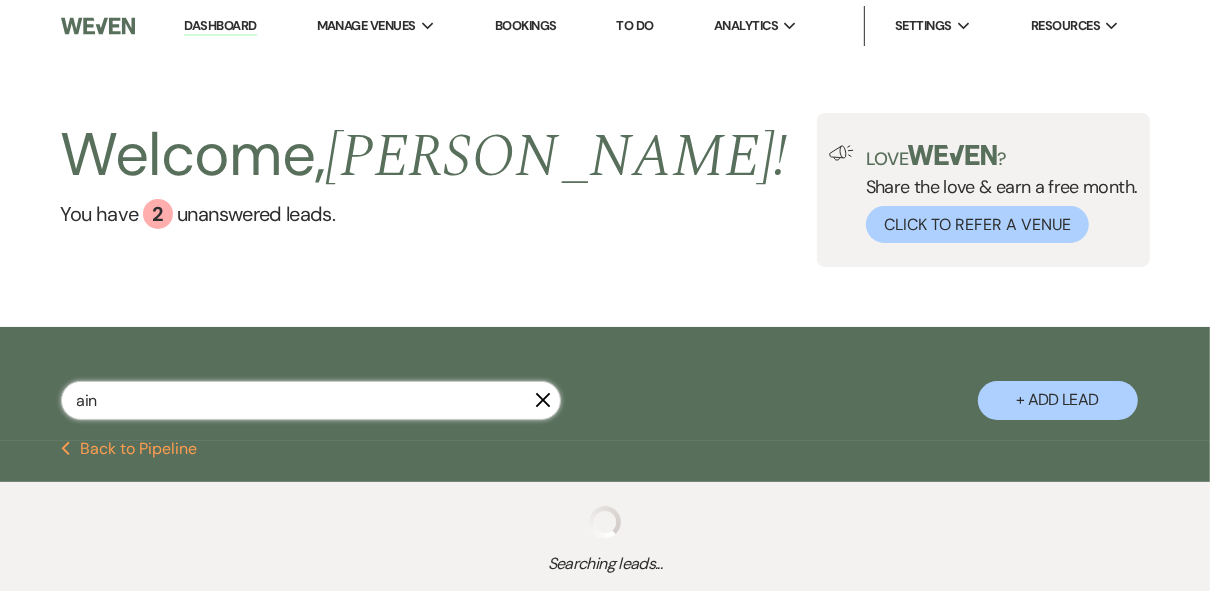 select on "3" 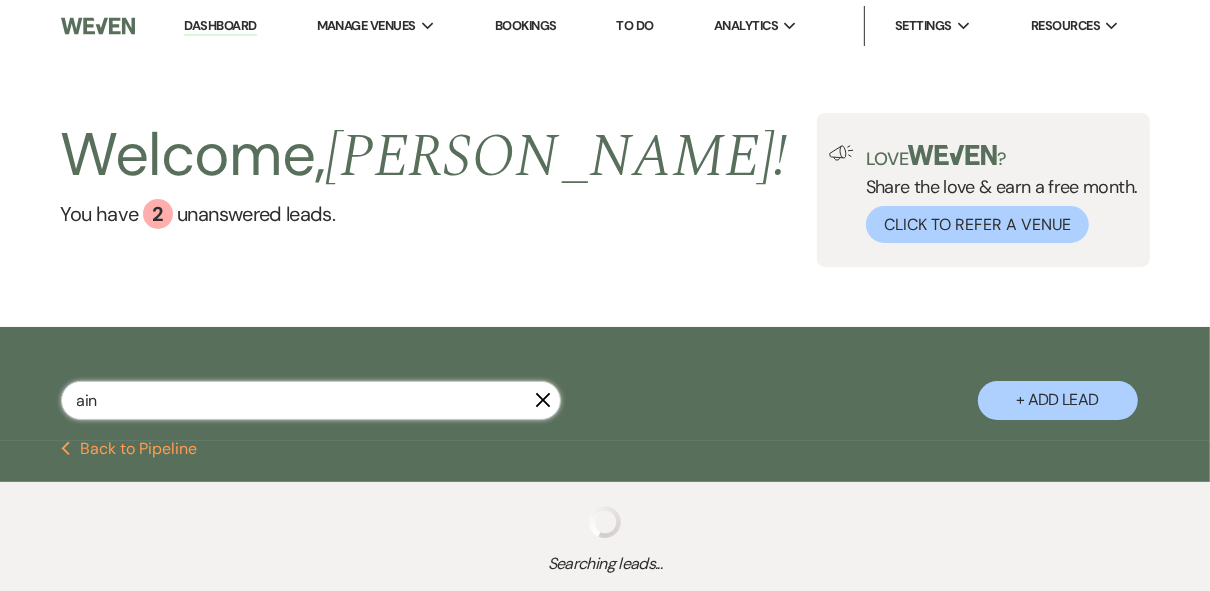 select on "8" 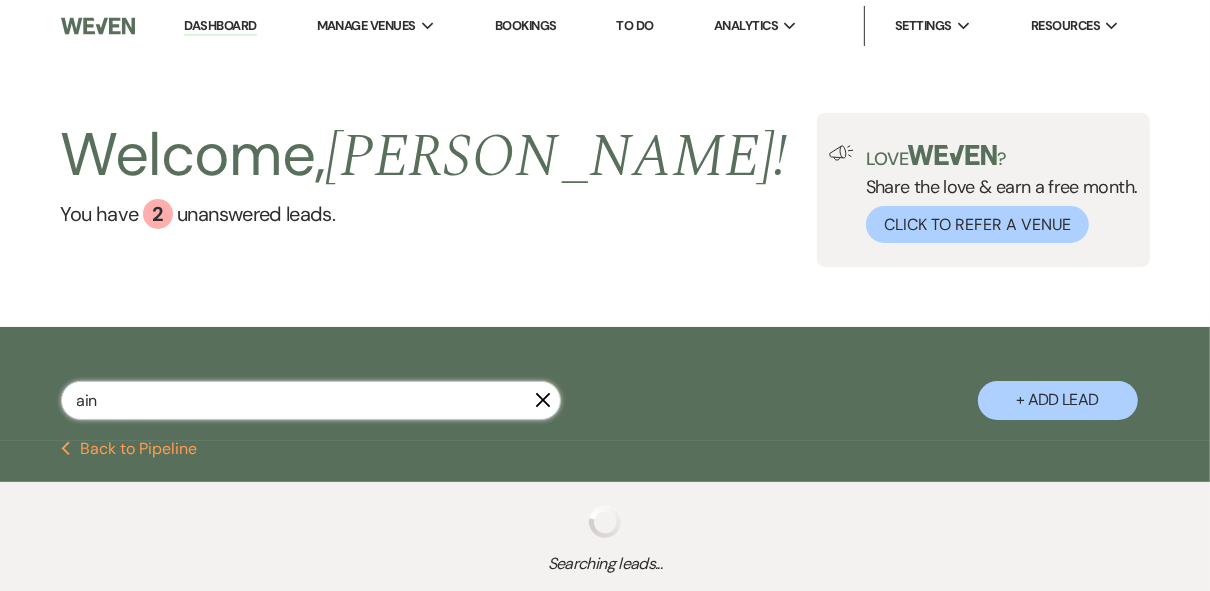 select on "3" 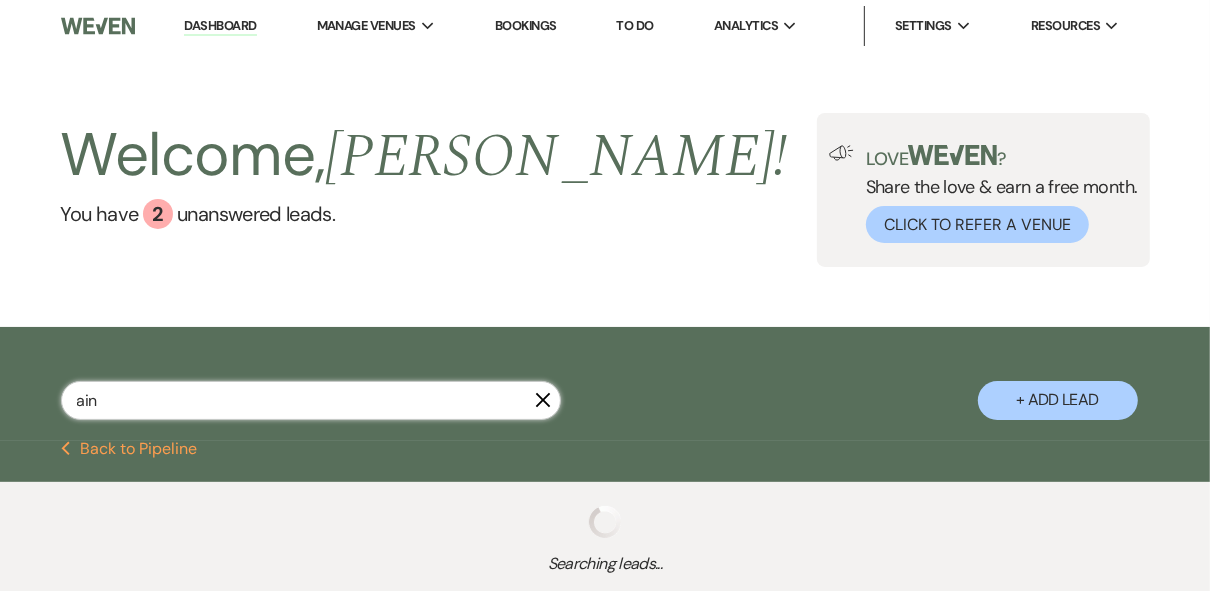 select on "8" 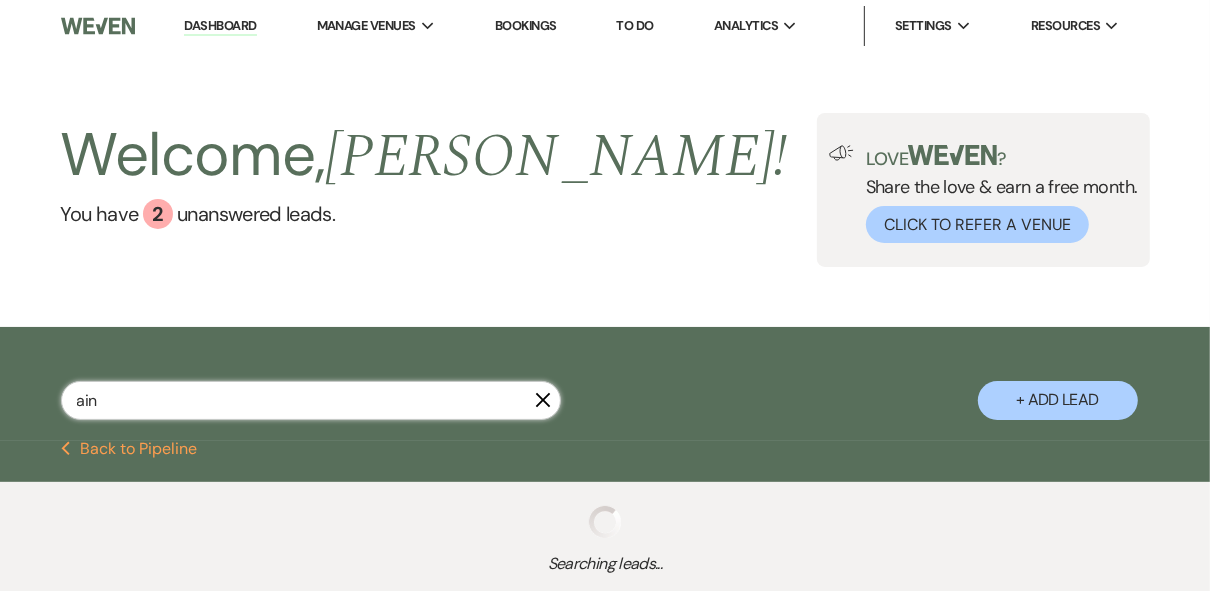 select on "3" 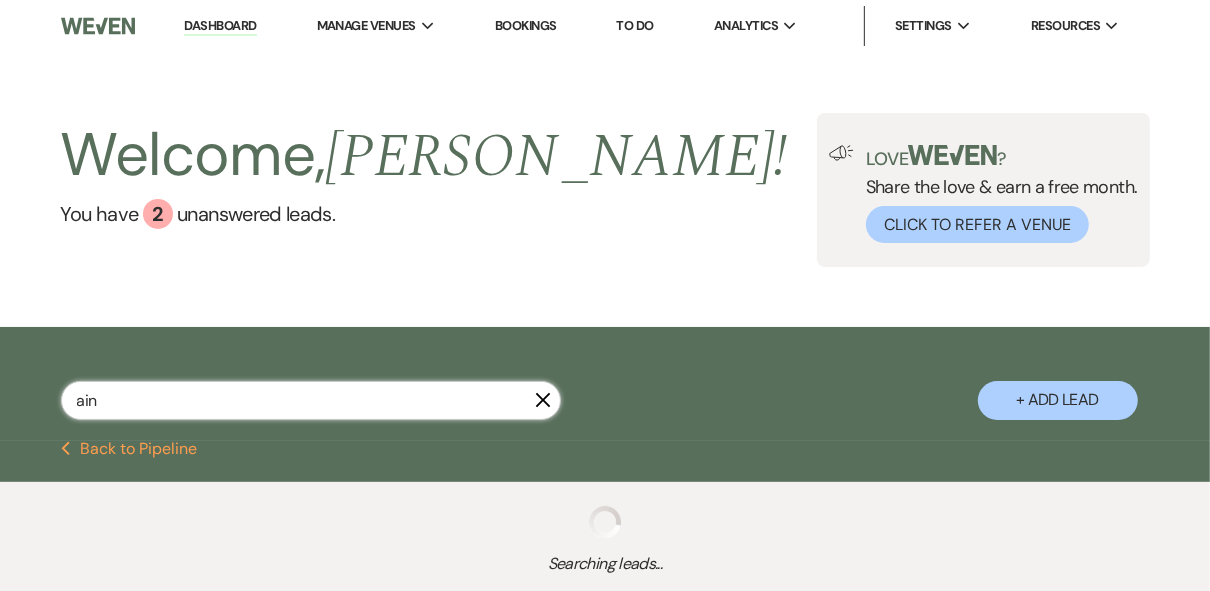 select on "8" 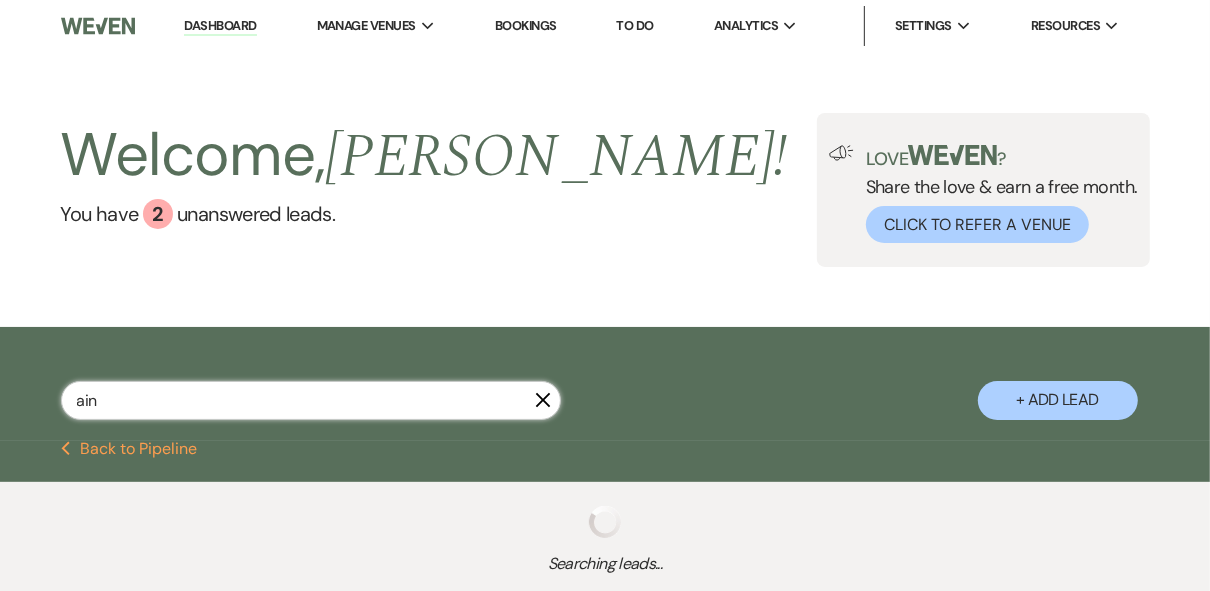 select on "3" 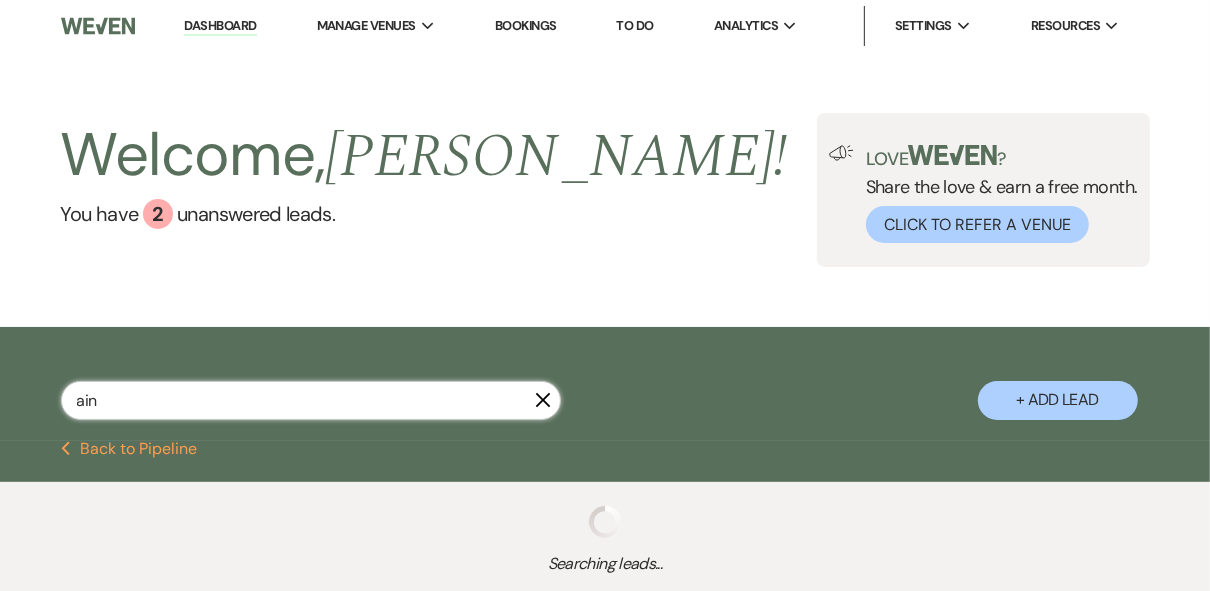 select on "8" 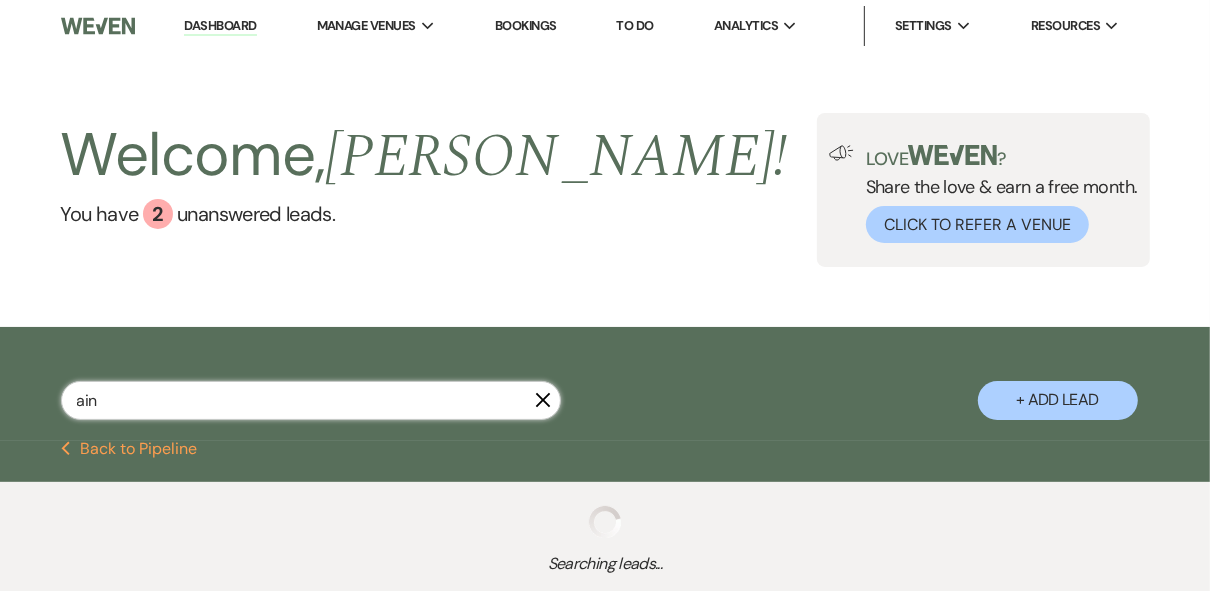 select on "5" 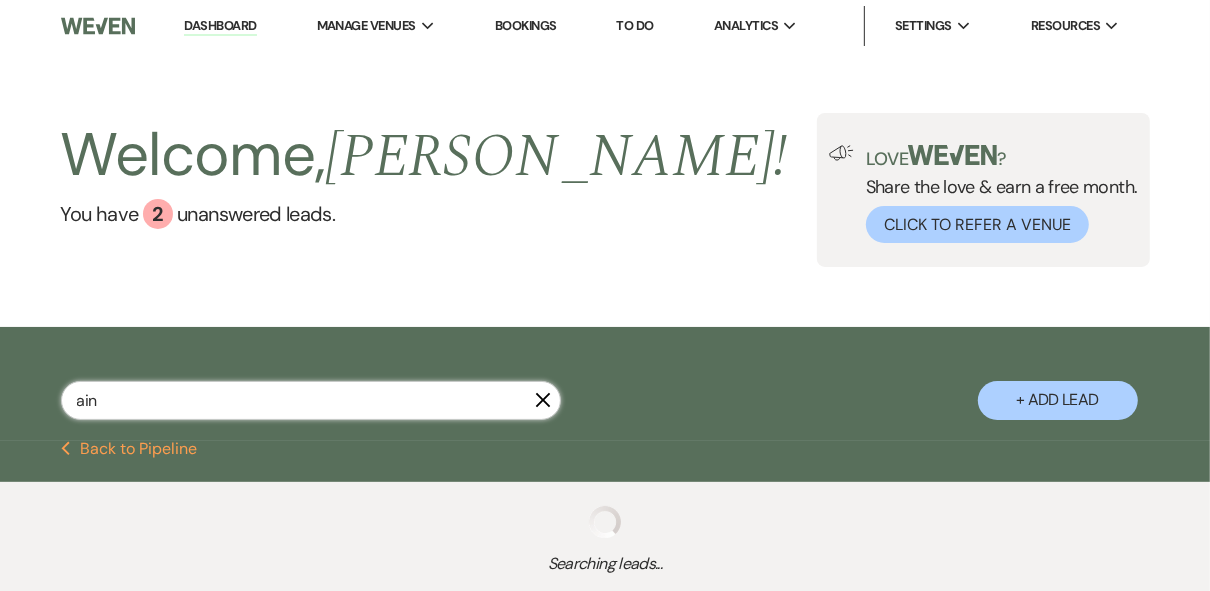 select on "8" 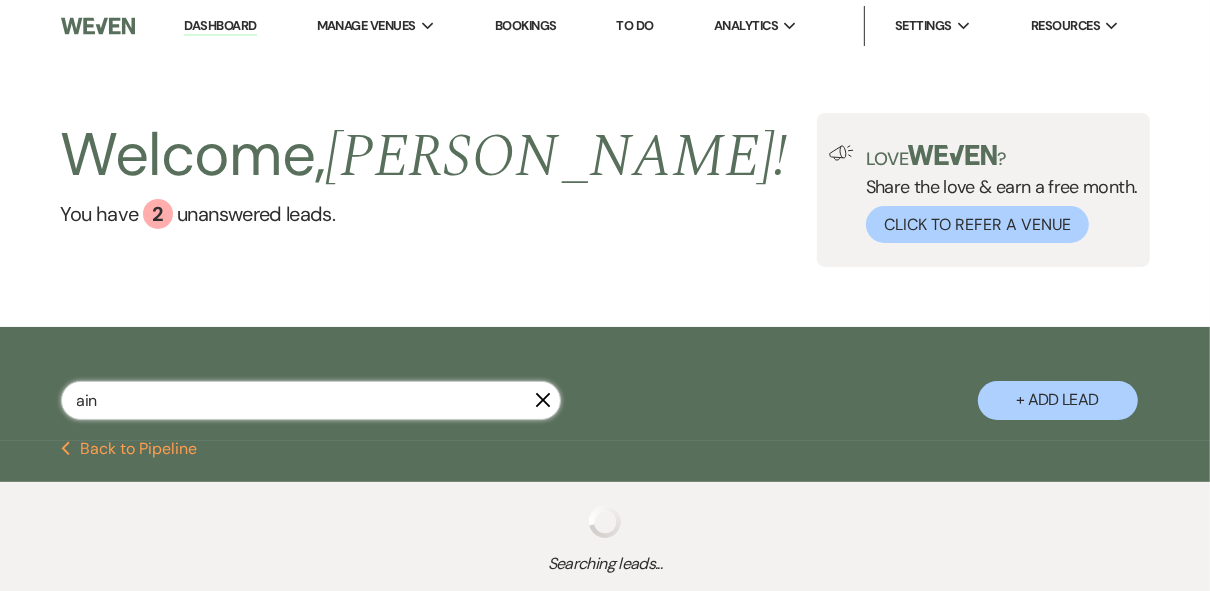 select on "5" 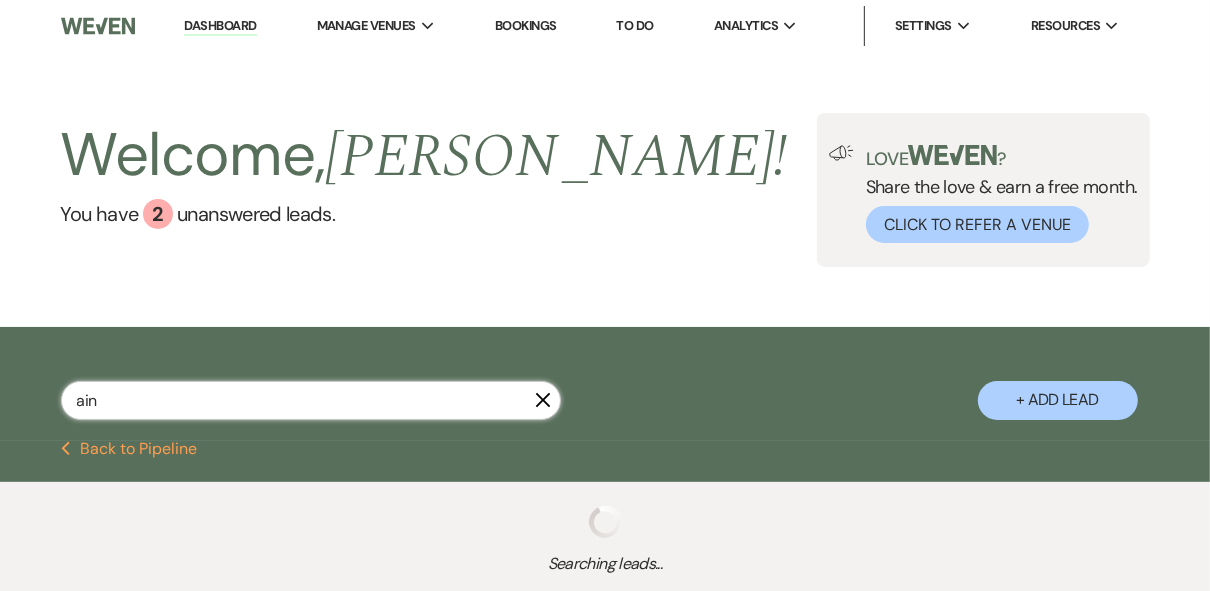 select on "8" 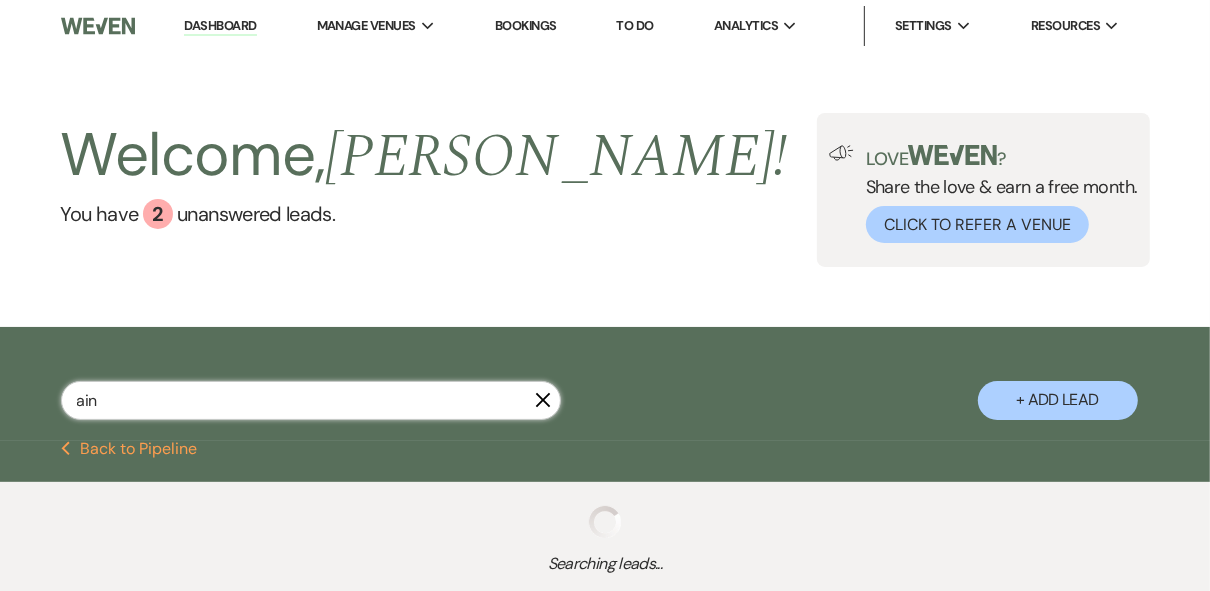 select on "4" 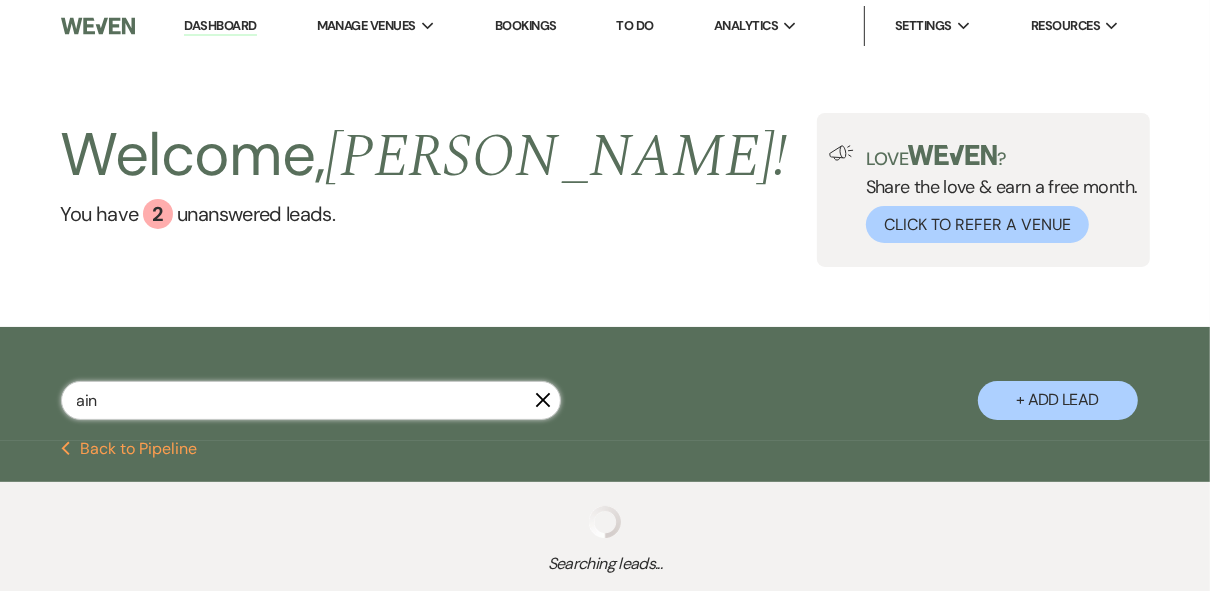 select on "8" 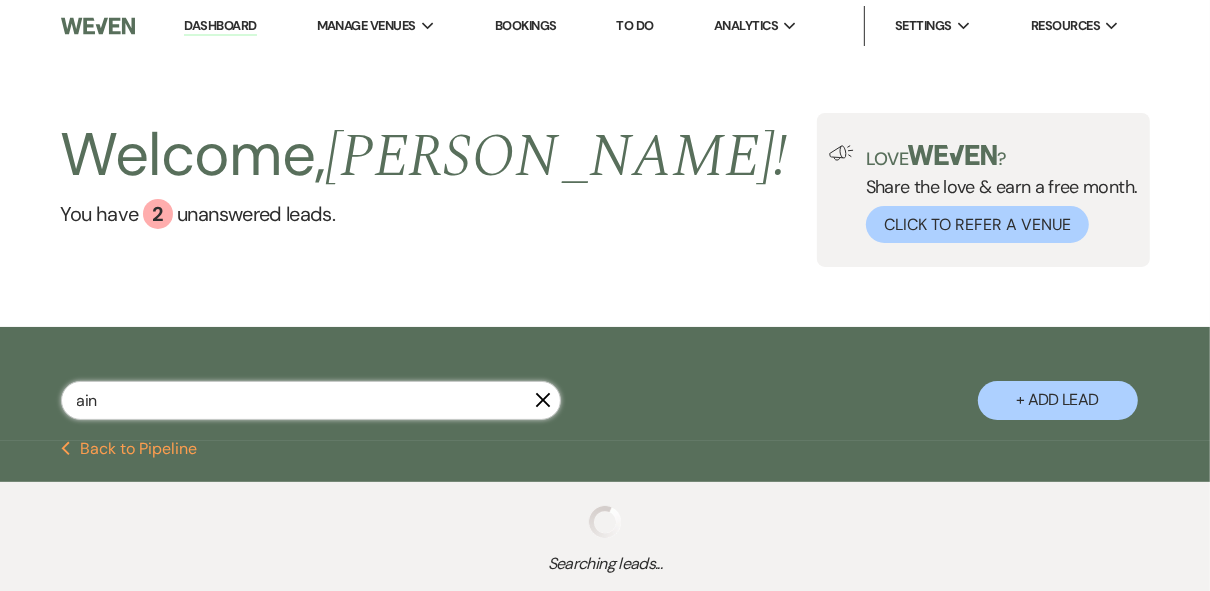 select on "5" 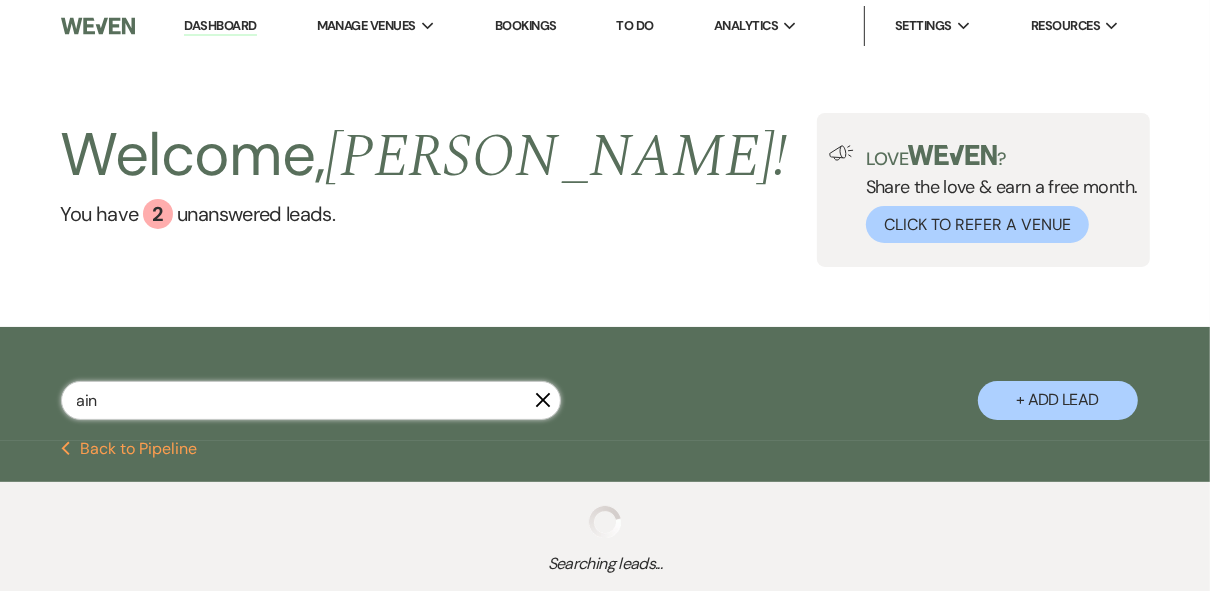 select on "8" 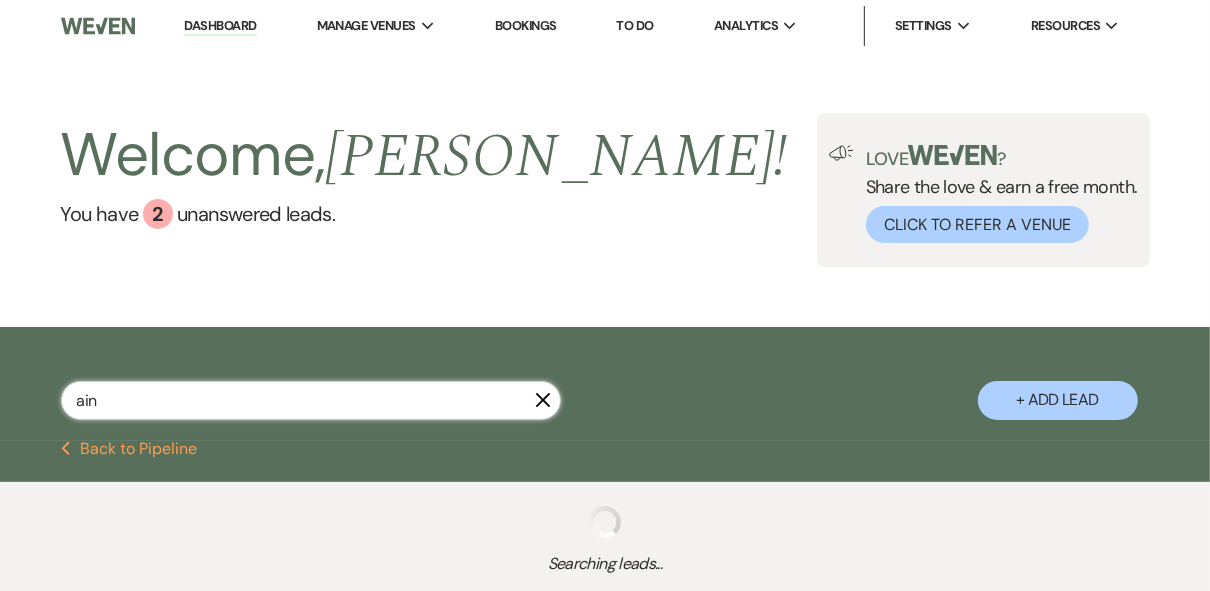 select on "6" 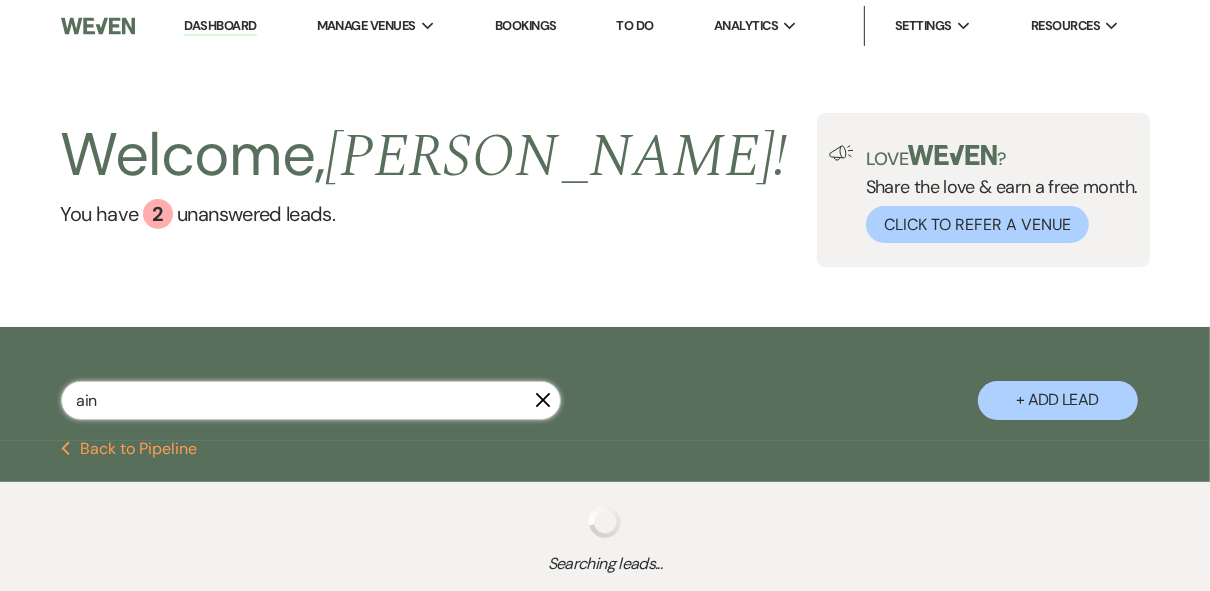 select on "8" 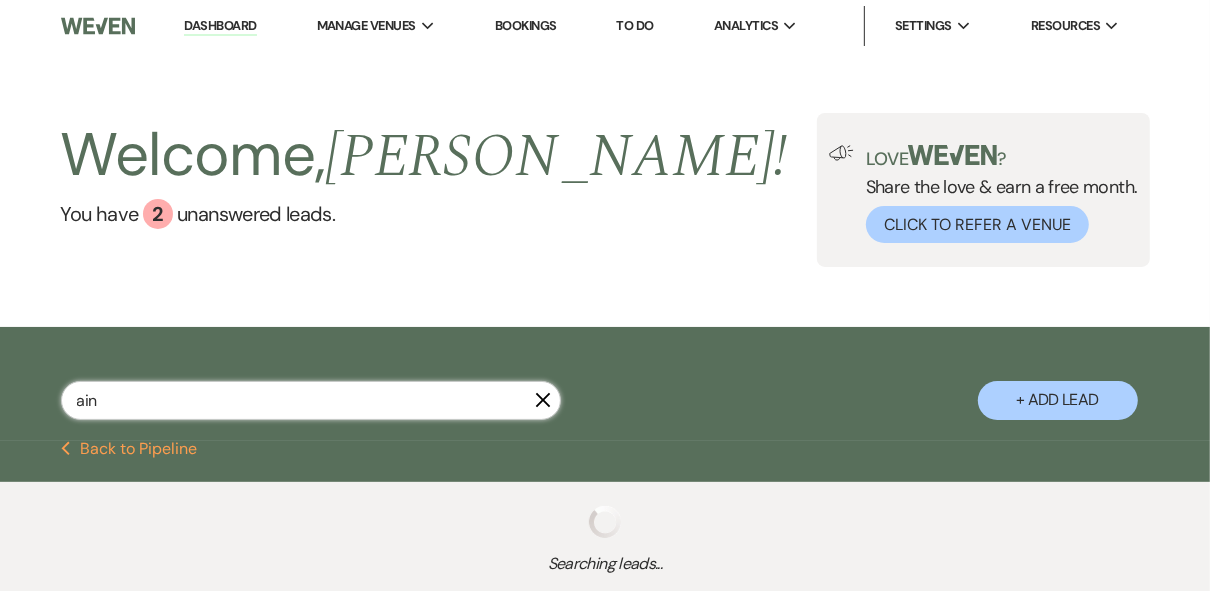 select on "8" 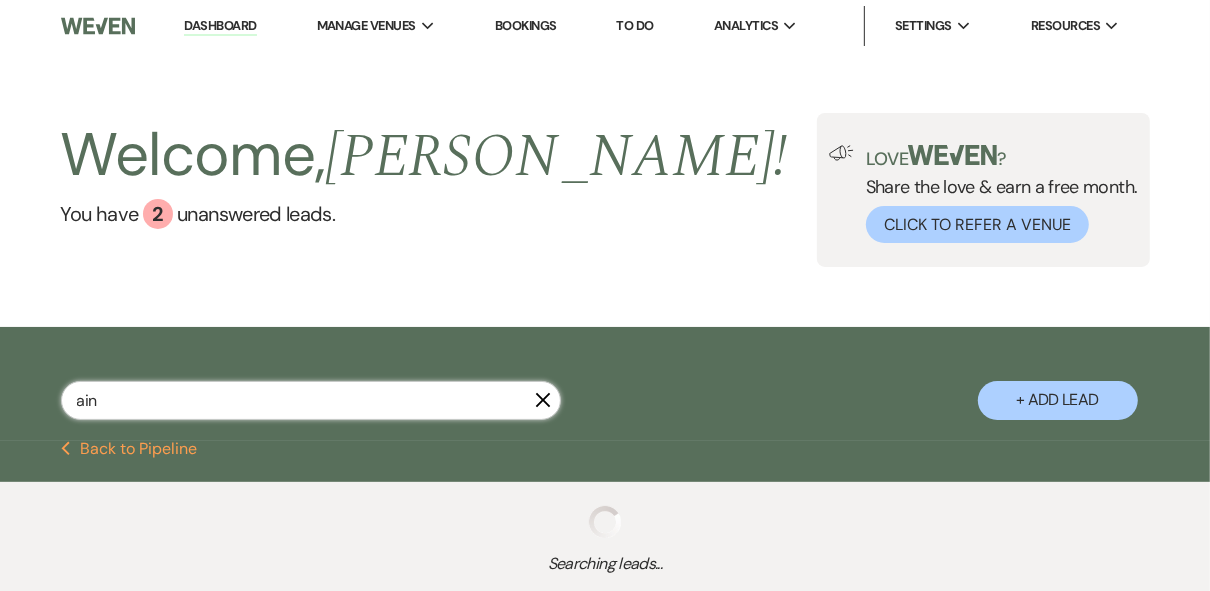 select on "8" 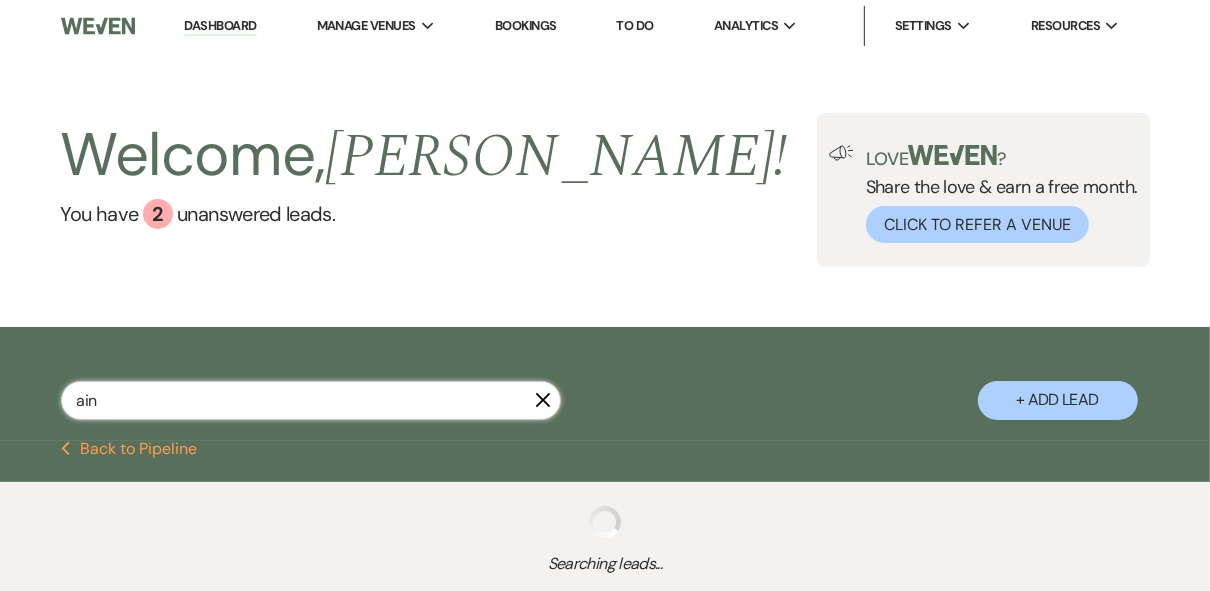 select on "5" 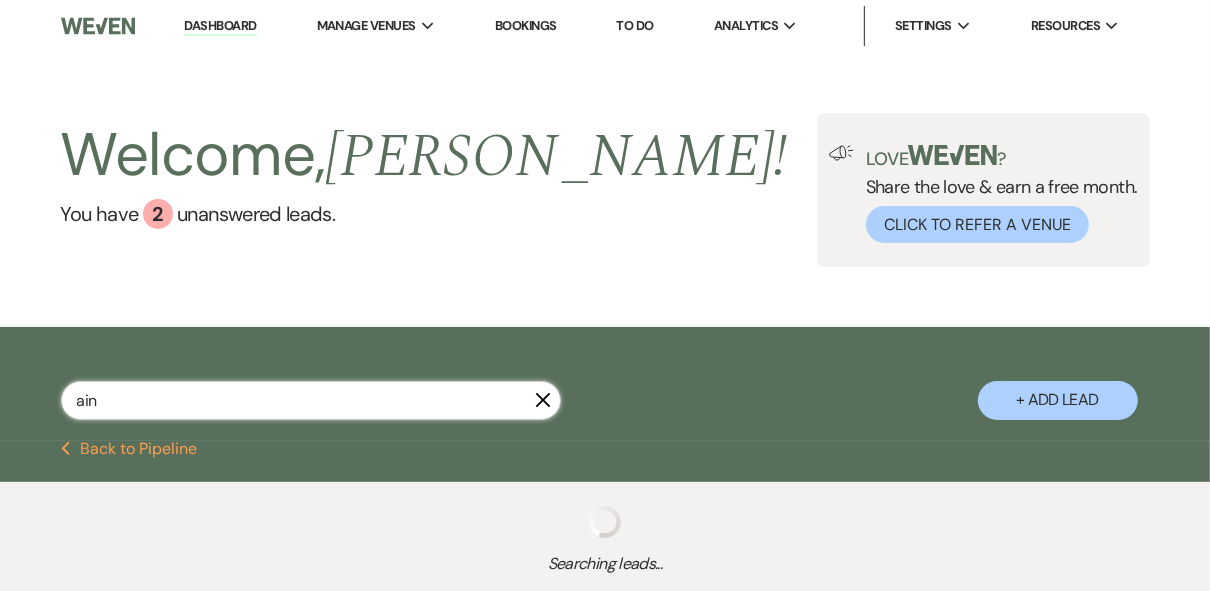 select on "8" 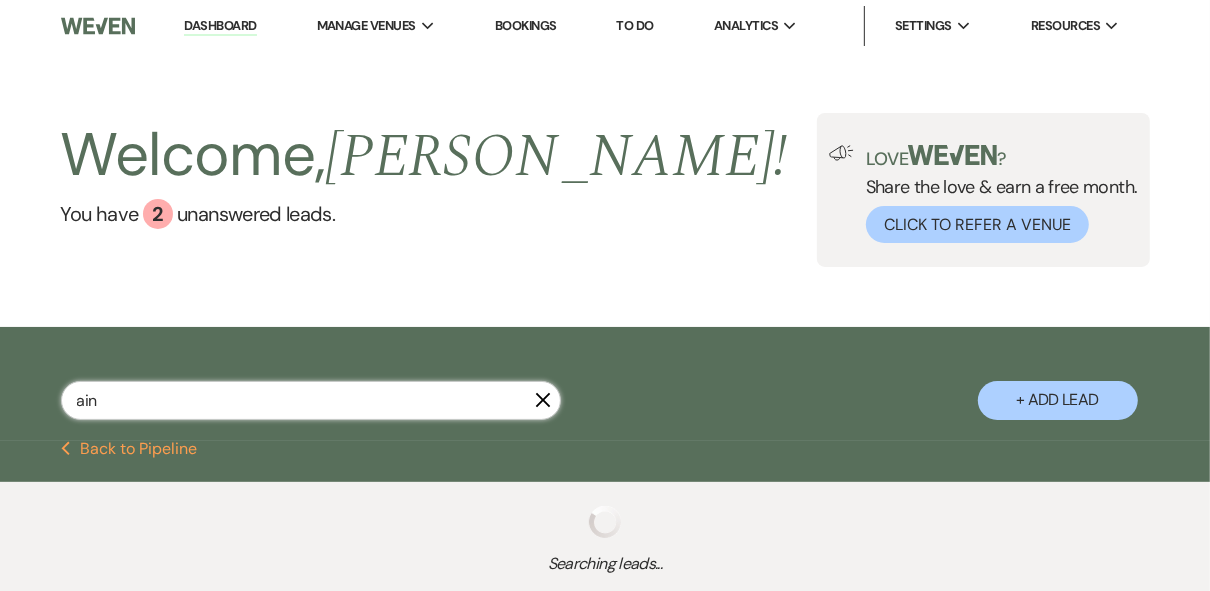 select on "5" 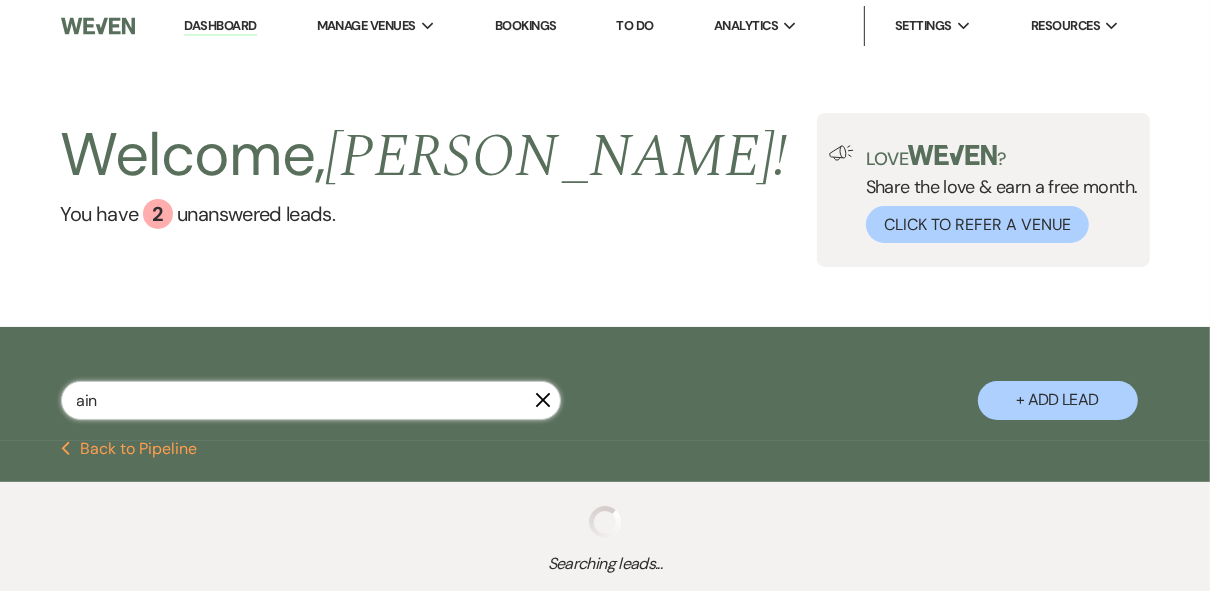 select on "8" 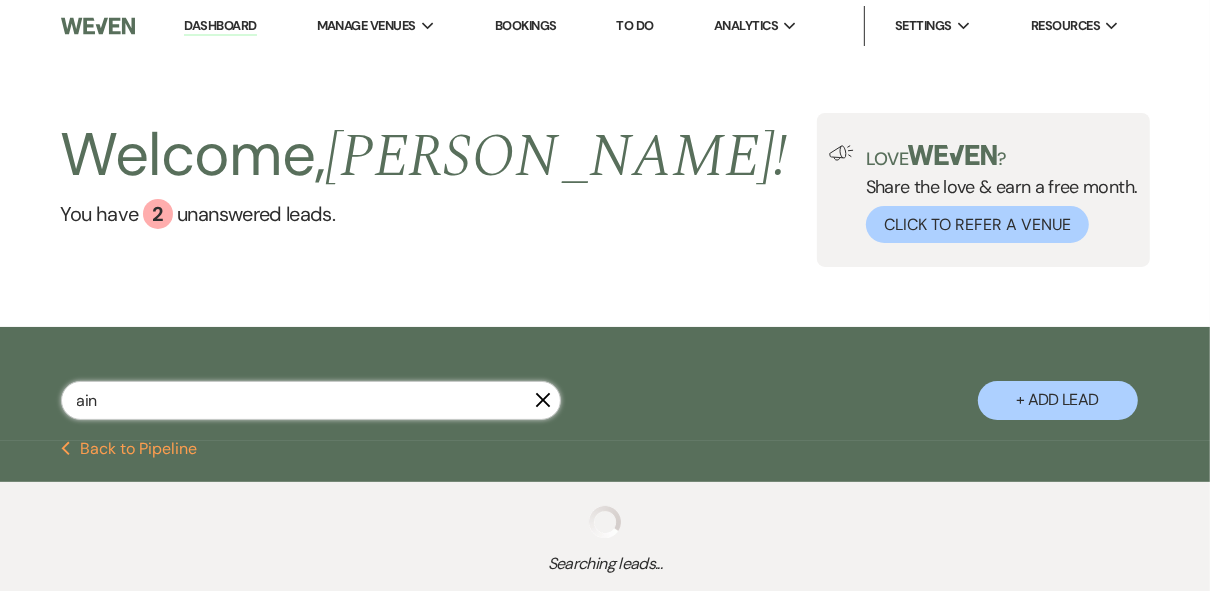 select on "5" 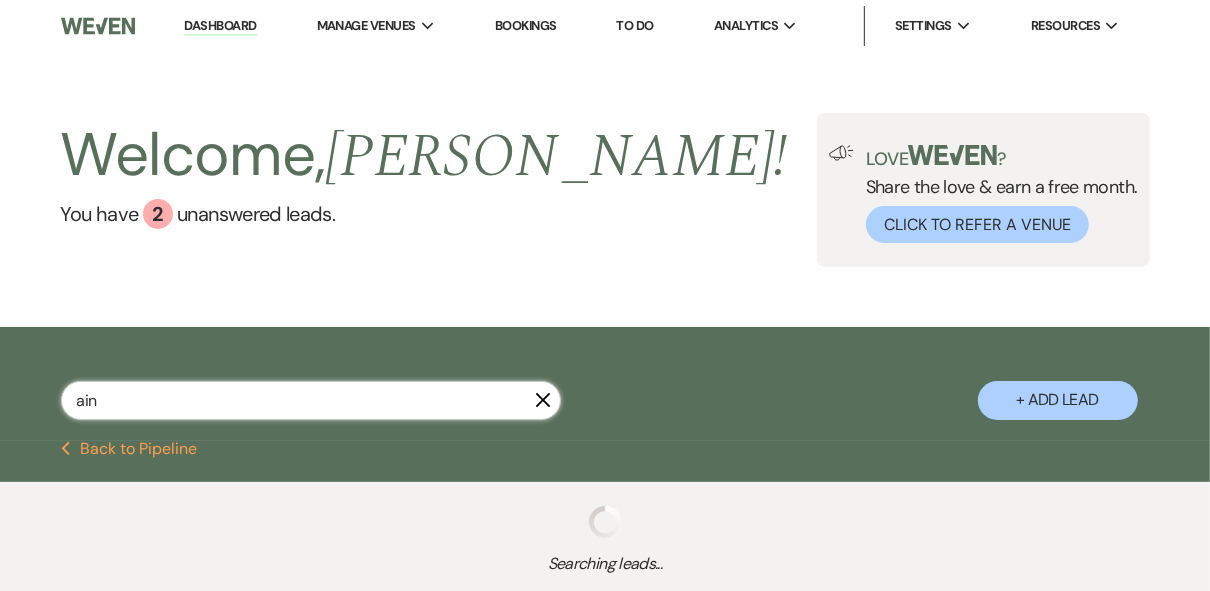 select on "8" 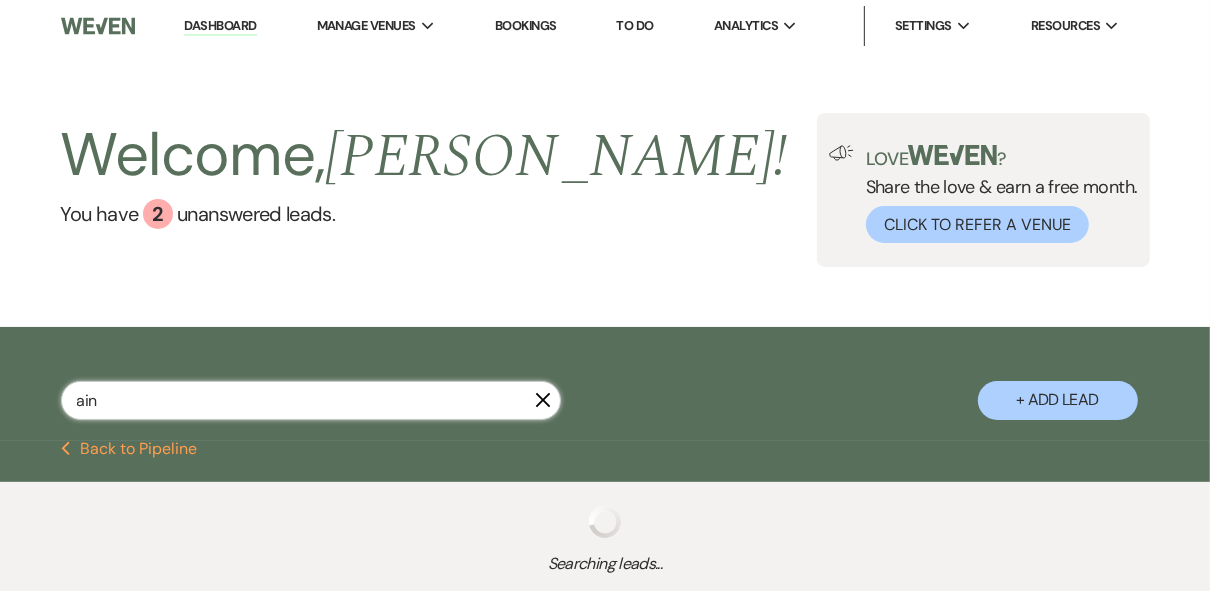 select on "5" 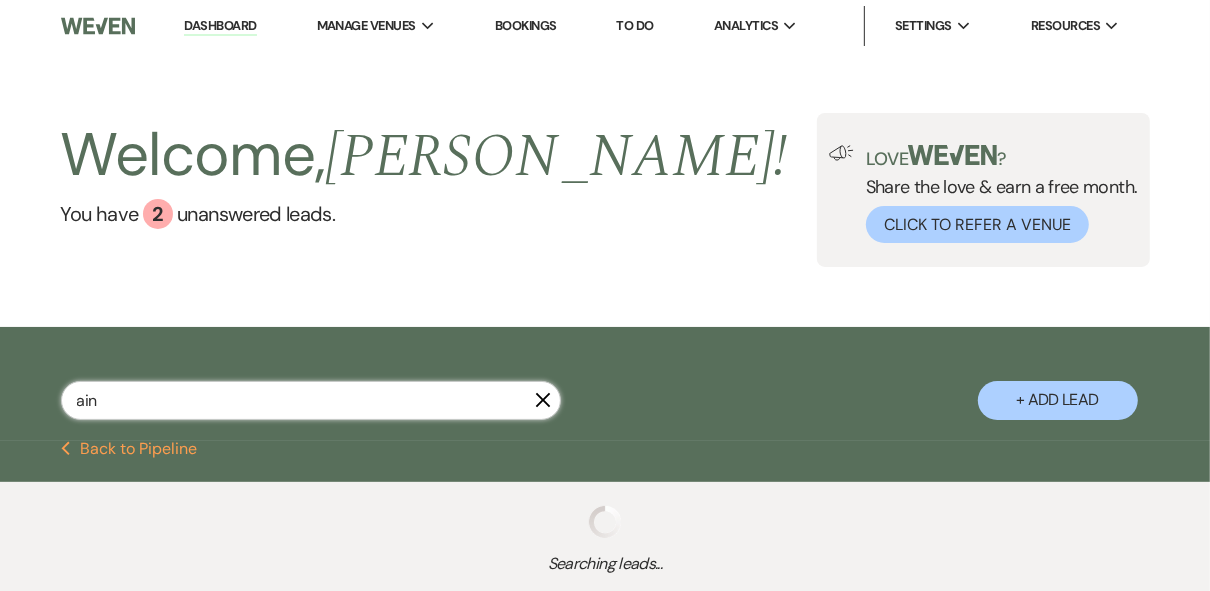 select on "8" 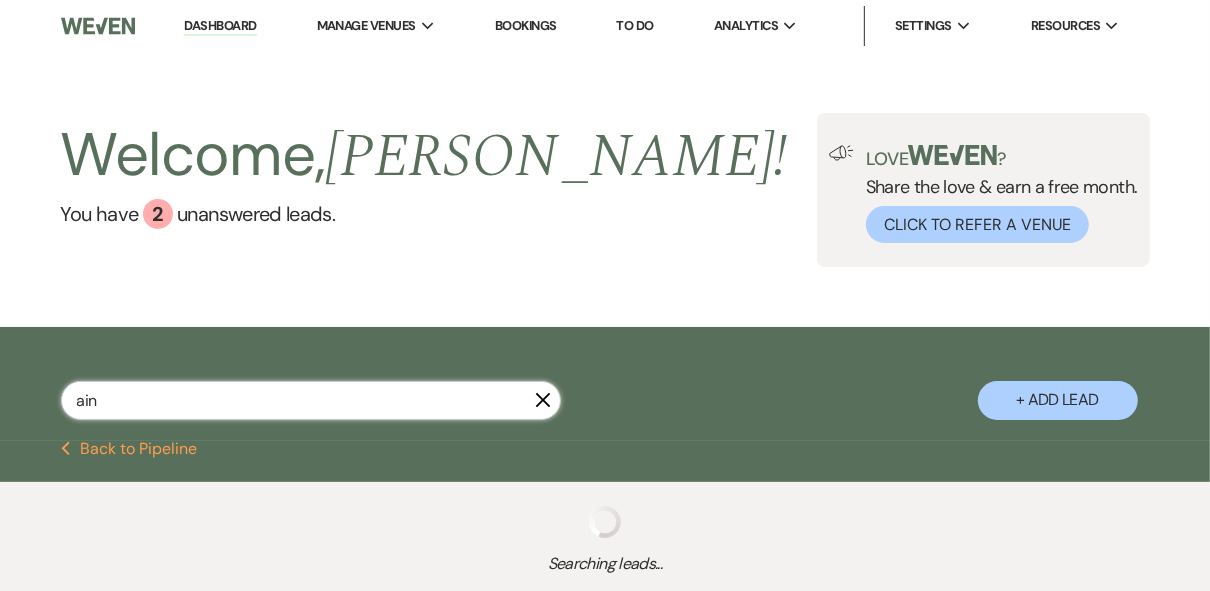 select on "5" 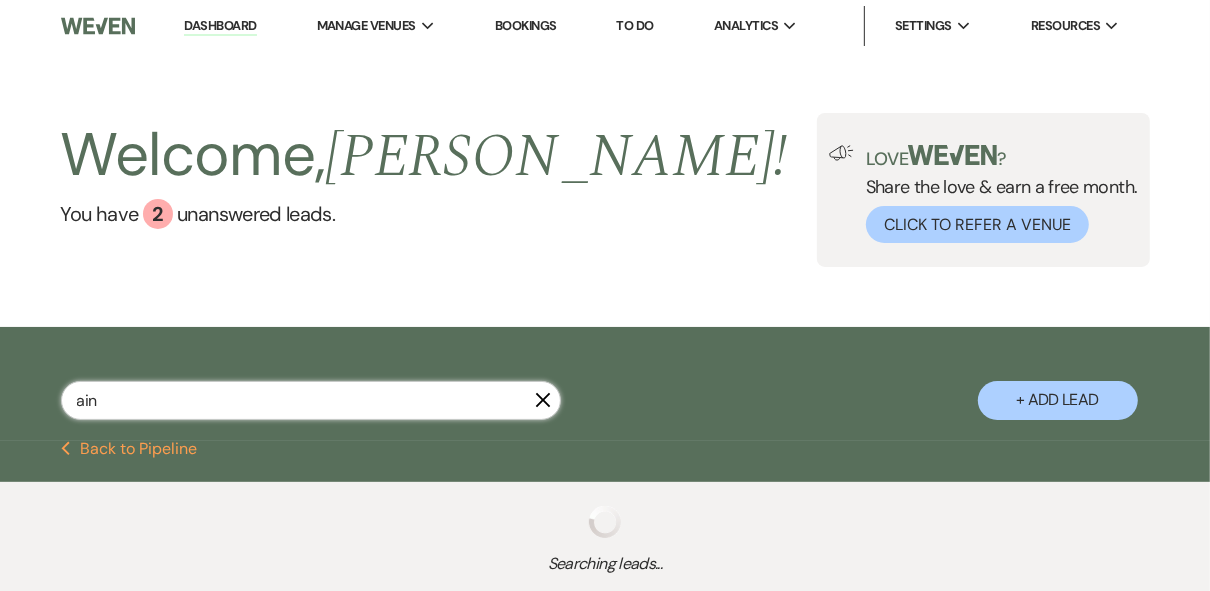 select on "8" 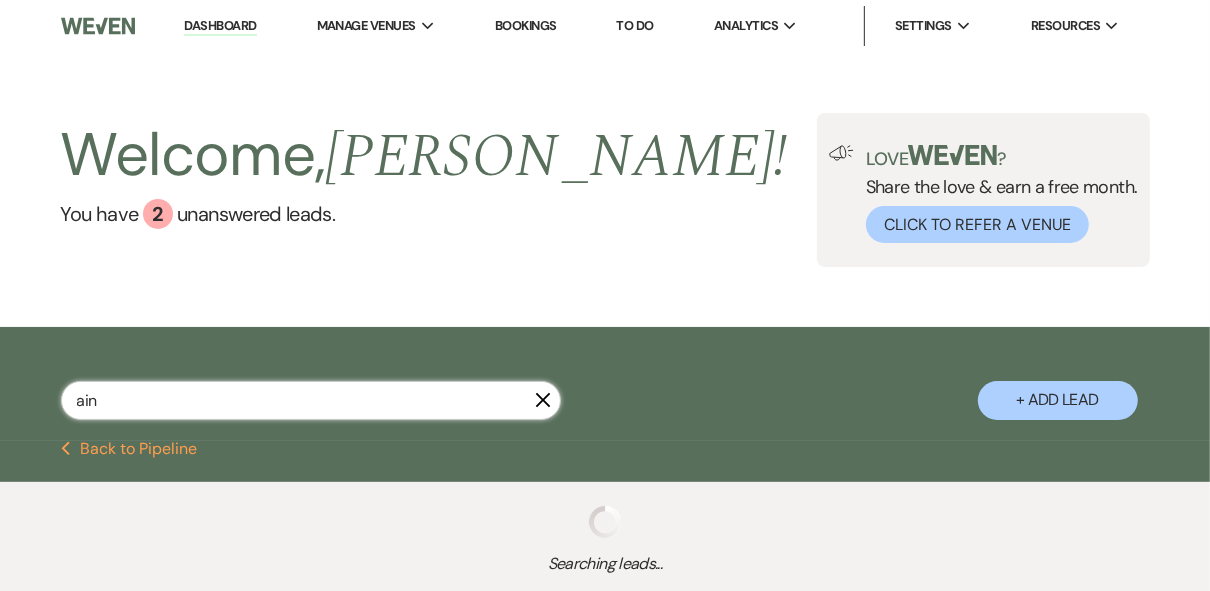 select on "5" 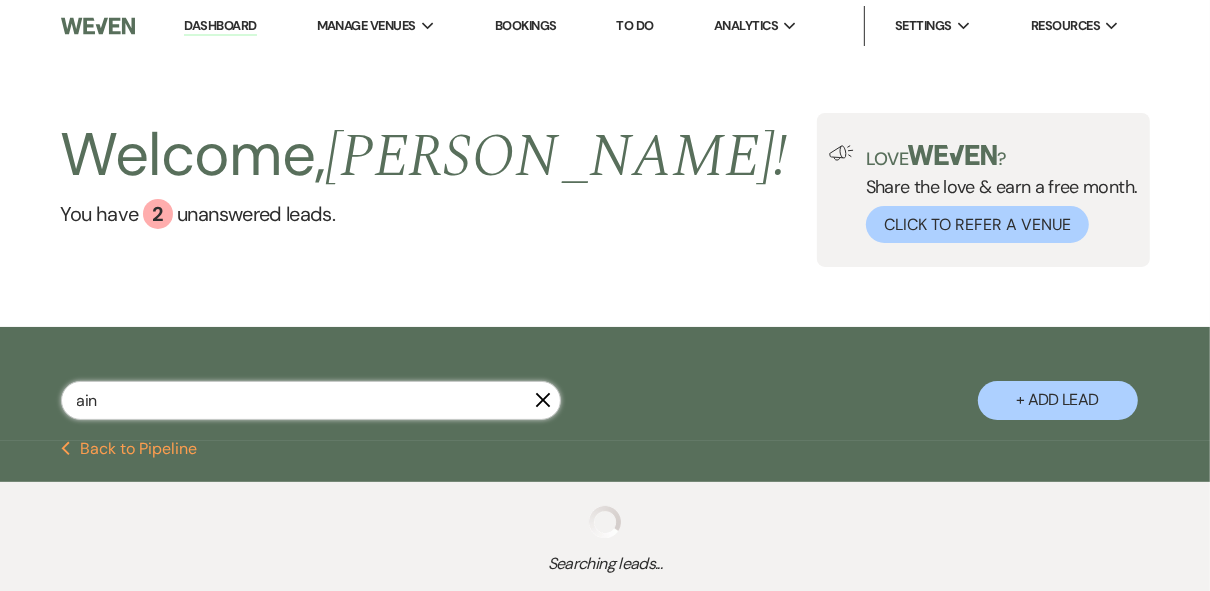 select on "8" 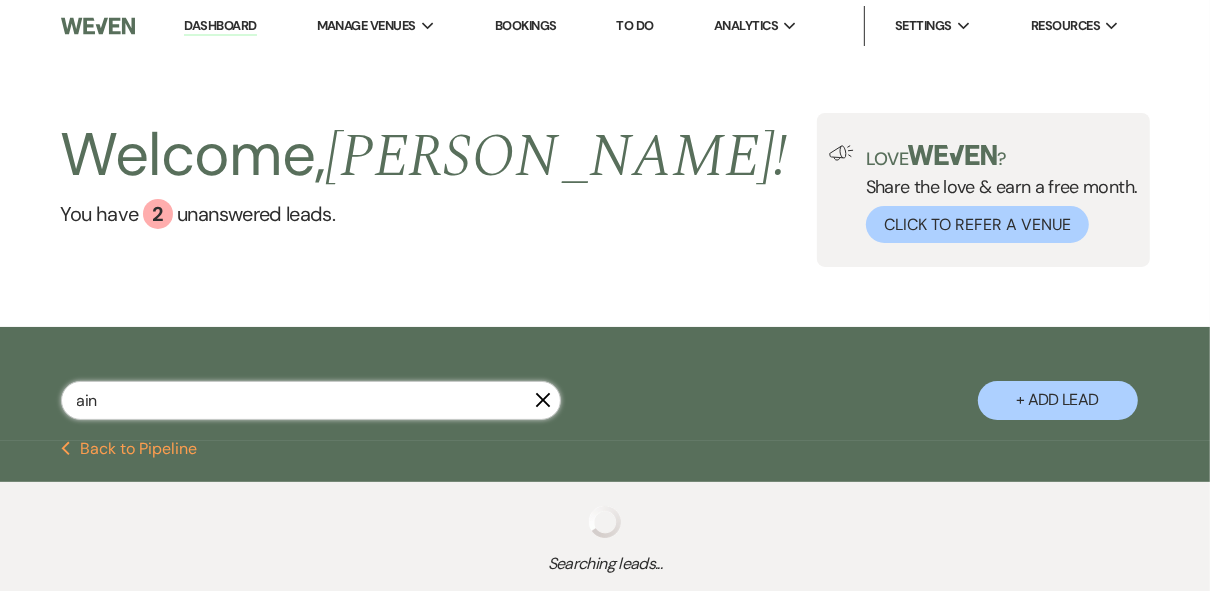 select on "5" 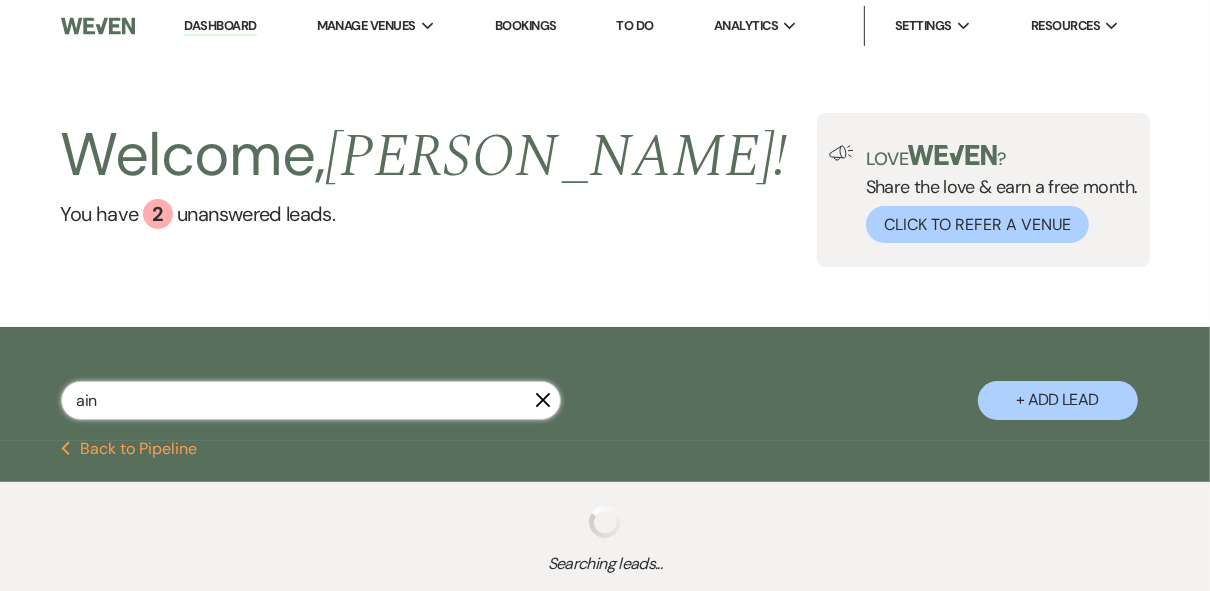 select on "8" 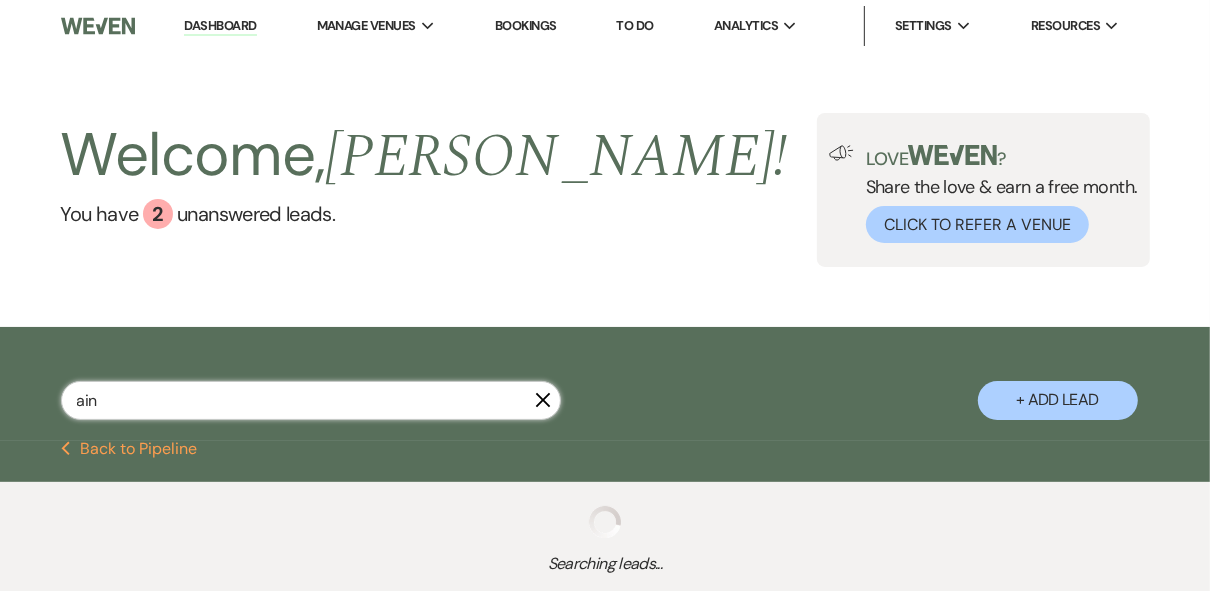 select on "3" 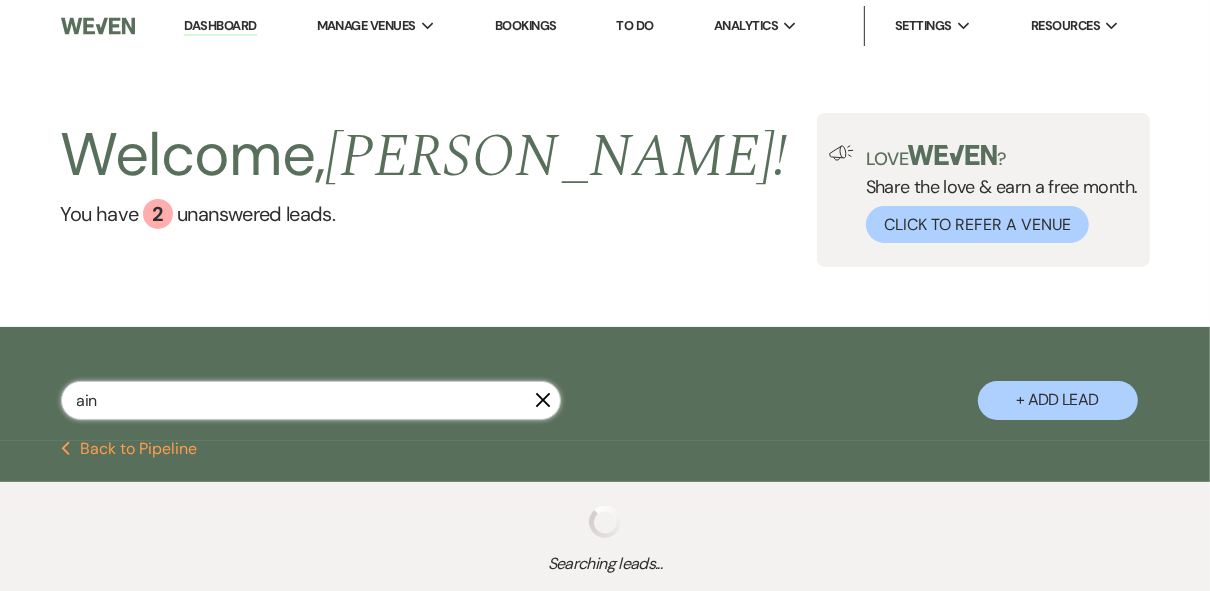select on "8" 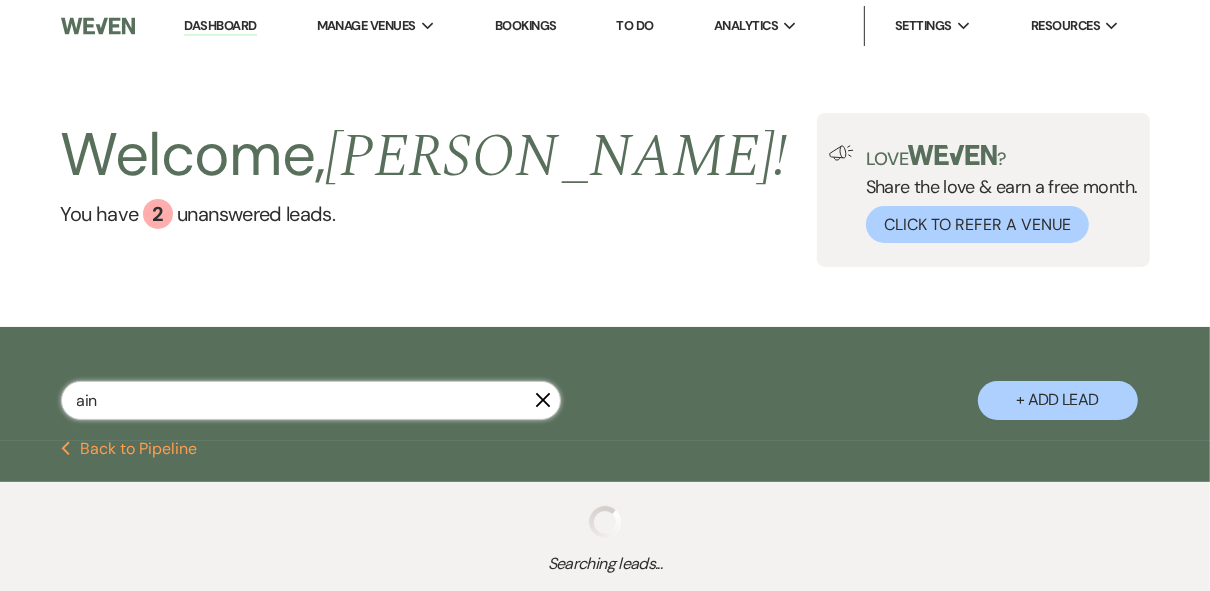 select on "5" 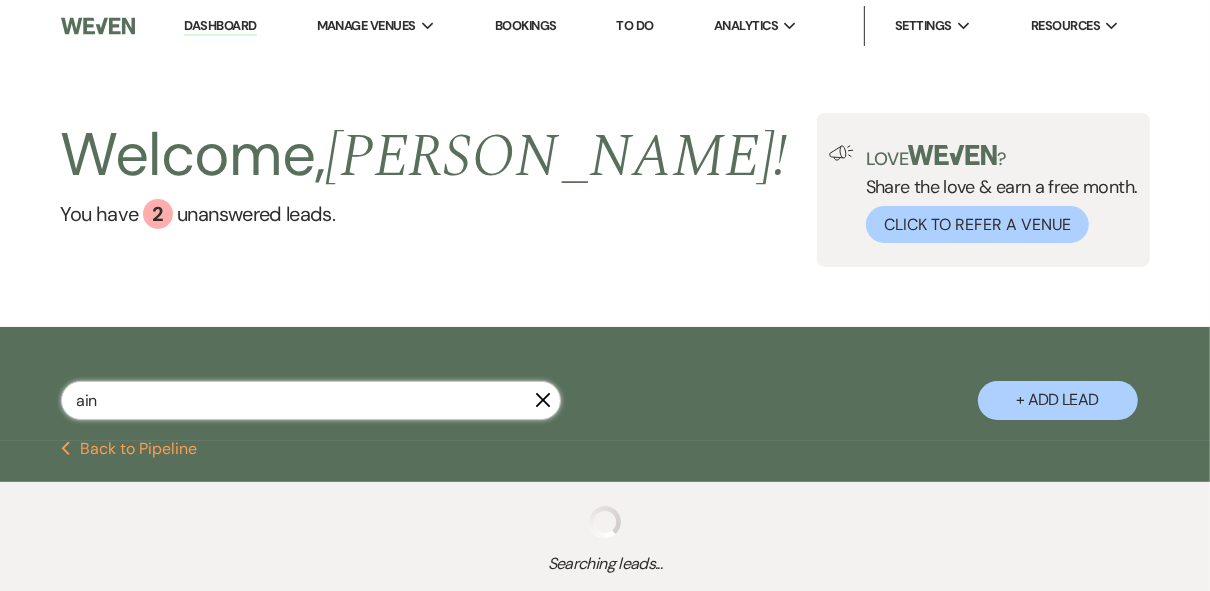 select on "8" 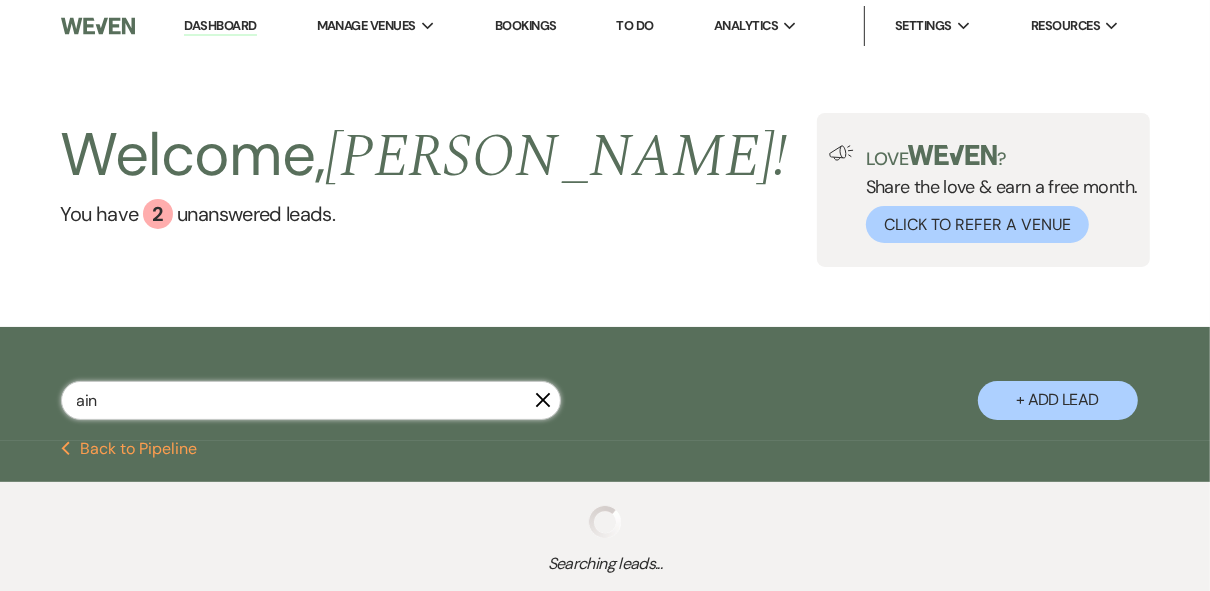 select on "5" 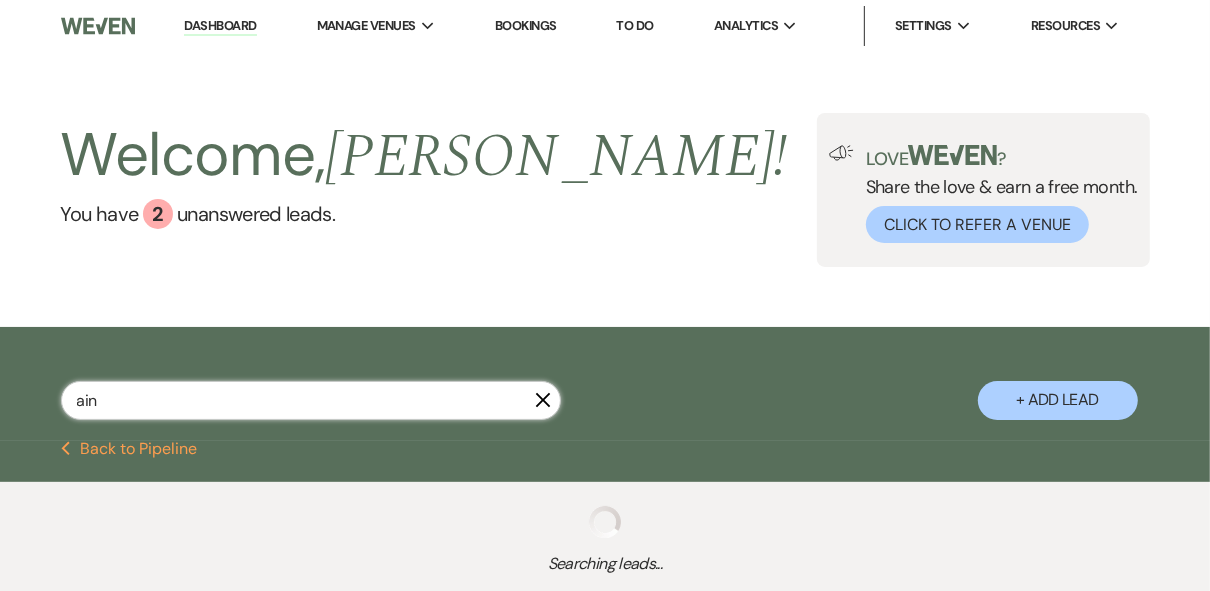 select on "8" 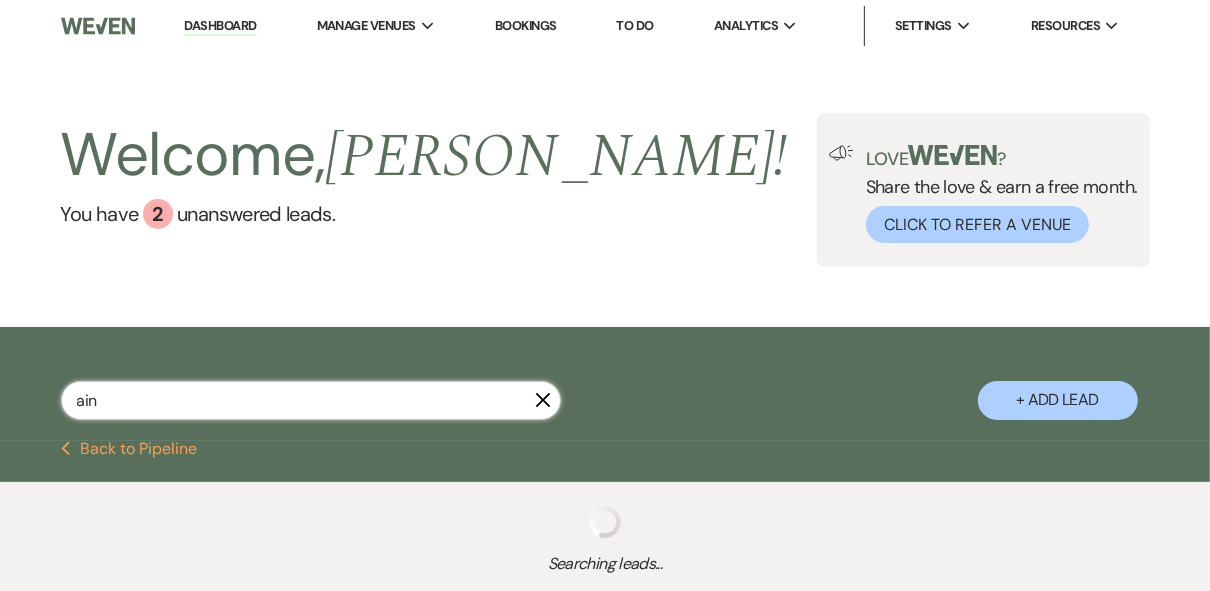 select on "5" 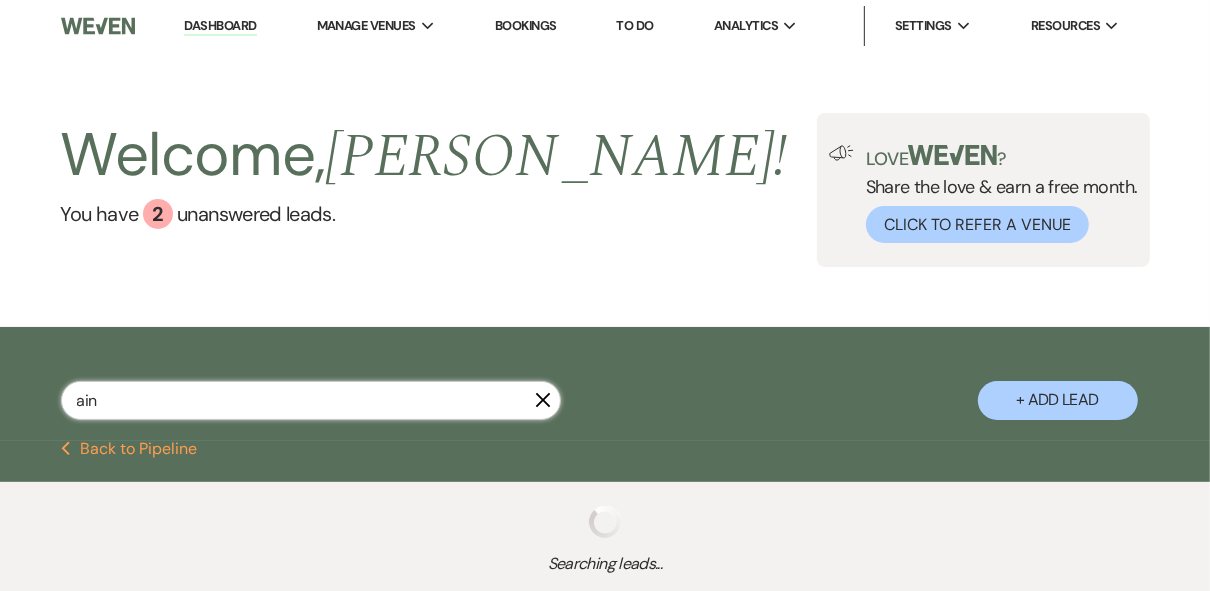 select on "8" 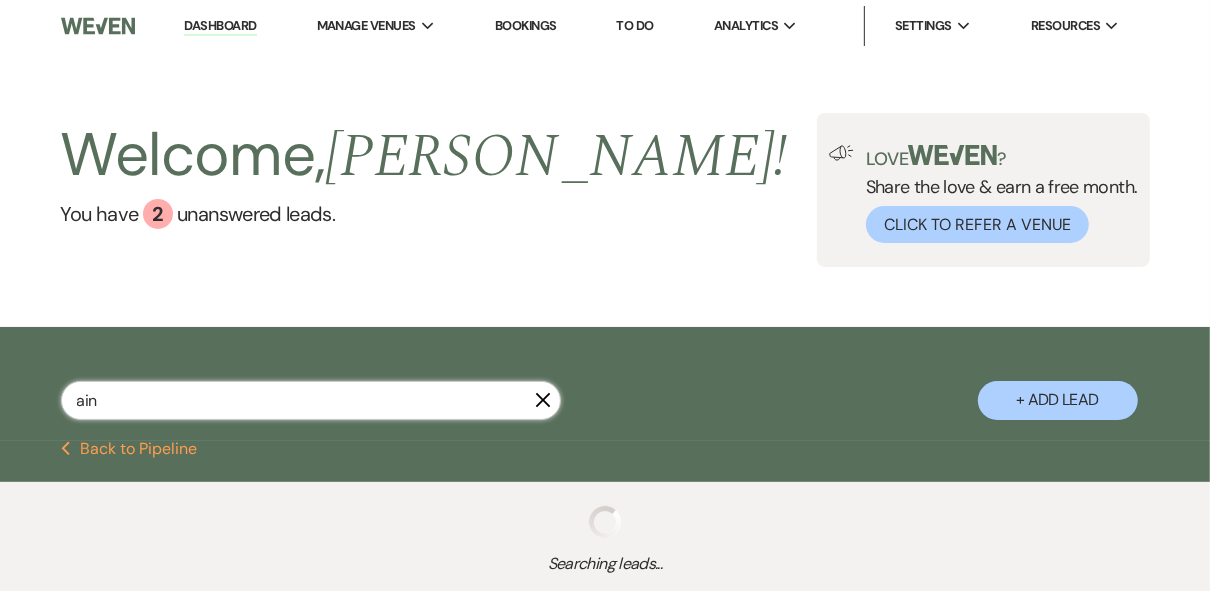 select on "5" 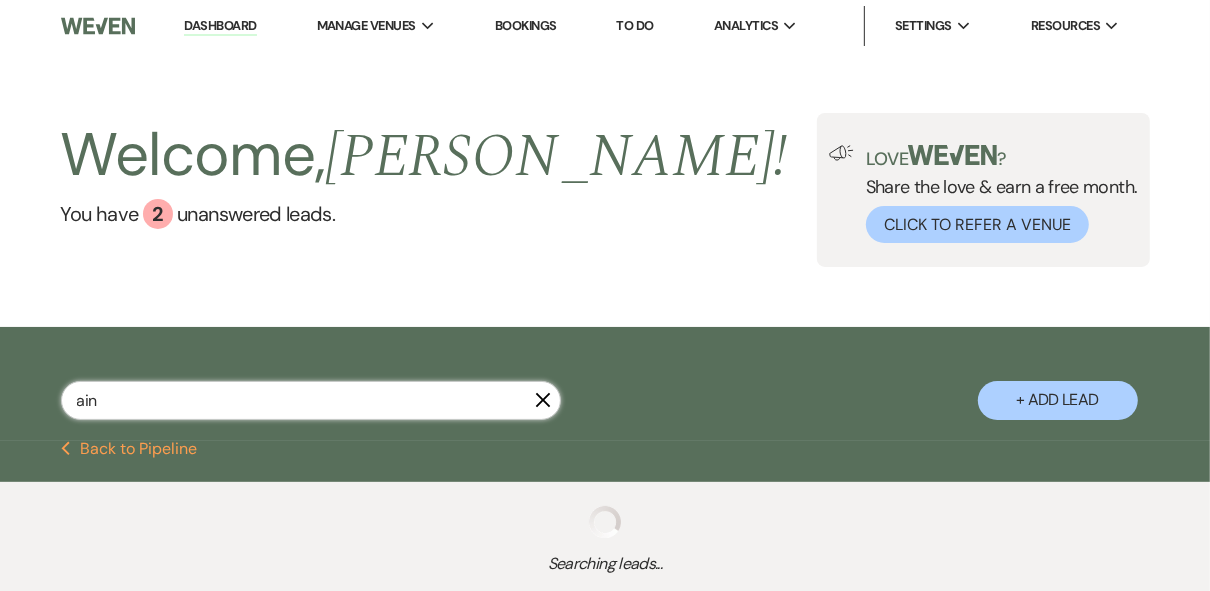 select on "8" 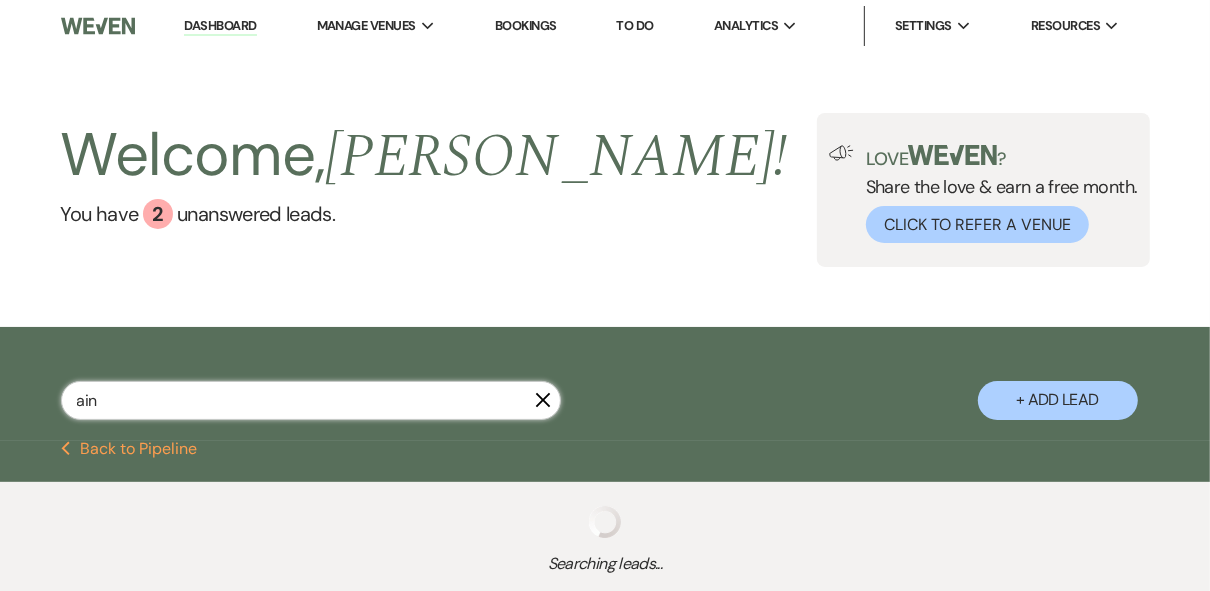 select on "8" 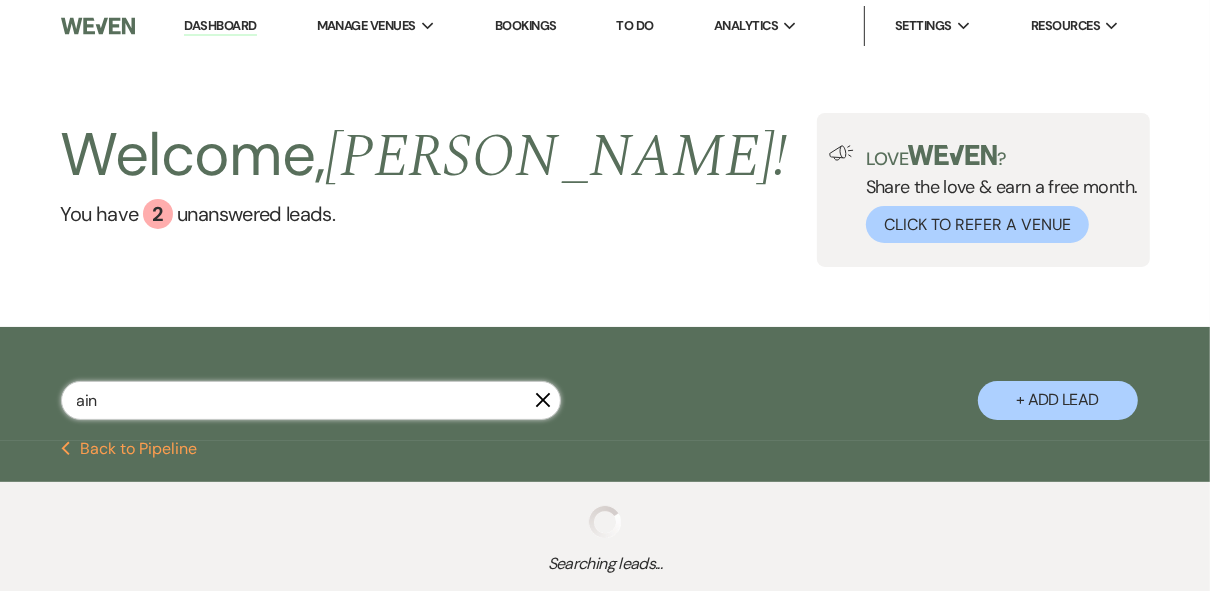 select on "5" 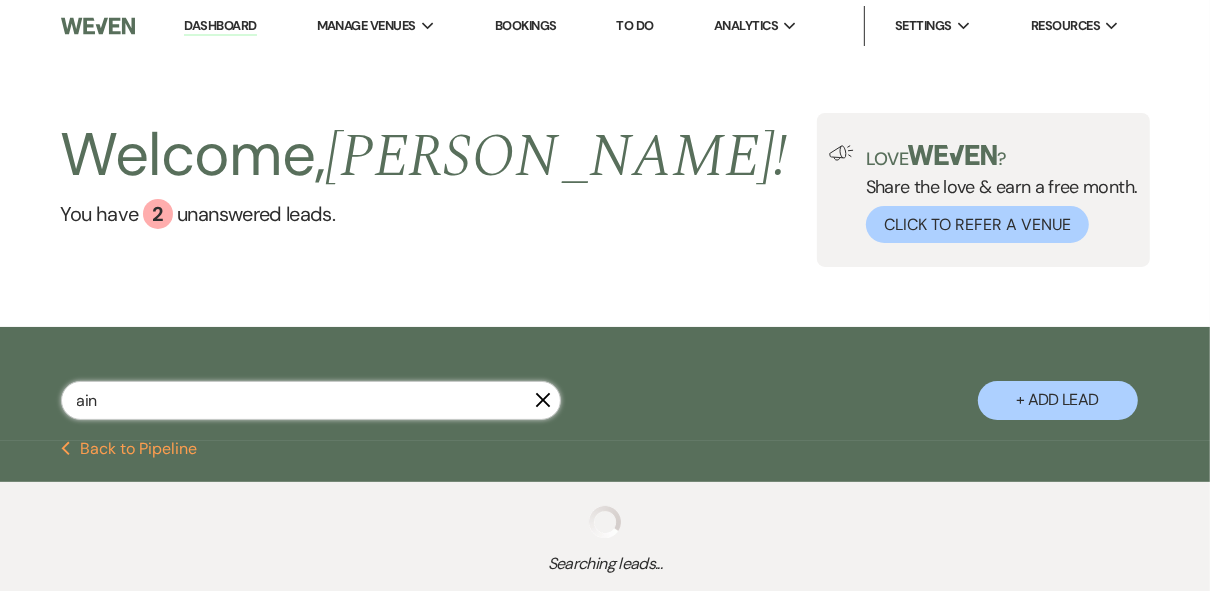select on "8" 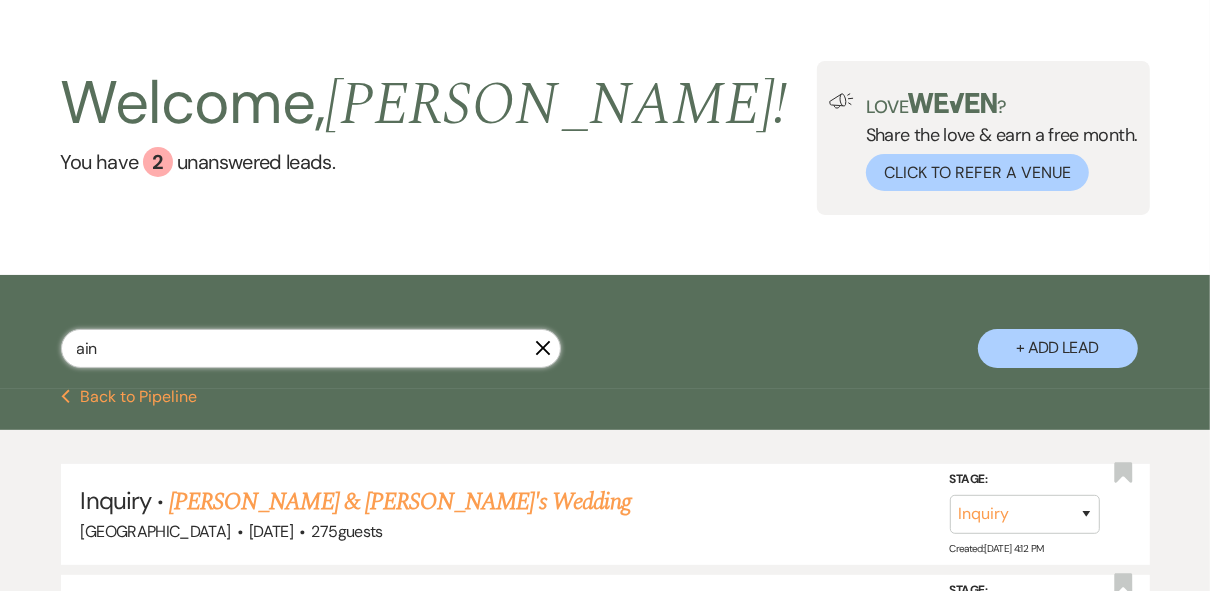 scroll, scrollTop: 80, scrollLeft: 0, axis: vertical 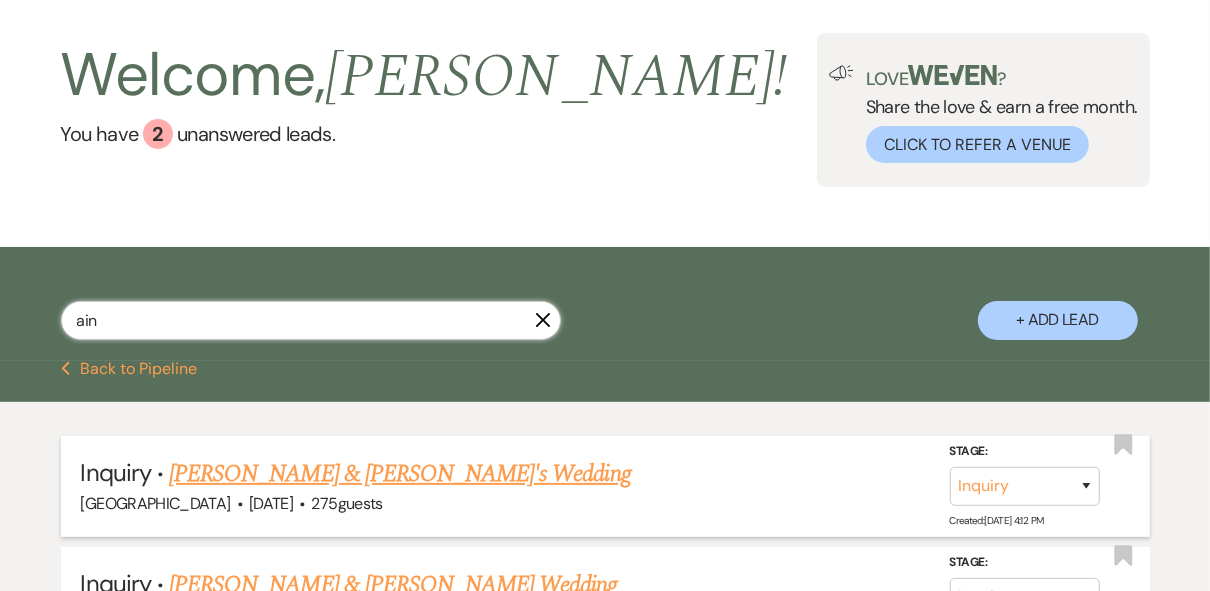 type on "ain" 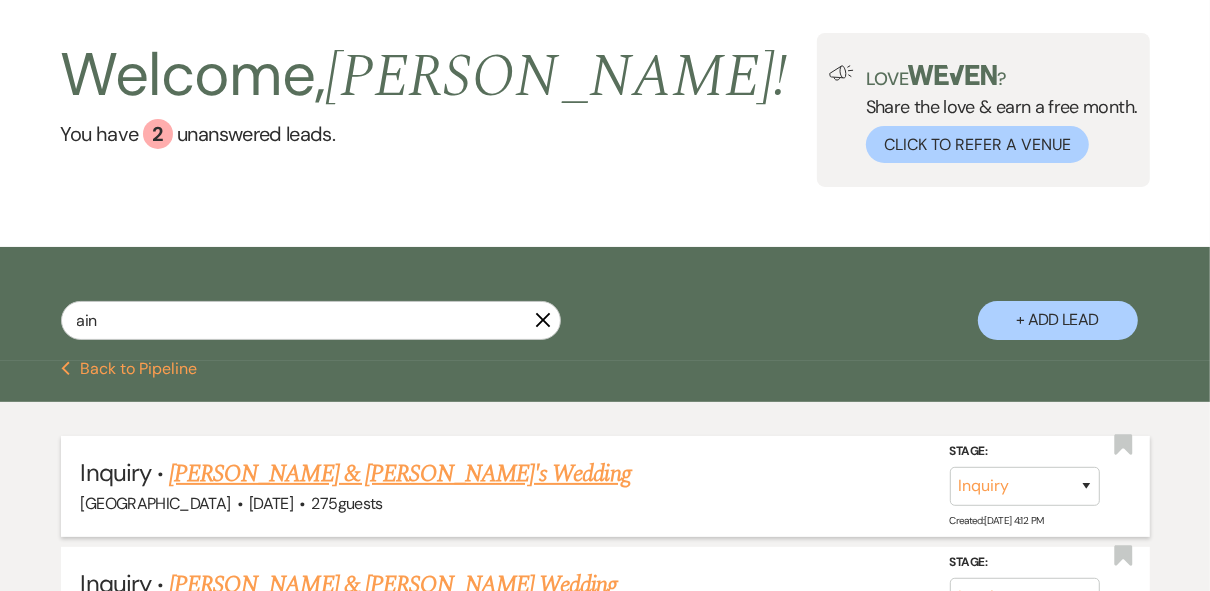 click on "[PERSON_NAME] & [PERSON_NAME]'s Wedding" at bounding box center [400, 474] 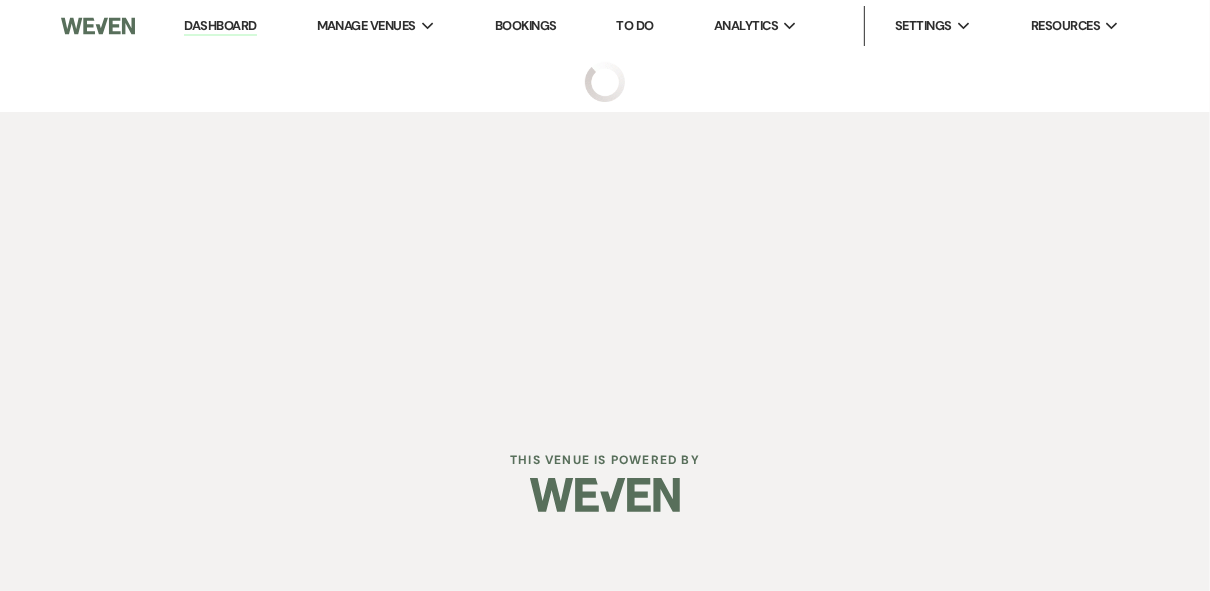 scroll, scrollTop: 0, scrollLeft: 0, axis: both 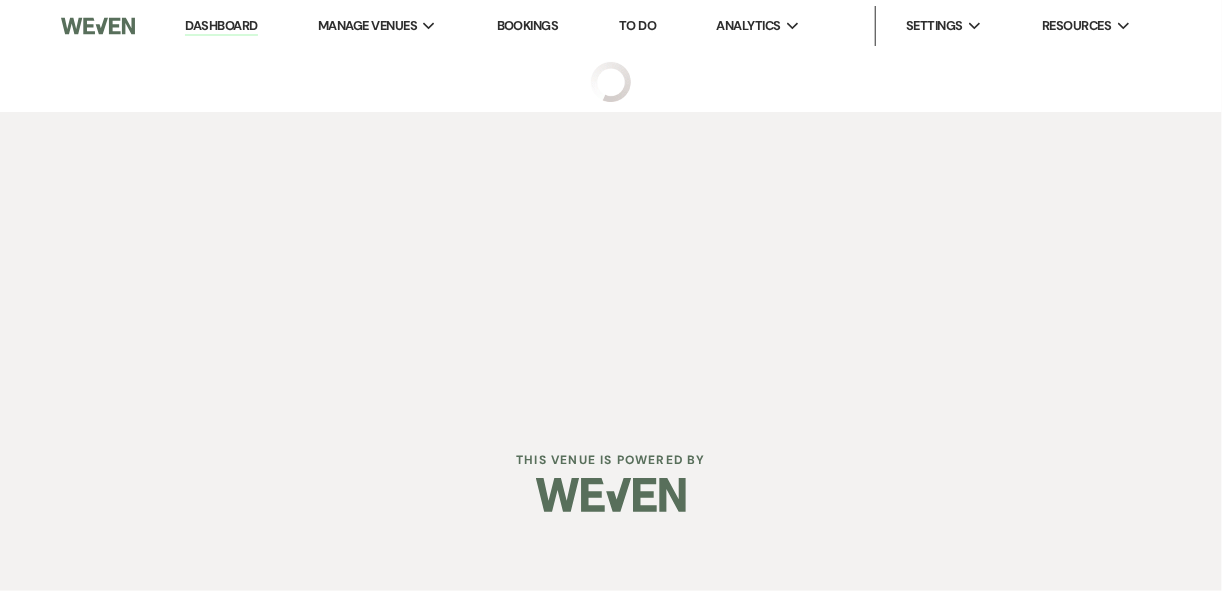 select on "20" 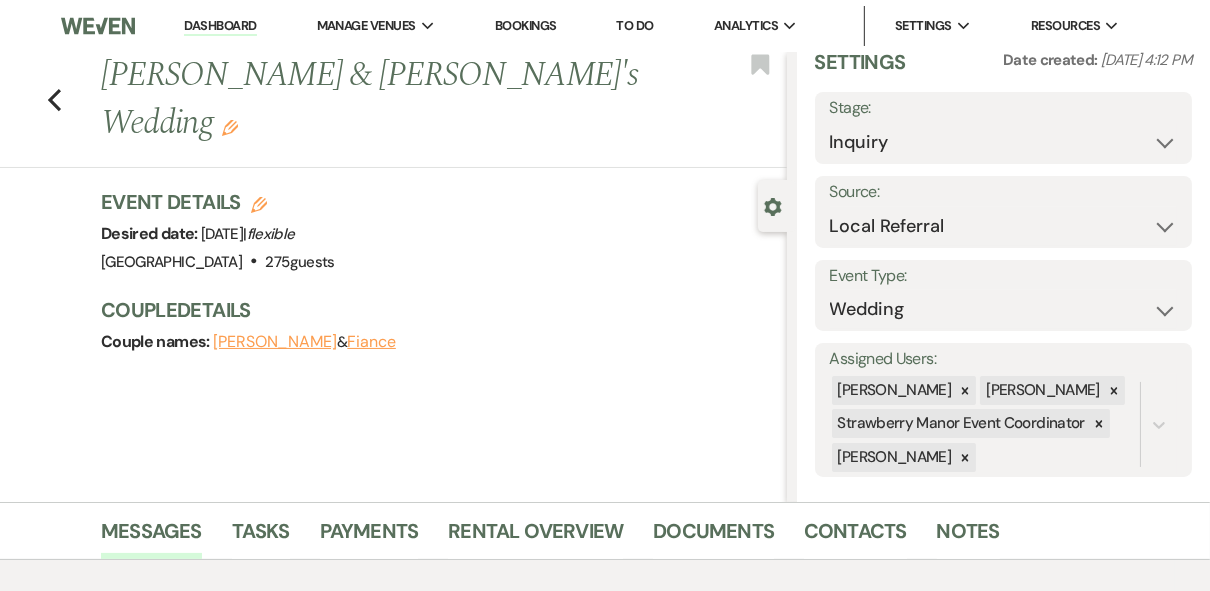 scroll, scrollTop: 51, scrollLeft: 0, axis: vertical 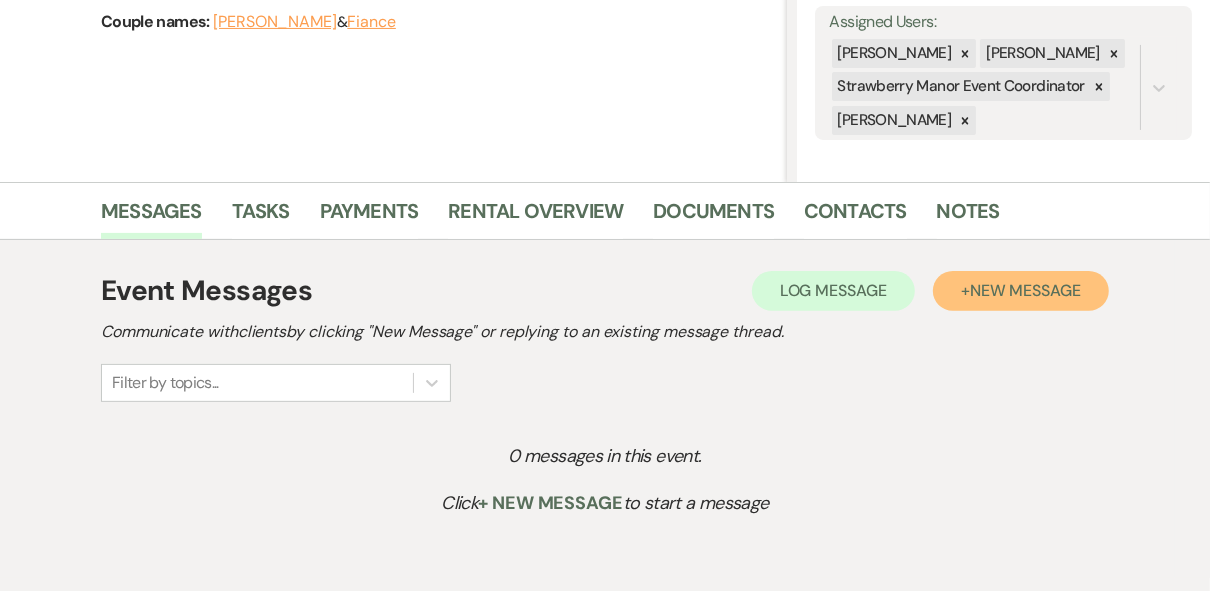 click on "New Message" at bounding box center [1025, 290] 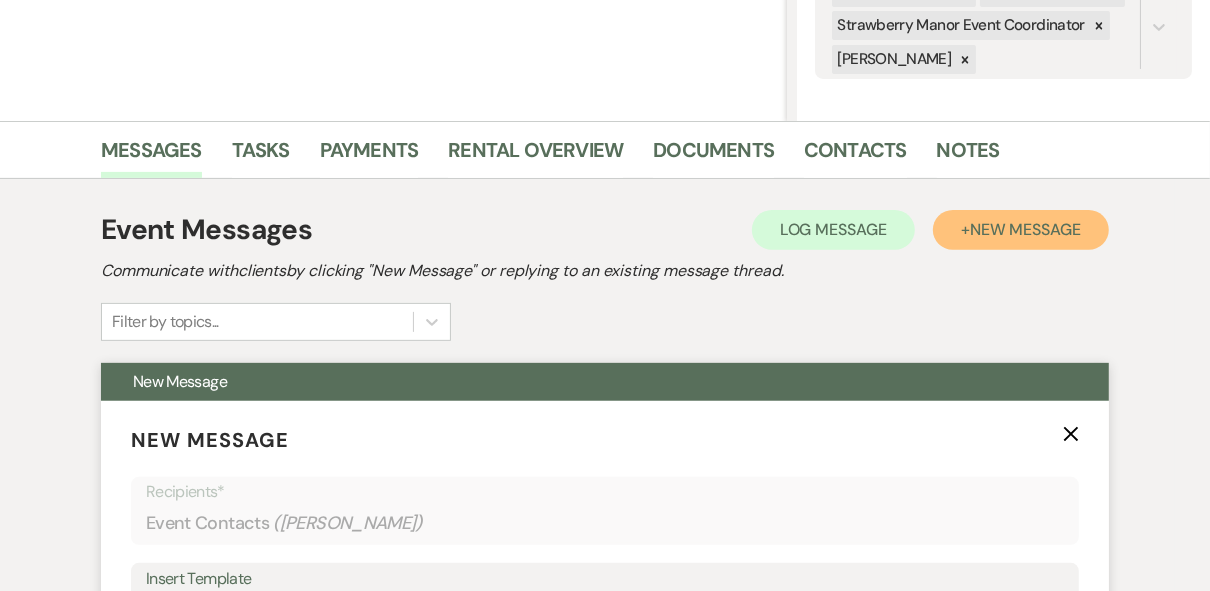 scroll, scrollTop: 560, scrollLeft: 0, axis: vertical 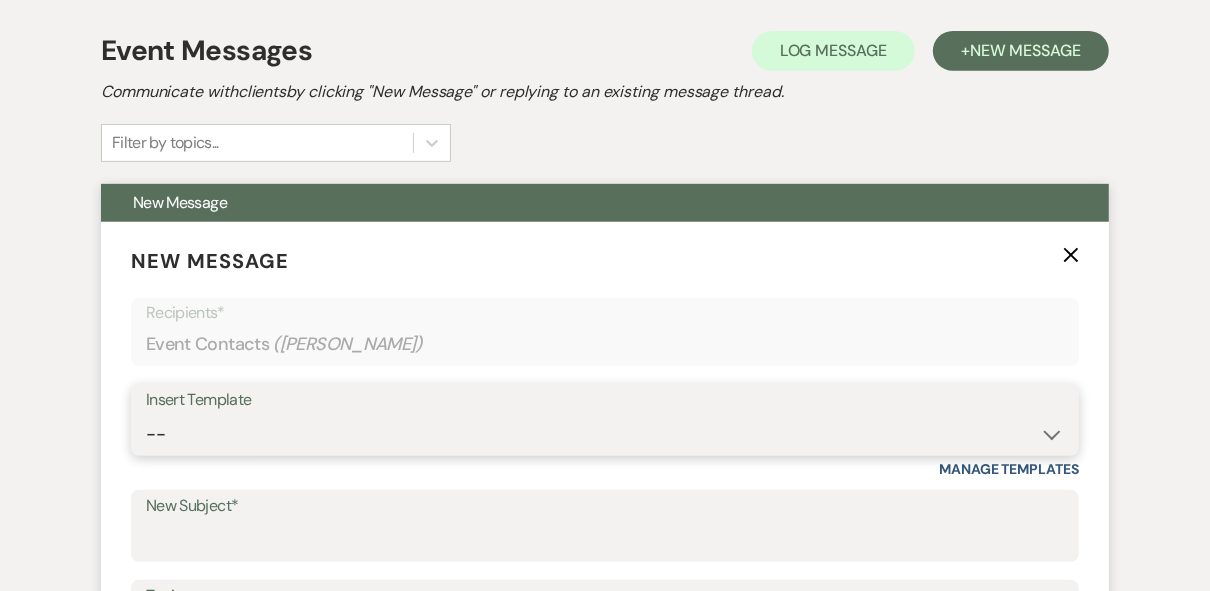 click on "-- Weven Planning Portal Introduction (Booked Events) Private Party Inquiry Response > 90 Private Party < 90 Contract (Pre-Booked Leads) Elopement Package iDo to Your Venue Wedding Inquiry Response 2024 Tent Contract Rehearsal Dinner 30-Day Wedding Meeting Detailed pricing request ( Pre tour) Website RSVP Tutorial Reunion Proposal Follow-Up Day of Wedding Reminder Pinterest Link Elopement Pkg > 60 Days Micro Wedding Wedding Payment Reminder Private Party Payment reminder Self Vendor Followup Booking Vendors  Tour Follow Up SM Photography Contract A&B Video contract Floral Questionnaire Final Meeting 2 Week Booking Followup Thank you for touring [DATE] Minium Venue pricing Getting started Coordinator Introduction - Haileigh Event Coordinator Introduction- [PERSON_NAME] - Intro Cake - Intro Events Intro - Haileigh Wedding Inquiry 2025 Honeymoon Suite Reminders Invoice payment 2025/2026 availabilities  Decor Package" at bounding box center [605, 434] 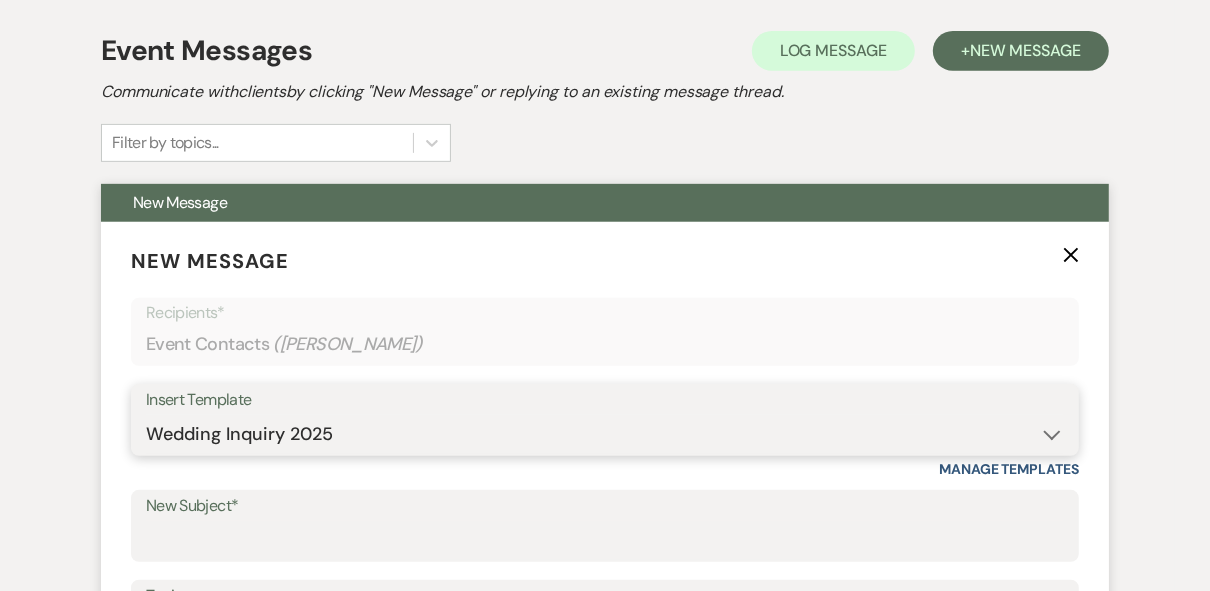 click on "-- Weven Planning Portal Introduction (Booked Events) Private Party Inquiry Response > 90 Private Party < 90 Contract (Pre-Booked Leads) Elopement Package iDo to Your Venue Wedding Inquiry Response 2024 Tent Contract Rehearsal Dinner 30-Day Wedding Meeting Detailed pricing request ( Pre tour) Website RSVP Tutorial Reunion Proposal Follow-Up Day of Wedding Reminder Pinterest Link Elopement Pkg > 60 Days Micro Wedding Wedding Payment Reminder Private Party Payment reminder Self Vendor Followup Booking Vendors  Tour Follow Up SM Photography Contract A&B Video contract Floral Questionnaire Final Meeting 2 Week Booking Followup Thank you for touring [DATE] Minium Venue pricing Getting started Coordinator Introduction - Haileigh Event Coordinator Introduction- [PERSON_NAME] - Intro Cake - Intro Events Intro - Haileigh Wedding Inquiry 2025 Honeymoon Suite Reminders Invoice payment 2025/2026 availabilities  Decor Package" at bounding box center [605, 434] 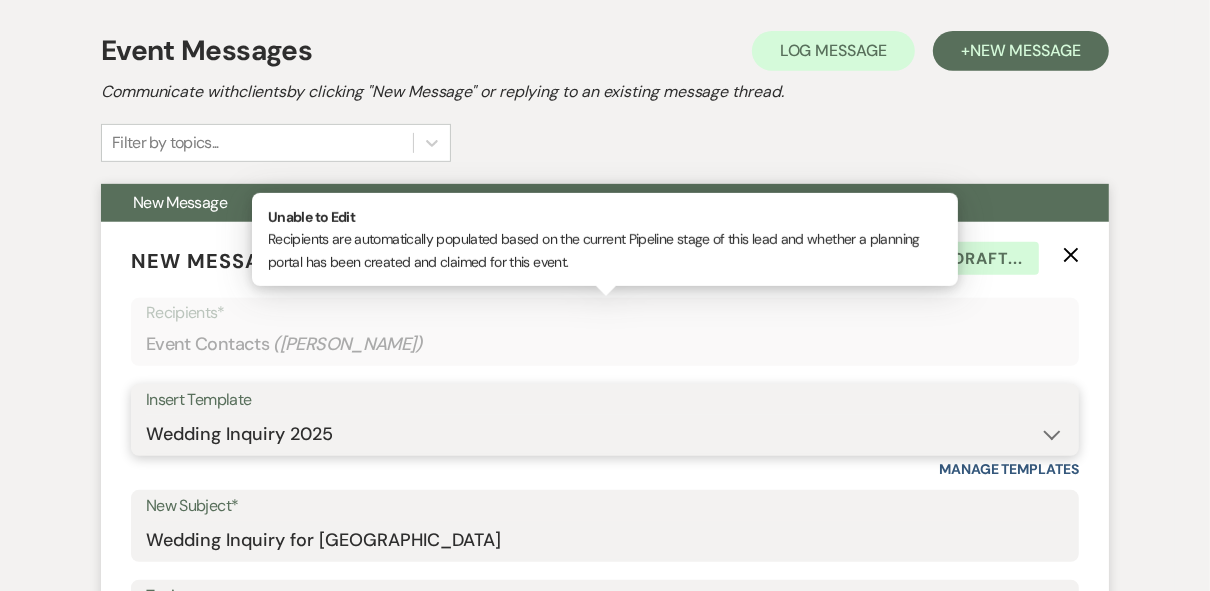 scroll, scrollTop: 880, scrollLeft: 0, axis: vertical 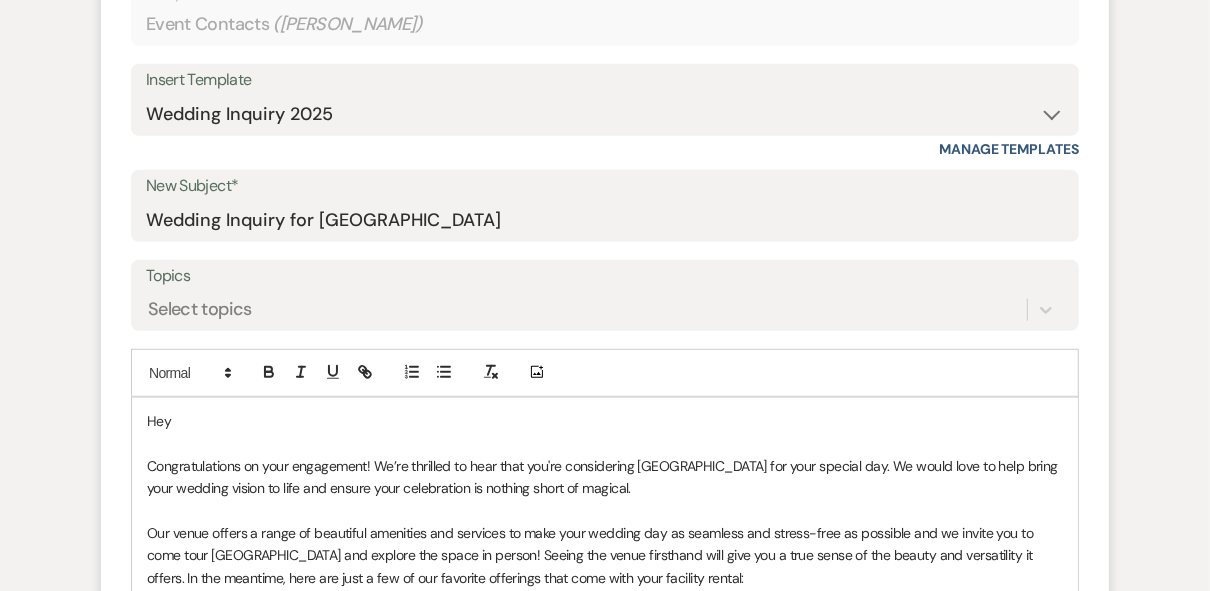 click on "Hey" at bounding box center [605, 421] 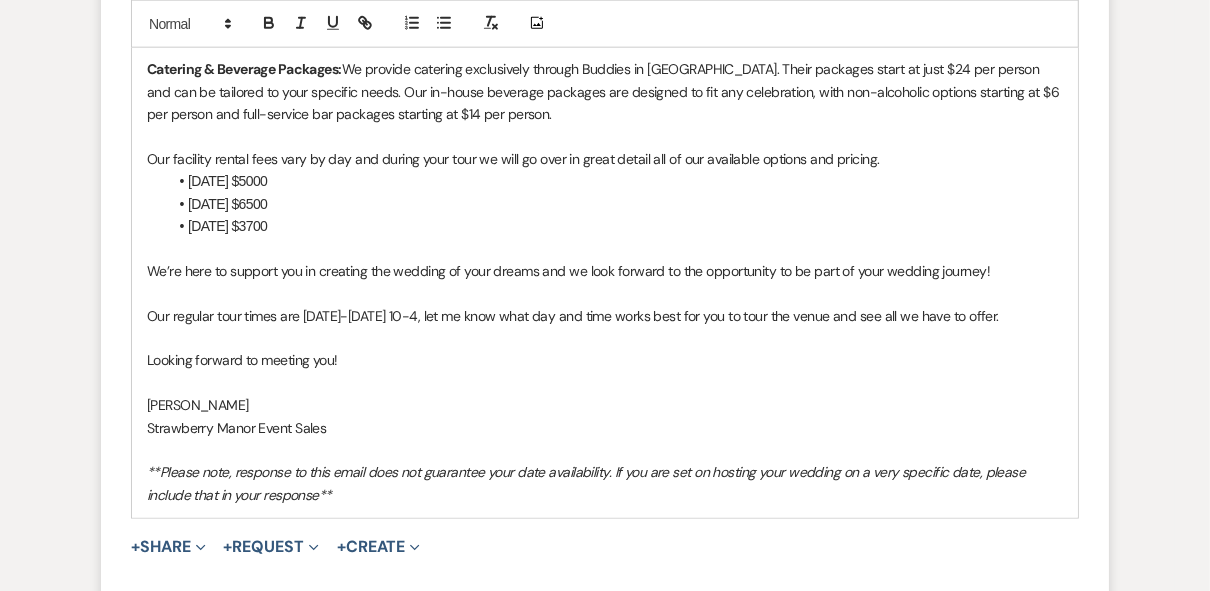 scroll, scrollTop: 1840, scrollLeft: 0, axis: vertical 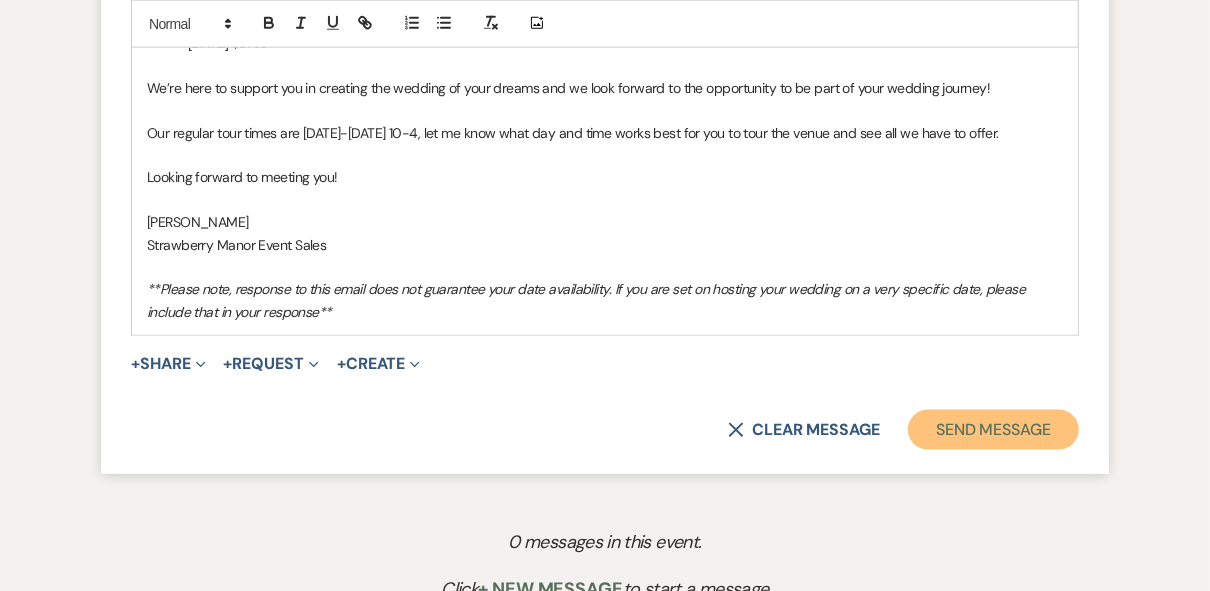 click on "Send Message" at bounding box center (993, 430) 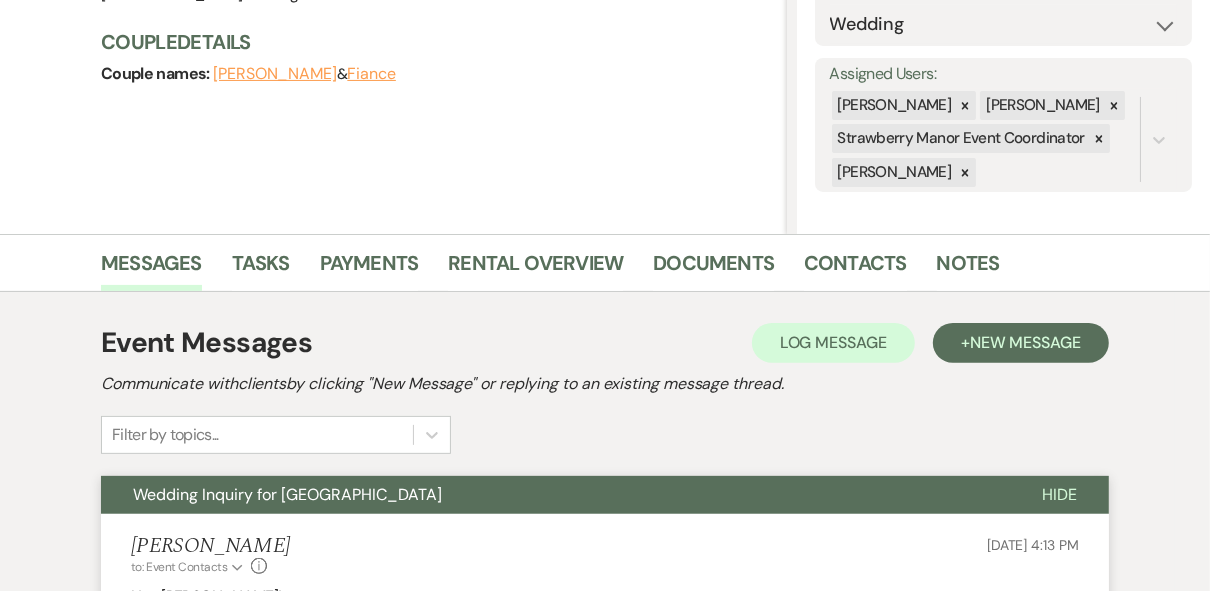 scroll, scrollTop: 0, scrollLeft: 0, axis: both 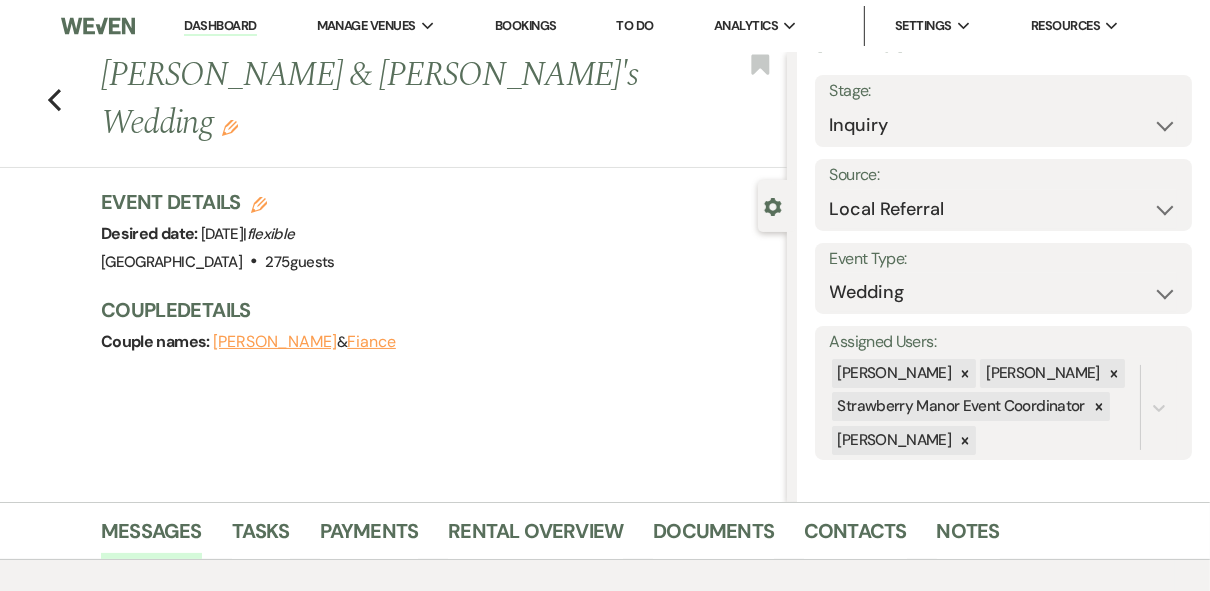click on "Dashboard" at bounding box center (220, 26) 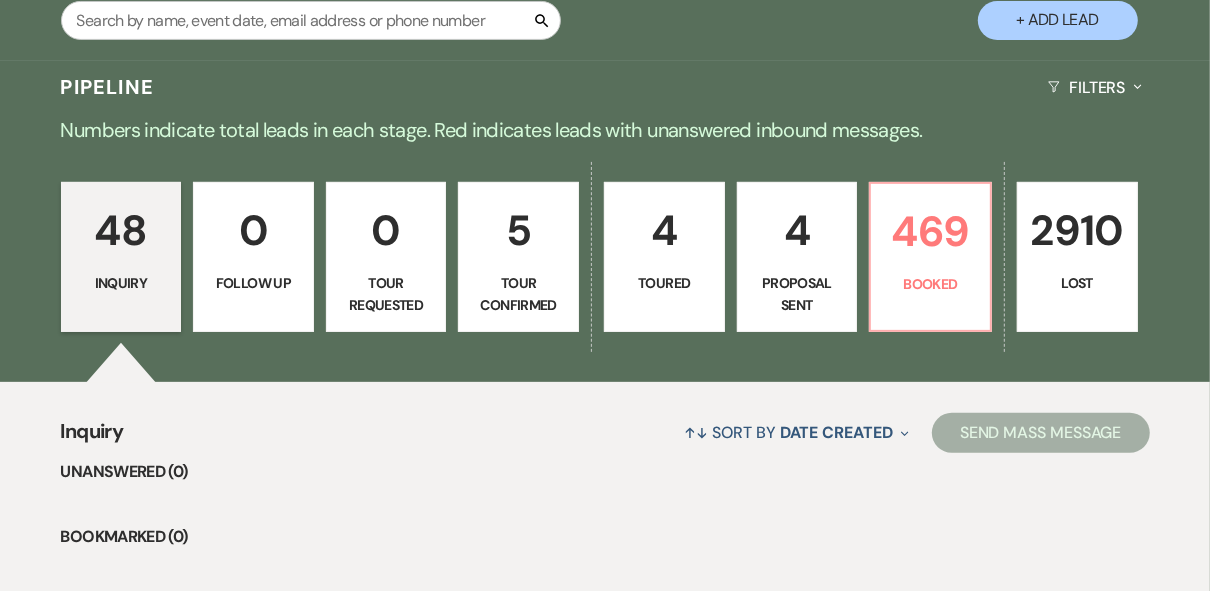 scroll, scrollTop: 320, scrollLeft: 0, axis: vertical 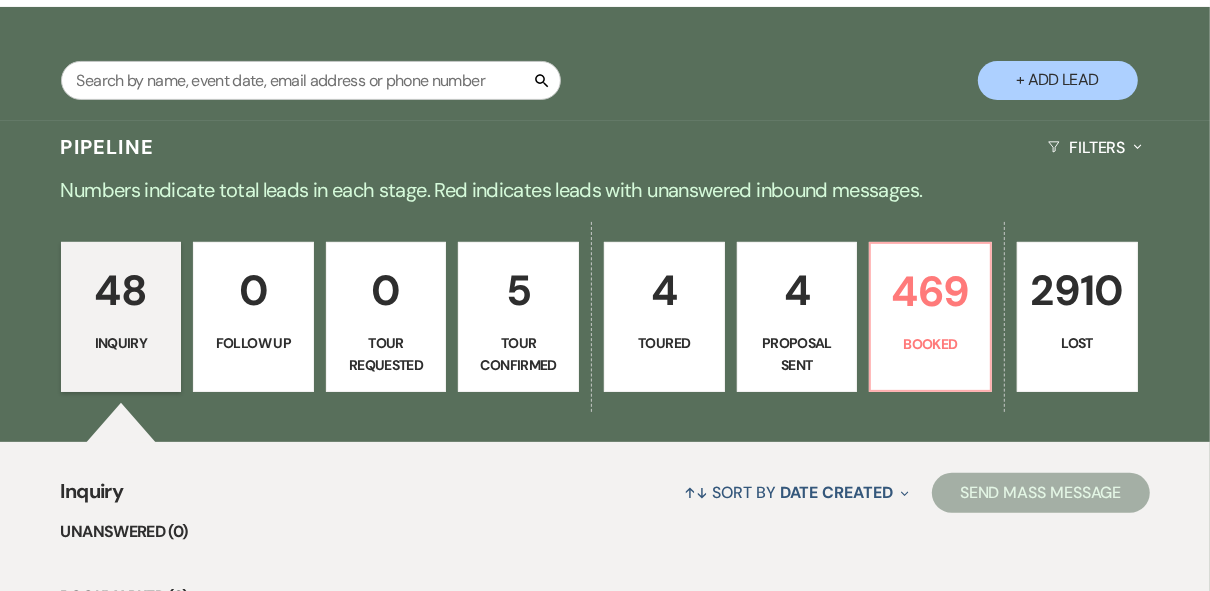 click on "4" at bounding box center (797, 290) 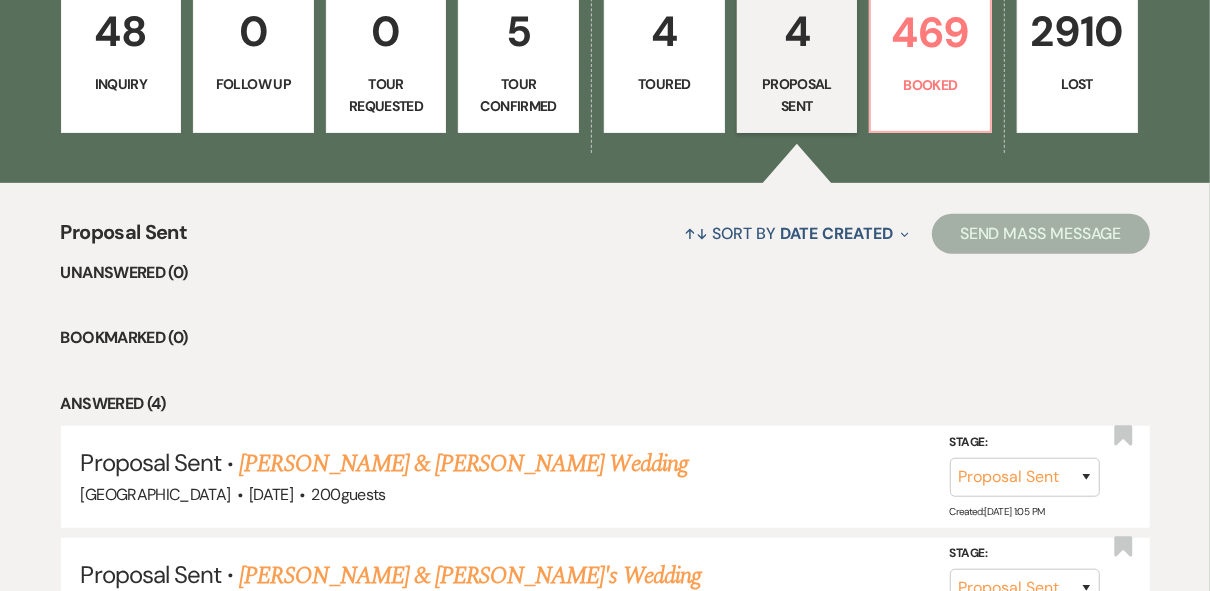 scroll, scrollTop: 446, scrollLeft: 0, axis: vertical 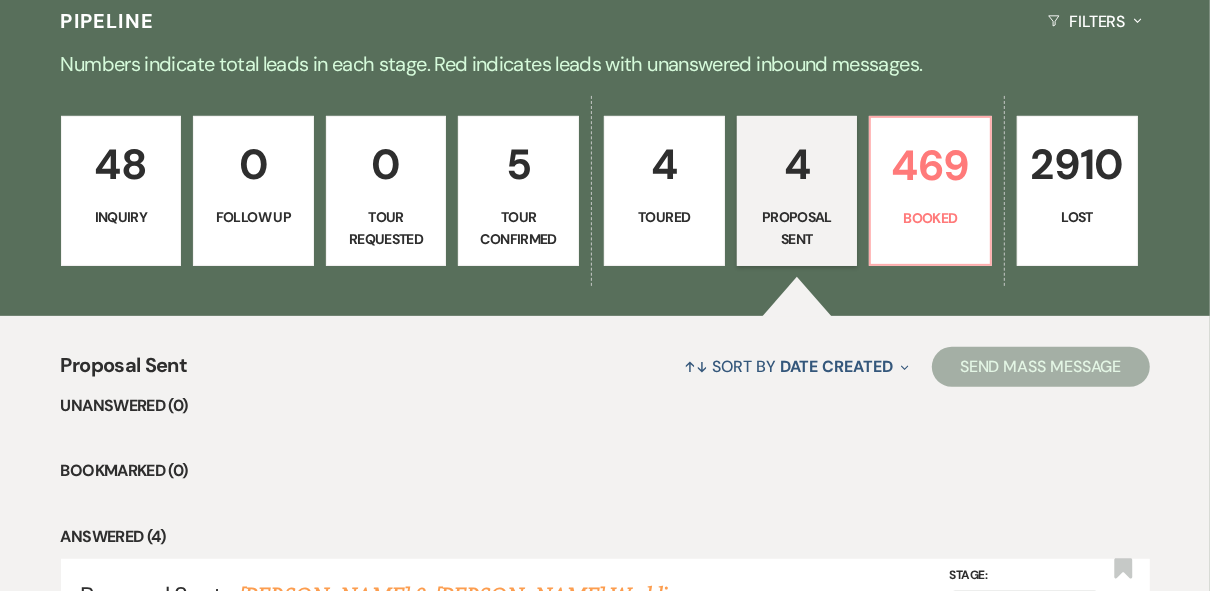 click on "4" at bounding box center [664, 164] 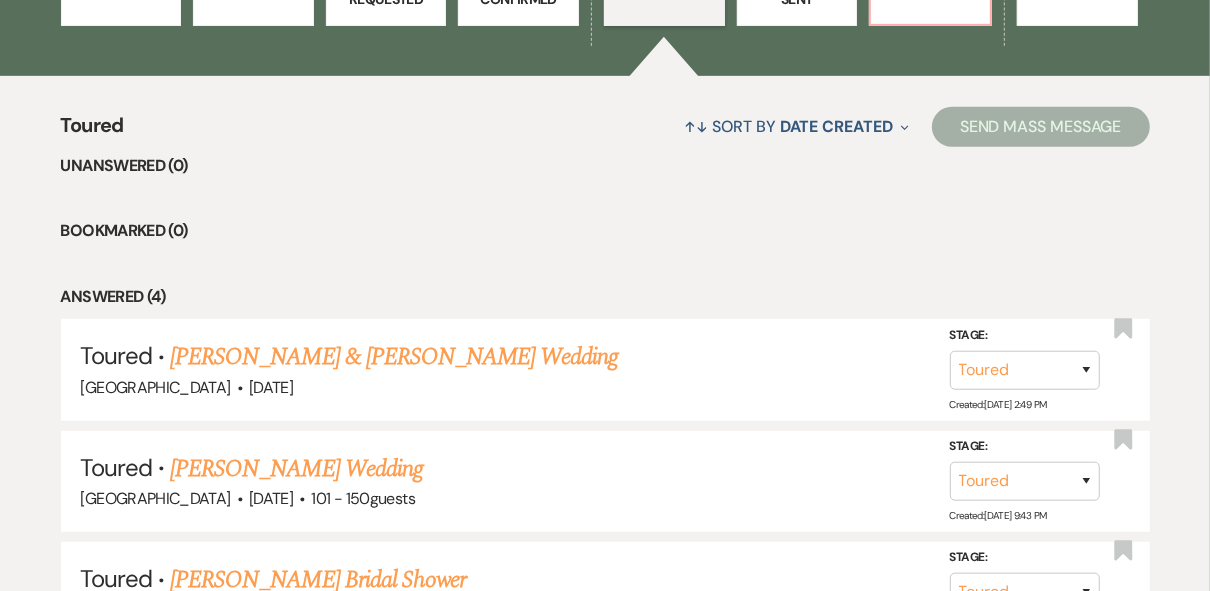 scroll, scrollTop: 526, scrollLeft: 0, axis: vertical 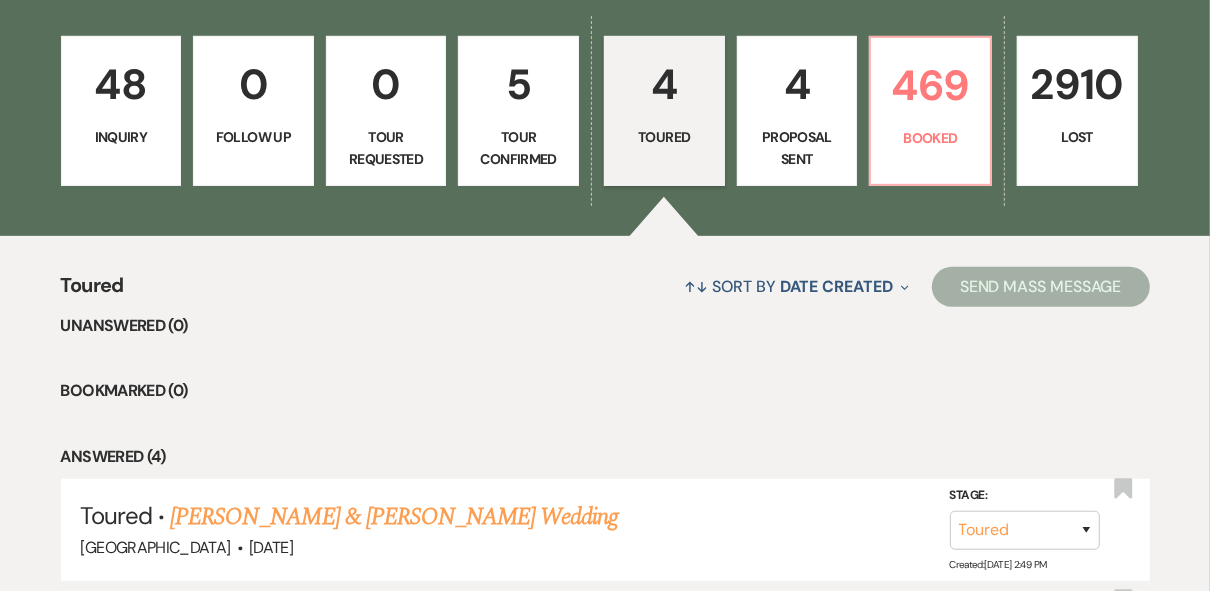 click on "Tour Confirmed" at bounding box center (518, 148) 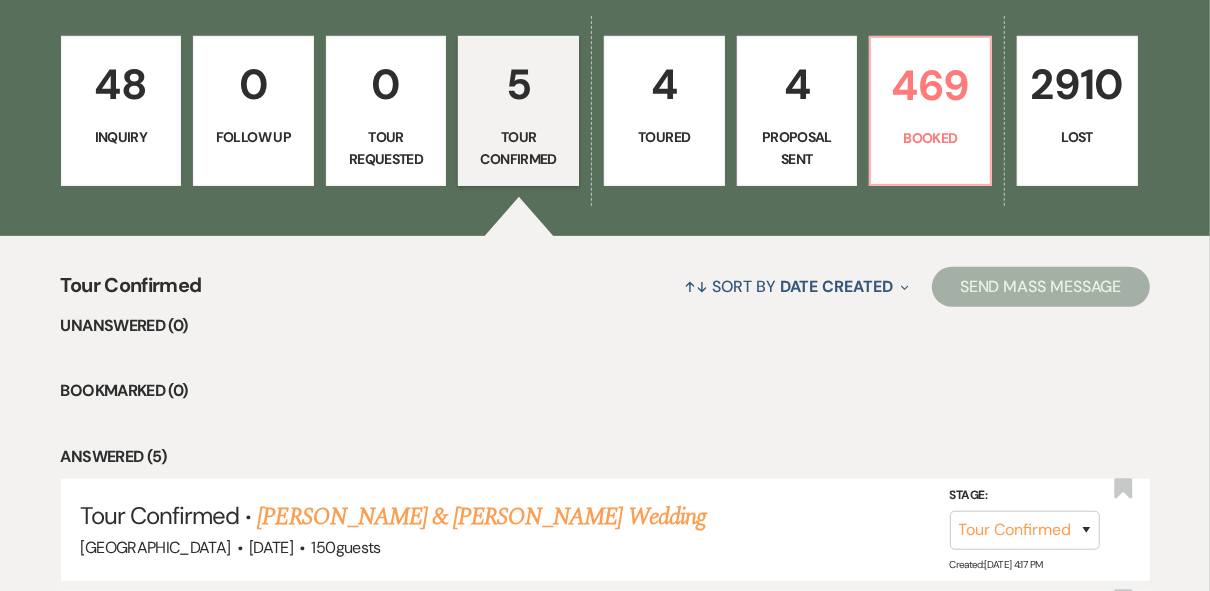 click on "4 Toured" at bounding box center (664, 111) 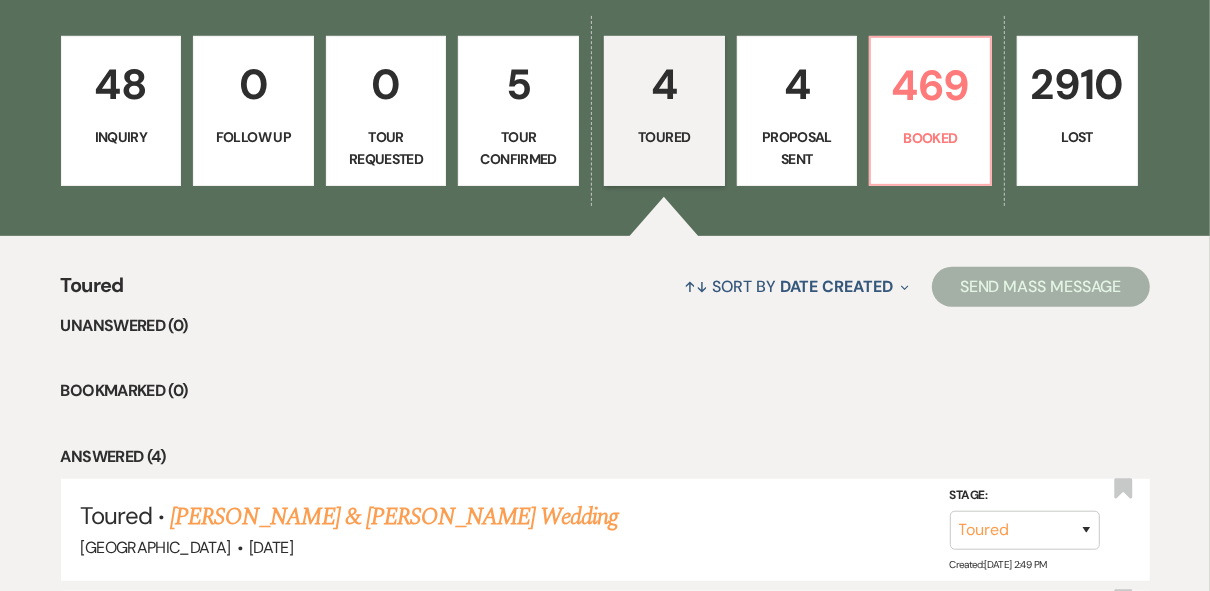scroll, scrollTop: 46, scrollLeft: 0, axis: vertical 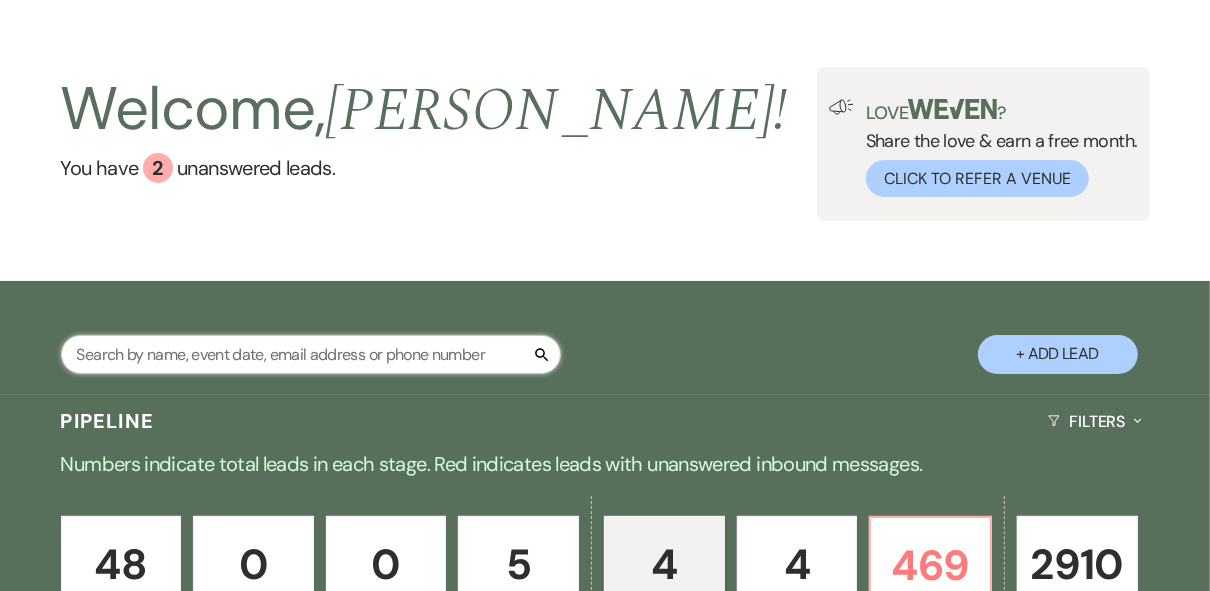 click at bounding box center (311, 354) 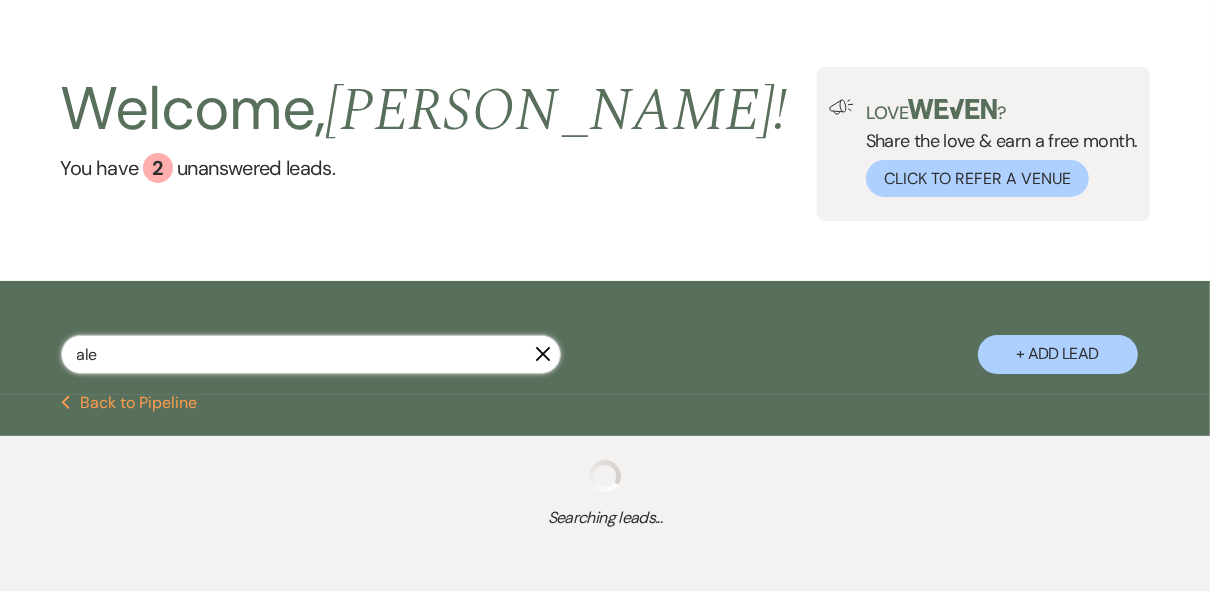 type on "[PERSON_NAME]" 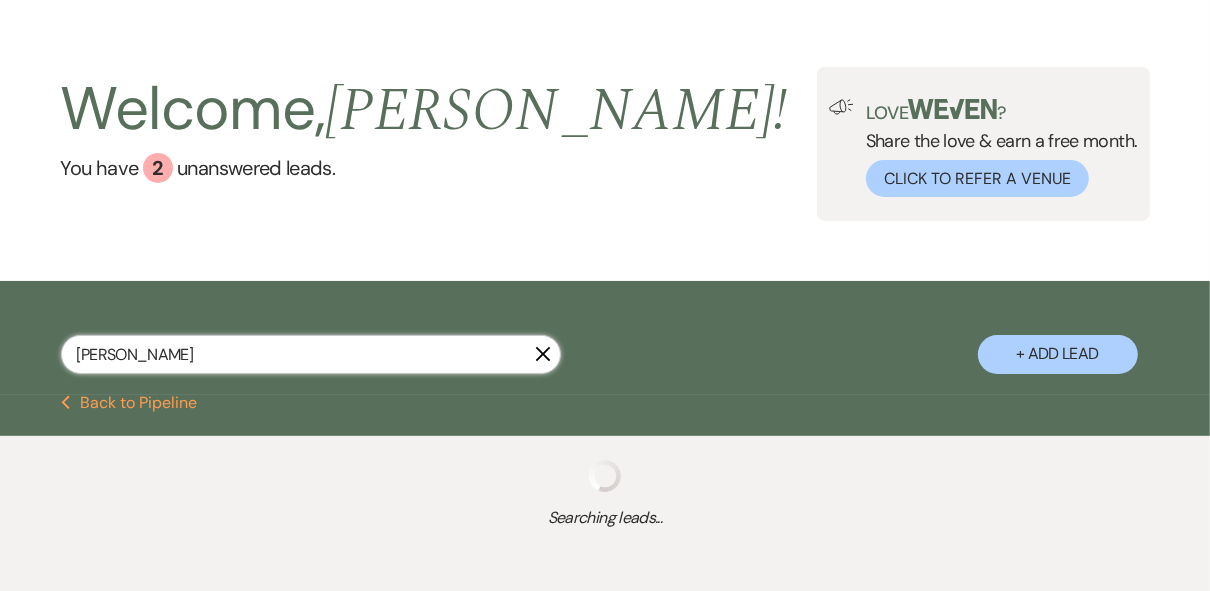 select on "8" 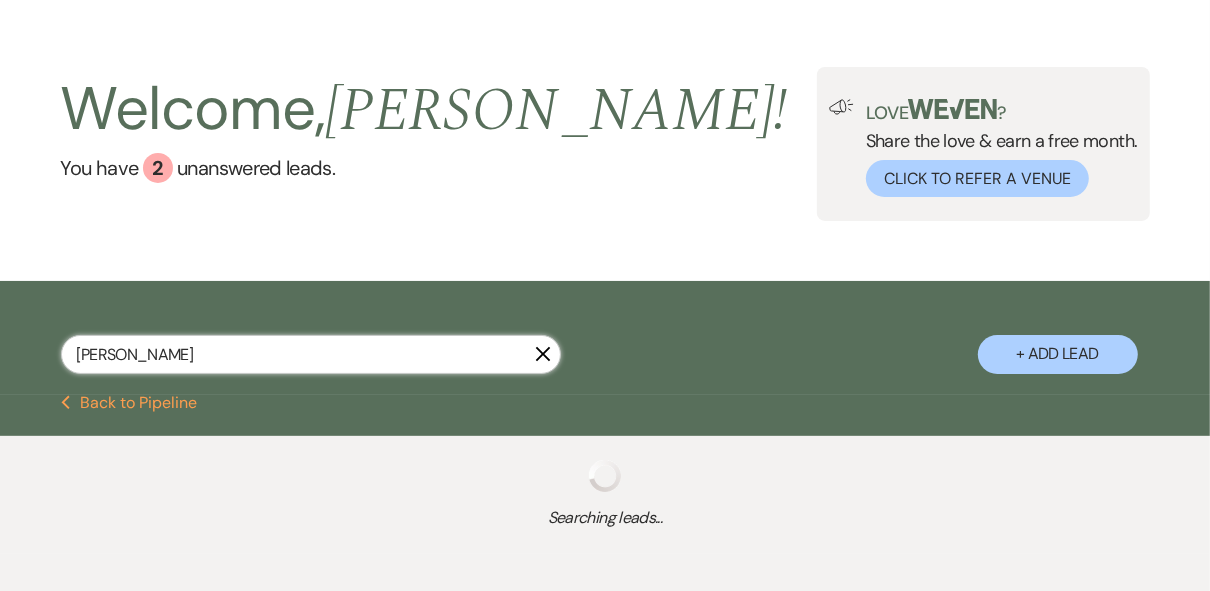 select on "5" 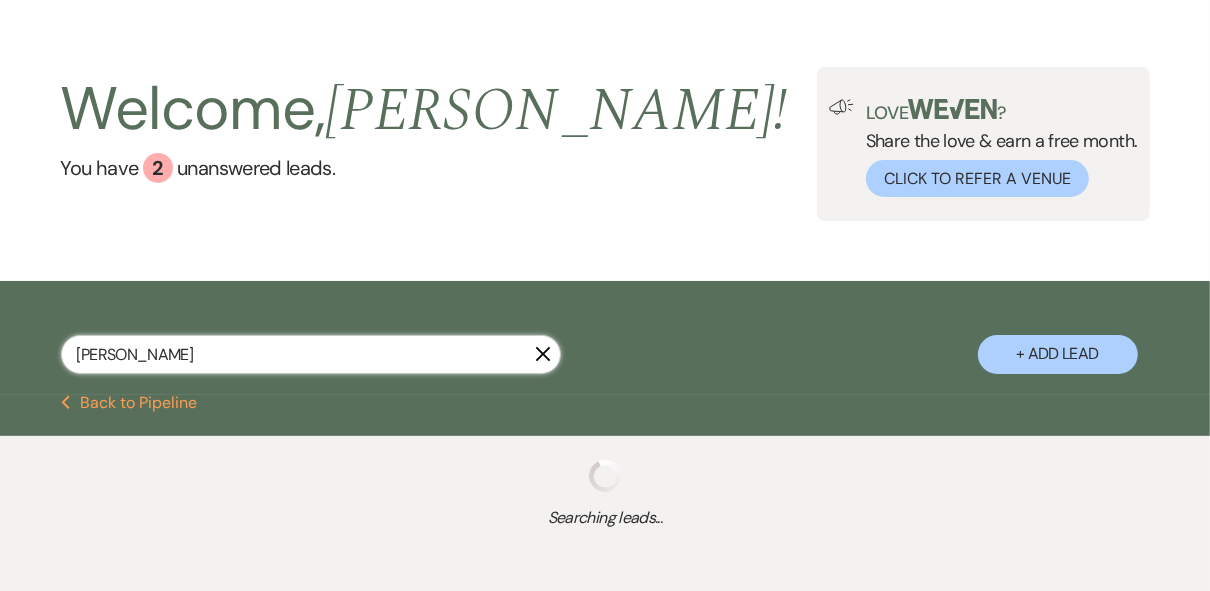 select on "8" 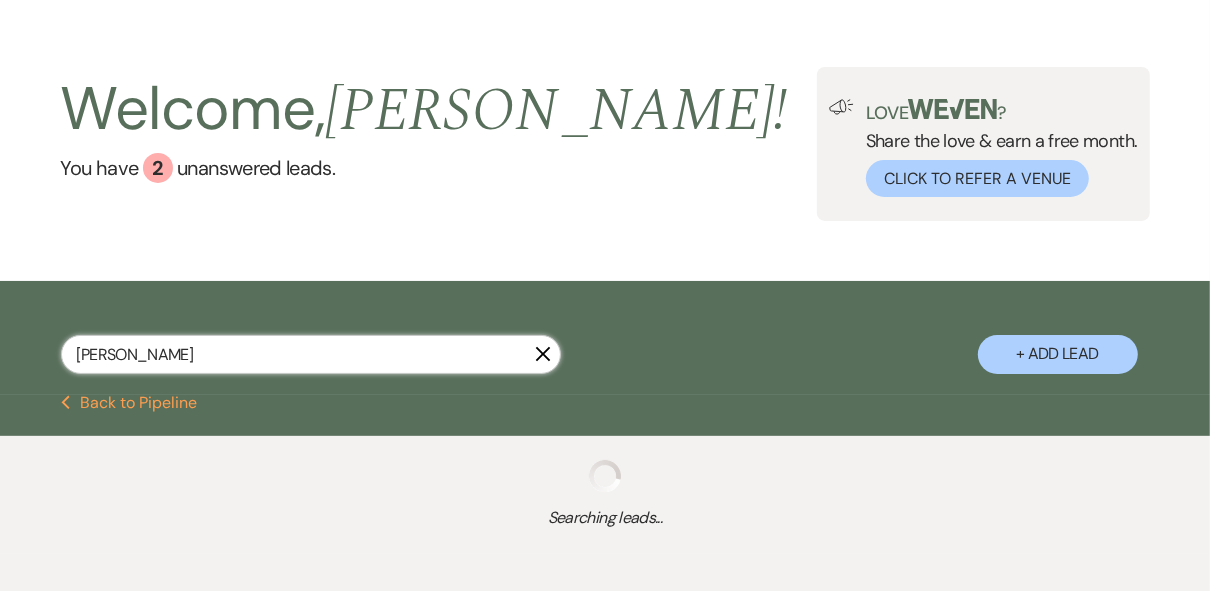 select on "5" 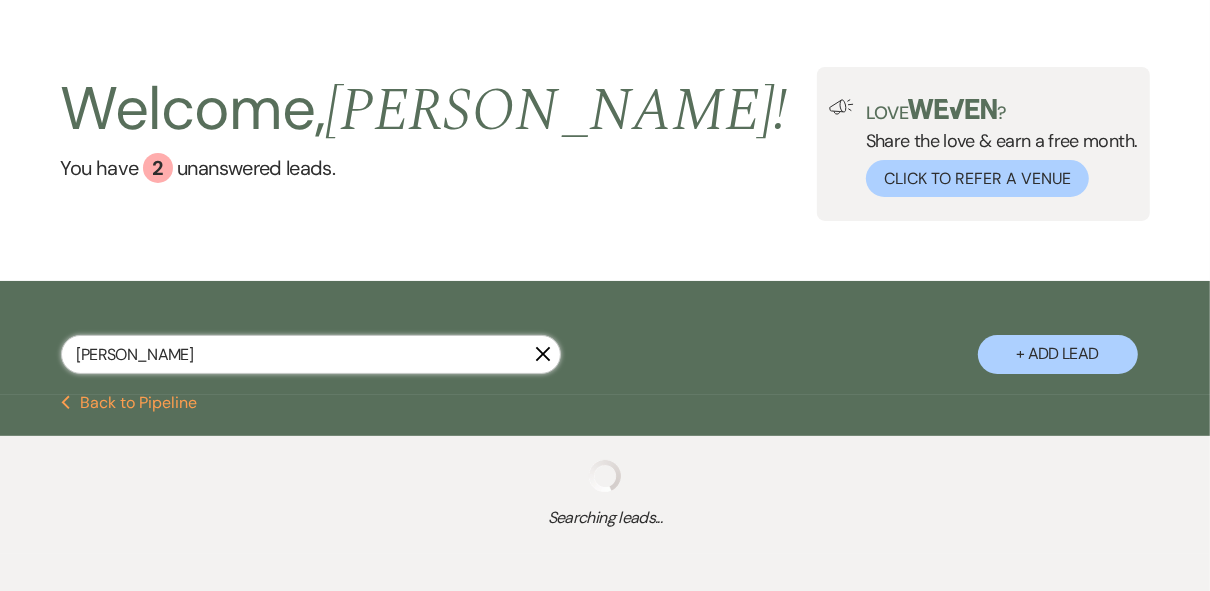 select on "8" 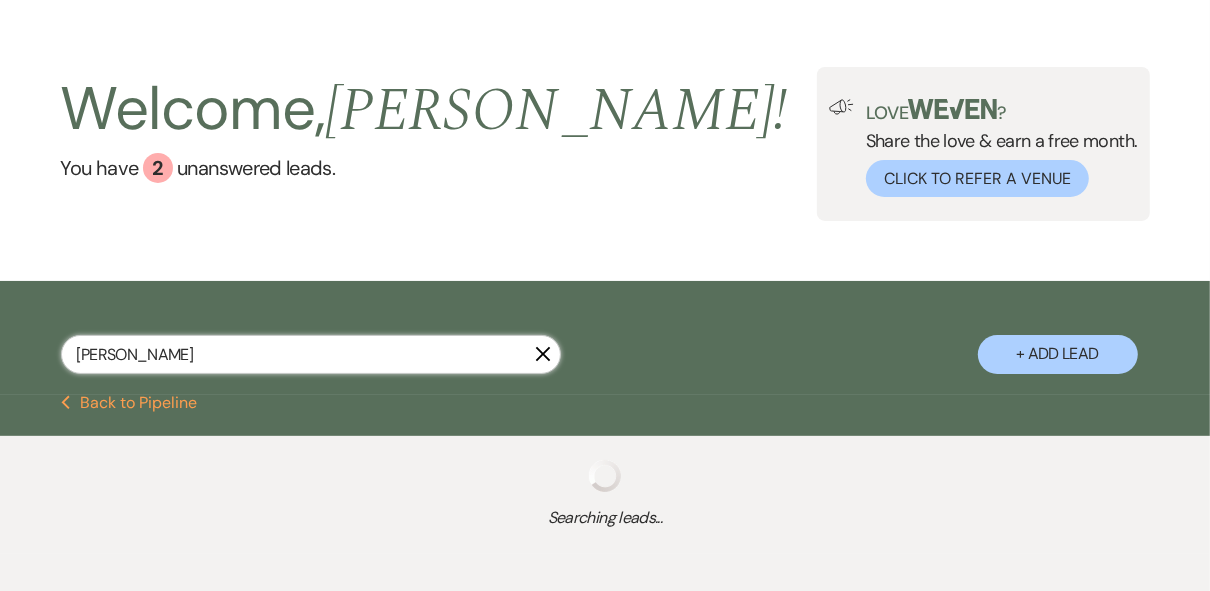 select on "5" 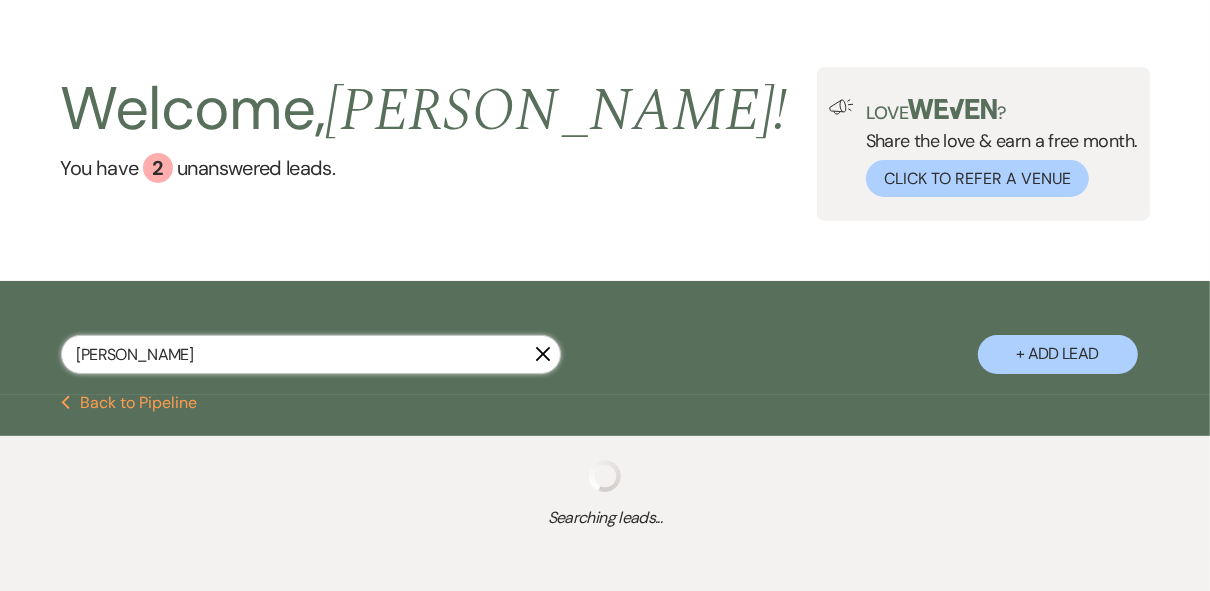 select on "8" 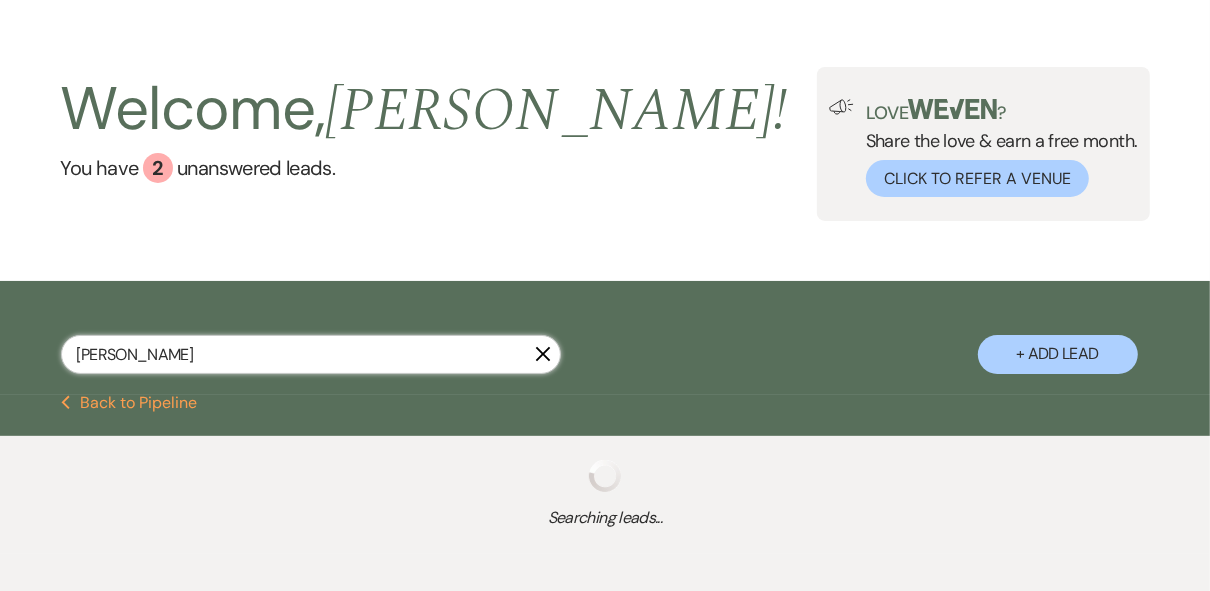 select on "5" 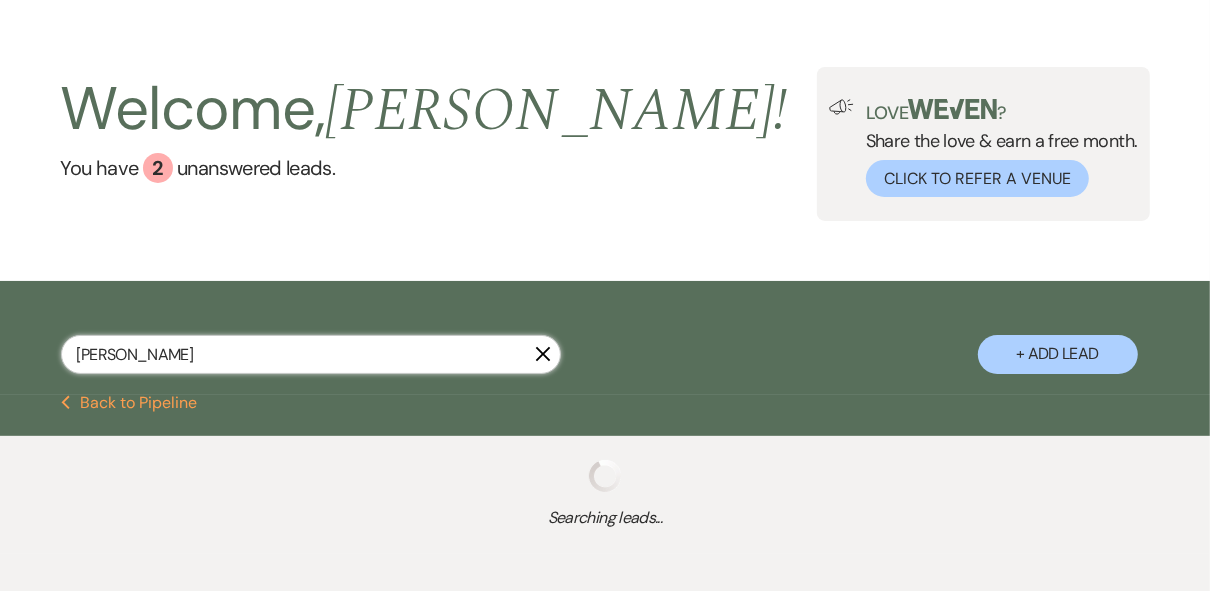 select on "8" 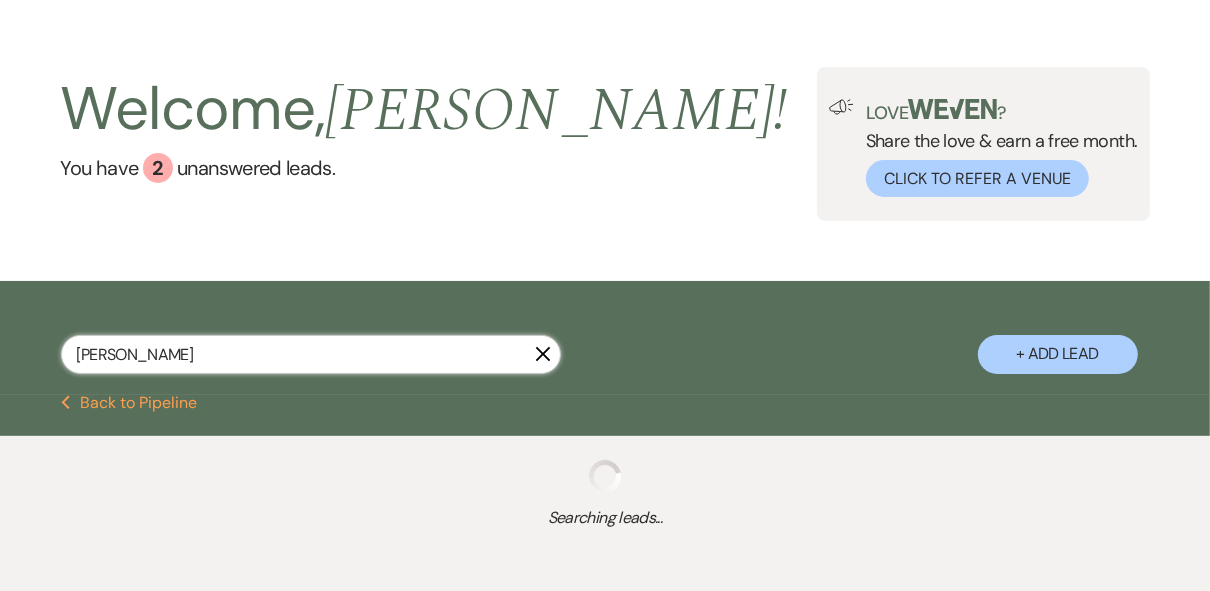 select on "5" 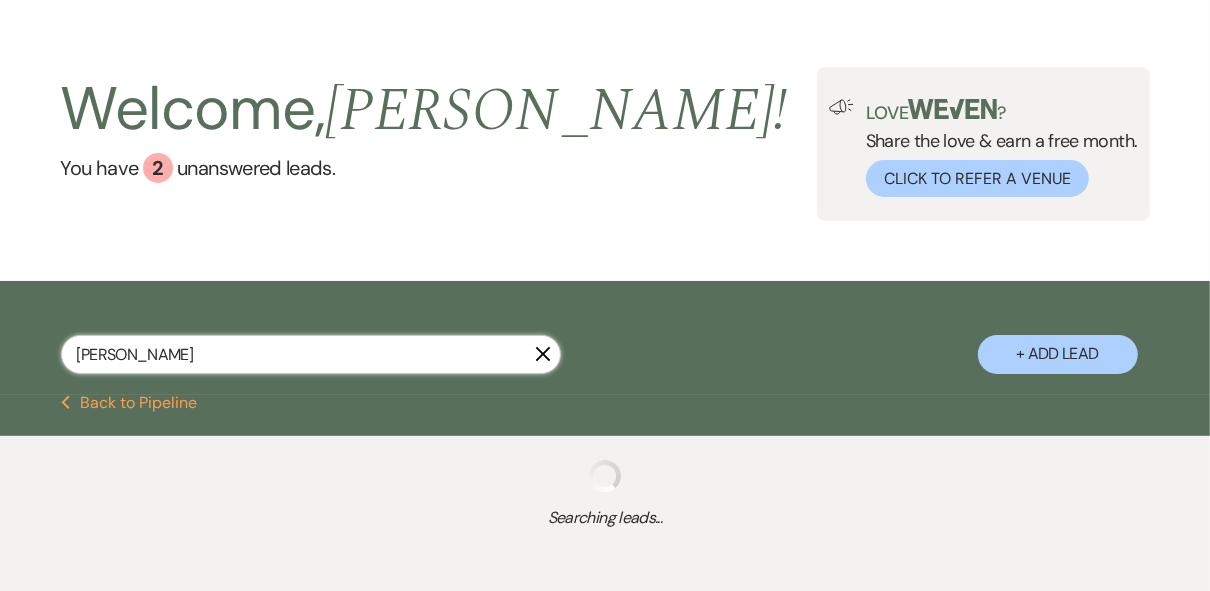 select on "8" 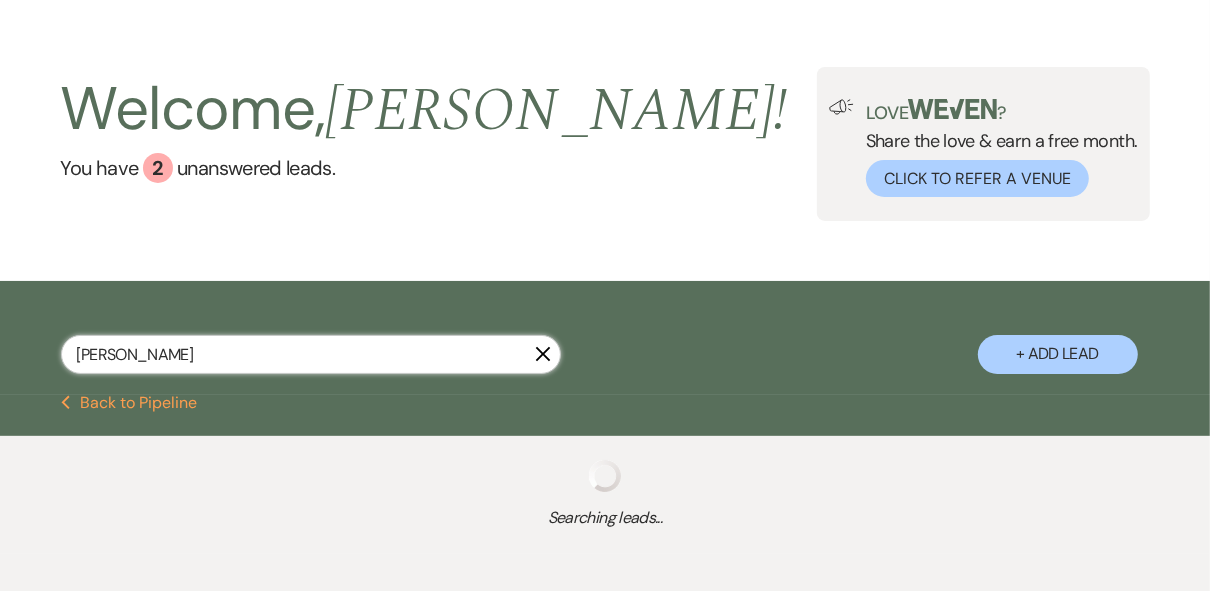 select on "5" 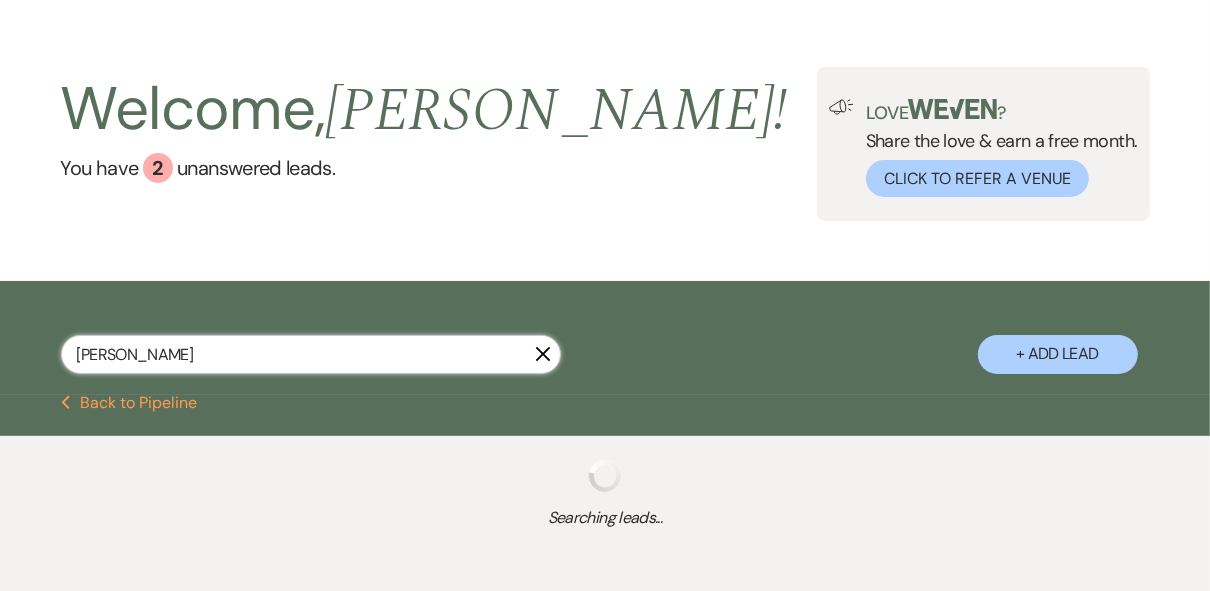 select on "8" 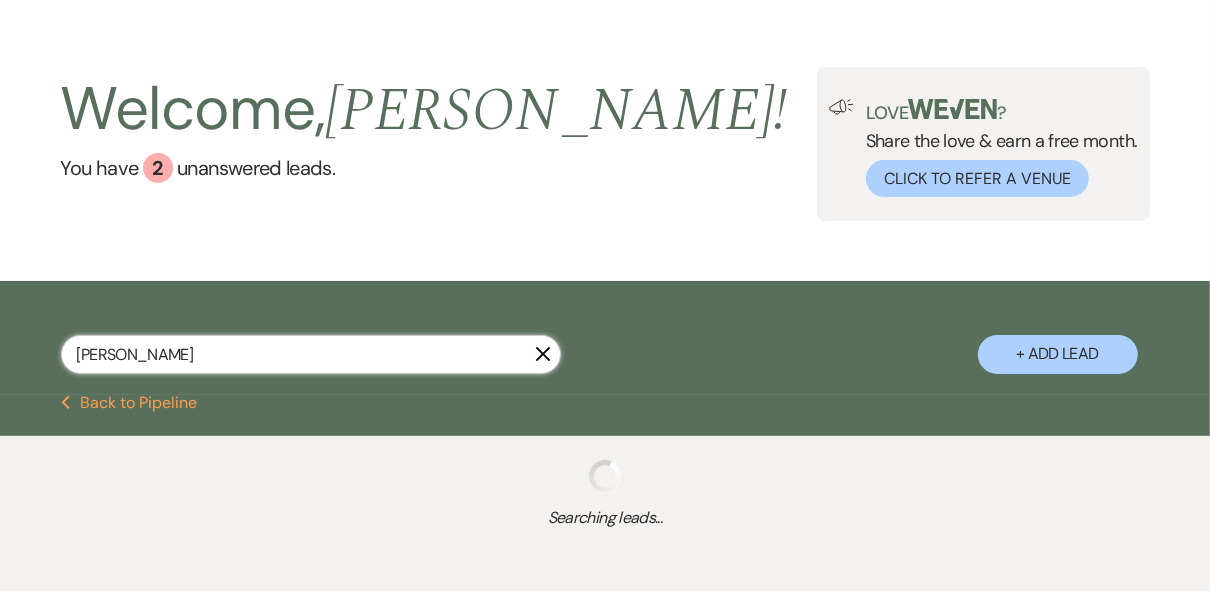 select on "5" 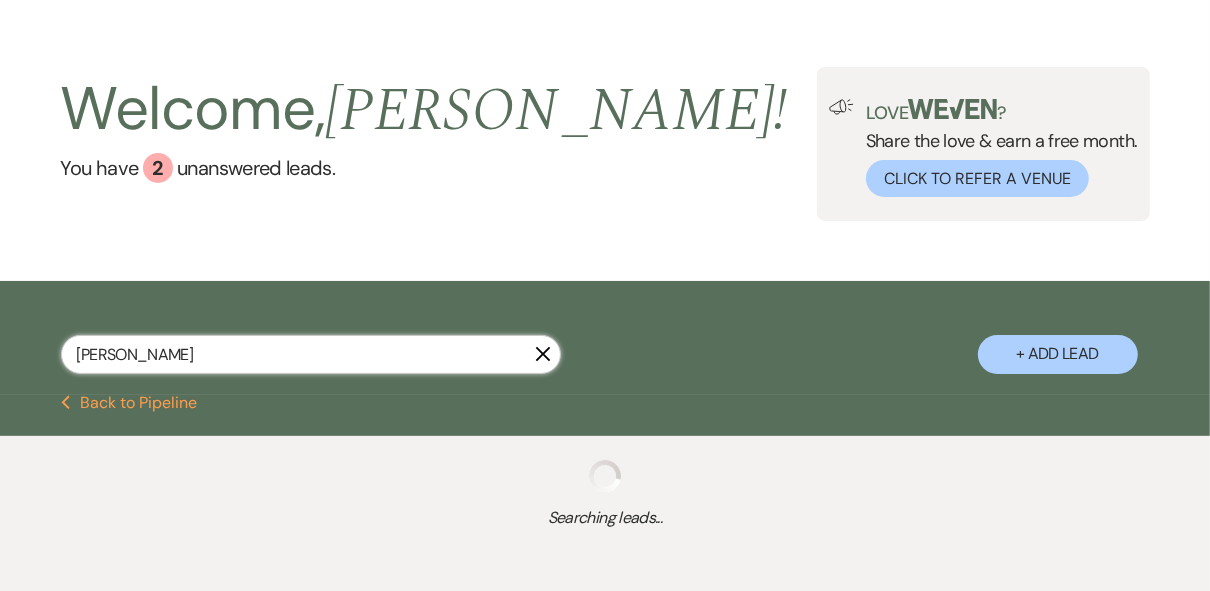 select on "8" 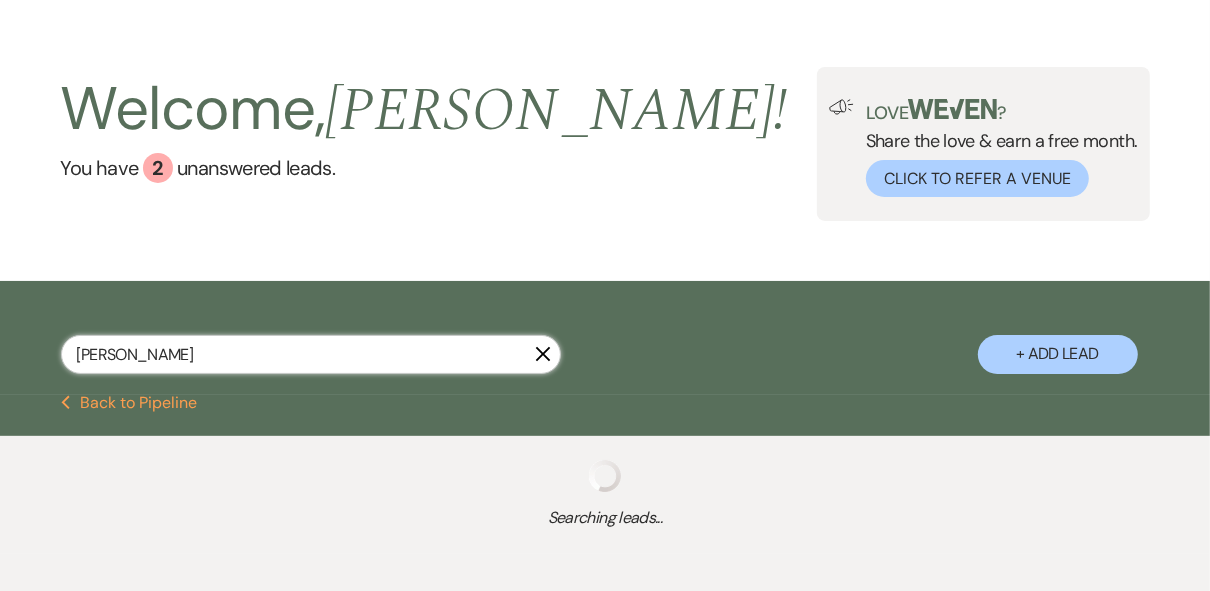 select on "5" 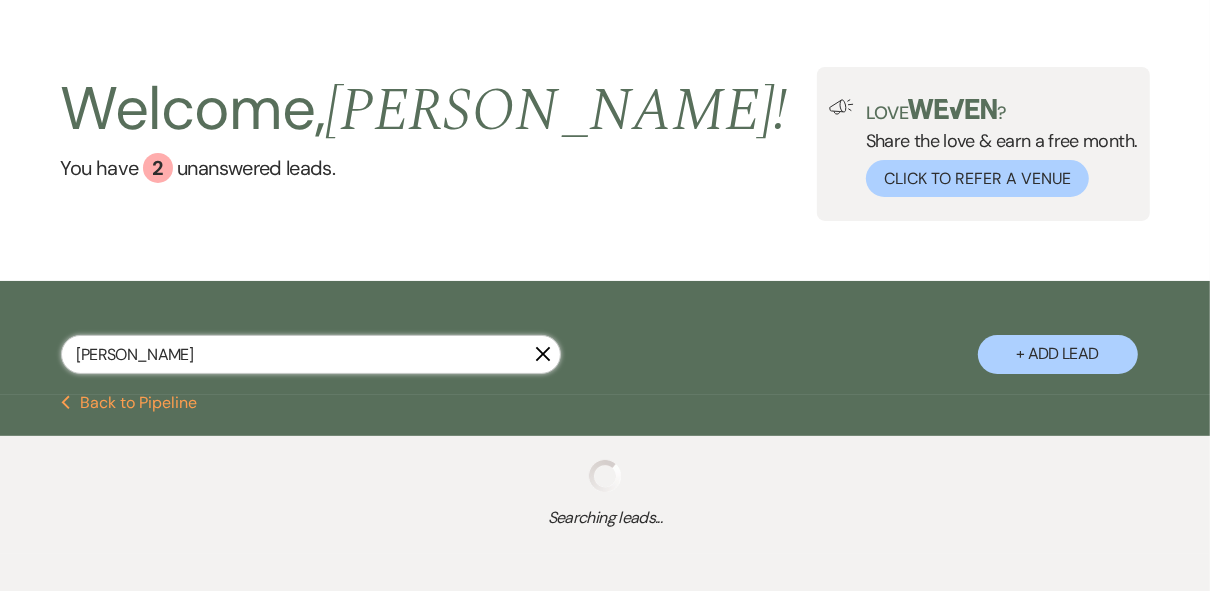 select on "8" 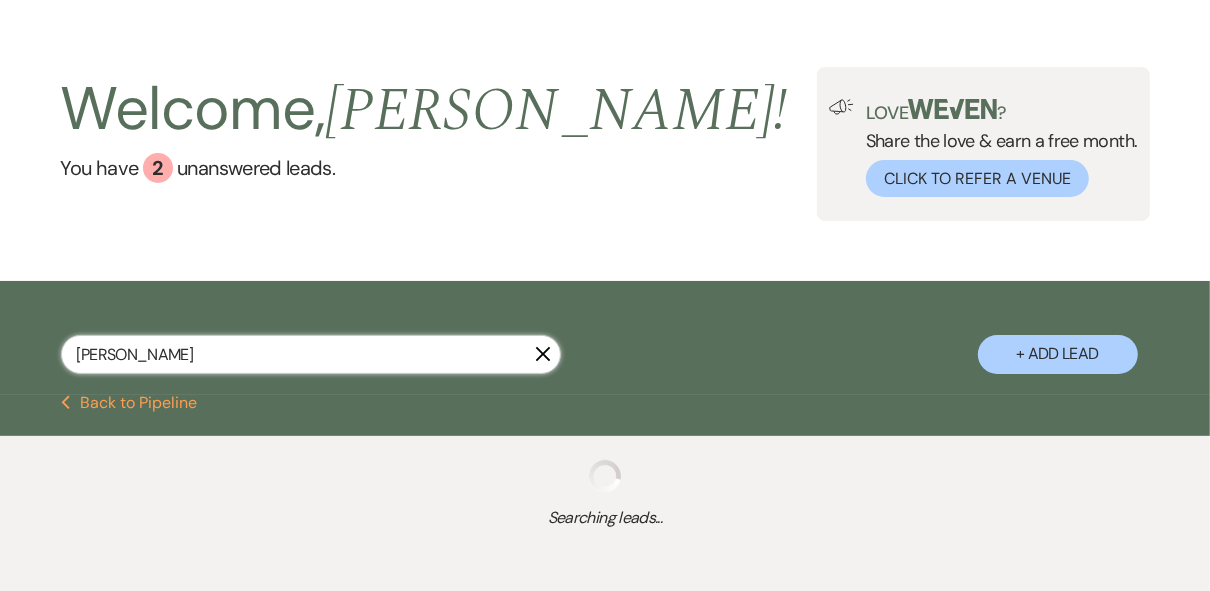type 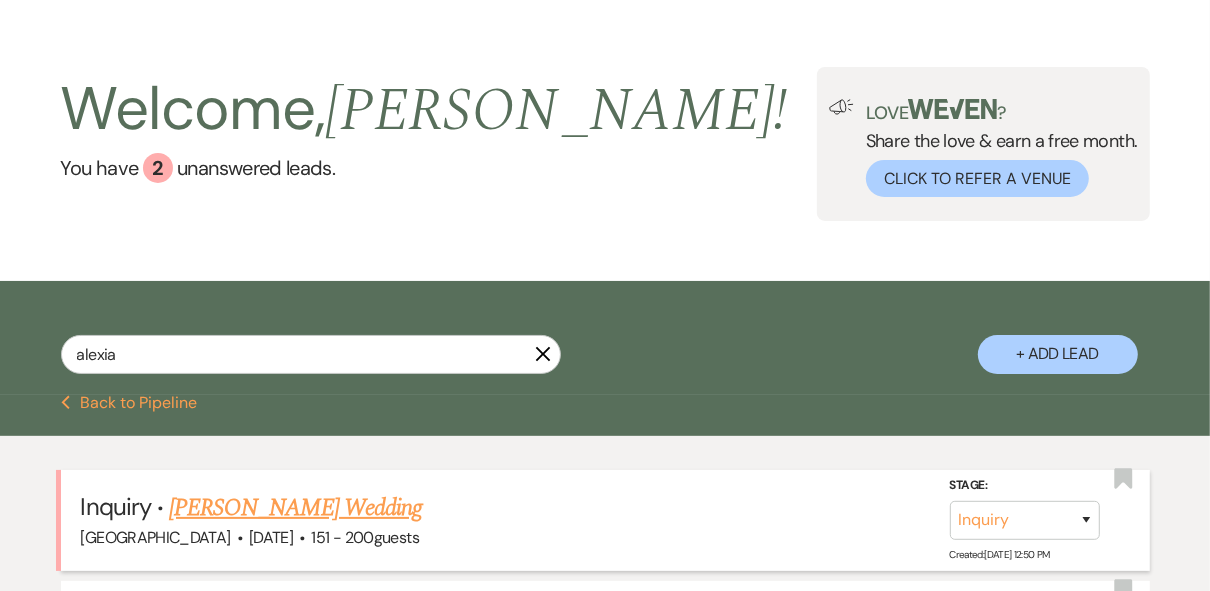 click on "[PERSON_NAME] Wedding" at bounding box center [295, 508] 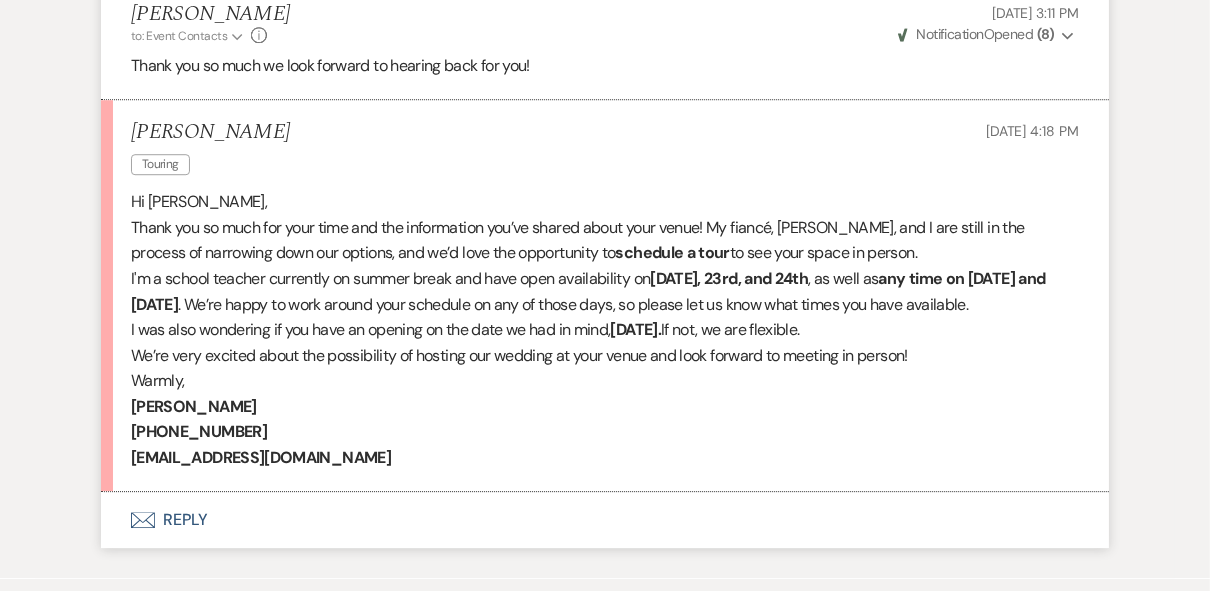 scroll, scrollTop: 4000, scrollLeft: 0, axis: vertical 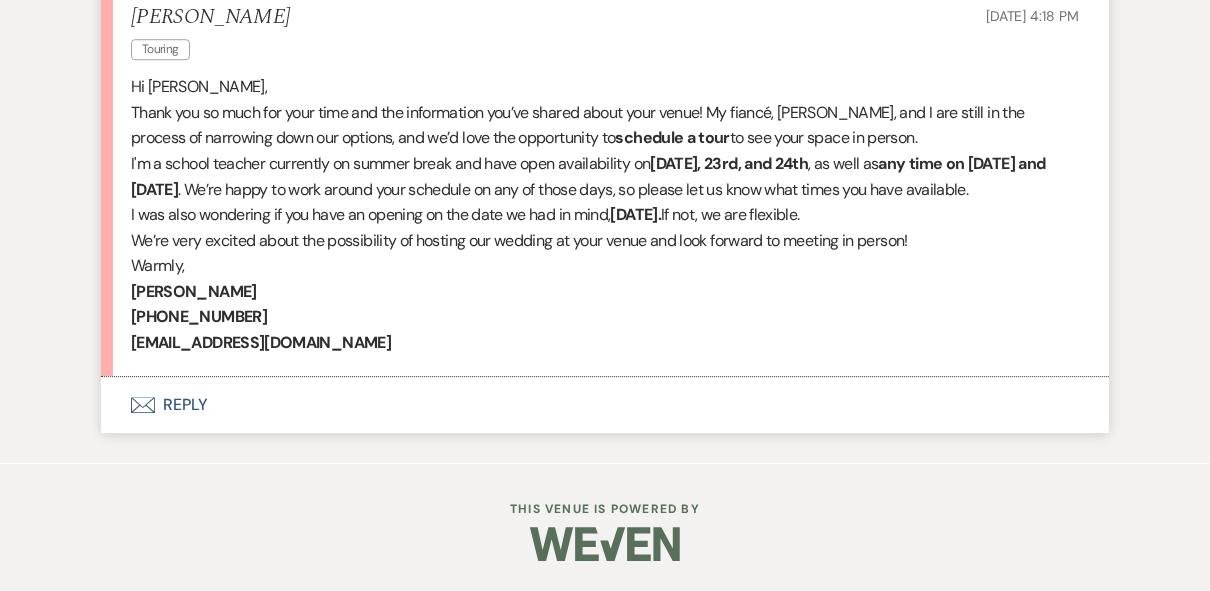 click on "Envelope Reply" at bounding box center [605, 405] 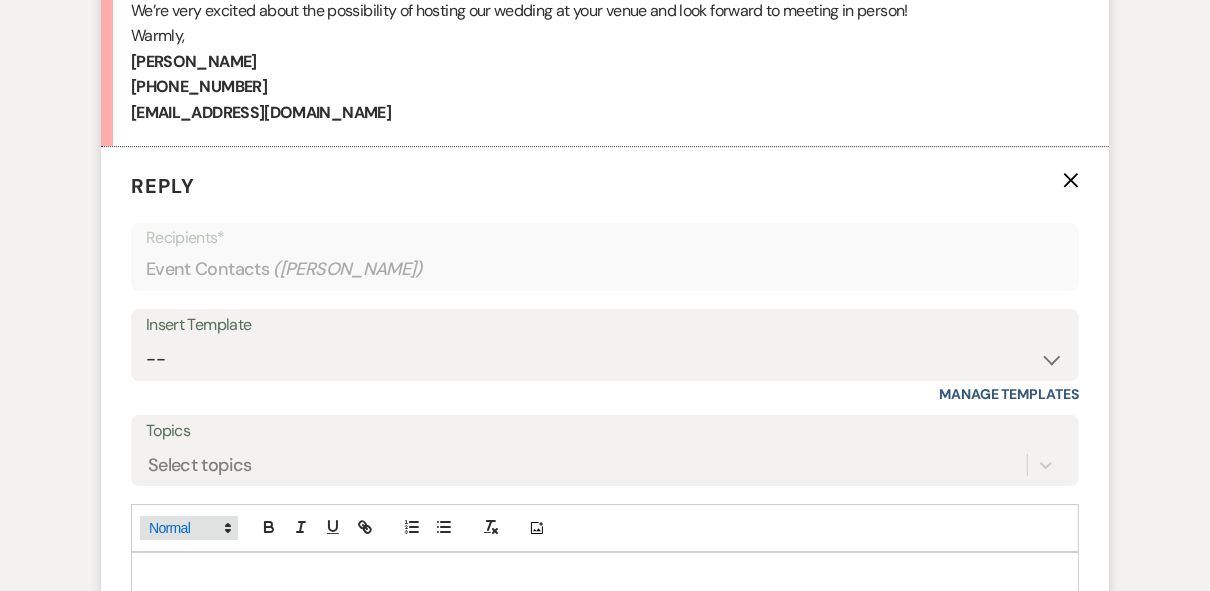 scroll, scrollTop: 4381, scrollLeft: 0, axis: vertical 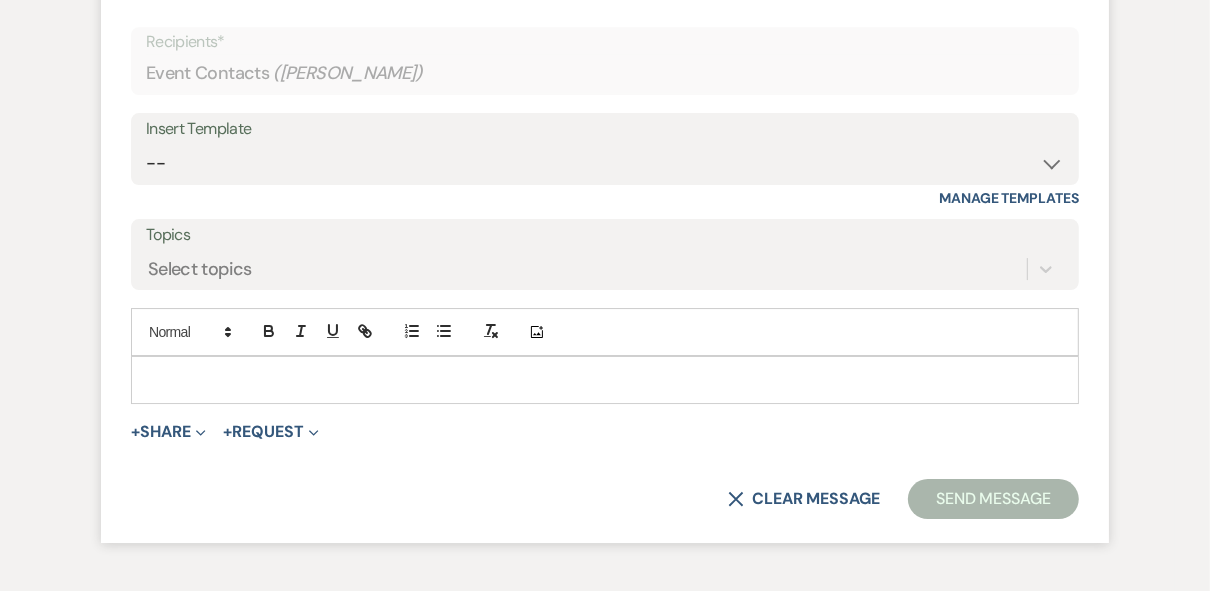 click at bounding box center (605, 380) 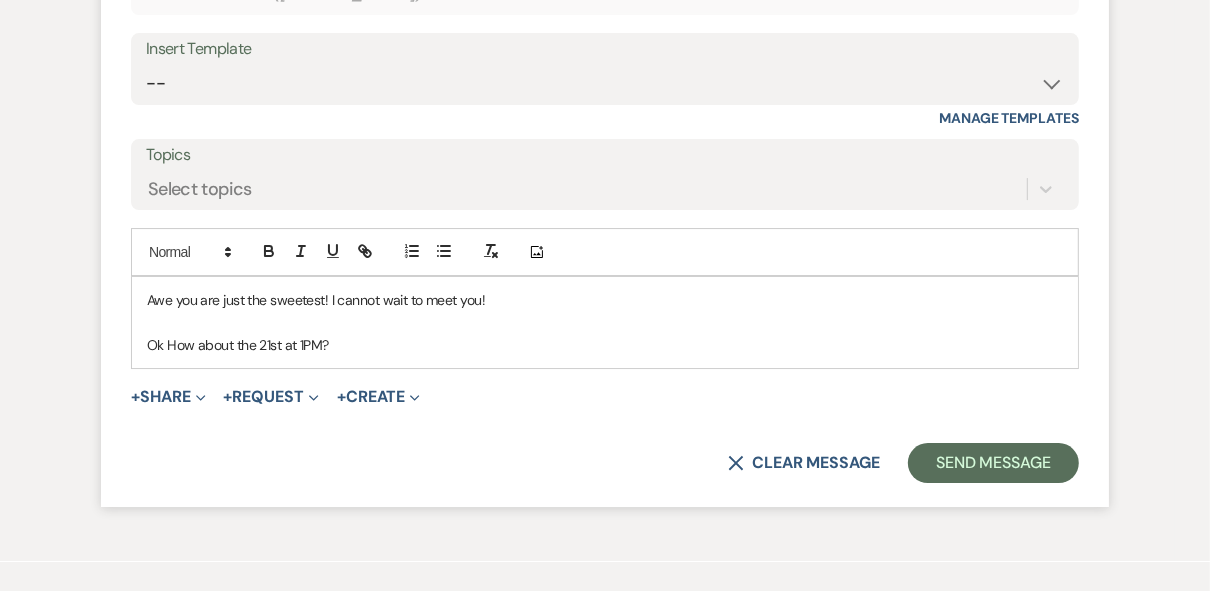 scroll, scrollTop: 4608, scrollLeft: 0, axis: vertical 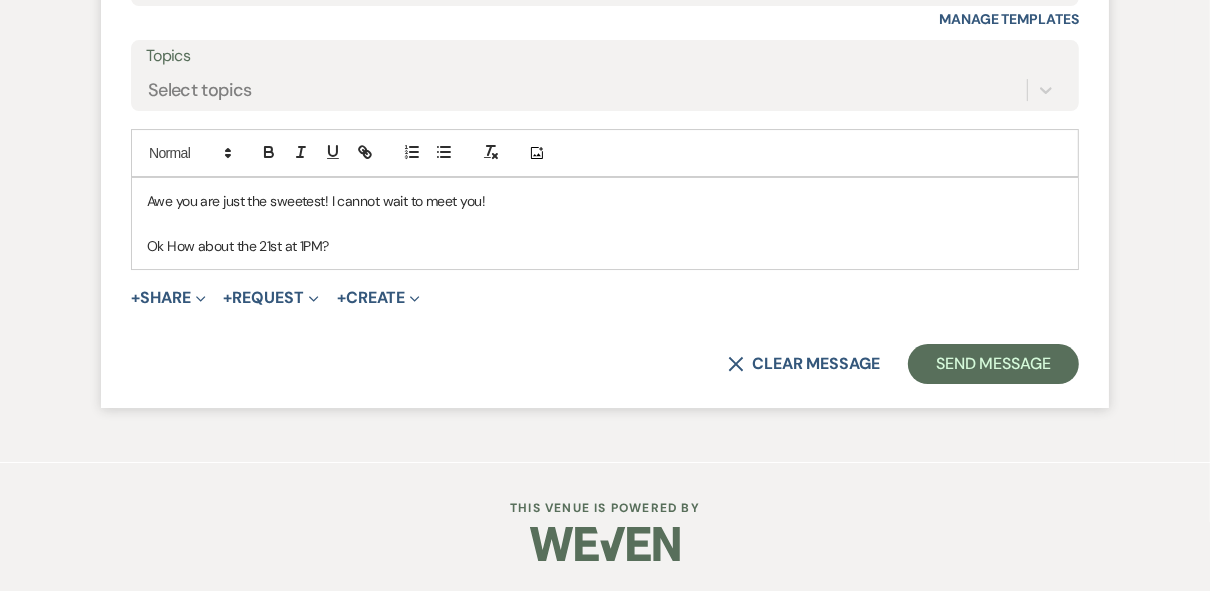 click on "Awe you are just the sweetest! I cannot wait to meet you!" at bounding box center (605, 201) 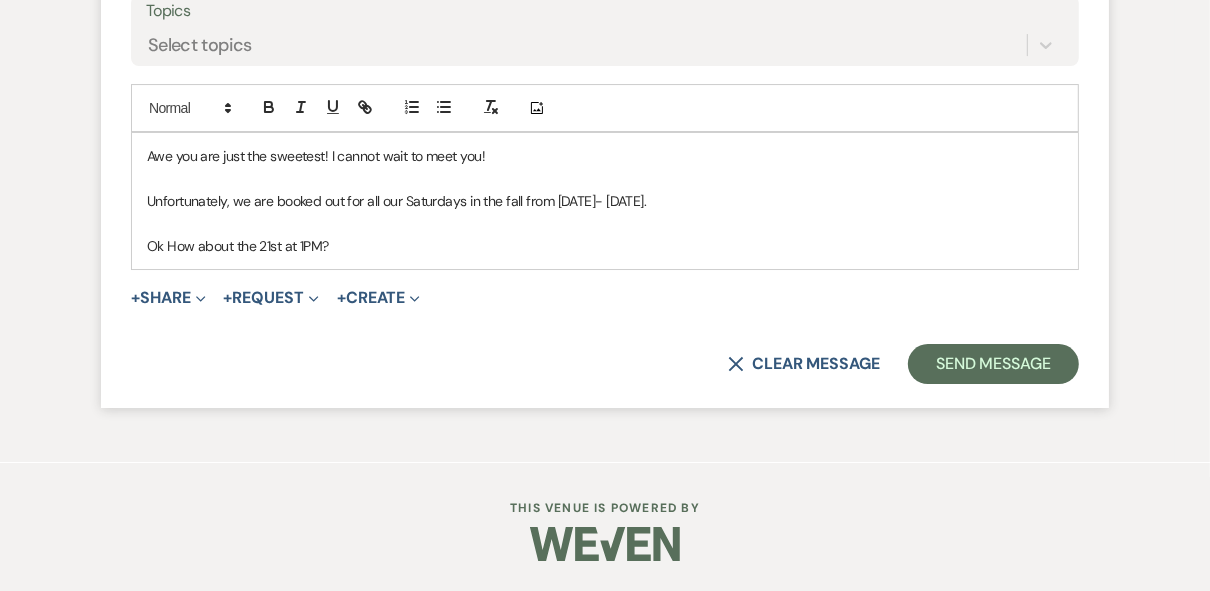 click on "Unfortunately, we are booked out for all our Saturdays in the fall from [DATE]- [DATE]." at bounding box center (605, 201) 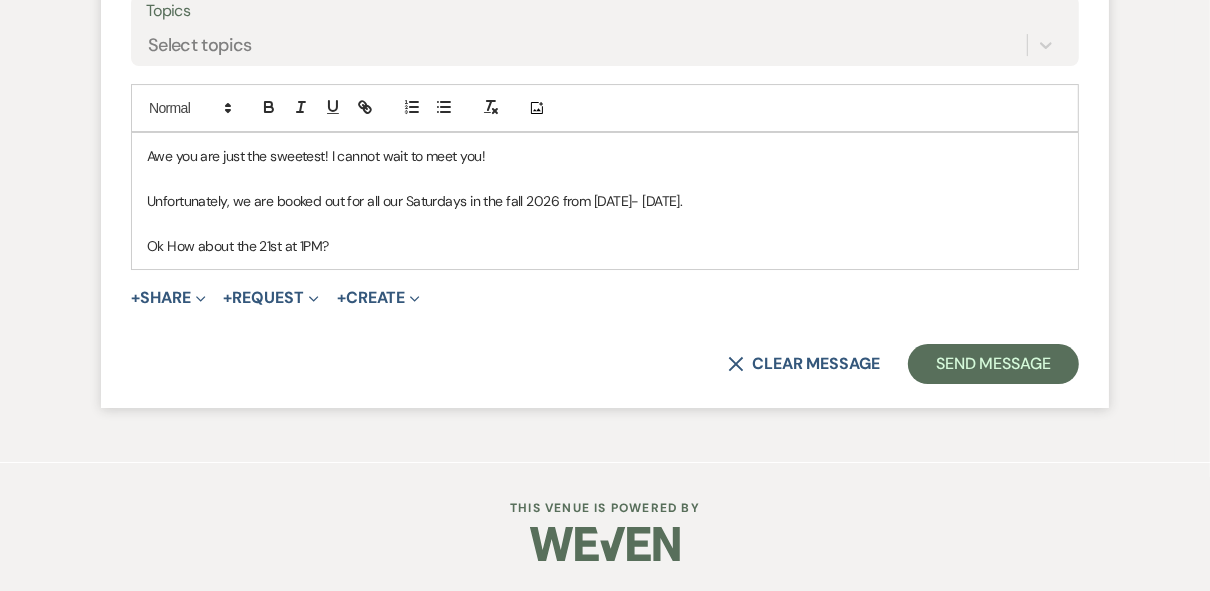 click on "Unfortunately, we are booked out for all our Saturdays in the fall 2026 from [DATE]- [DATE]." at bounding box center (605, 201) 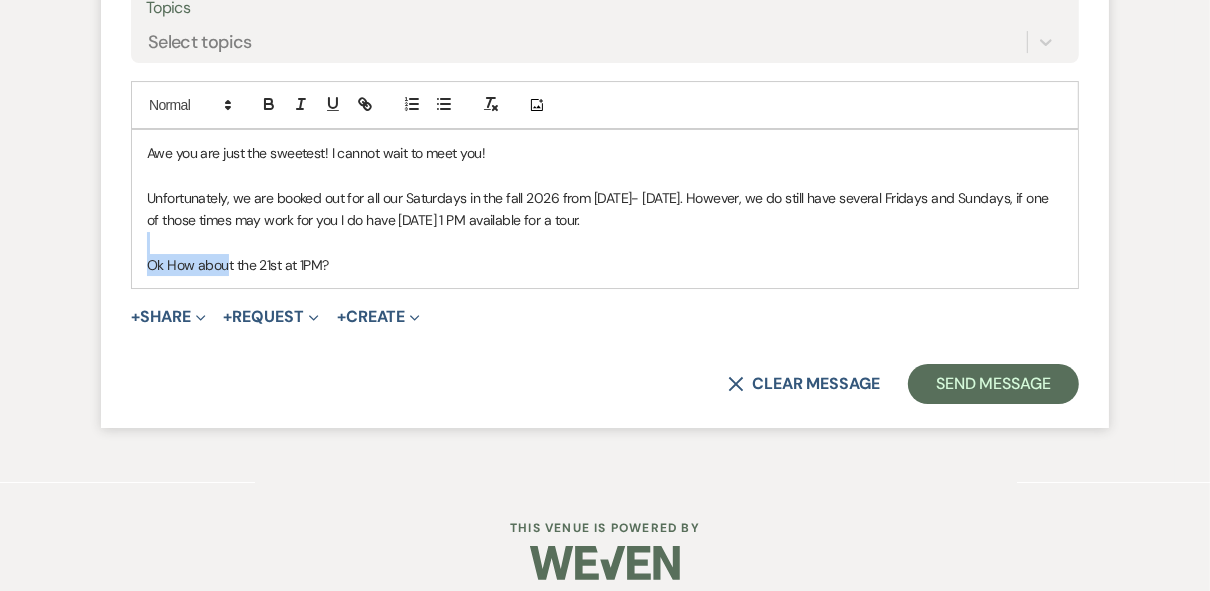 drag, startPoint x: 494, startPoint y: 287, endPoint x: 291, endPoint y: 306, distance: 203.88722 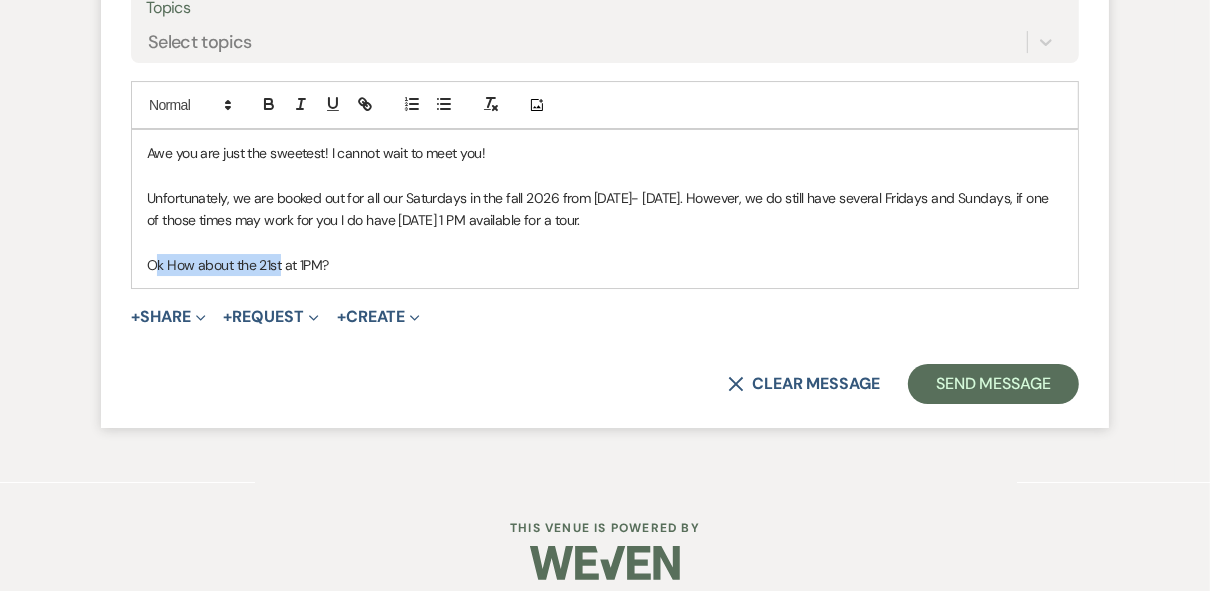 drag, startPoint x: 291, startPoint y: 306, endPoint x: 156, endPoint y: 312, distance: 135.13327 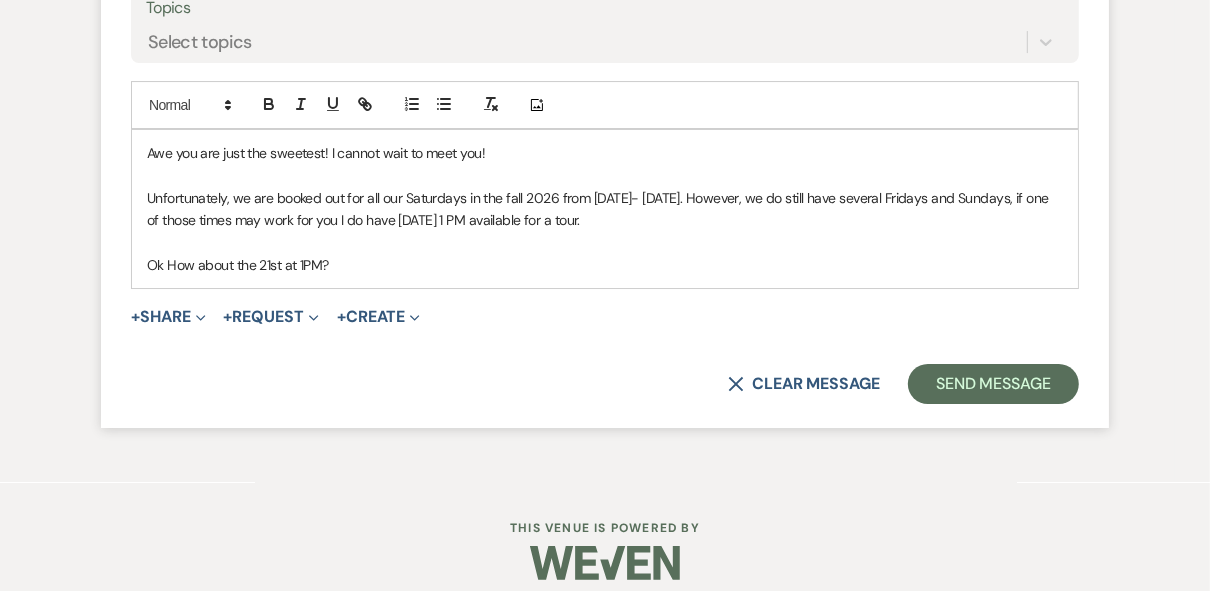 click on "Ok How about the 21st at 1PM?" at bounding box center [605, 265] 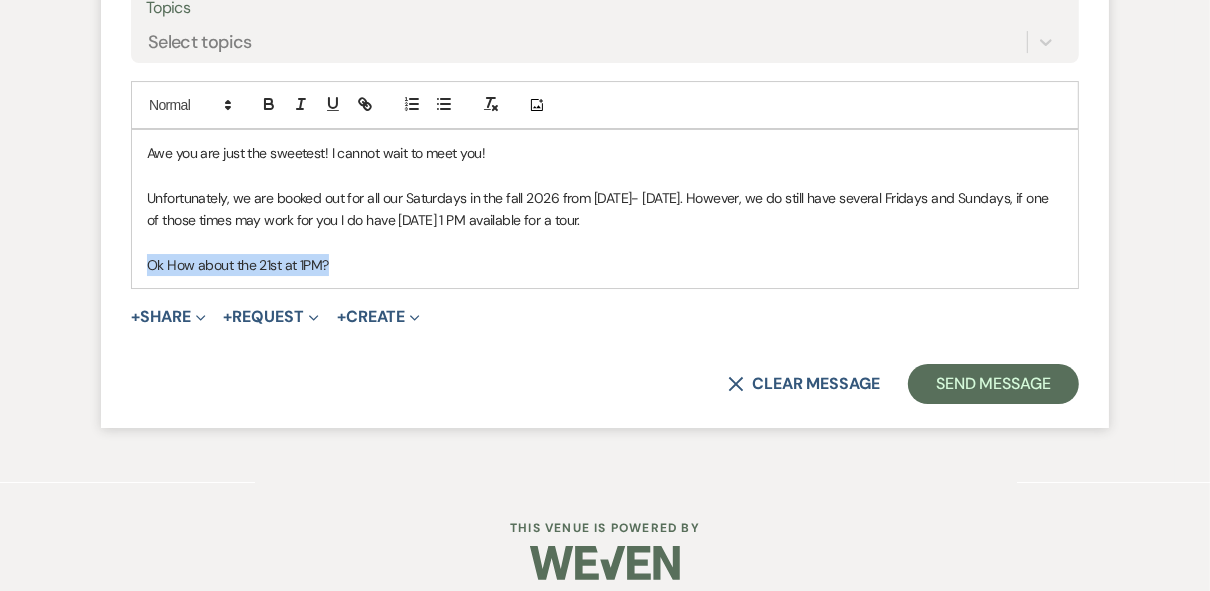 drag, startPoint x: 269, startPoint y: 315, endPoint x: 136, endPoint y: 327, distance: 133.54025 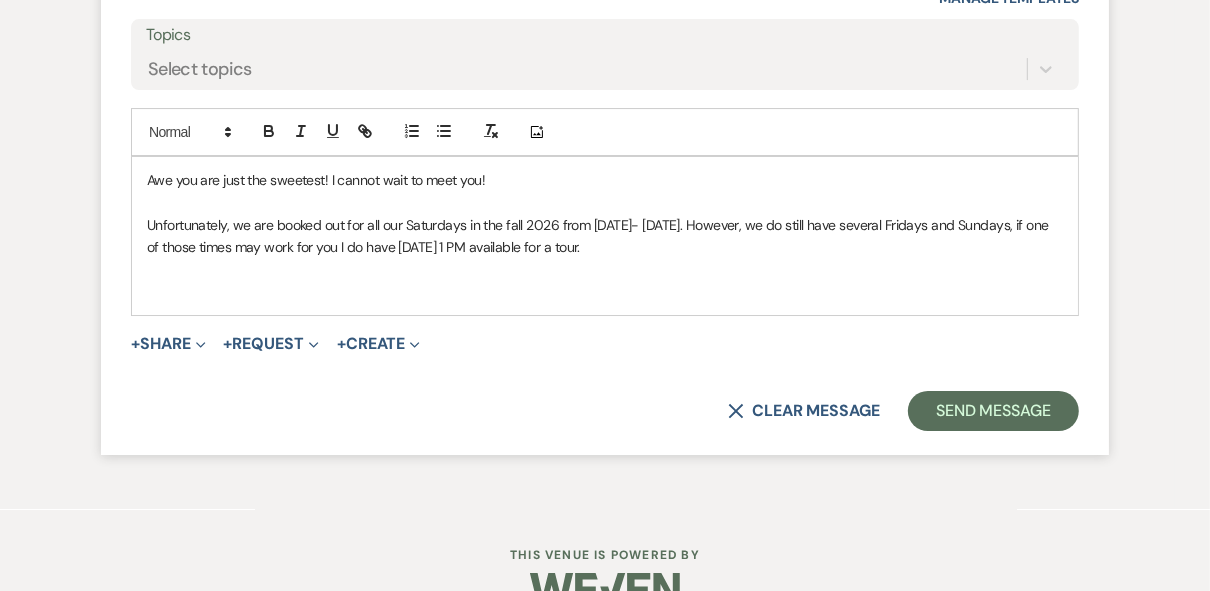 scroll, scrollTop: 4608, scrollLeft: 0, axis: vertical 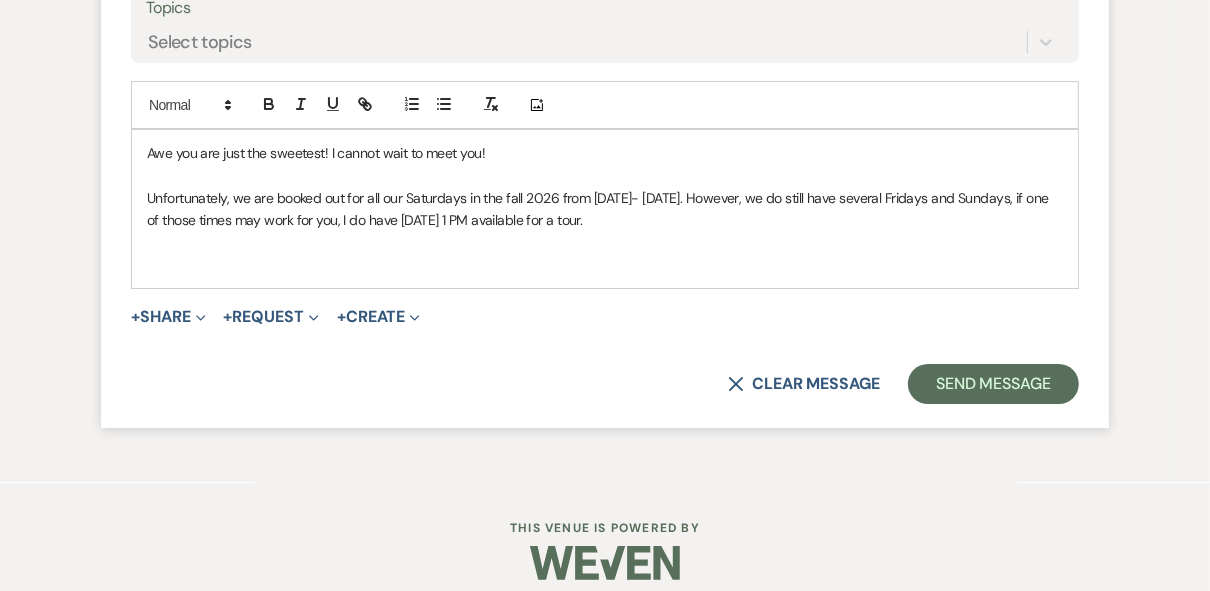 click on "Unfortunately, we are booked out for all our Saturdays in the fall 2026 from [DATE]- [DATE]. However, we do still have several Fridays and Sundays, if one of those times may work for you, I do have [DATE] 1 PM available for a tour." at bounding box center (605, 209) 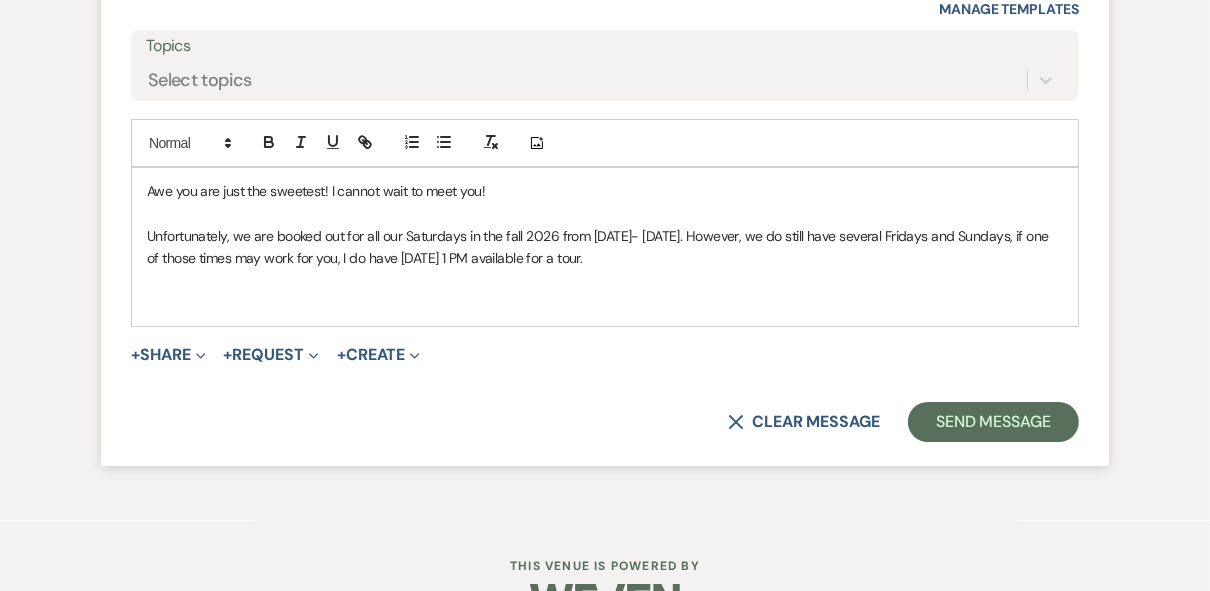 scroll, scrollTop: 4608, scrollLeft: 0, axis: vertical 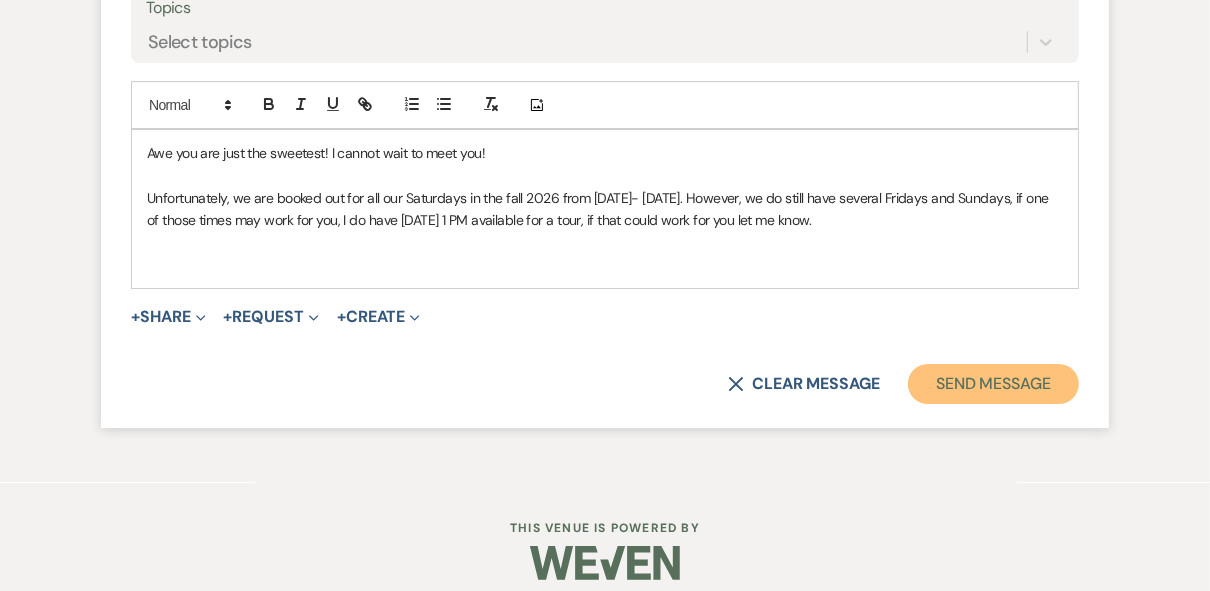 click on "Send Message" at bounding box center [993, 384] 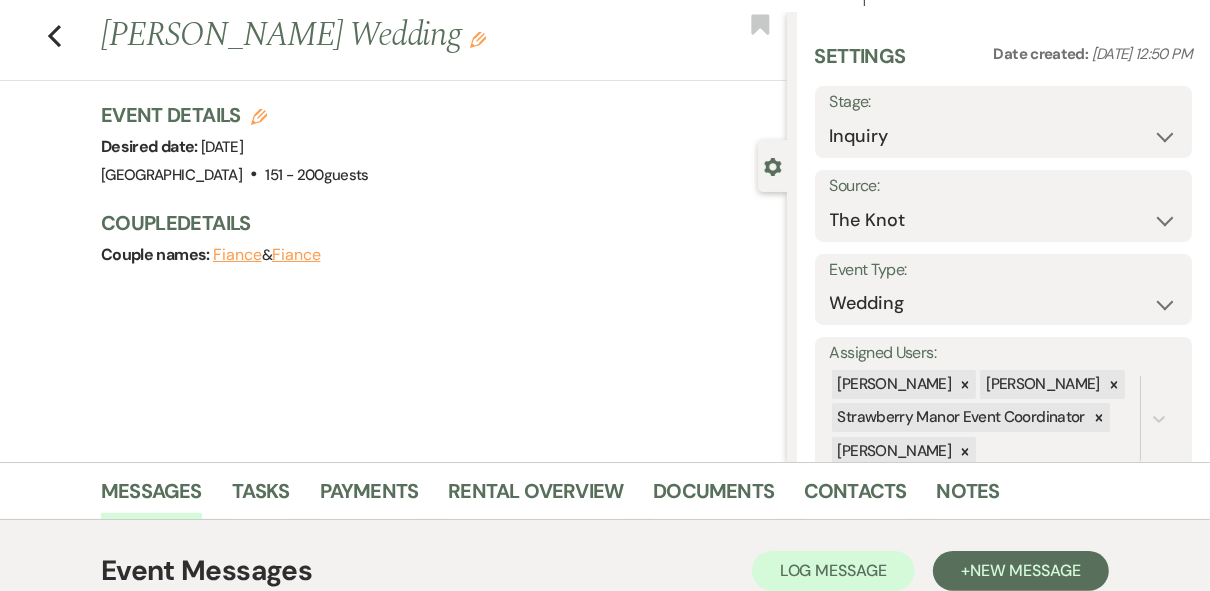 scroll, scrollTop: 0, scrollLeft: 0, axis: both 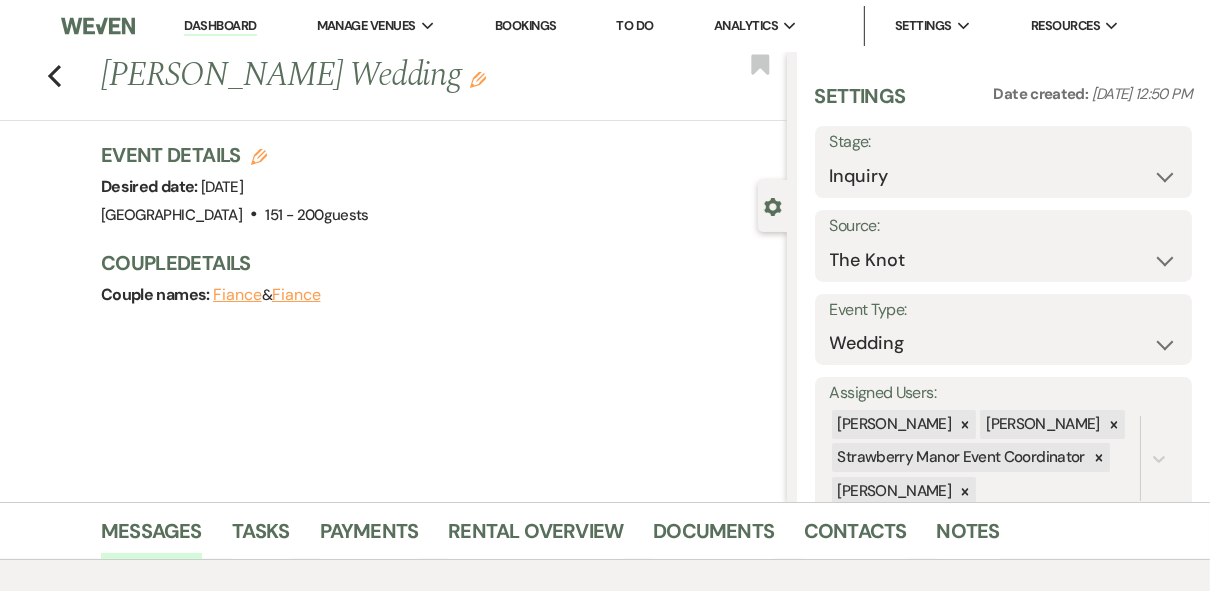 click on "Dashboard" at bounding box center [220, 26] 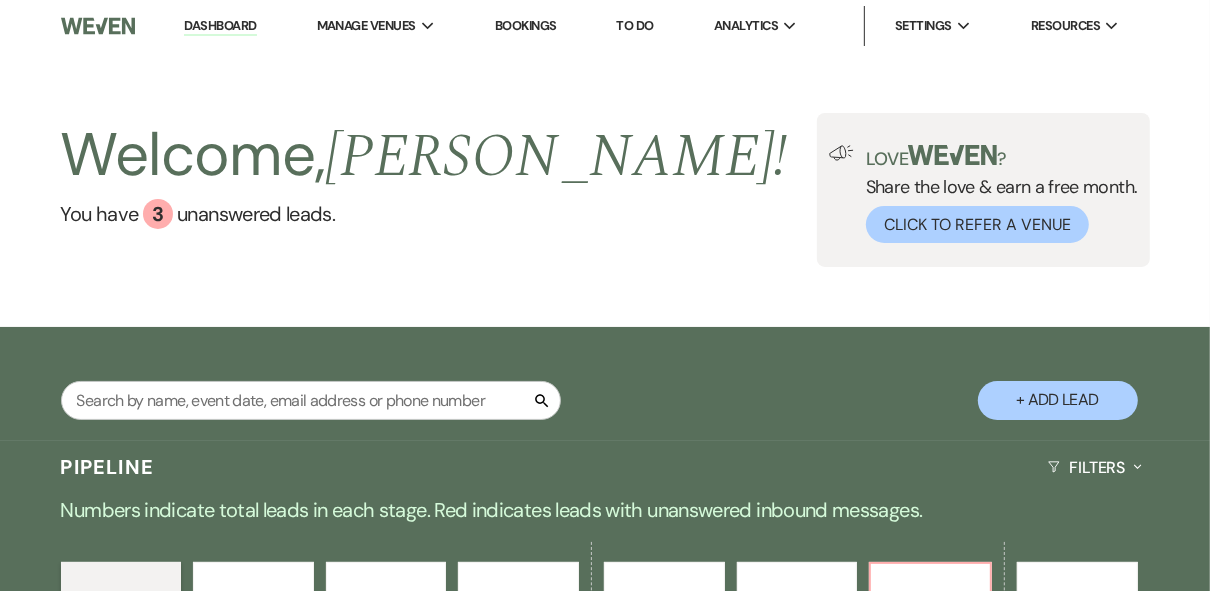 click on "Welcome,  [PERSON_NAME] ! You have   3   unanswered lead s . Love   ?
Share the love & earn a free month.     Click to Refer a Venue" at bounding box center (605, 190) 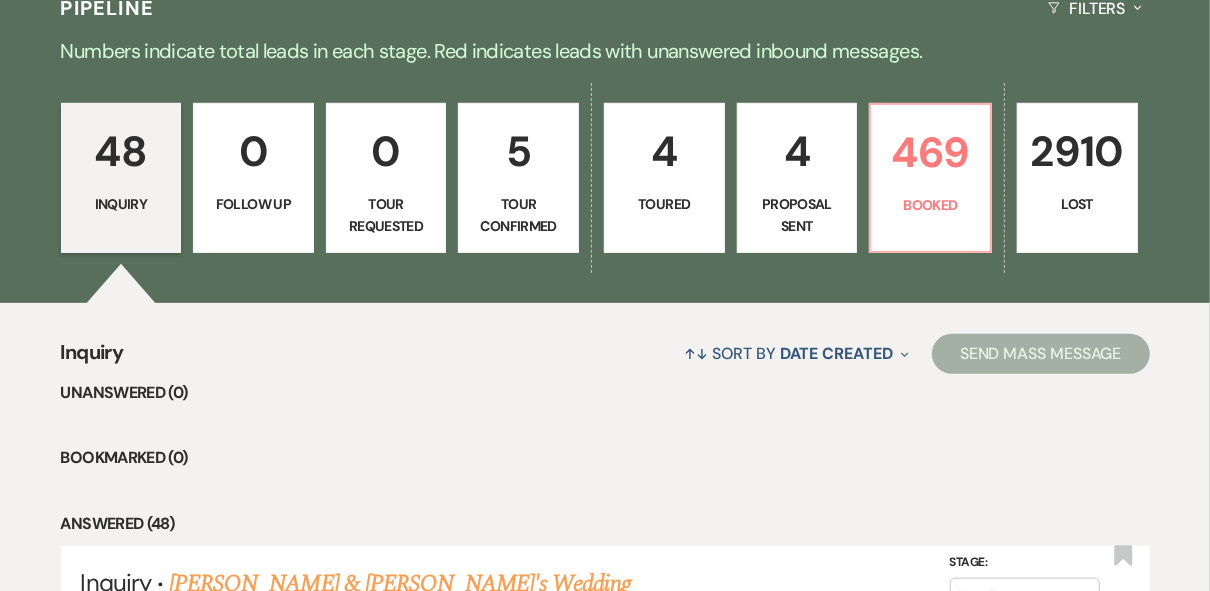 scroll, scrollTop: 480, scrollLeft: 0, axis: vertical 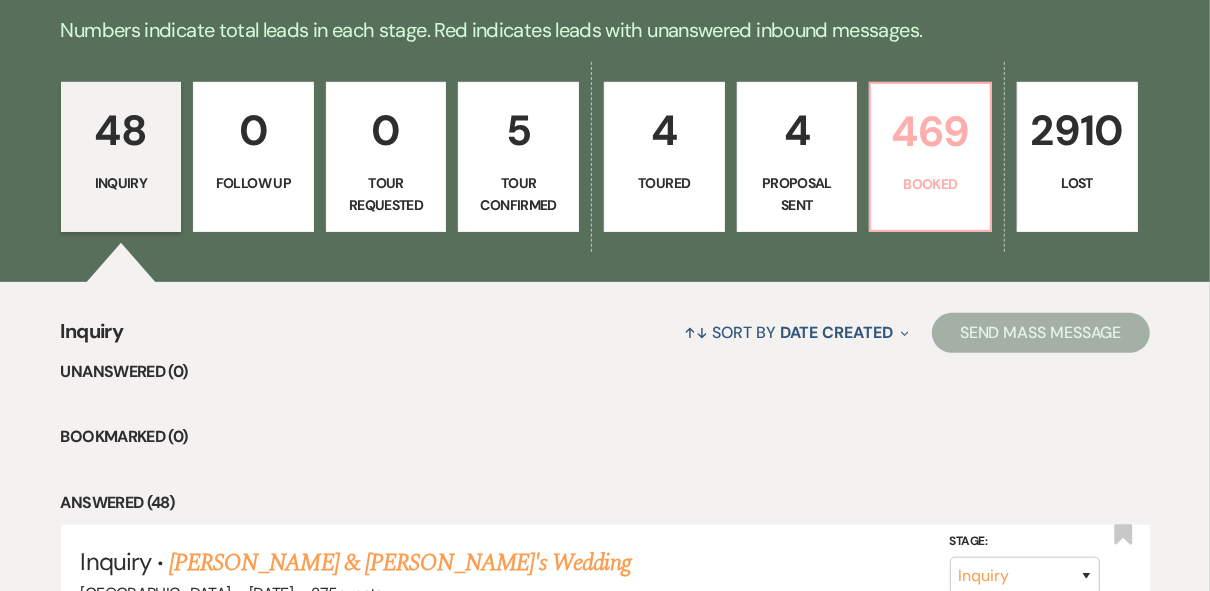 click on "Booked" at bounding box center (930, 184) 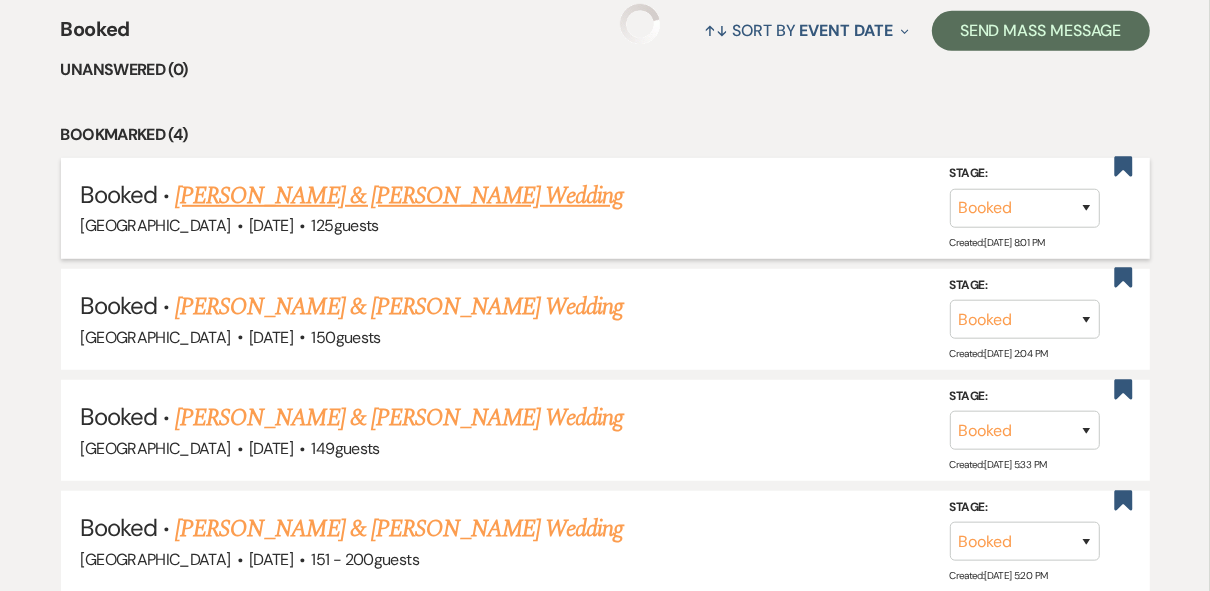 scroll, scrollTop: 800, scrollLeft: 0, axis: vertical 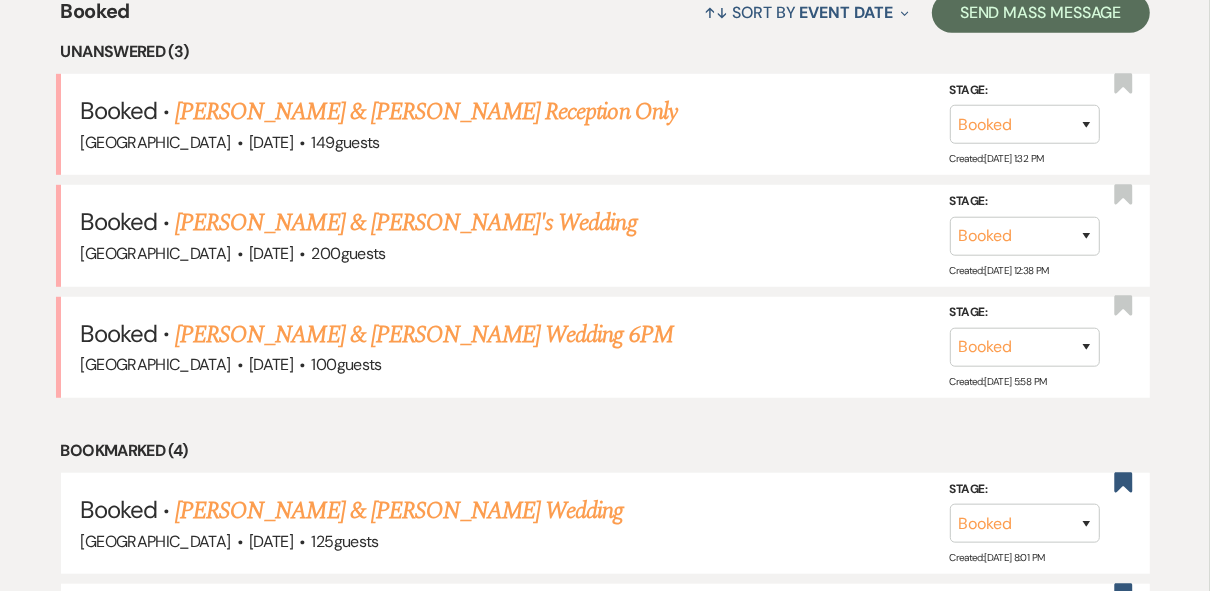 drag, startPoint x: 398, startPoint y: 105, endPoint x: 636, endPoint y: 195, distance: 254.44843 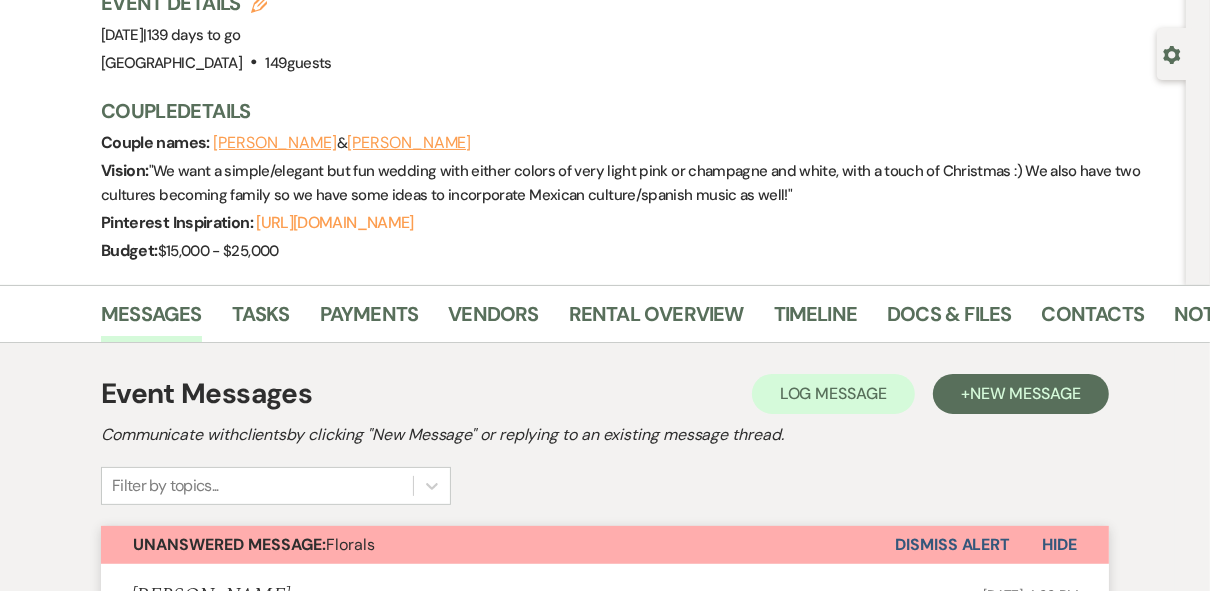 scroll, scrollTop: 0, scrollLeft: 0, axis: both 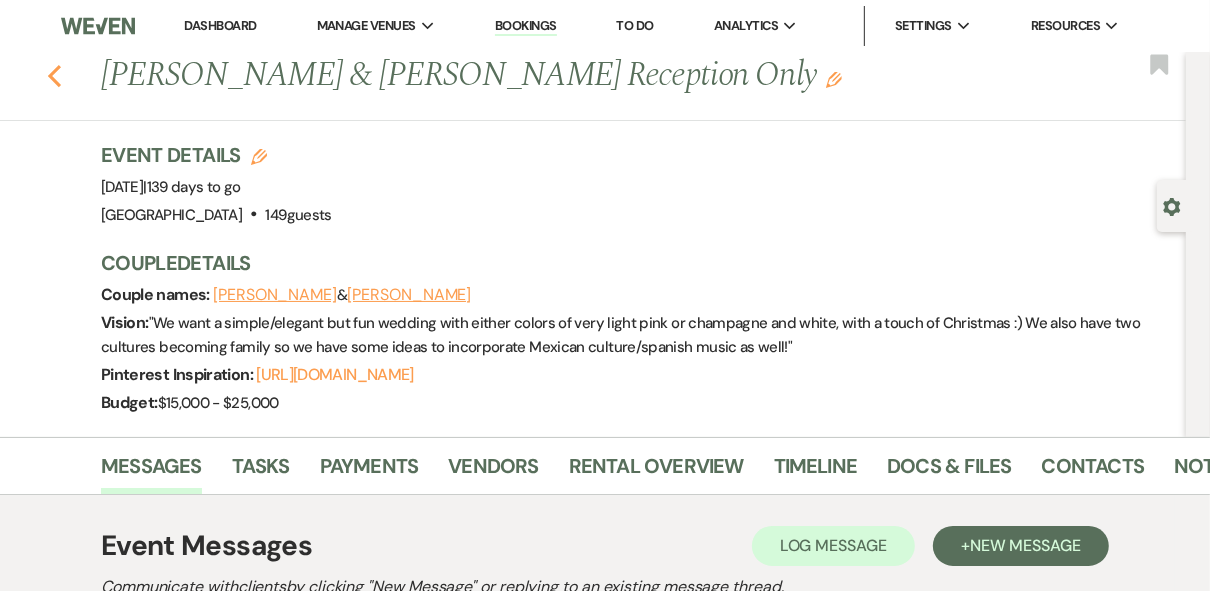 click on "Previous" 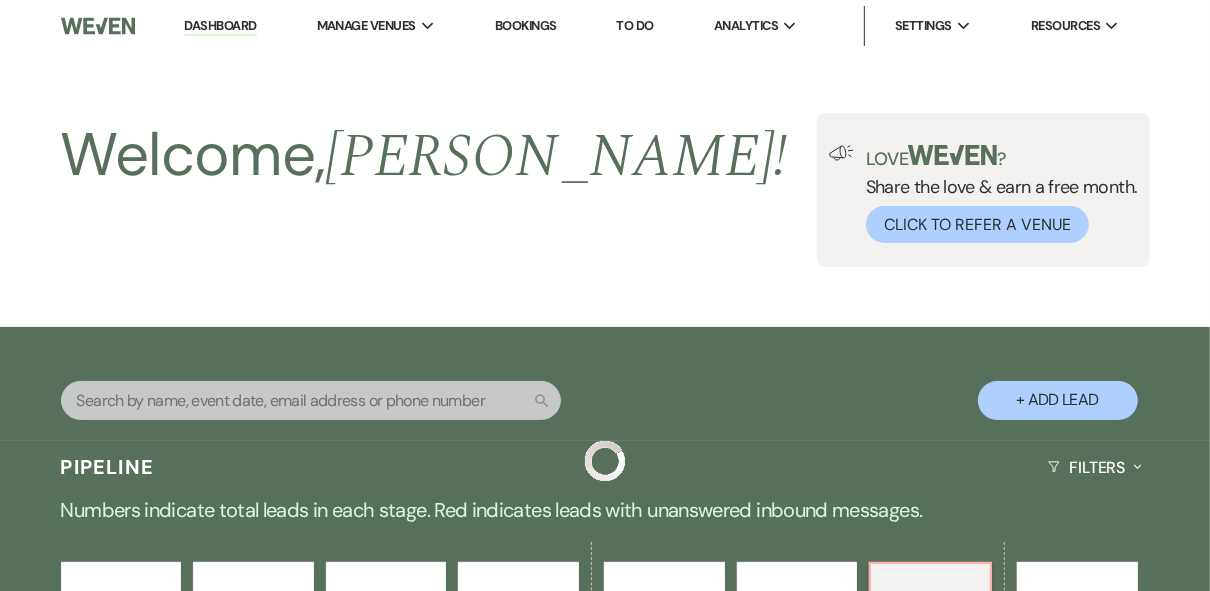 scroll, scrollTop: 800, scrollLeft: 0, axis: vertical 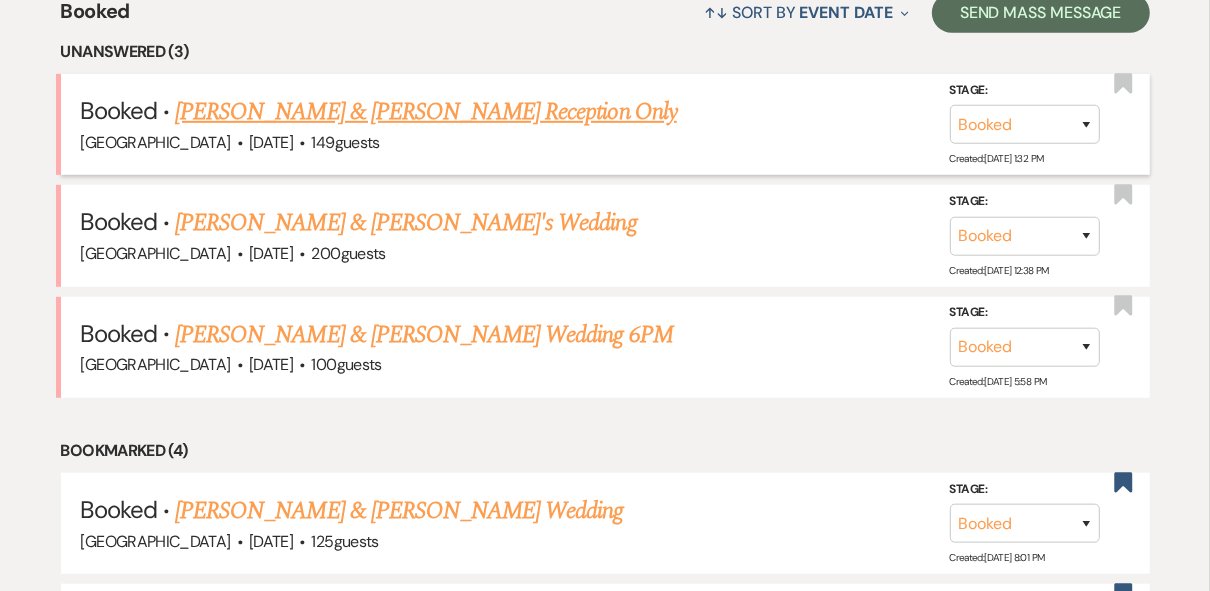 click on "[PERSON_NAME] & [PERSON_NAME] Reception Only" at bounding box center (426, 112) 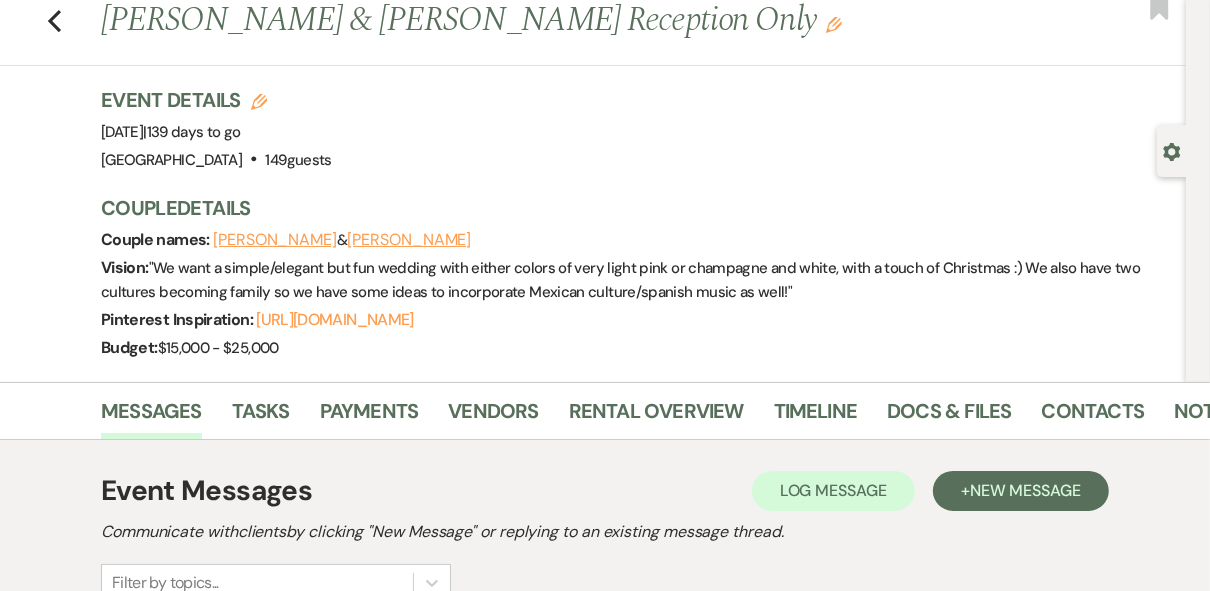 scroll, scrollTop: 0, scrollLeft: 0, axis: both 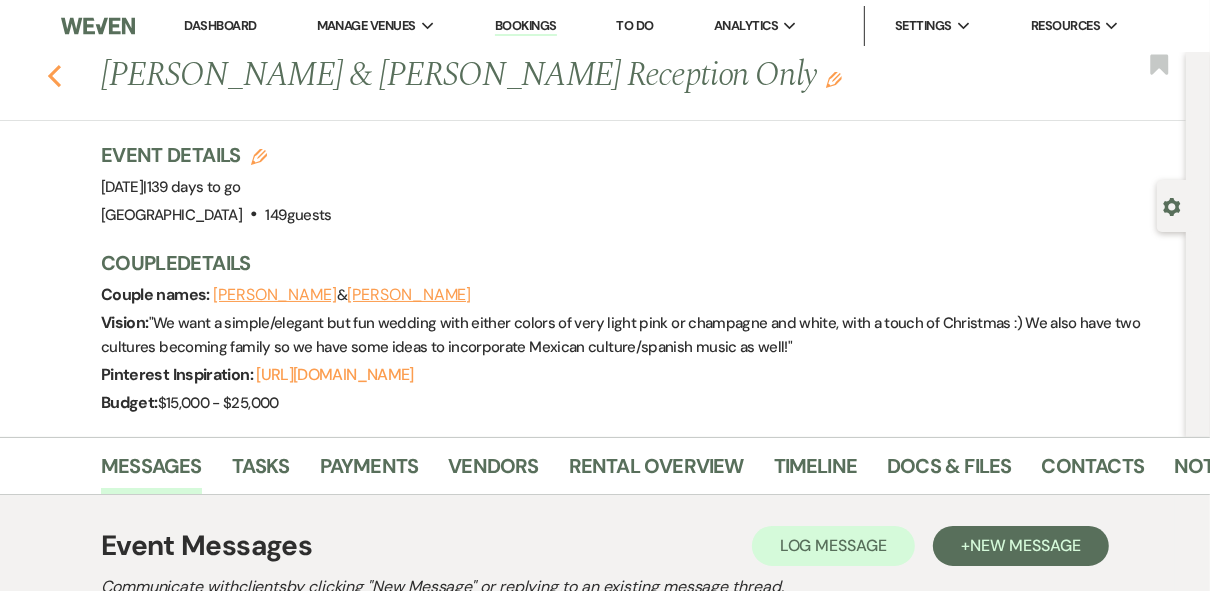 click on "Previous" 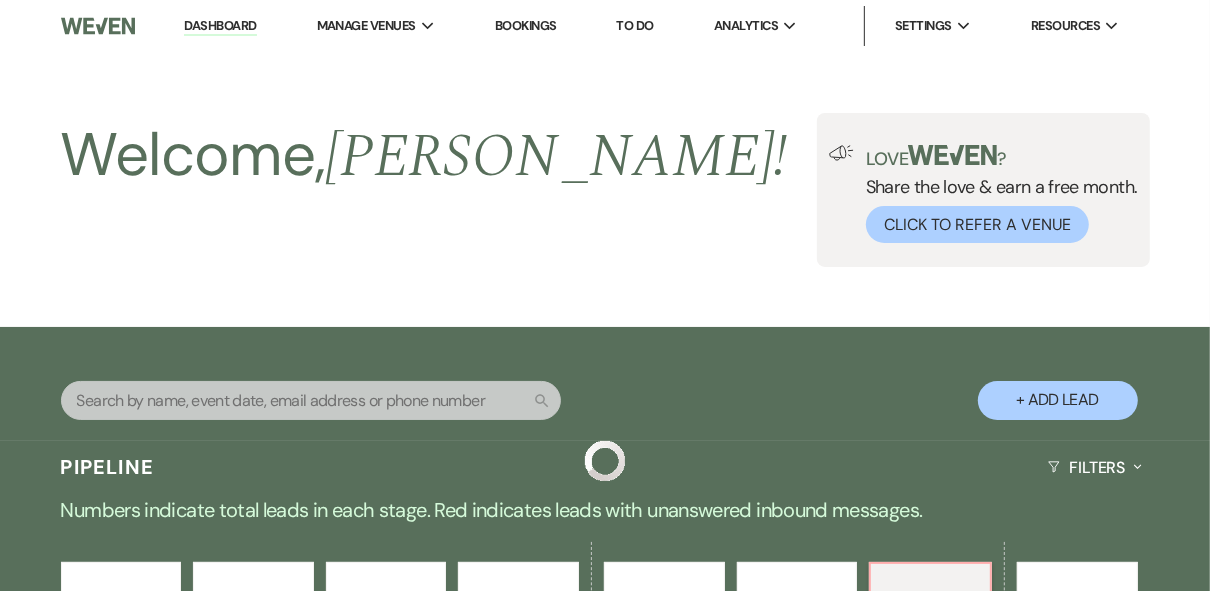 scroll, scrollTop: 800, scrollLeft: 0, axis: vertical 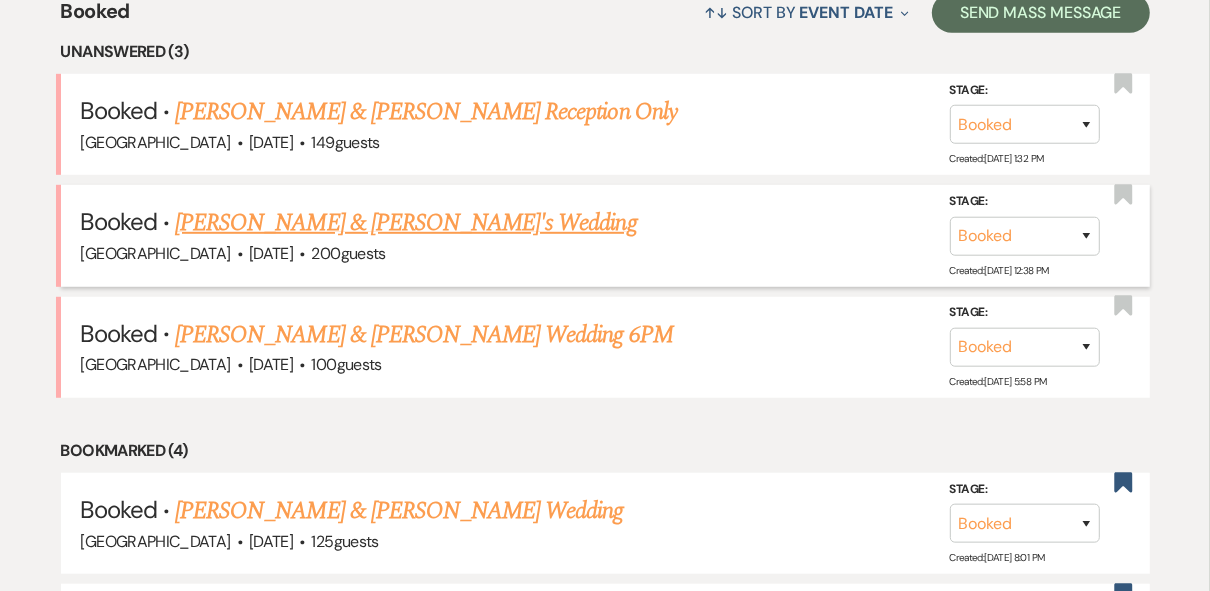 click on "[PERSON_NAME] & [PERSON_NAME]'s Wedding" at bounding box center [406, 223] 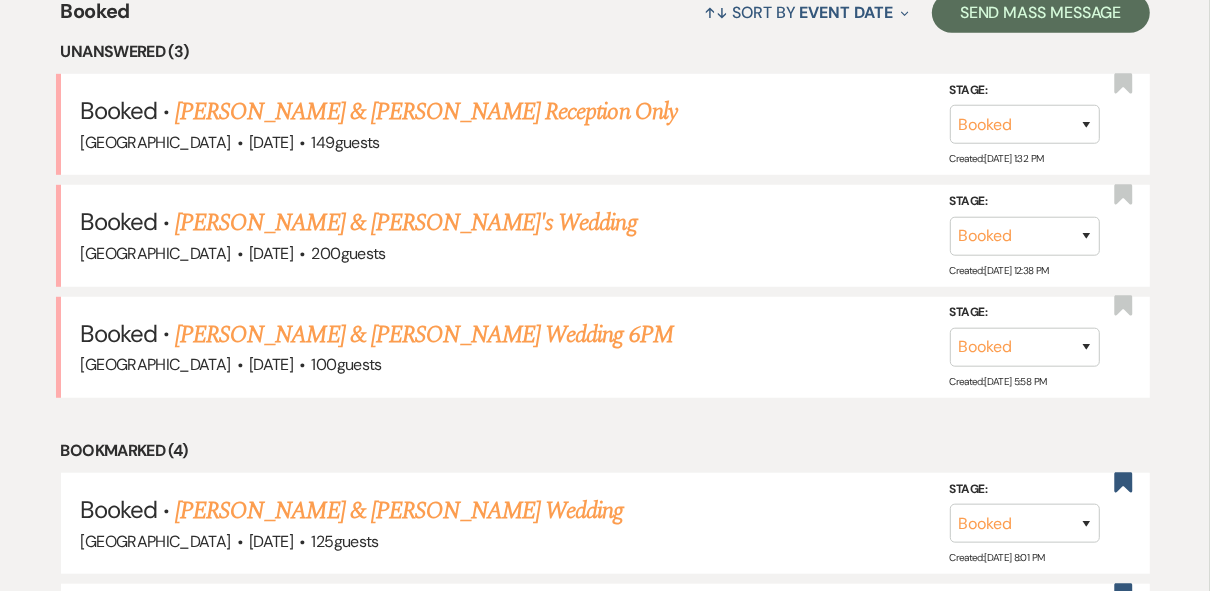scroll, scrollTop: 0, scrollLeft: 0, axis: both 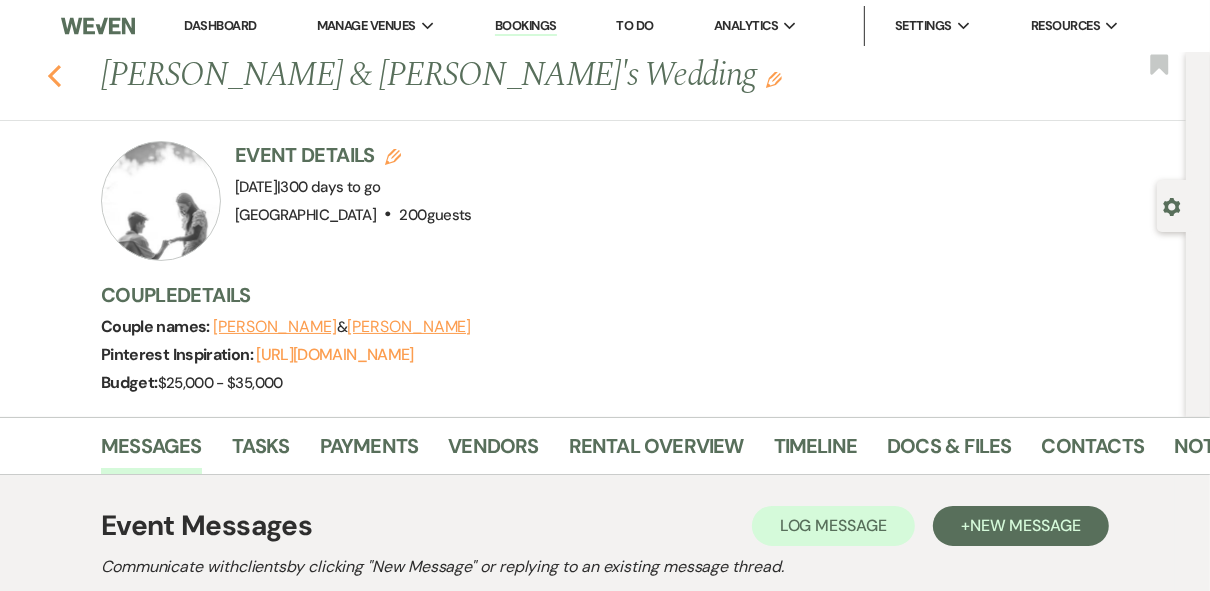 click 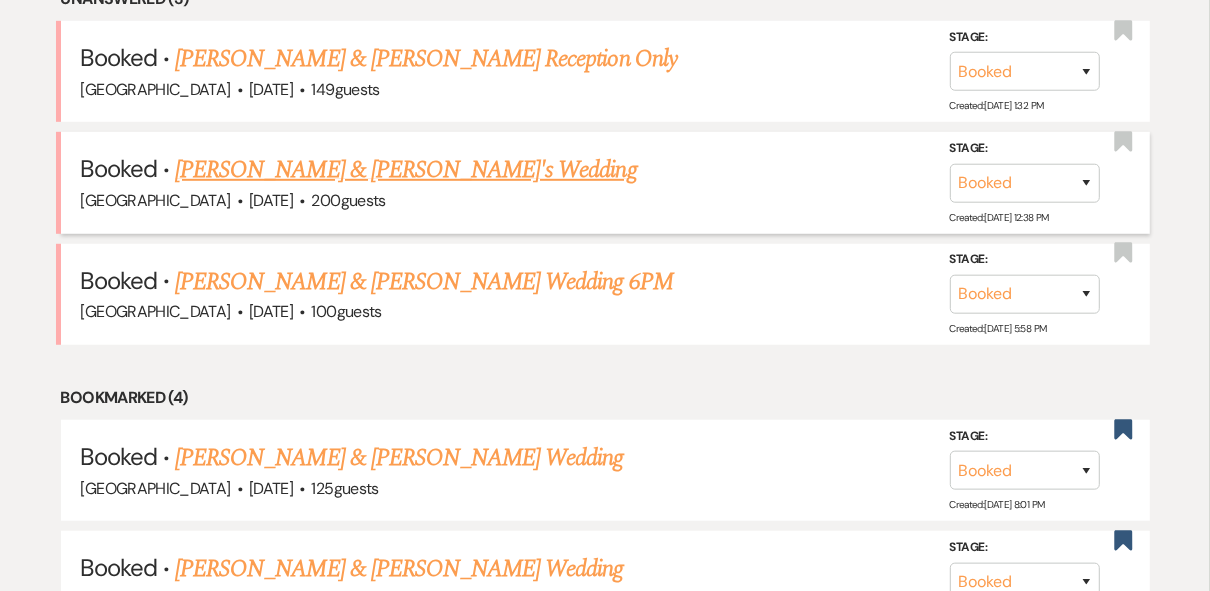 scroll, scrollTop: 880, scrollLeft: 0, axis: vertical 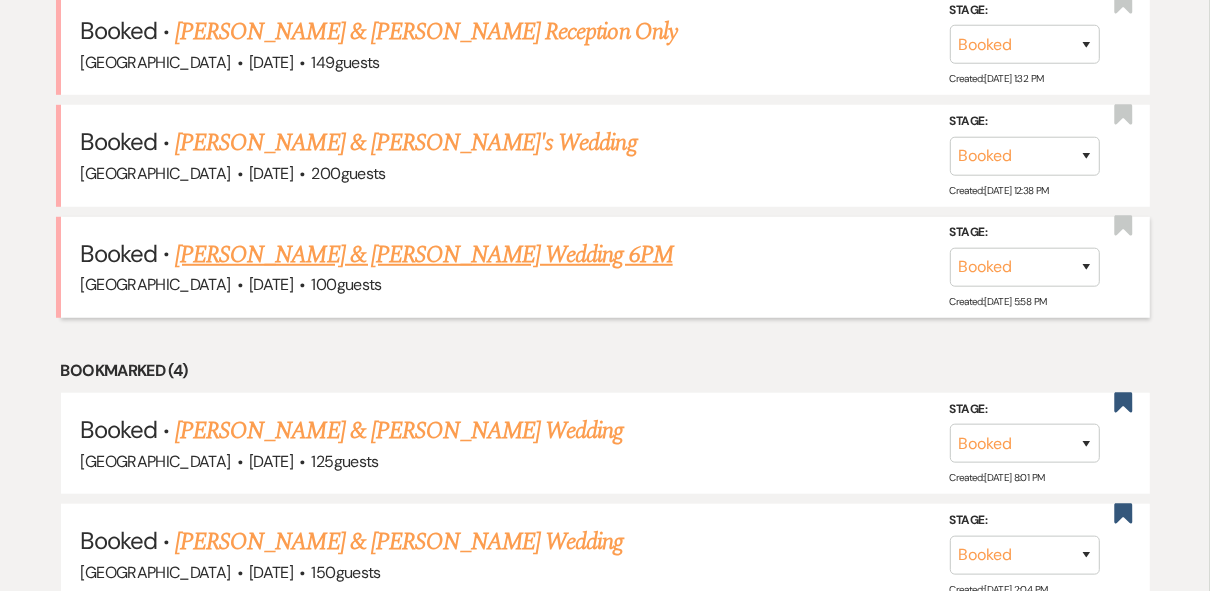click on "[PERSON_NAME] & [PERSON_NAME] Wedding 6PM" at bounding box center [424, 255] 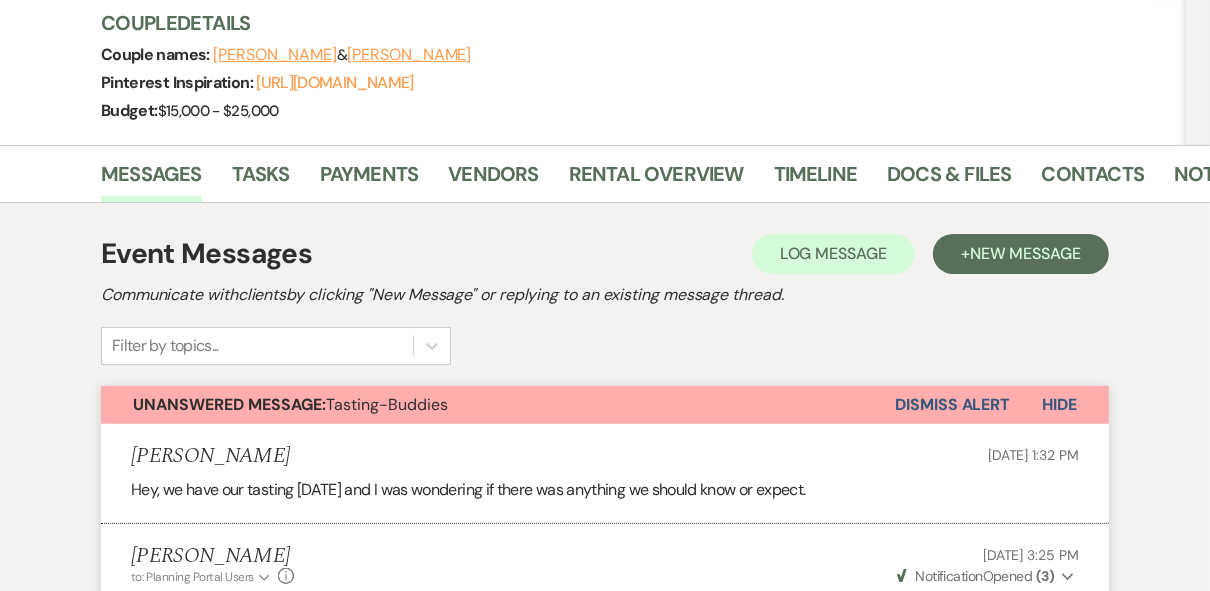 scroll, scrollTop: 0, scrollLeft: 0, axis: both 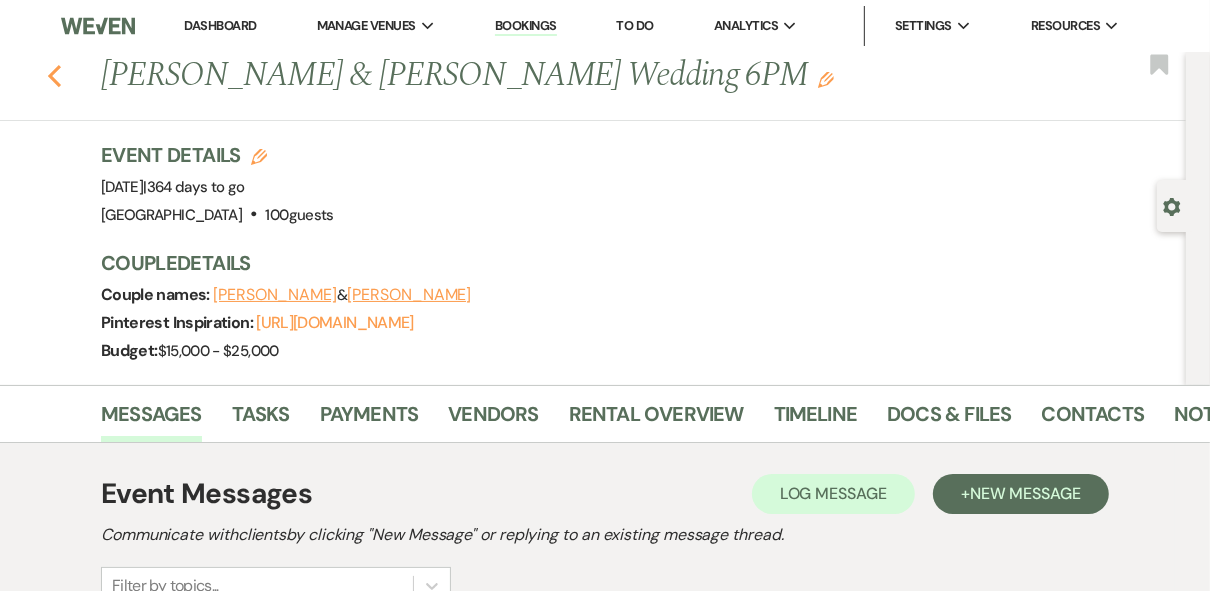 click on "Previous" 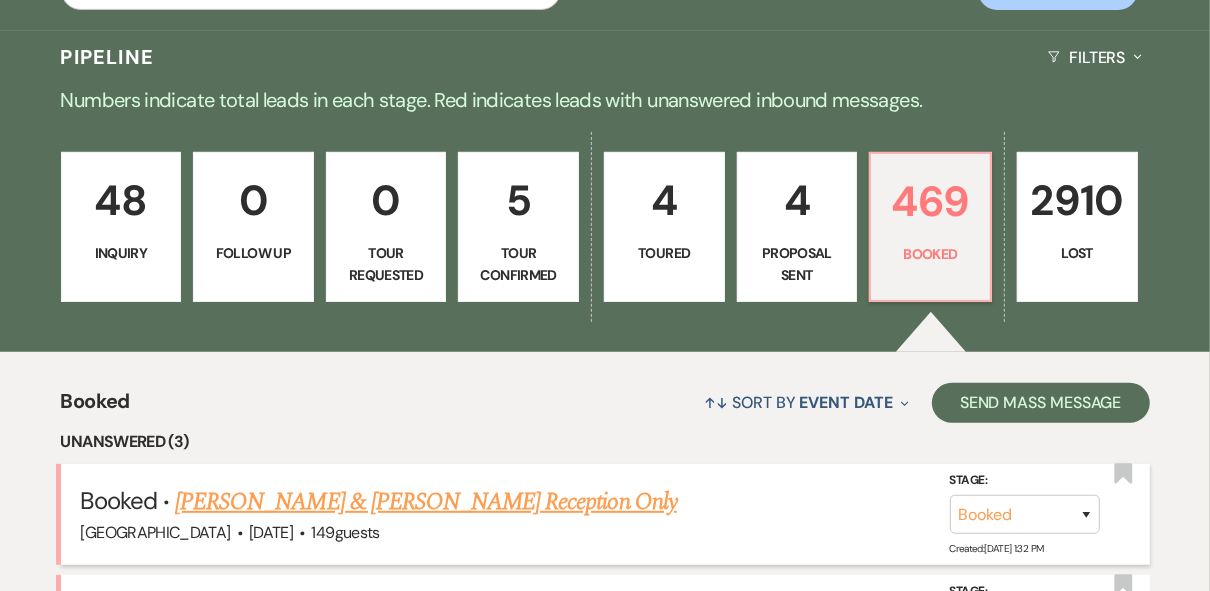 scroll, scrollTop: 560, scrollLeft: 0, axis: vertical 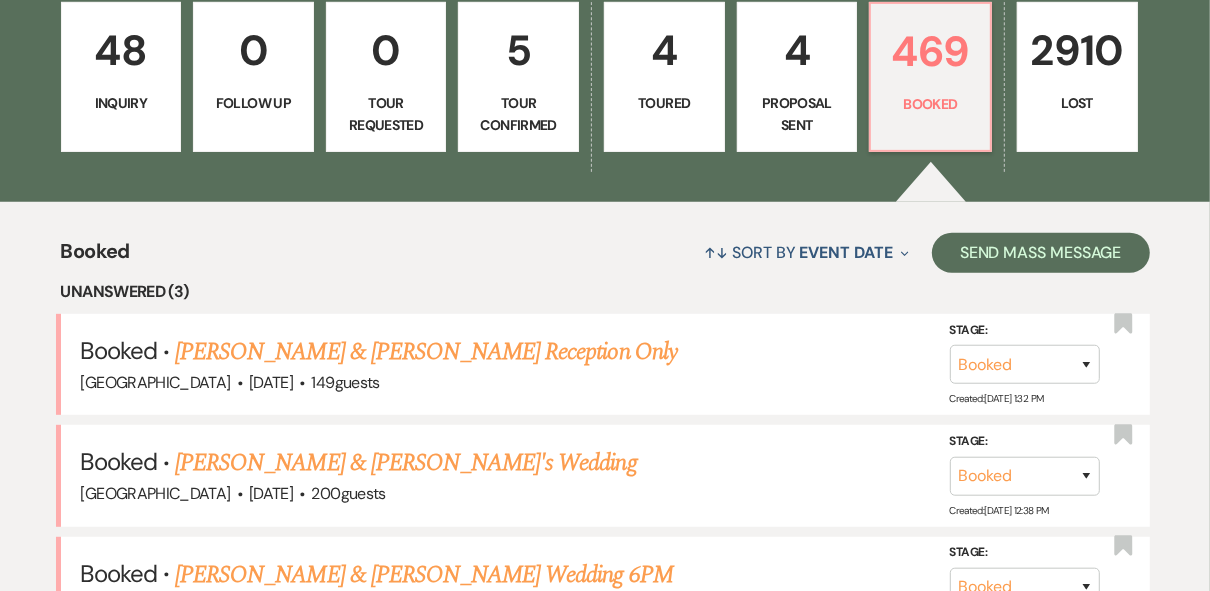click on "Inquiry" at bounding box center (121, 103) 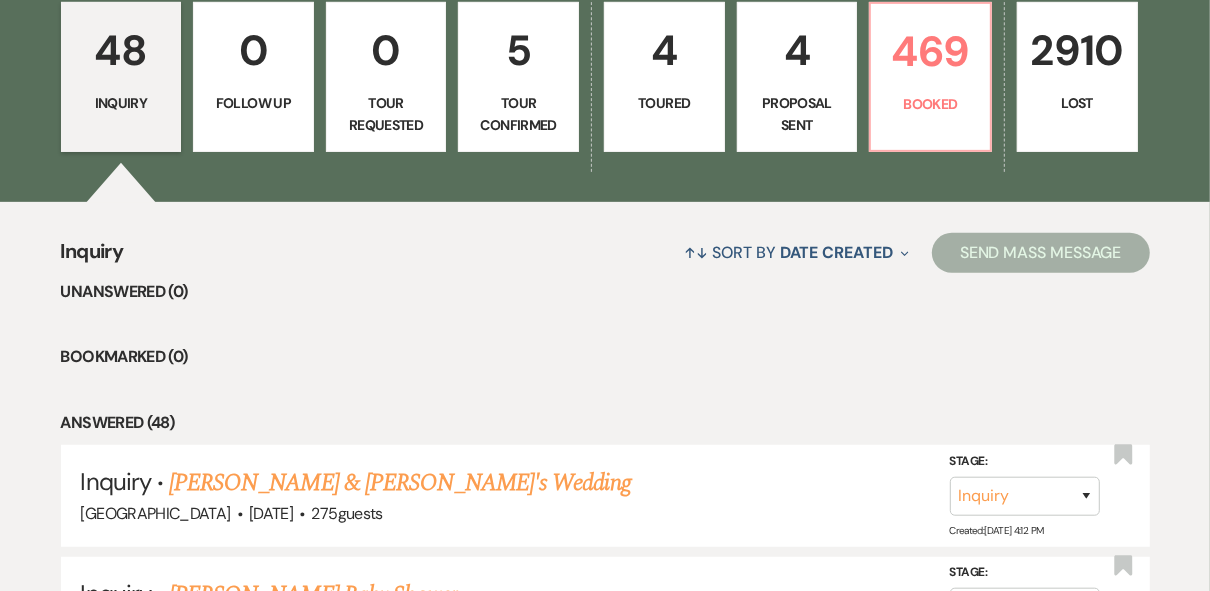 click on "5 Tour Confirmed" at bounding box center (518, 77) 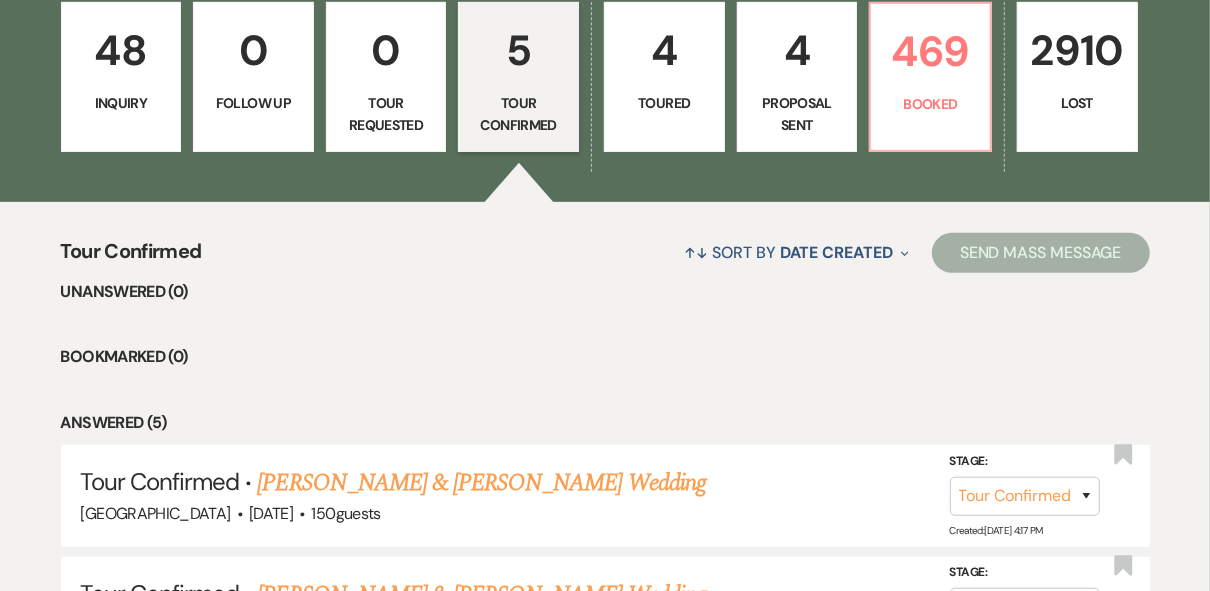 click on "Proposal Sent" at bounding box center [797, 114] 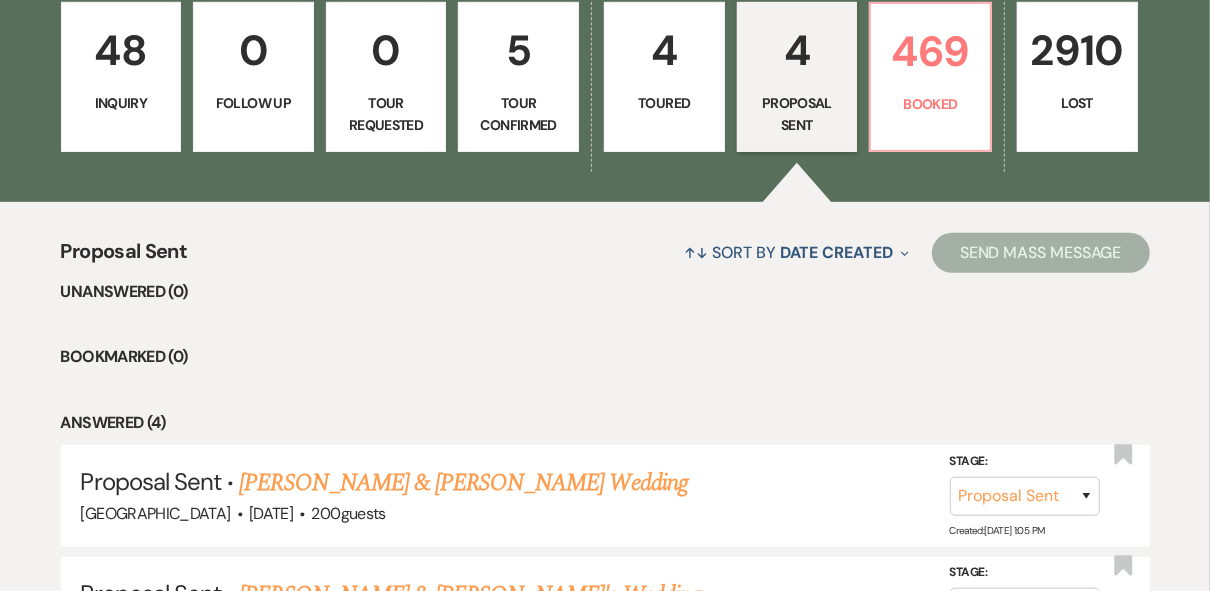 click on "Tour Confirmed" at bounding box center [518, 114] 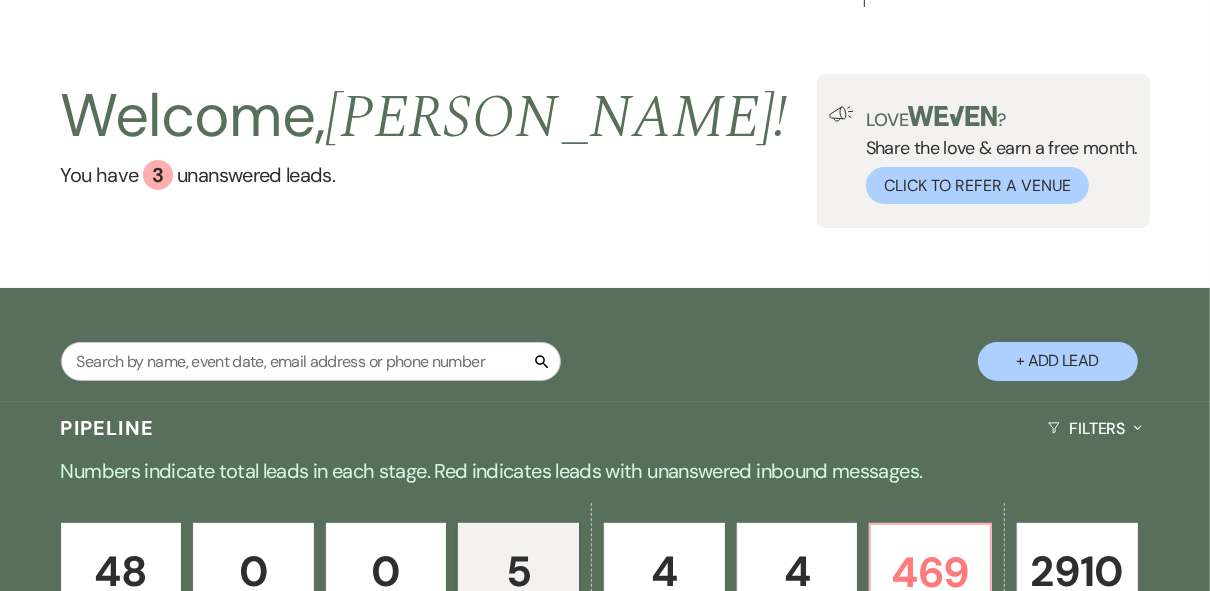 scroll, scrollTop: 0, scrollLeft: 0, axis: both 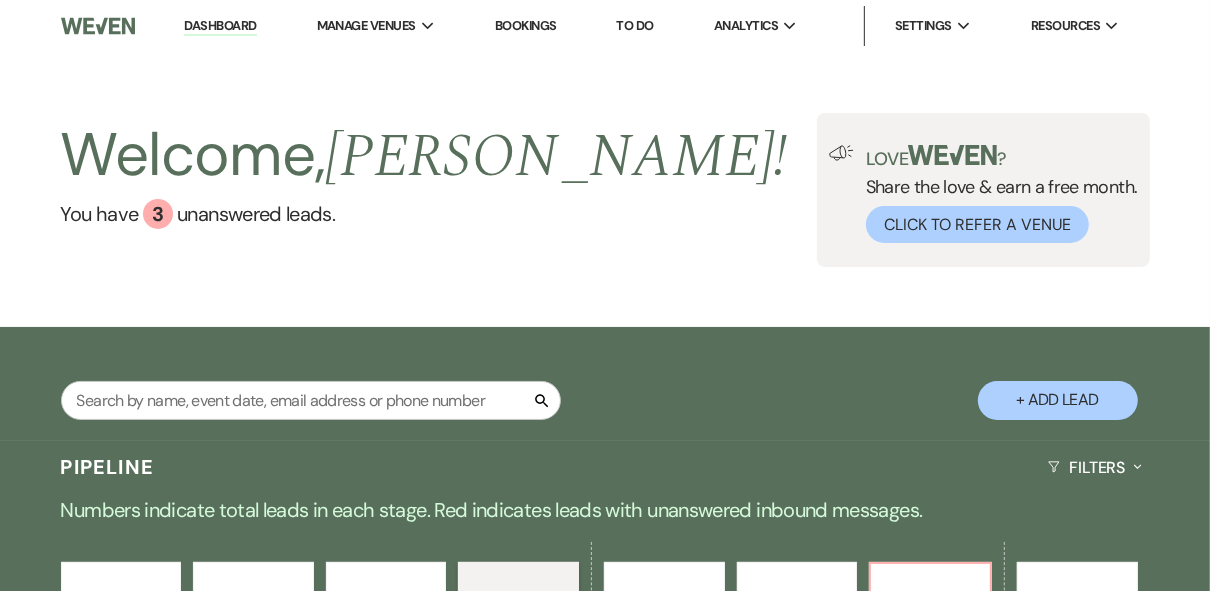 click on "Welcome,  [PERSON_NAME] ! You have   3   unanswered lead s . Love   ?
Share the love & earn a free month.     Click to Refer a Venue" at bounding box center [605, 189] 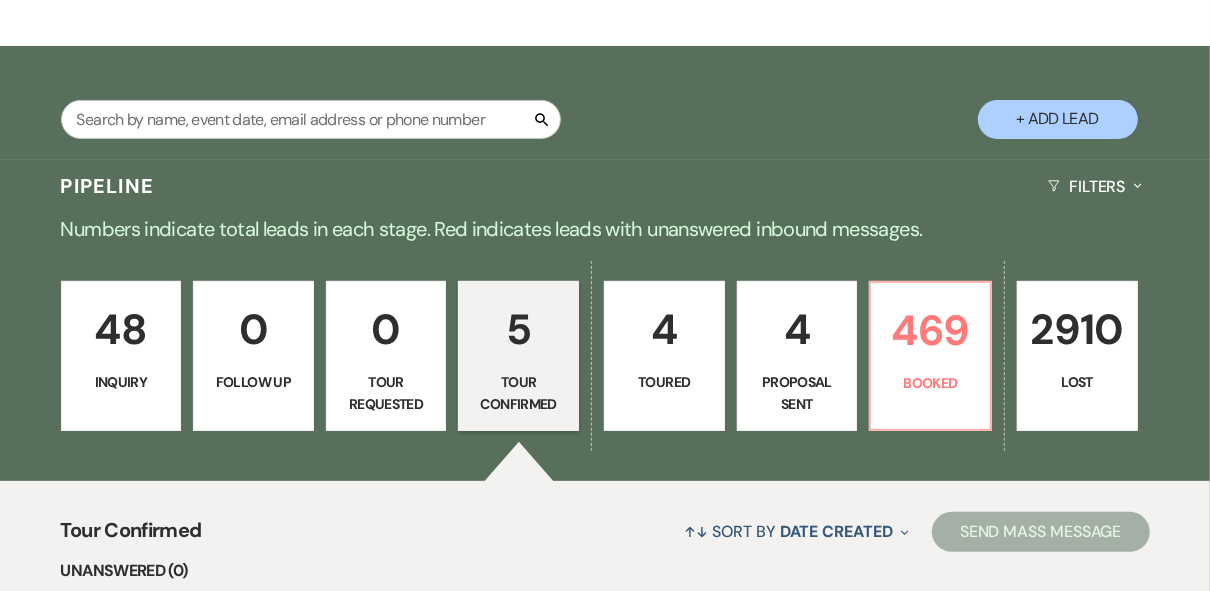 scroll, scrollTop: 320, scrollLeft: 0, axis: vertical 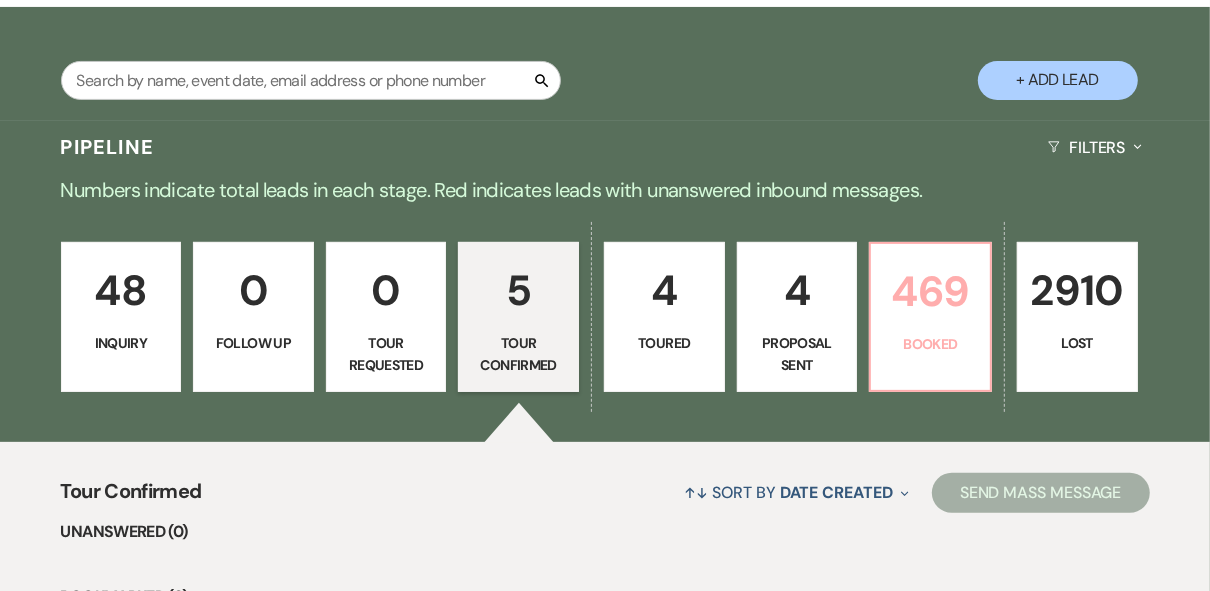 click on "469" at bounding box center (930, 291) 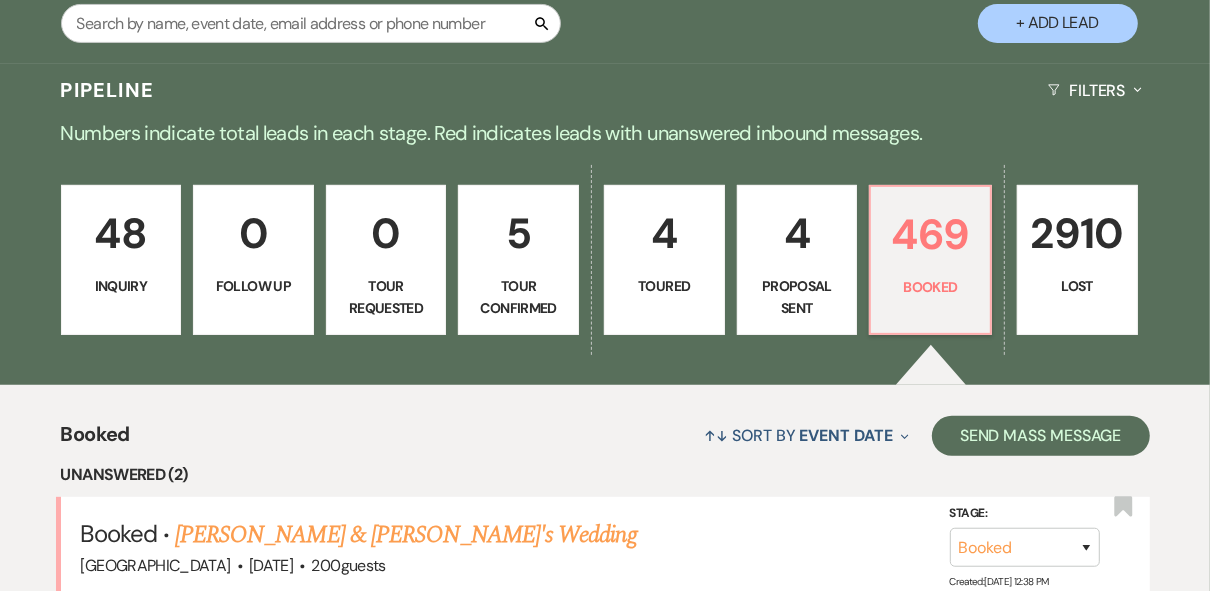 scroll, scrollTop: 560, scrollLeft: 0, axis: vertical 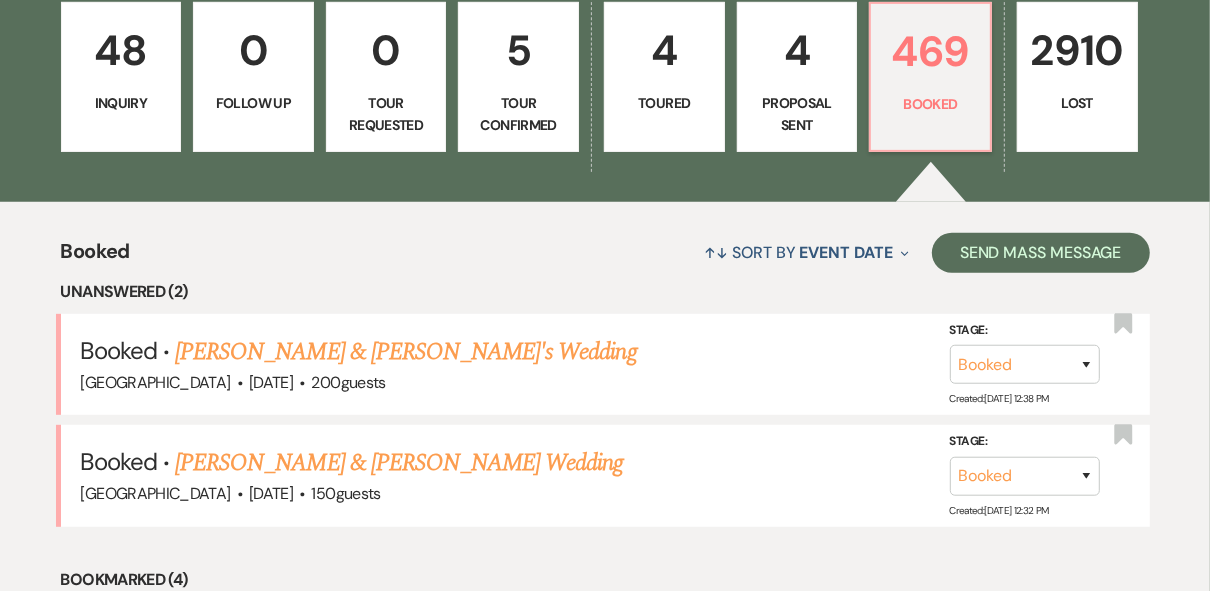 click on "Proposal Sent" at bounding box center (797, 114) 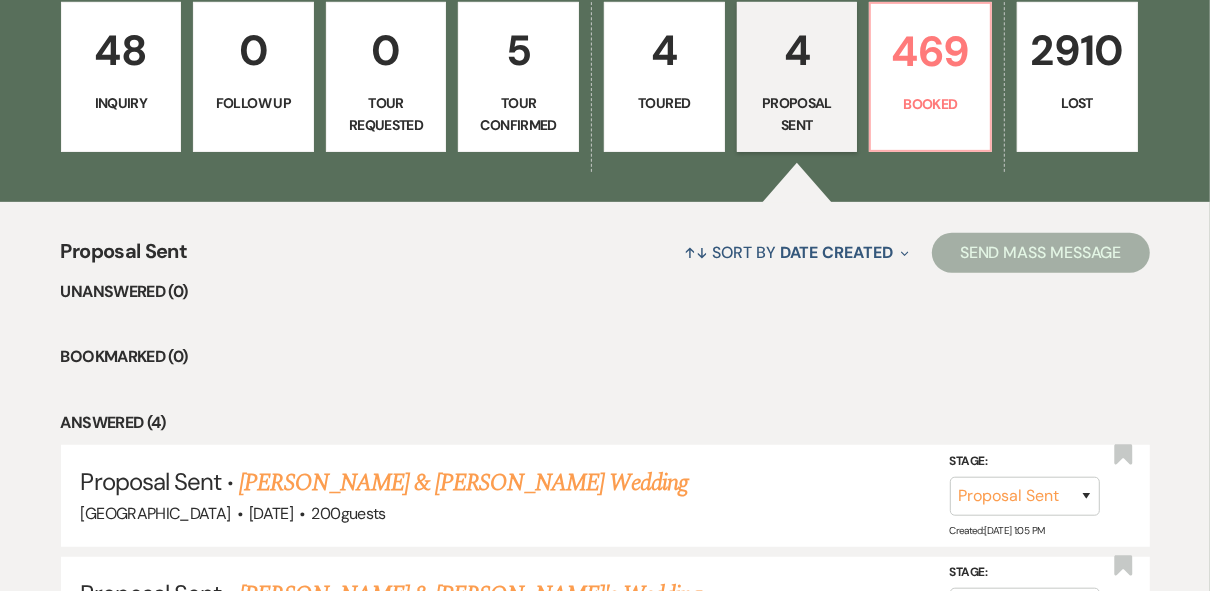 click on "Toured" at bounding box center [664, 103] 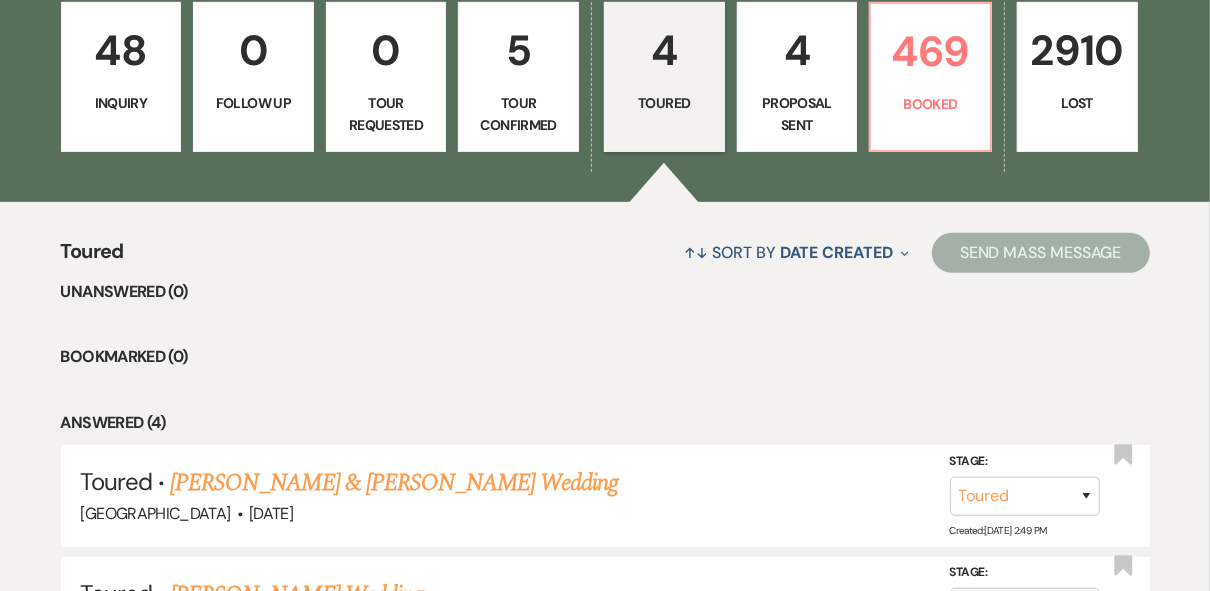 click on "Tour Confirmed" at bounding box center [518, 114] 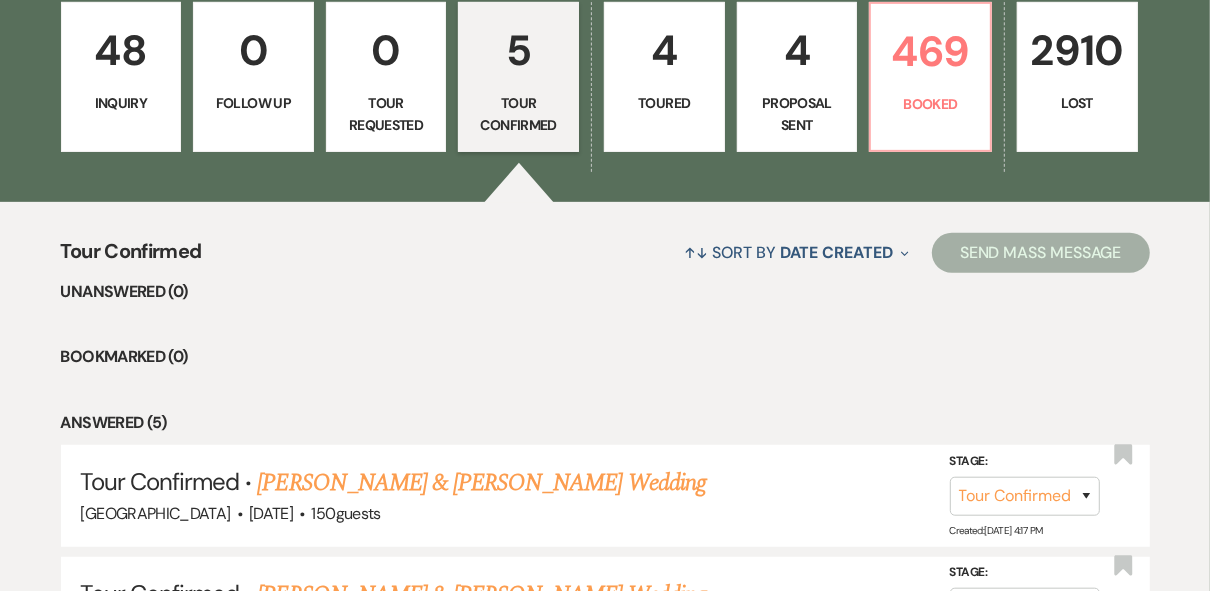 click on "48 Inquiry" at bounding box center (121, 77) 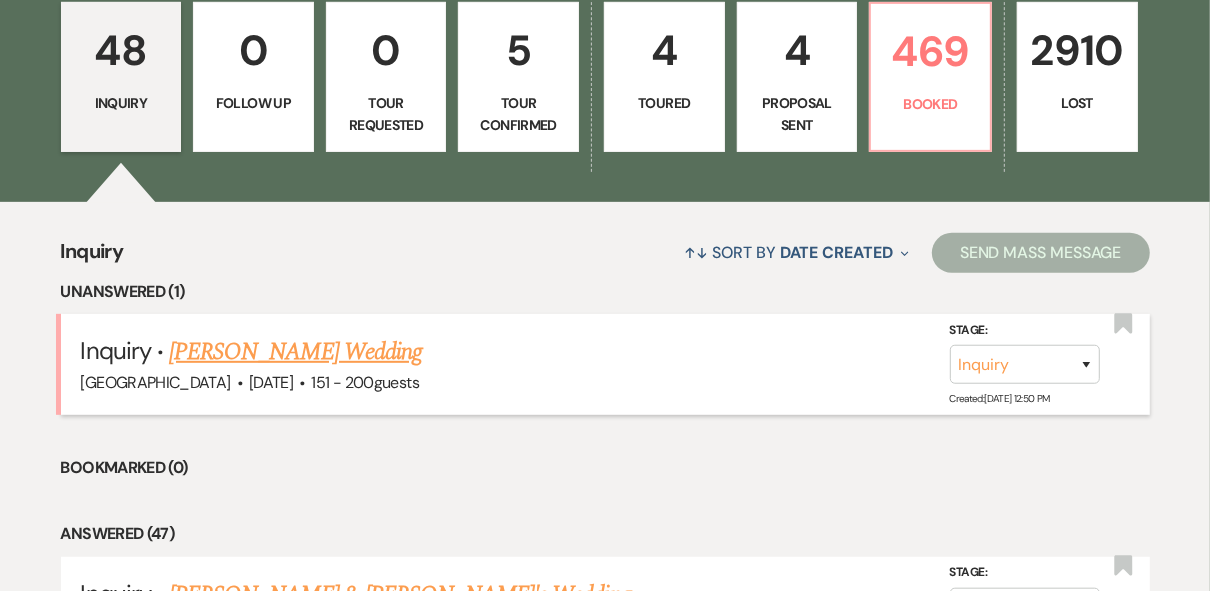 click on "[PERSON_NAME] Wedding" at bounding box center (295, 352) 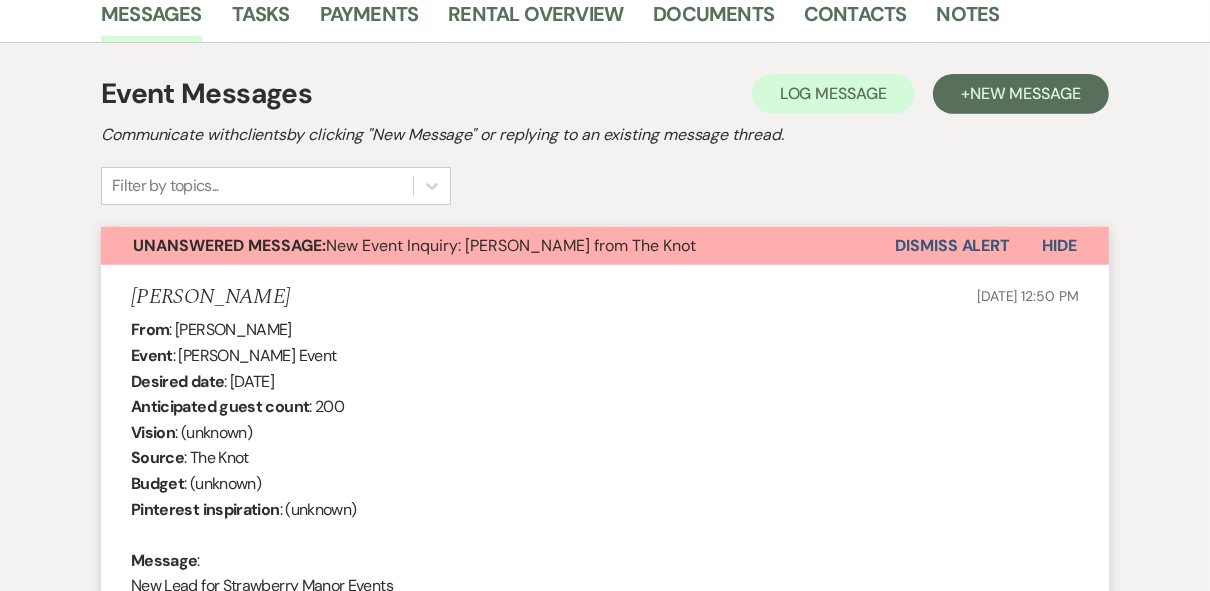 scroll, scrollTop: 0, scrollLeft: 0, axis: both 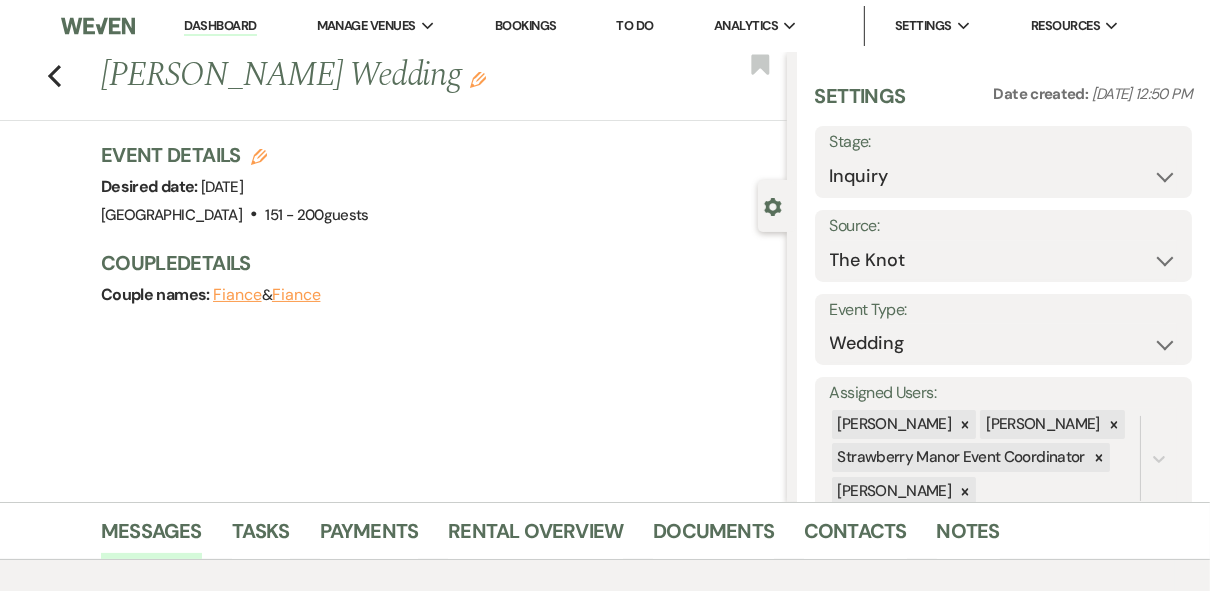 drag, startPoint x: 430, startPoint y: 78, endPoint x: 111, endPoint y: 80, distance: 319.00626 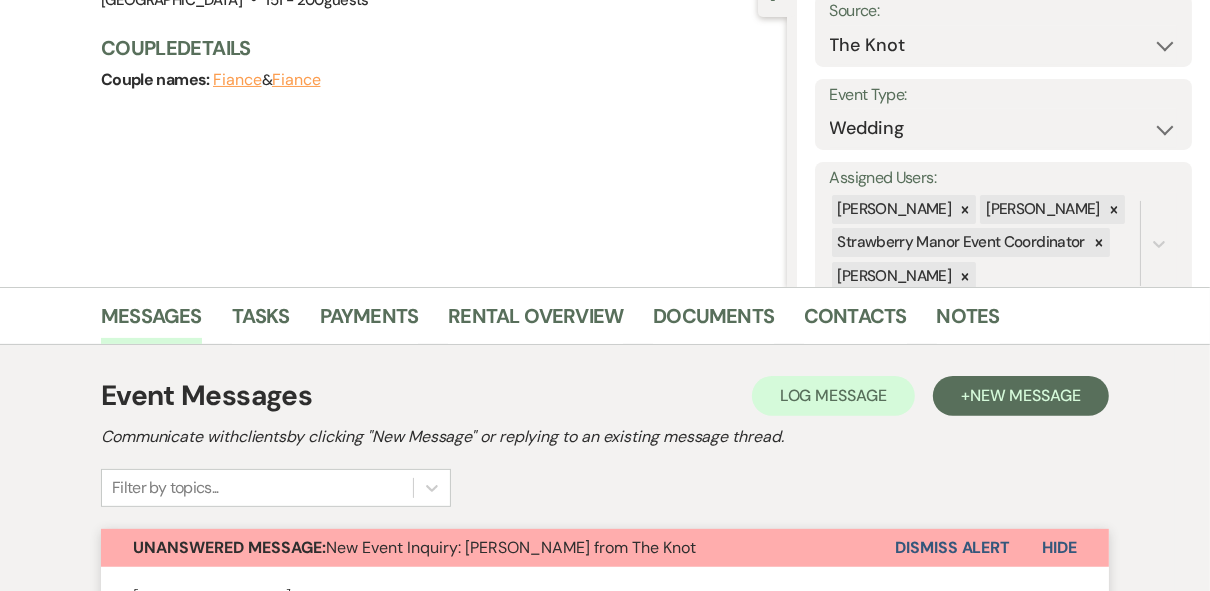scroll, scrollTop: 320, scrollLeft: 0, axis: vertical 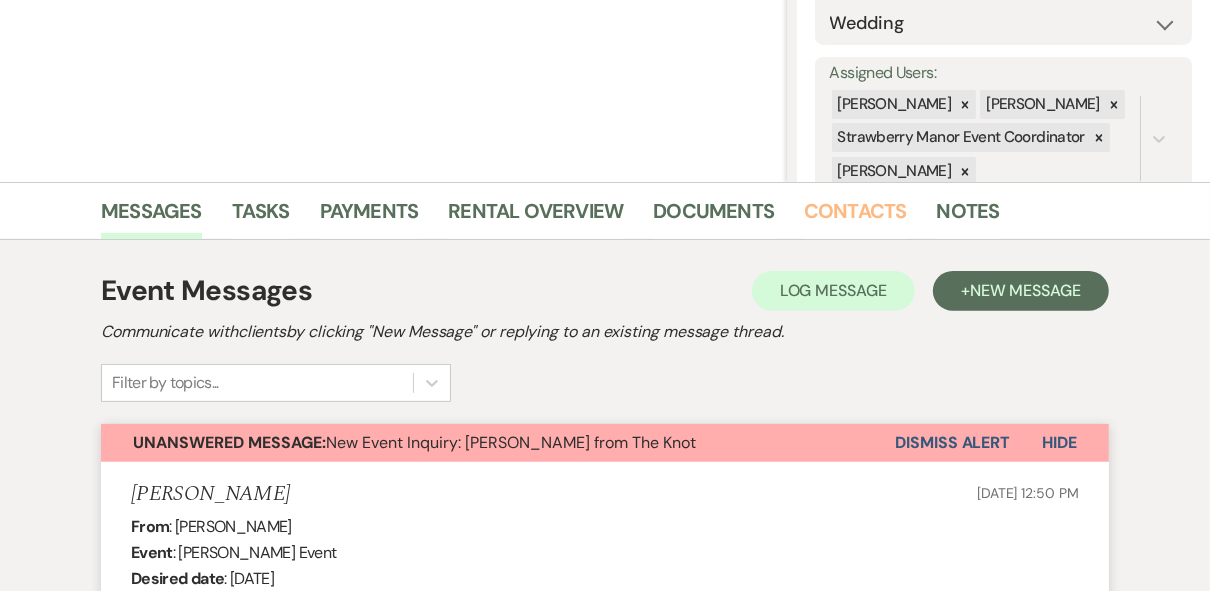 drag, startPoint x: 821, startPoint y: 210, endPoint x: 816, endPoint y: 229, distance: 19.646883 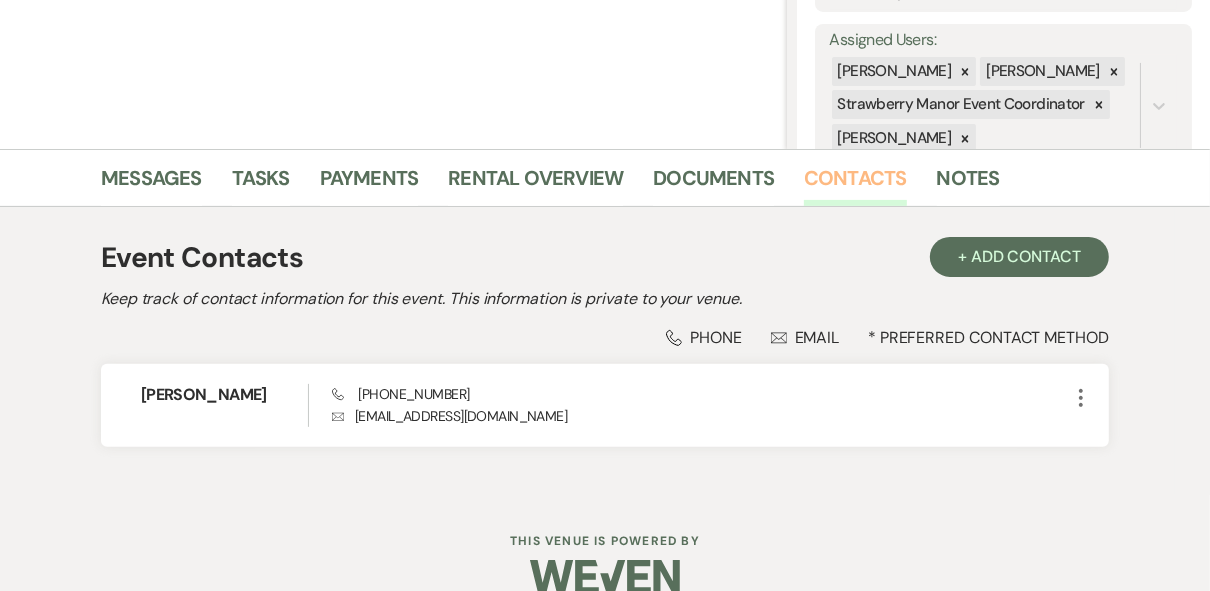 scroll, scrollTop: 385, scrollLeft: 0, axis: vertical 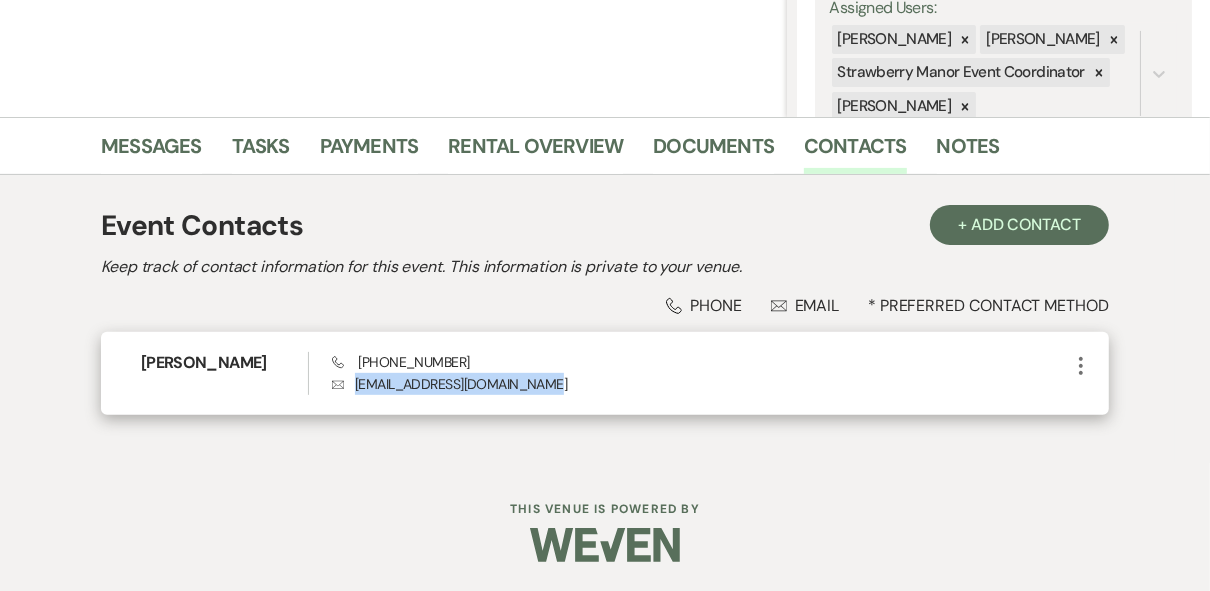 drag, startPoint x: 547, startPoint y: 384, endPoint x: 353, endPoint y: 384, distance: 194 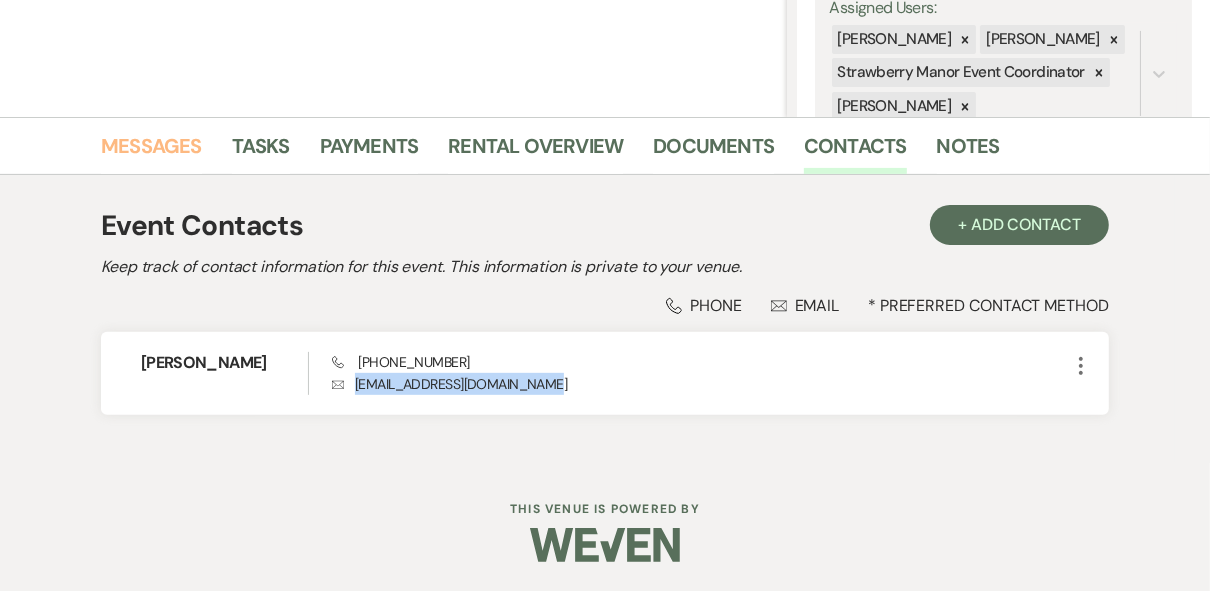 drag, startPoint x: 147, startPoint y: 145, endPoint x: 207, endPoint y: 181, distance: 69.97142 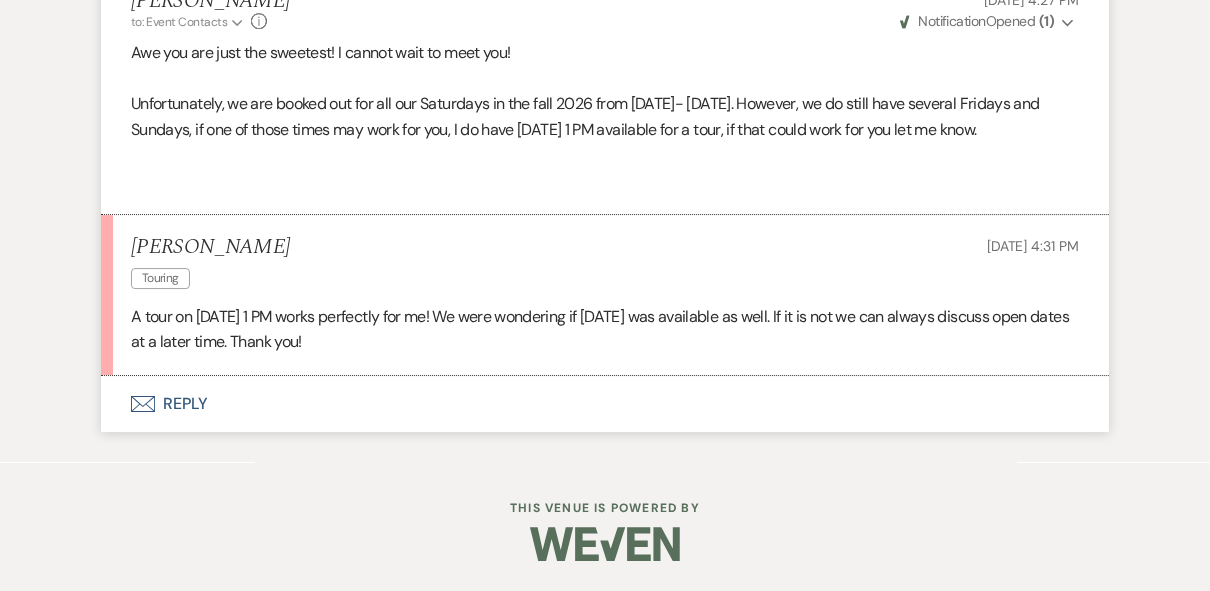 scroll, scrollTop: 4437, scrollLeft: 0, axis: vertical 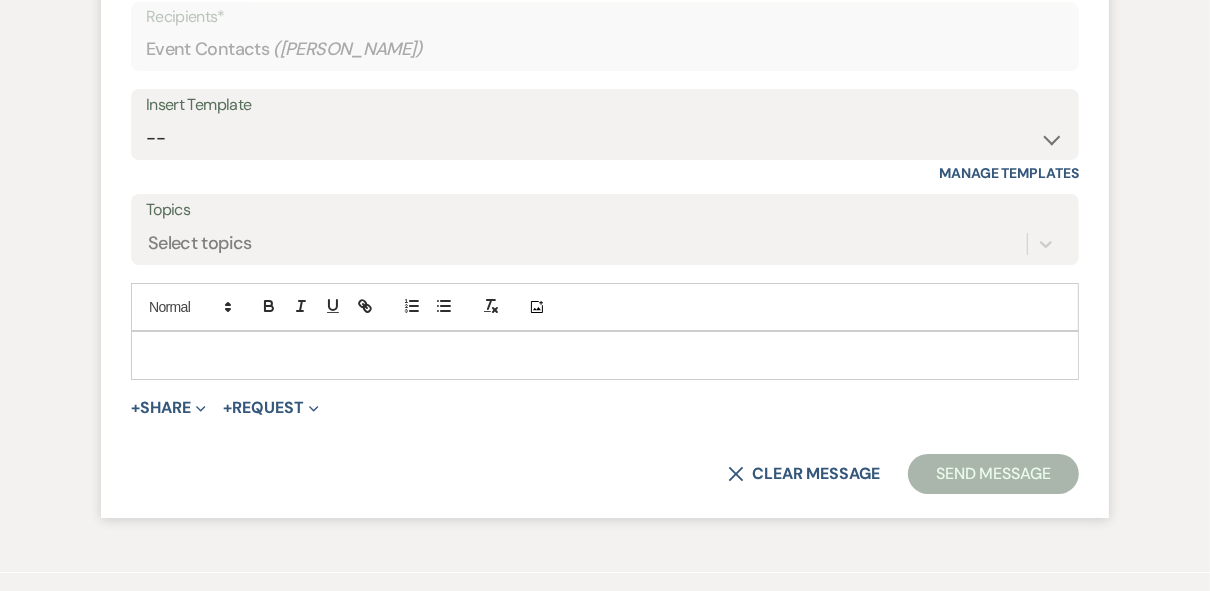 click at bounding box center (605, 355) 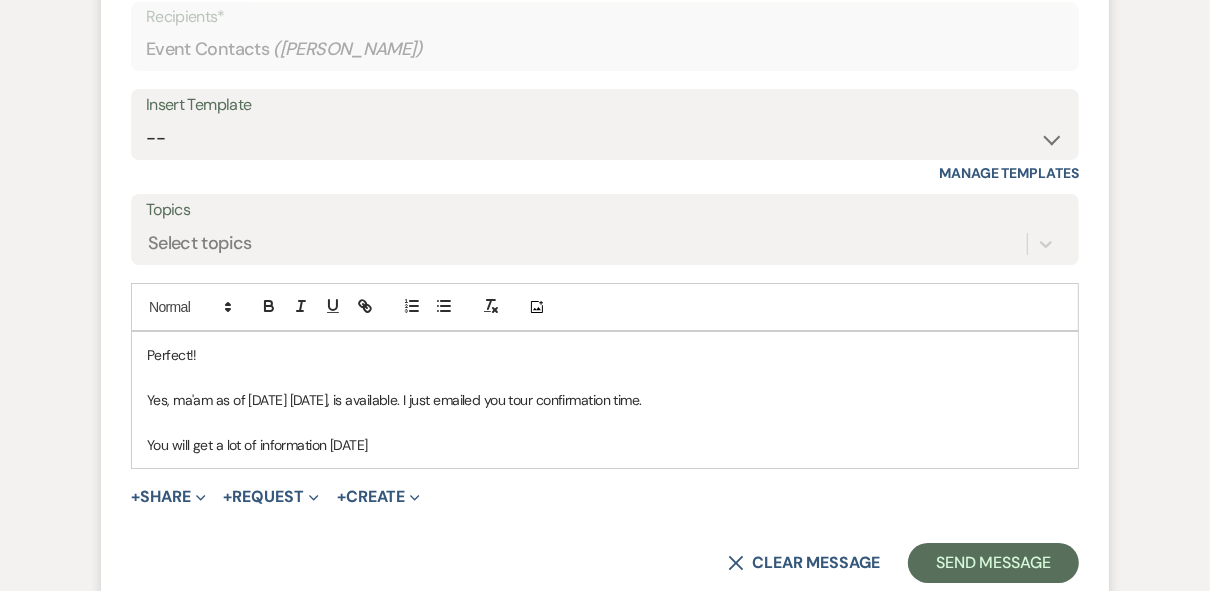 click on "You will get a lot of information [DATE]" at bounding box center [605, 445] 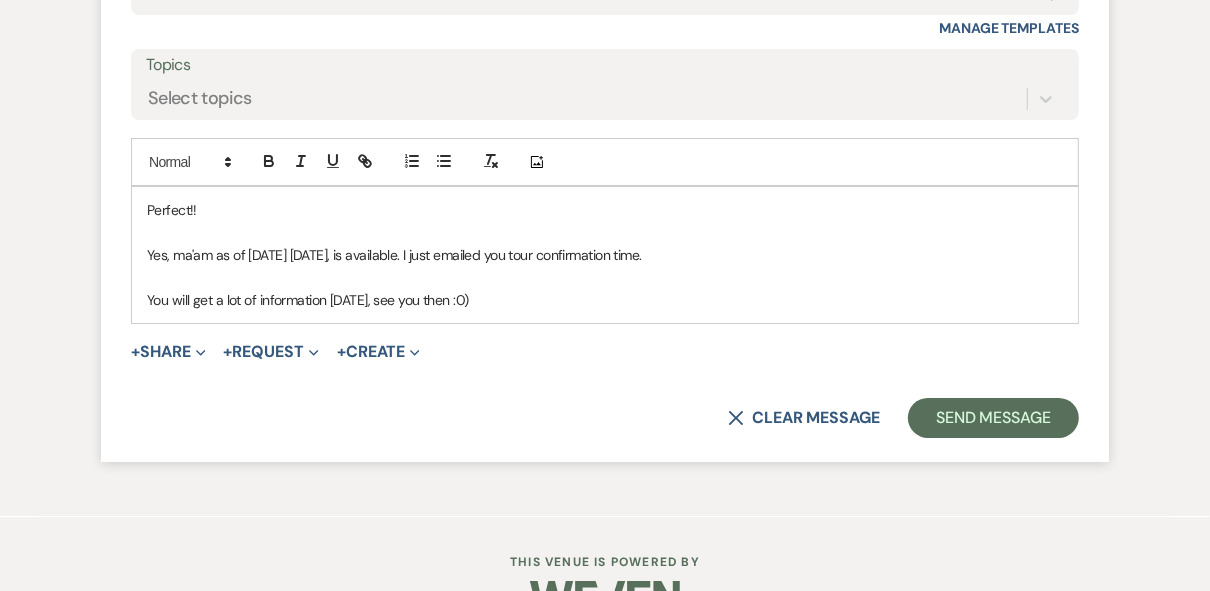 scroll, scrollTop: 5053, scrollLeft: 0, axis: vertical 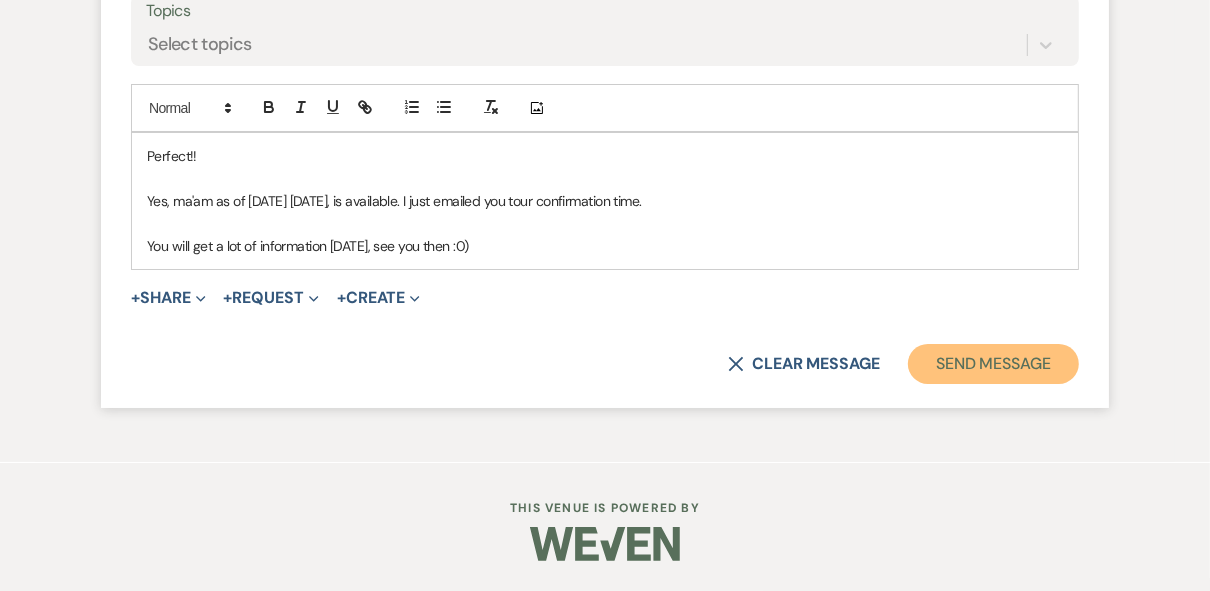 click on "Send Message" at bounding box center (993, 364) 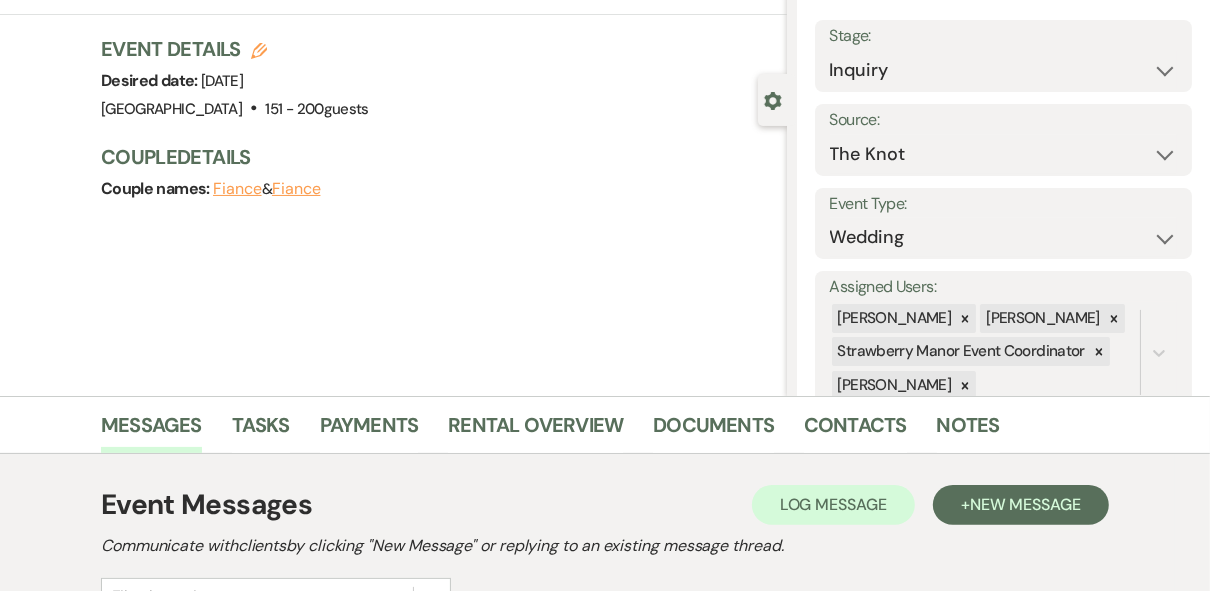 scroll, scrollTop: 0, scrollLeft: 0, axis: both 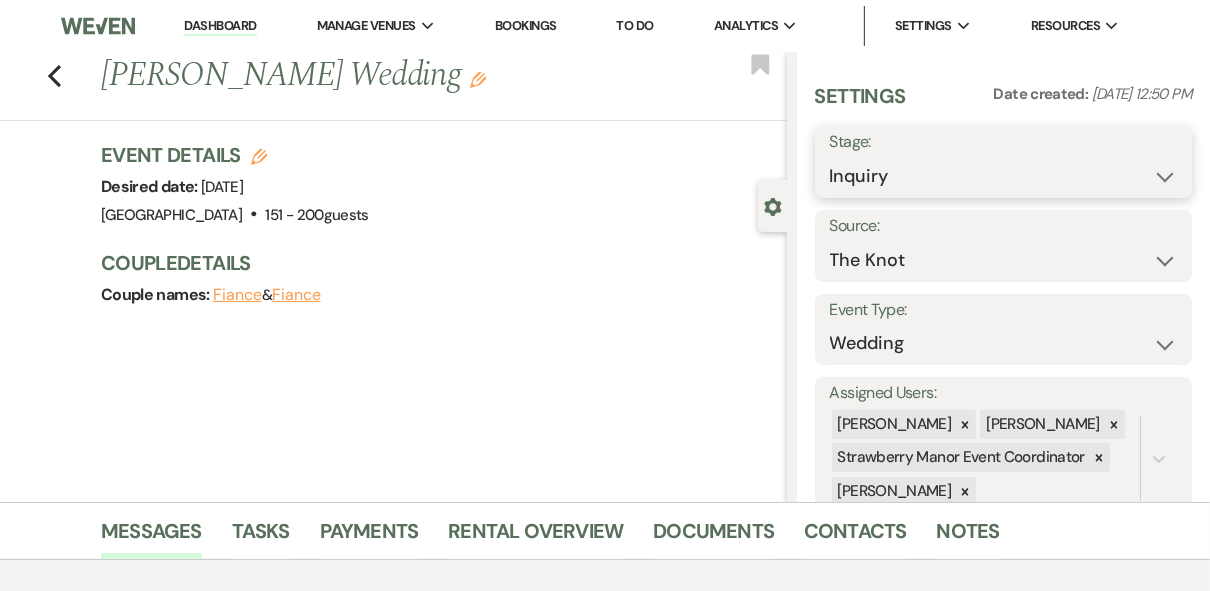 click on "Inquiry Follow Up Tour Requested Tour Confirmed Toured Proposal Sent Booked Lost" at bounding box center (1004, 176) 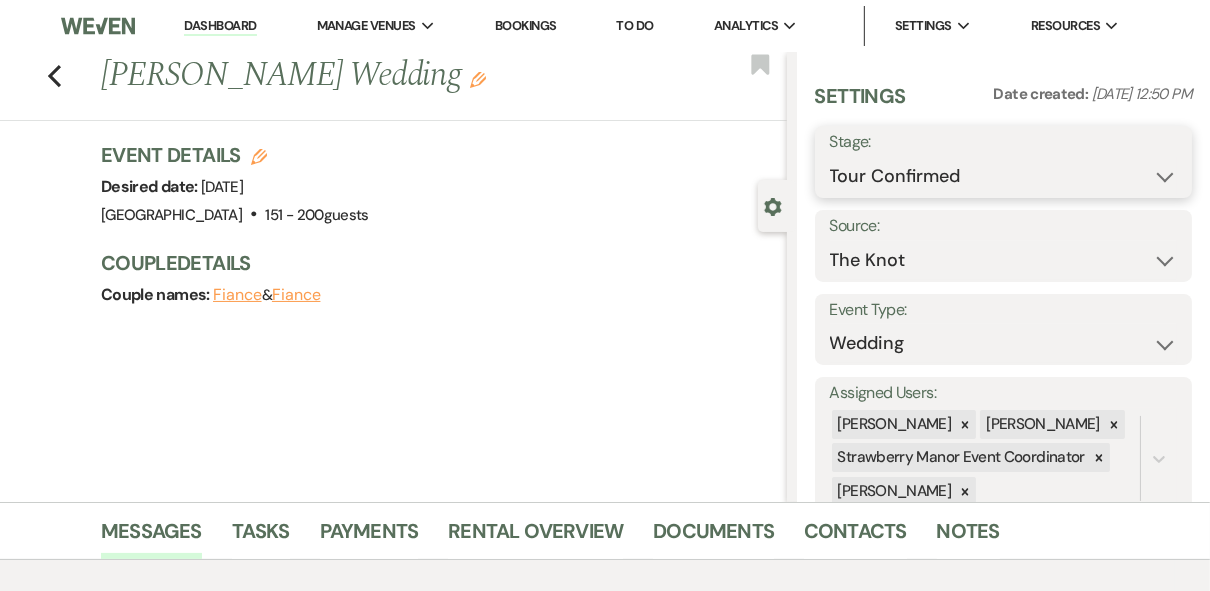 click on "Inquiry Follow Up Tour Requested Tour Confirmed Toured Proposal Sent Booked Lost" at bounding box center (1004, 176) 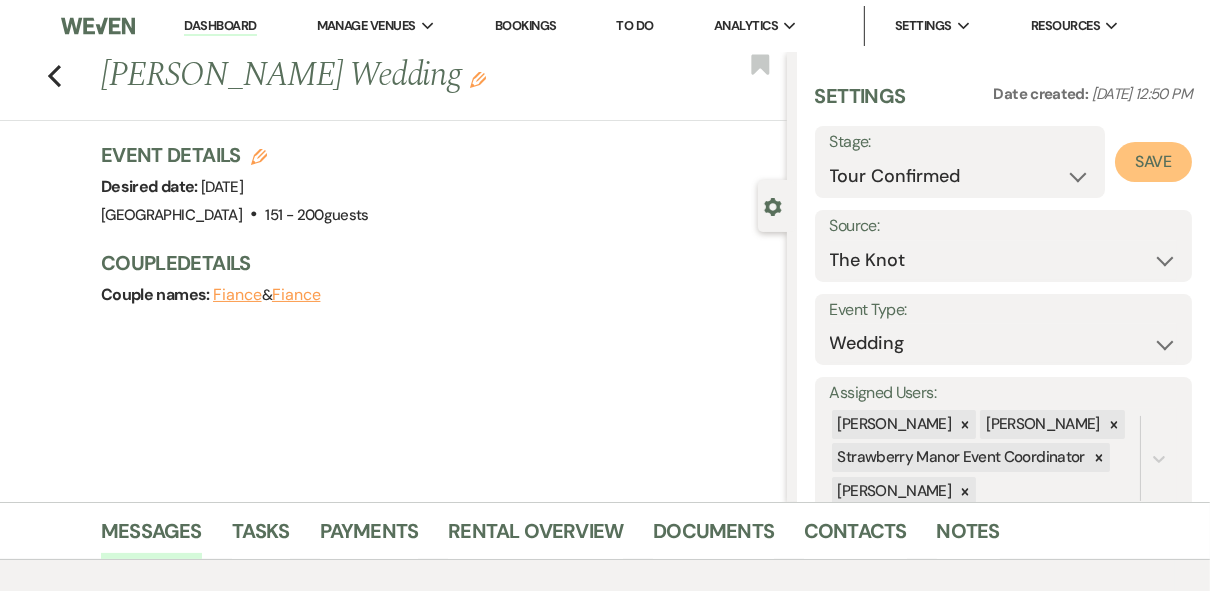 click on "Save" at bounding box center [1153, 162] 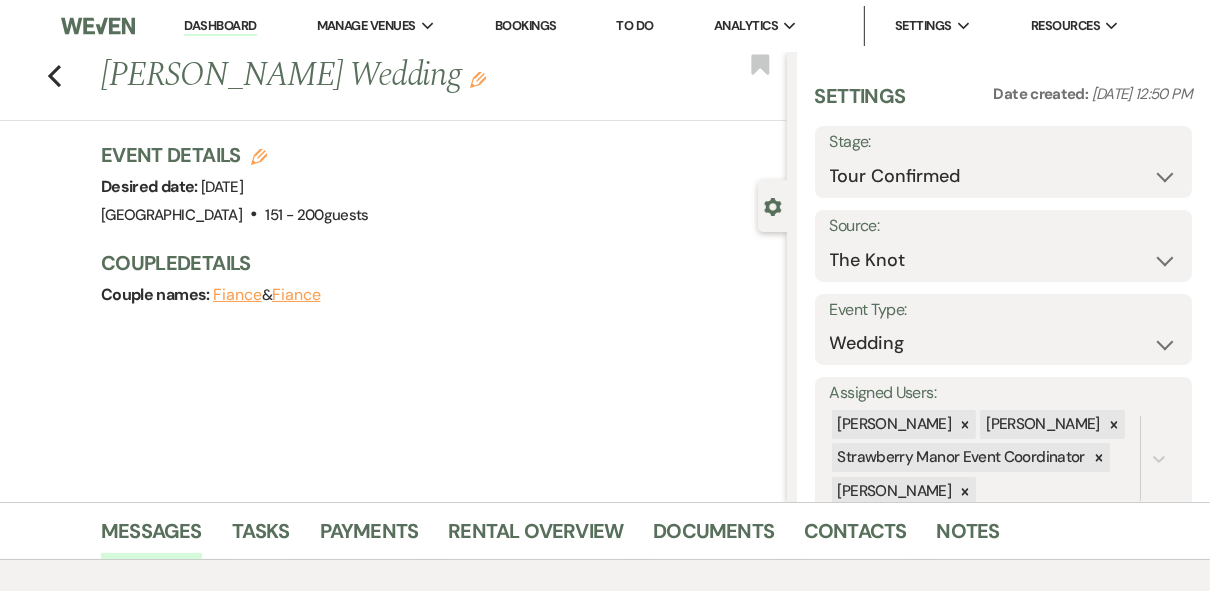 click on "Dashboard" at bounding box center (220, 26) 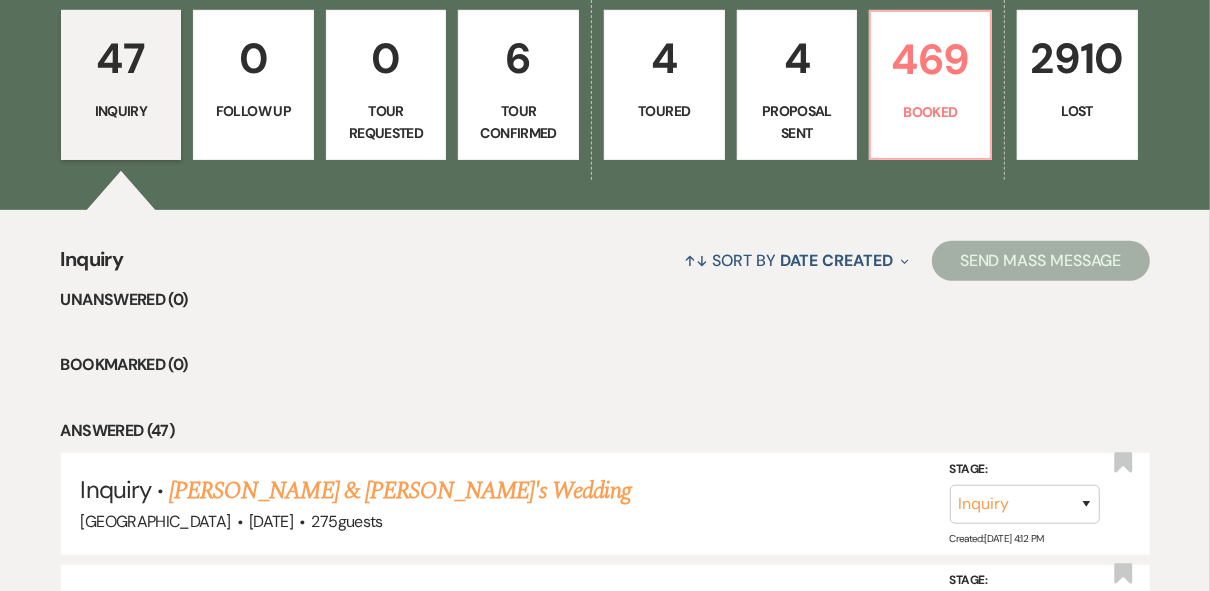 scroll, scrollTop: 560, scrollLeft: 0, axis: vertical 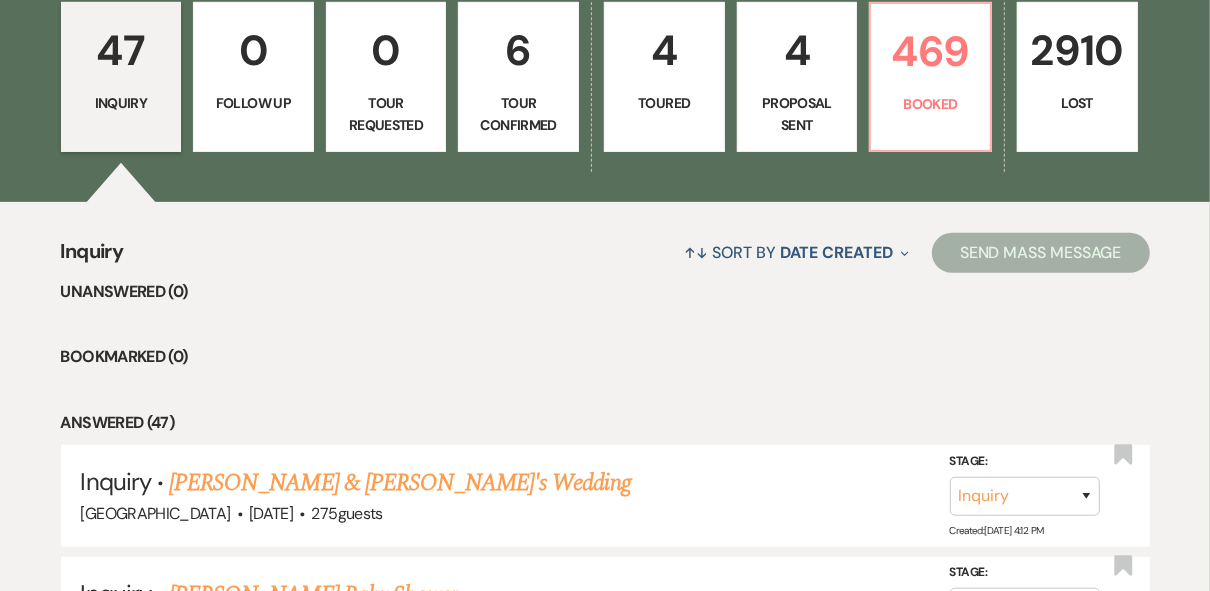 click on "Dashboard" at bounding box center (220, -534) 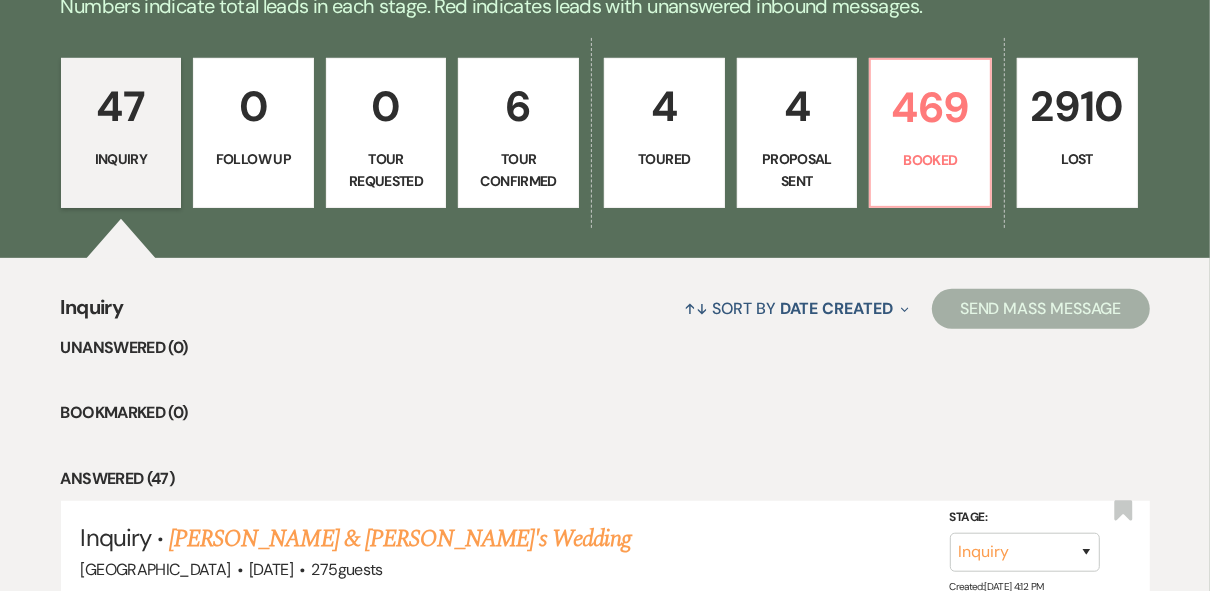 scroll, scrollTop: 320, scrollLeft: 0, axis: vertical 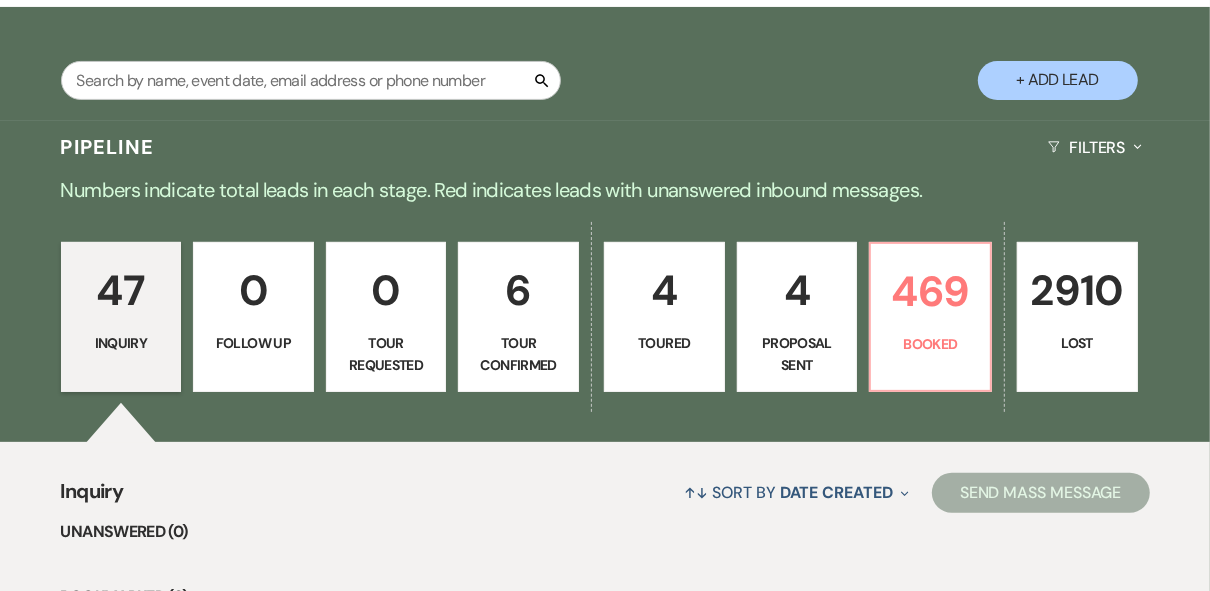 click on "Tour Confirmed" at bounding box center (518, 354) 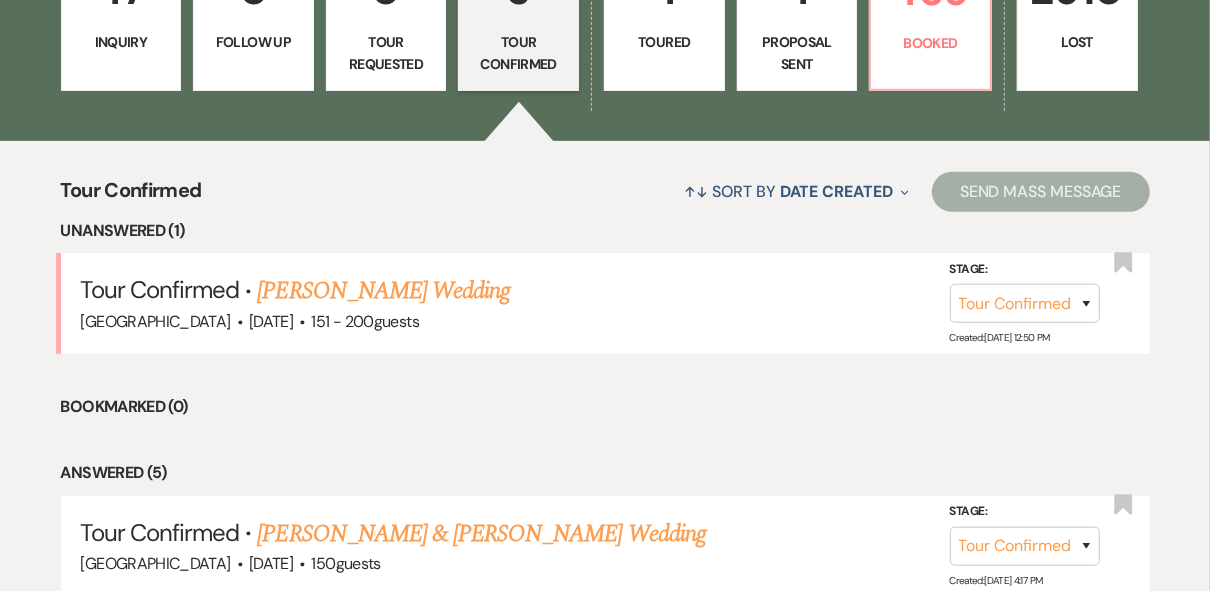 scroll, scrollTop: 720, scrollLeft: 0, axis: vertical 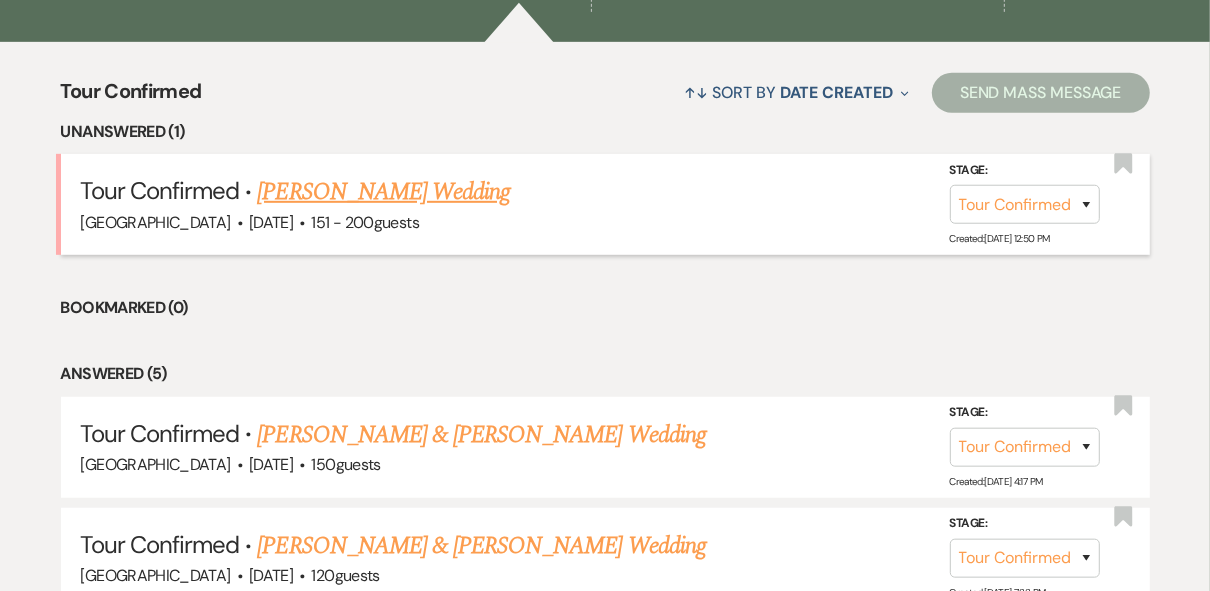 click on "[PERSON_NAME] Wedding" at bounding box center (383, 192) 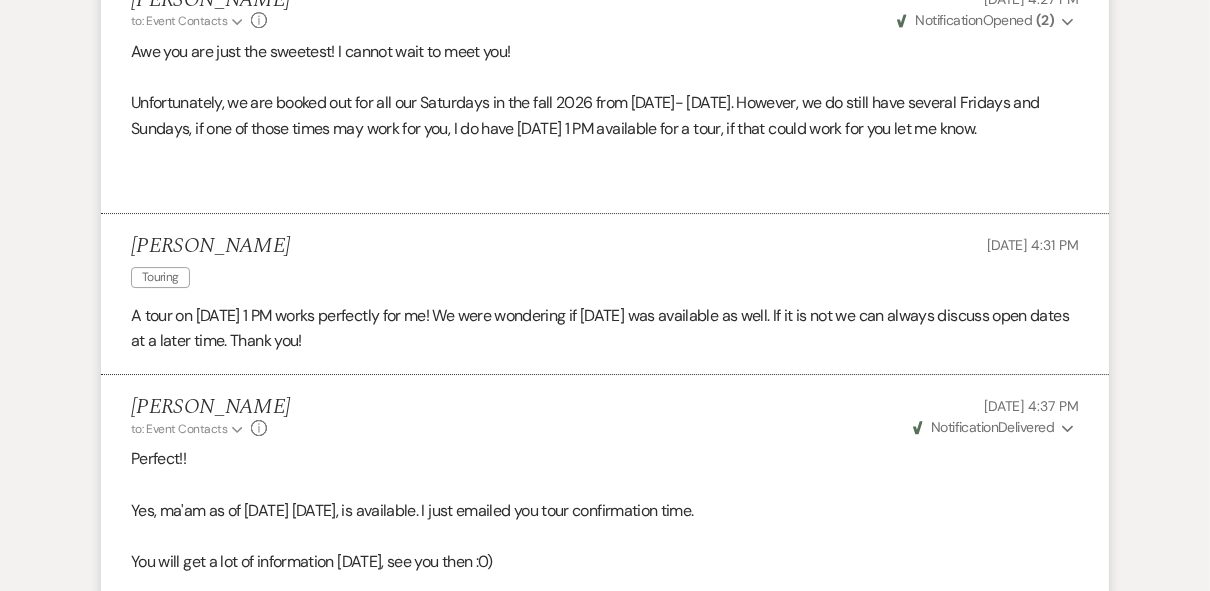 scroll, scrollTop: 4792, scrollLeft: 0, axis: vertical 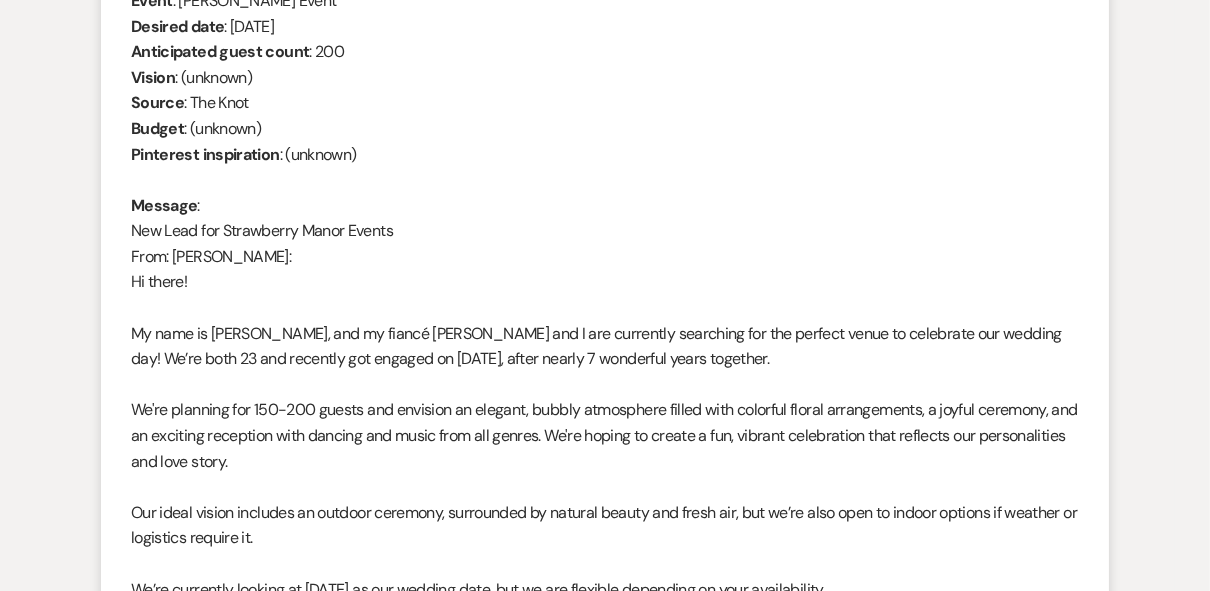 drag, startPoint x: 675, startPoint y: 418, endPoint x: 1036, endPoint y: 138, distance: 456.85992 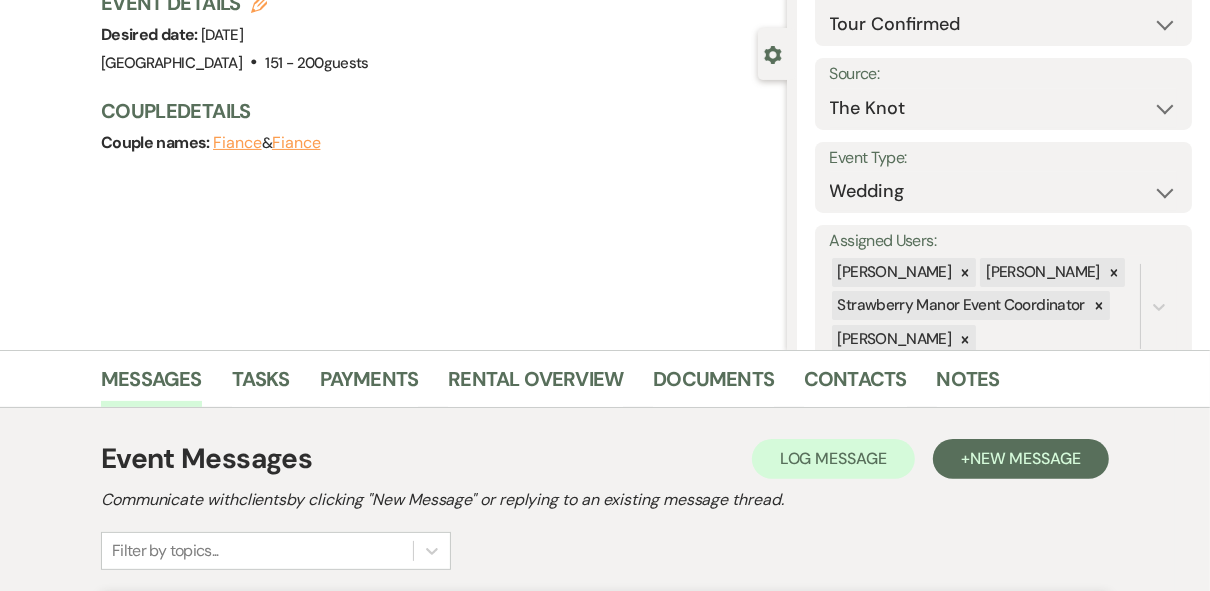 scroll, scrollTop: 0, scrollLeft: 0, axis: both 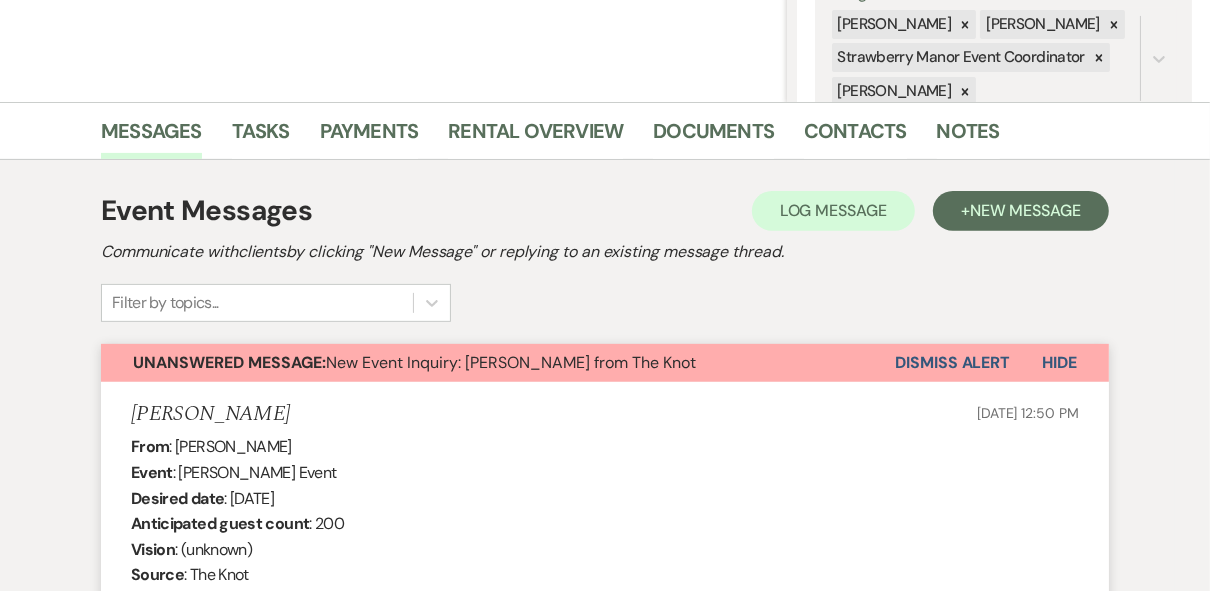 click on "Dismiss Alert" at bounding box center (952, 363) 